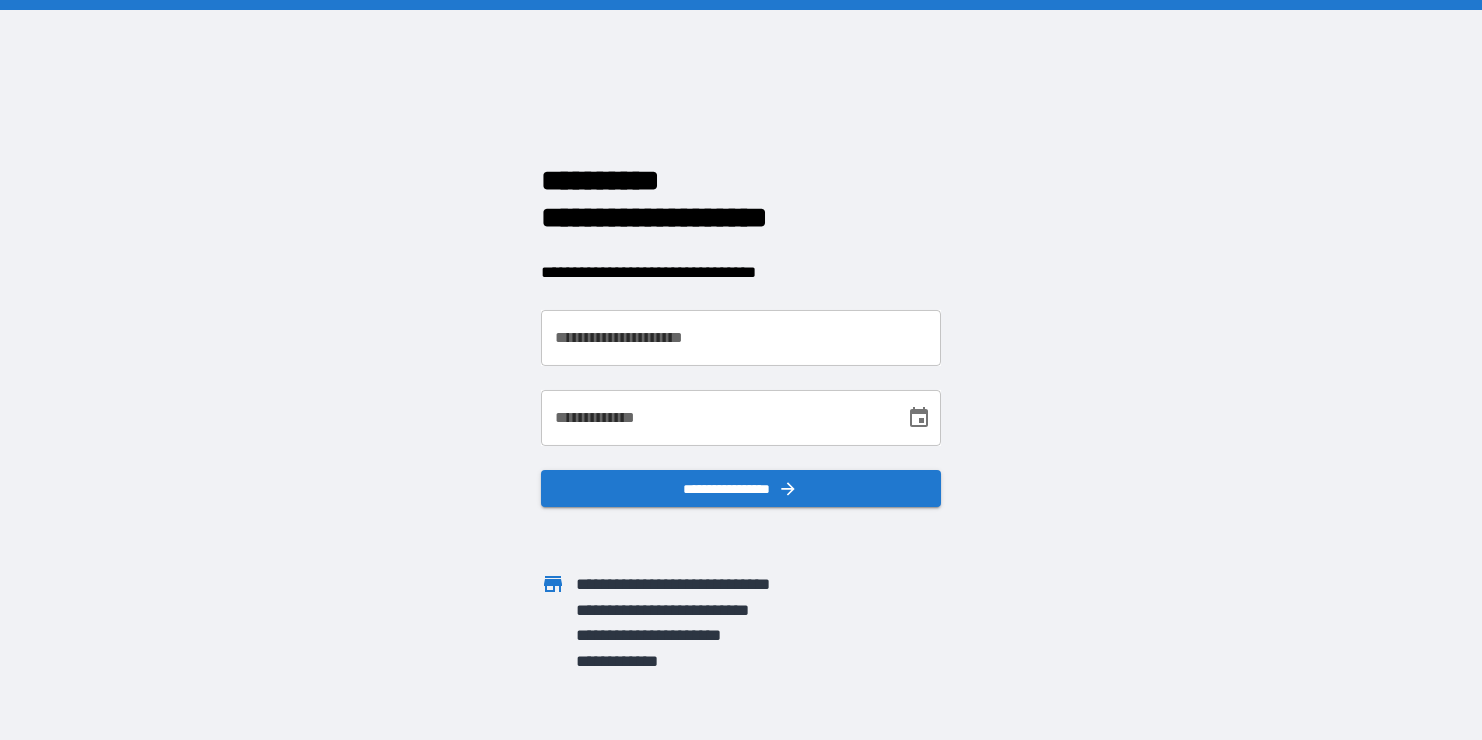 scroll, scrollTop: 0, scrollLeft: 0, axis: both 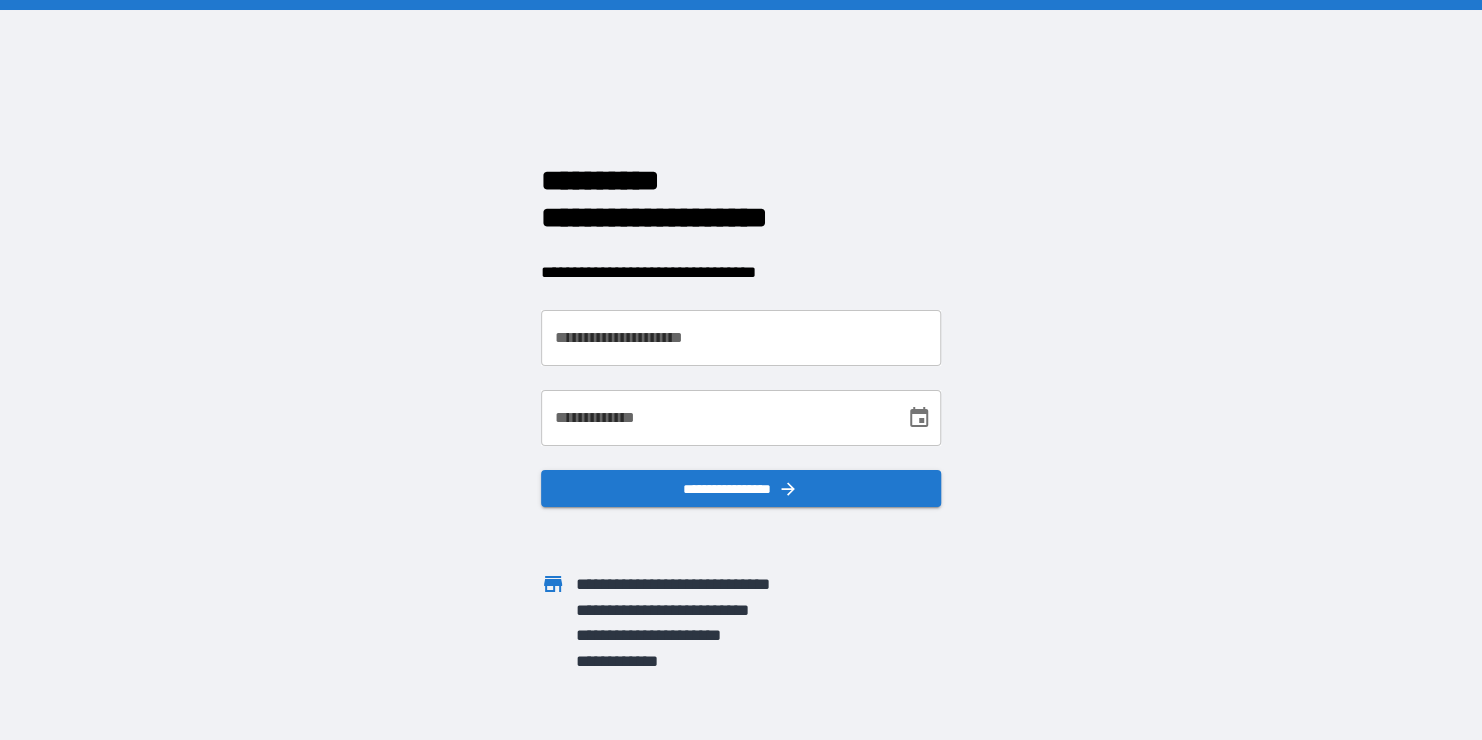 click on "**********" at bounding box center [741, 338] 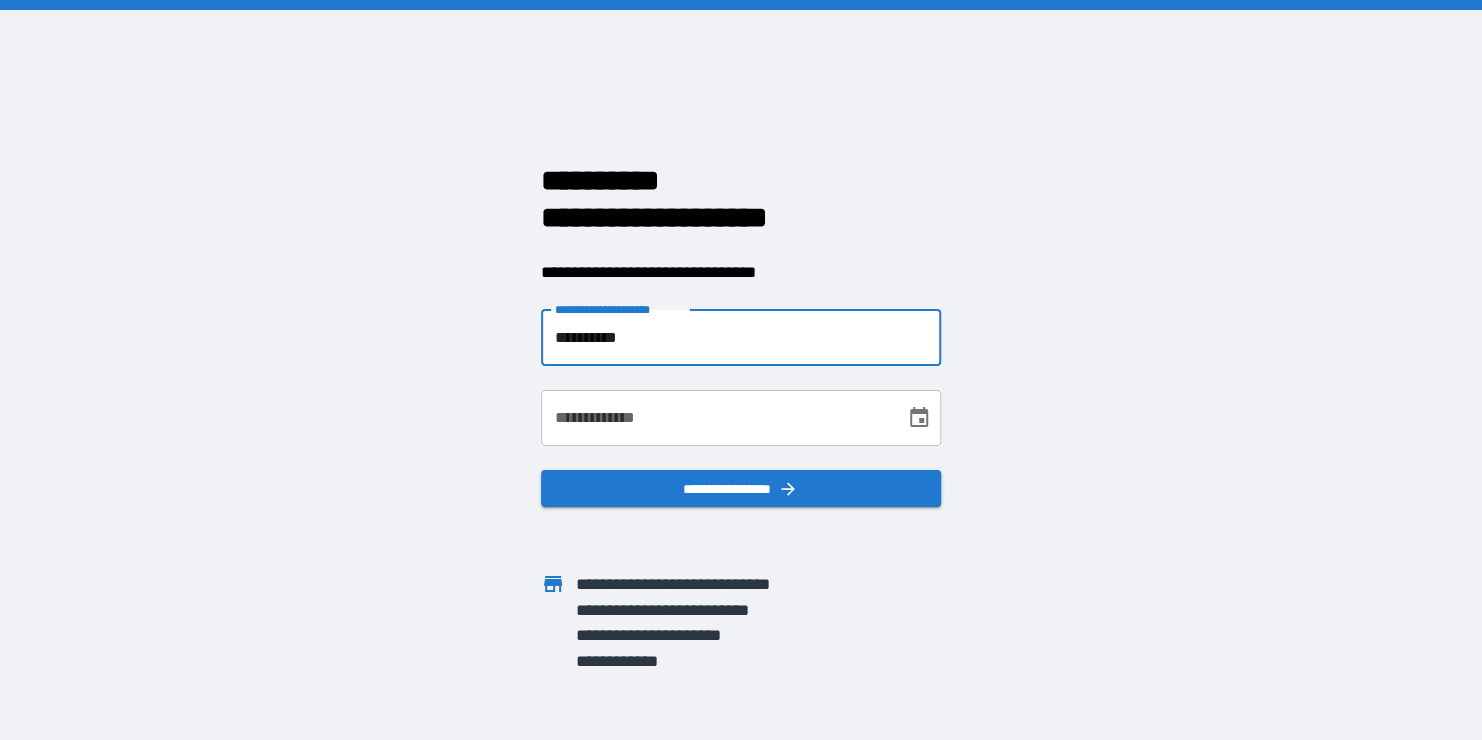type on "**********" 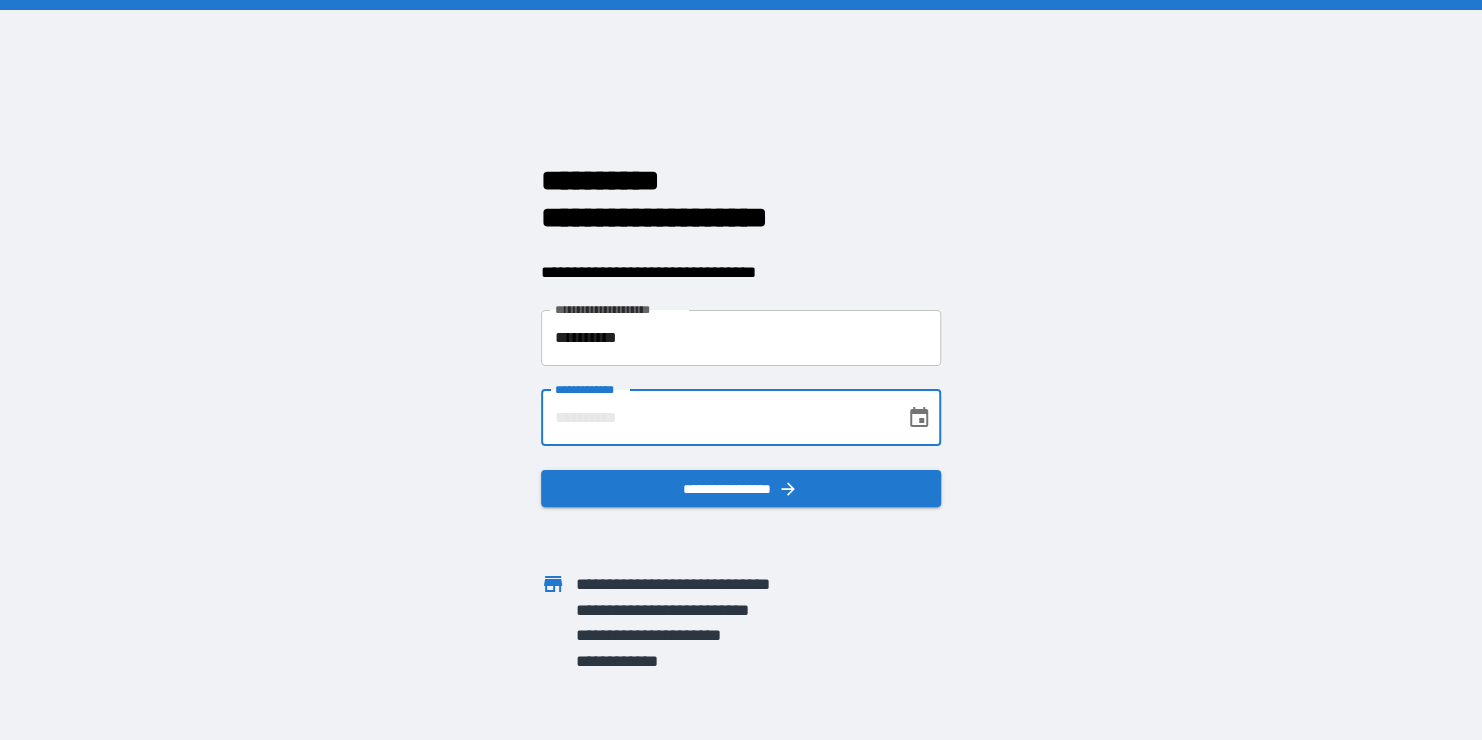 type on "**********" 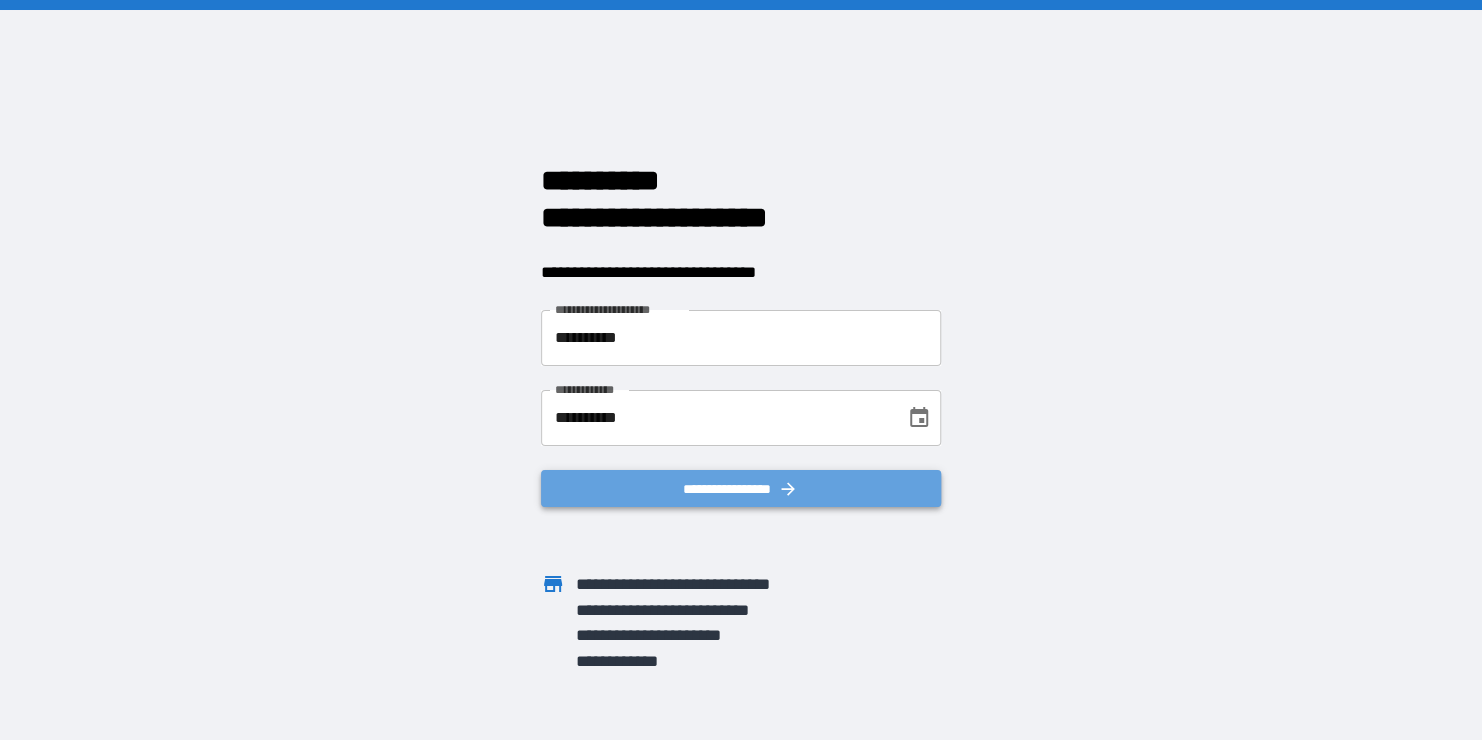click on "**********" at bounding box center (741, 489) 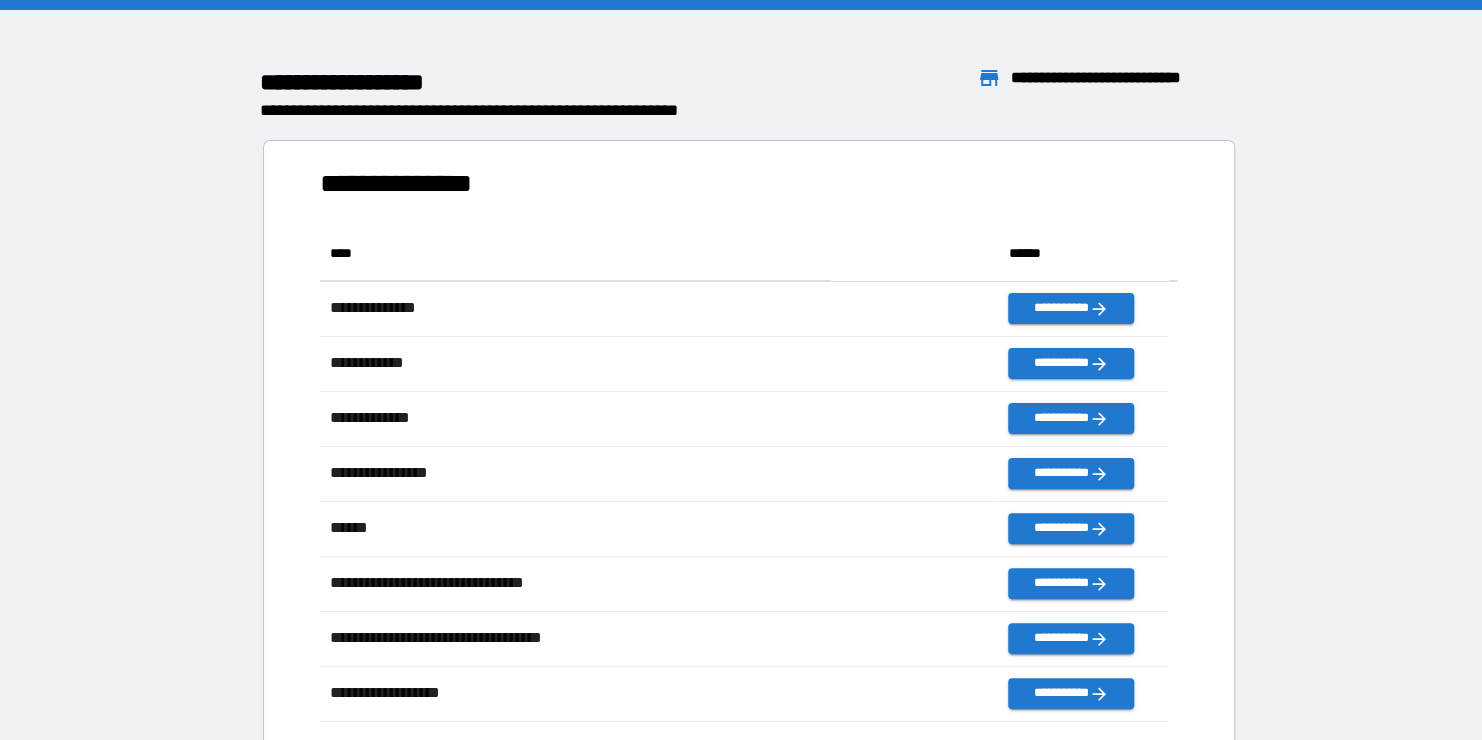 scroll, scrollTop: 480, scrollLeft: 832, axis: both 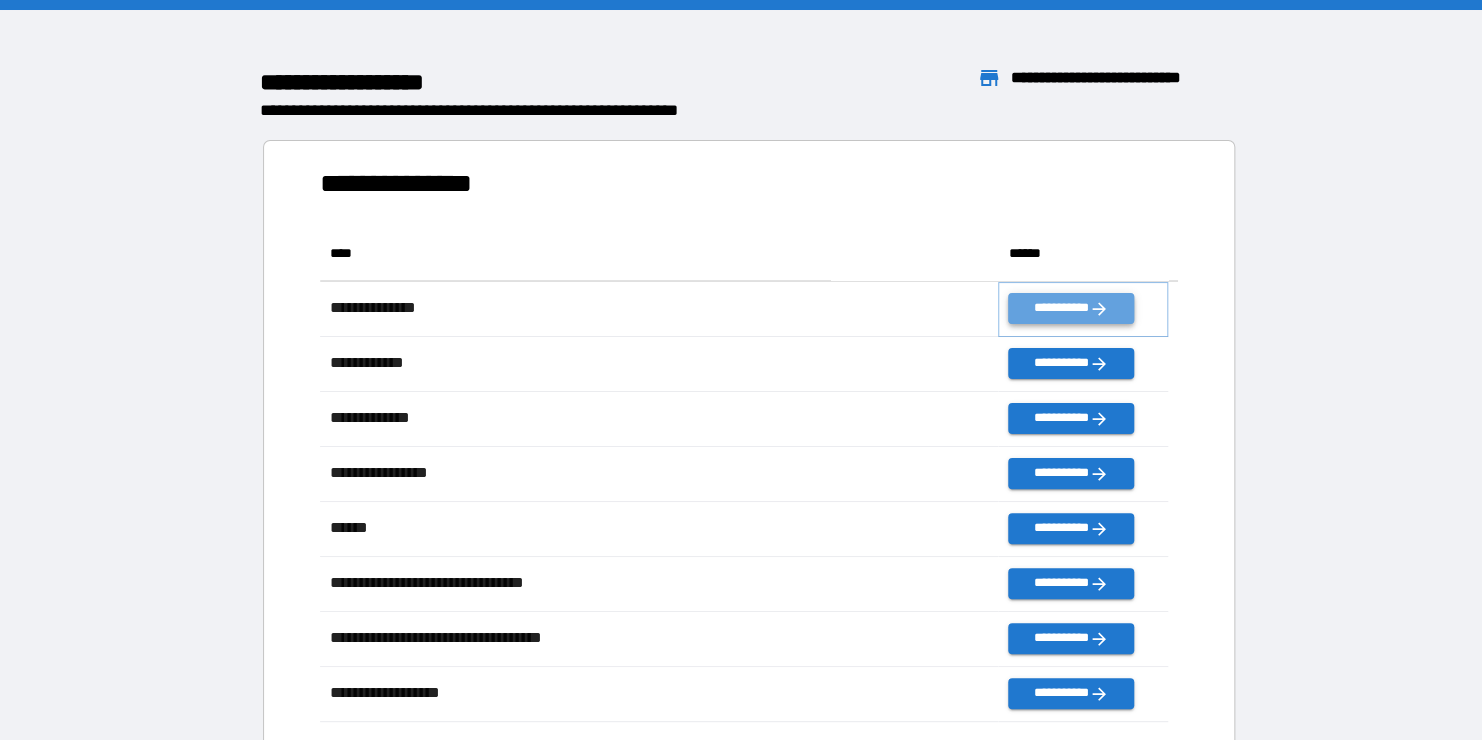 click on "**********" at bounding box center (1070, 308) 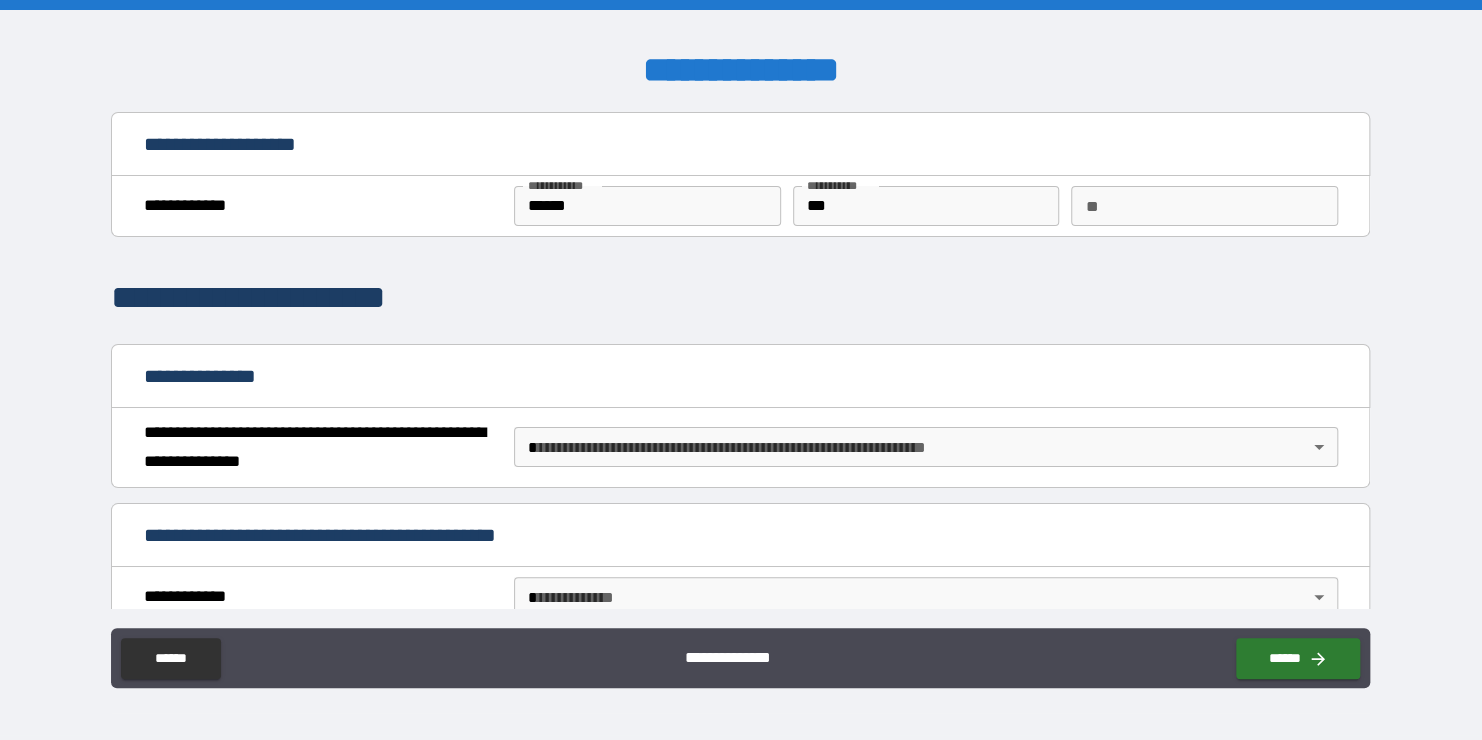 click on "**********" at bounding box center [741, 370] 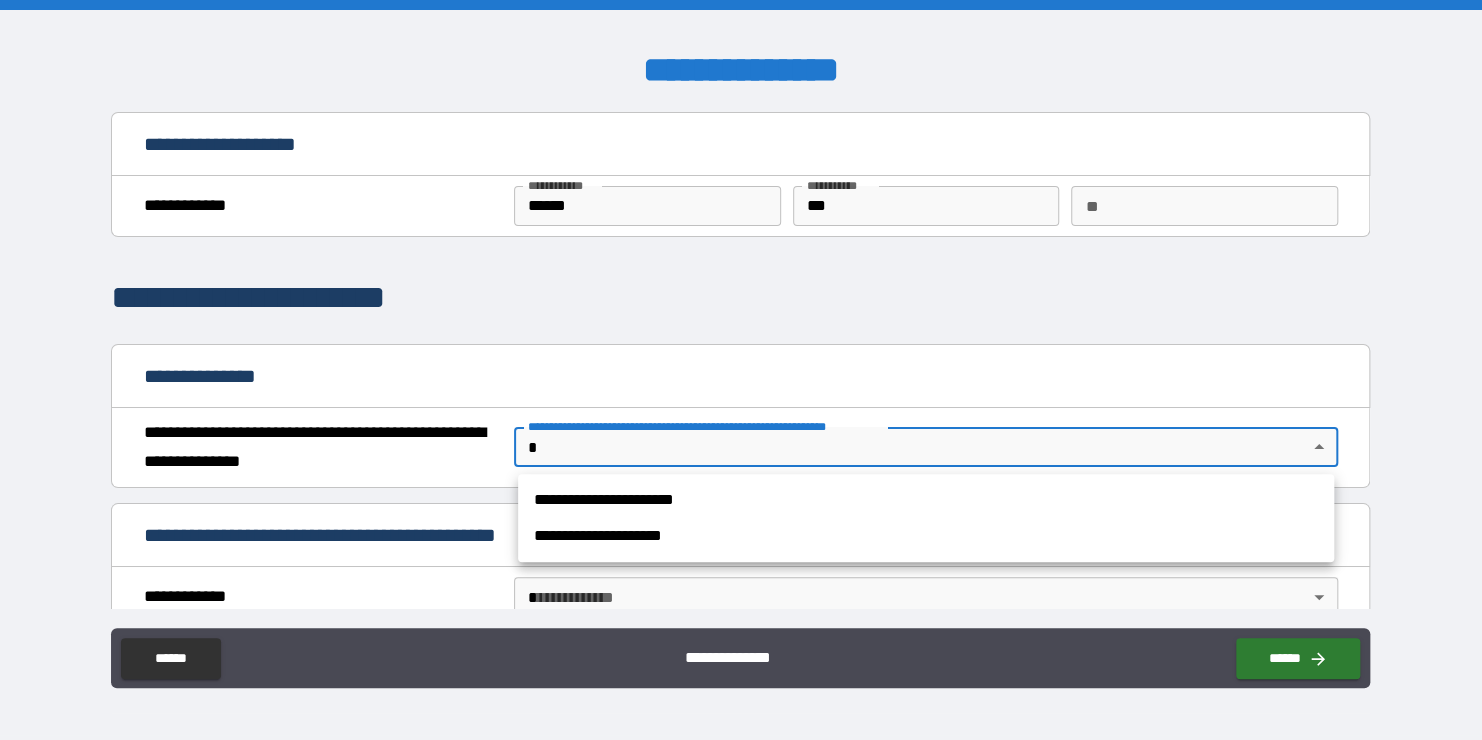 click on "**********" at bounding box center (926, 536) 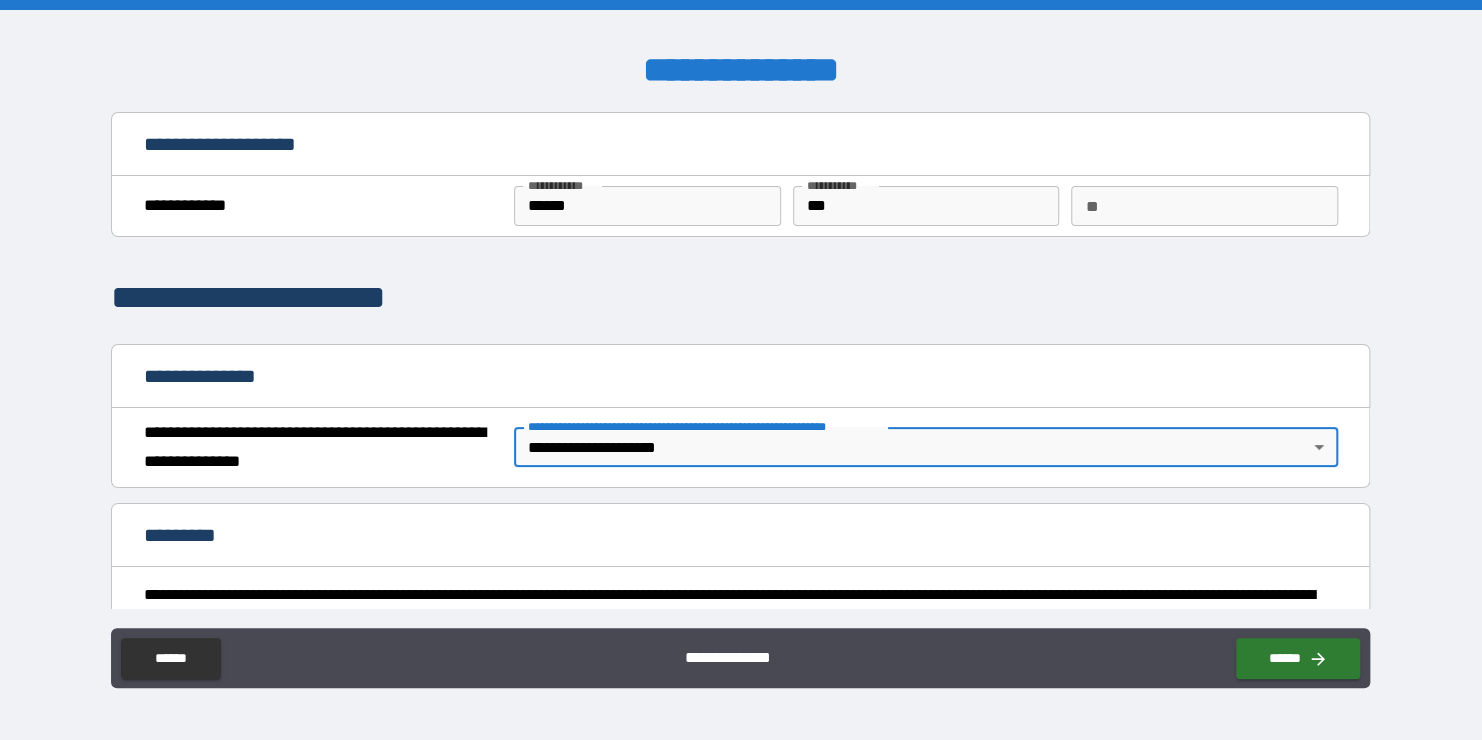scroll, scrollTop: 212, scrollLeft: 0, axis: vertical 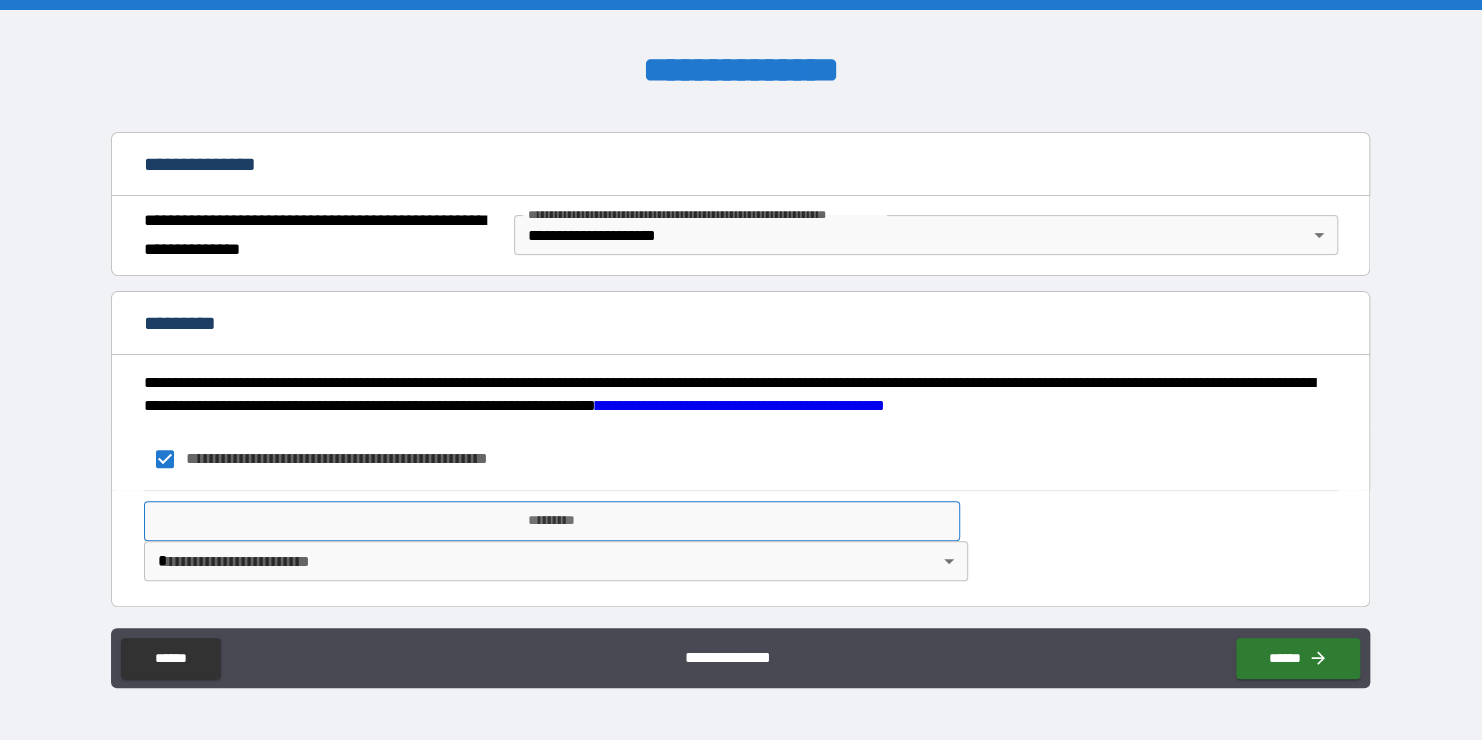 click on "*********" at bounding box center (552, 521) 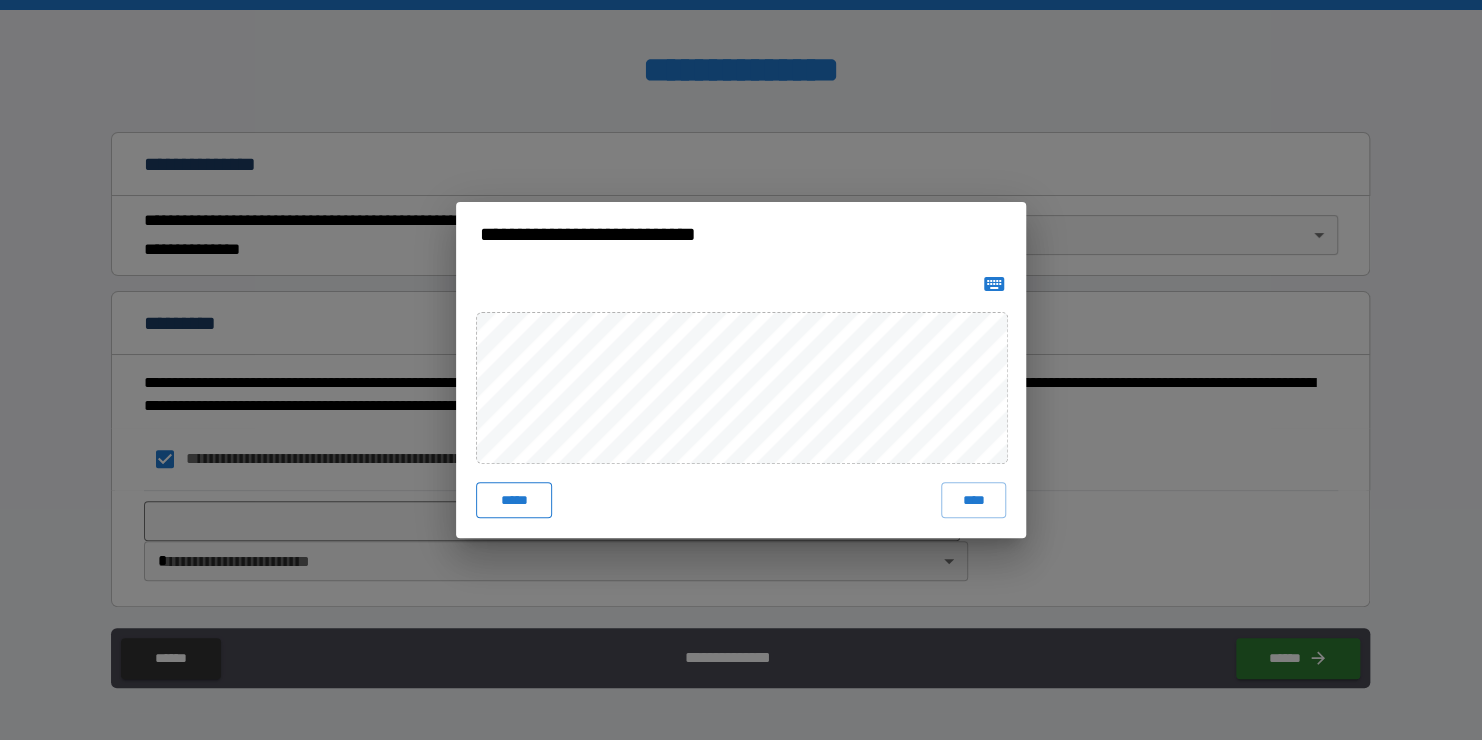 click on "*****" at bounding box center [514, 500] 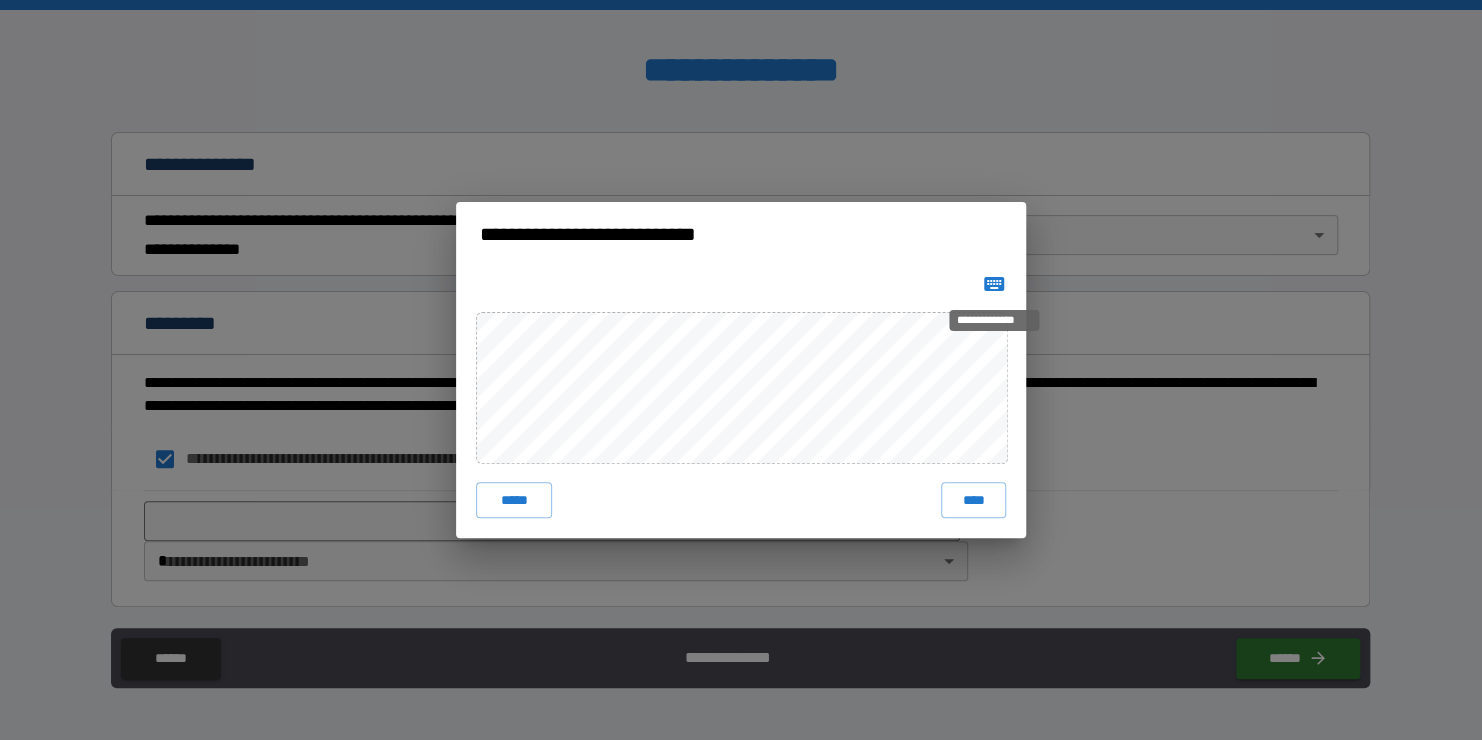 click 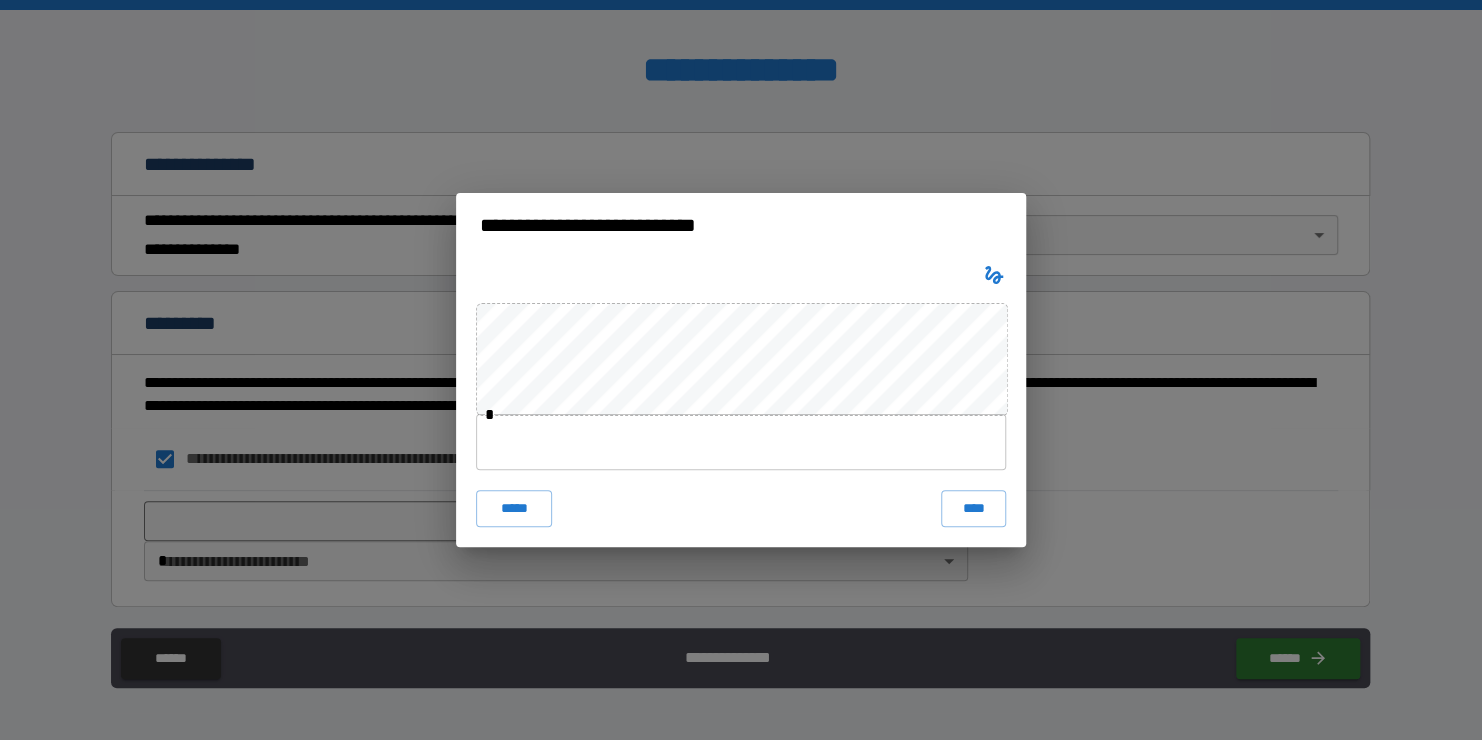 click at bounding box center (741, 442) 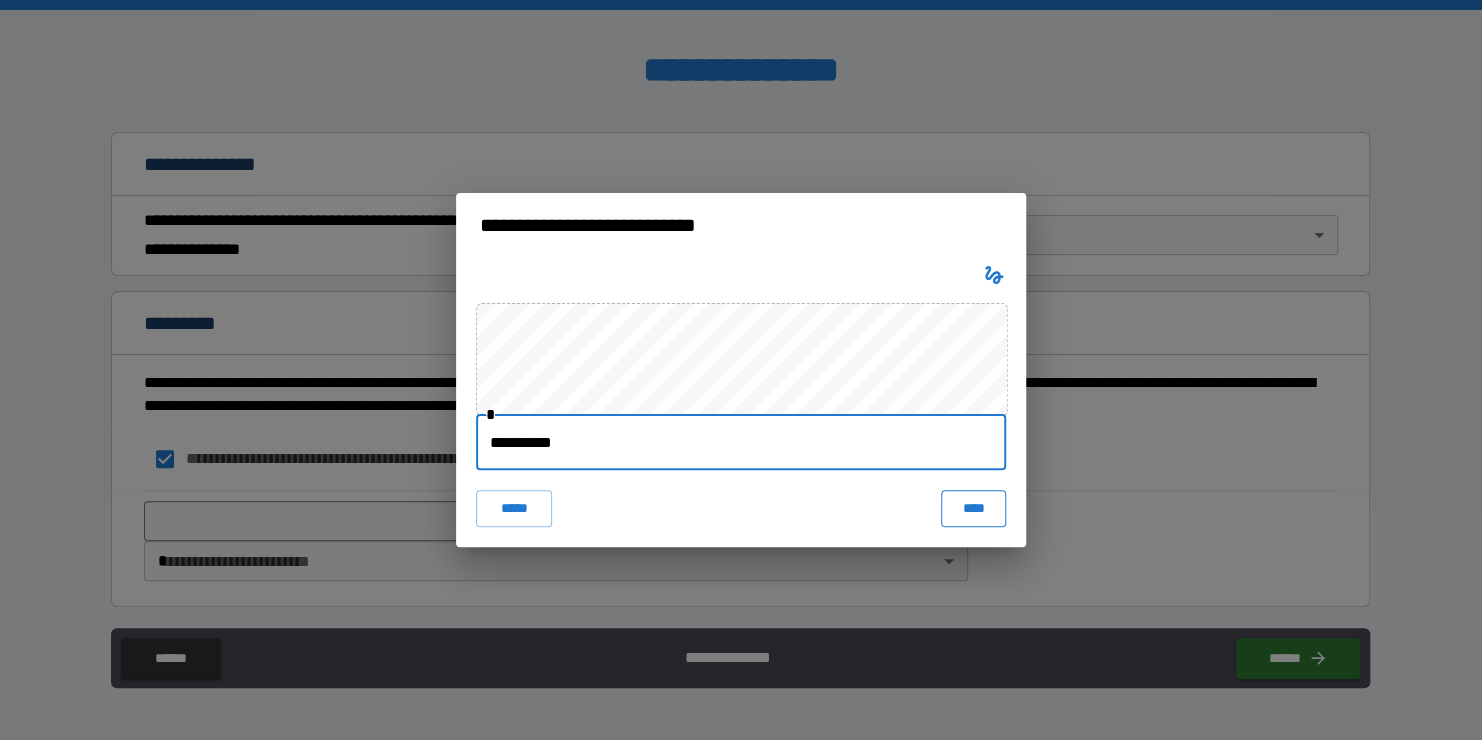type on "**********" 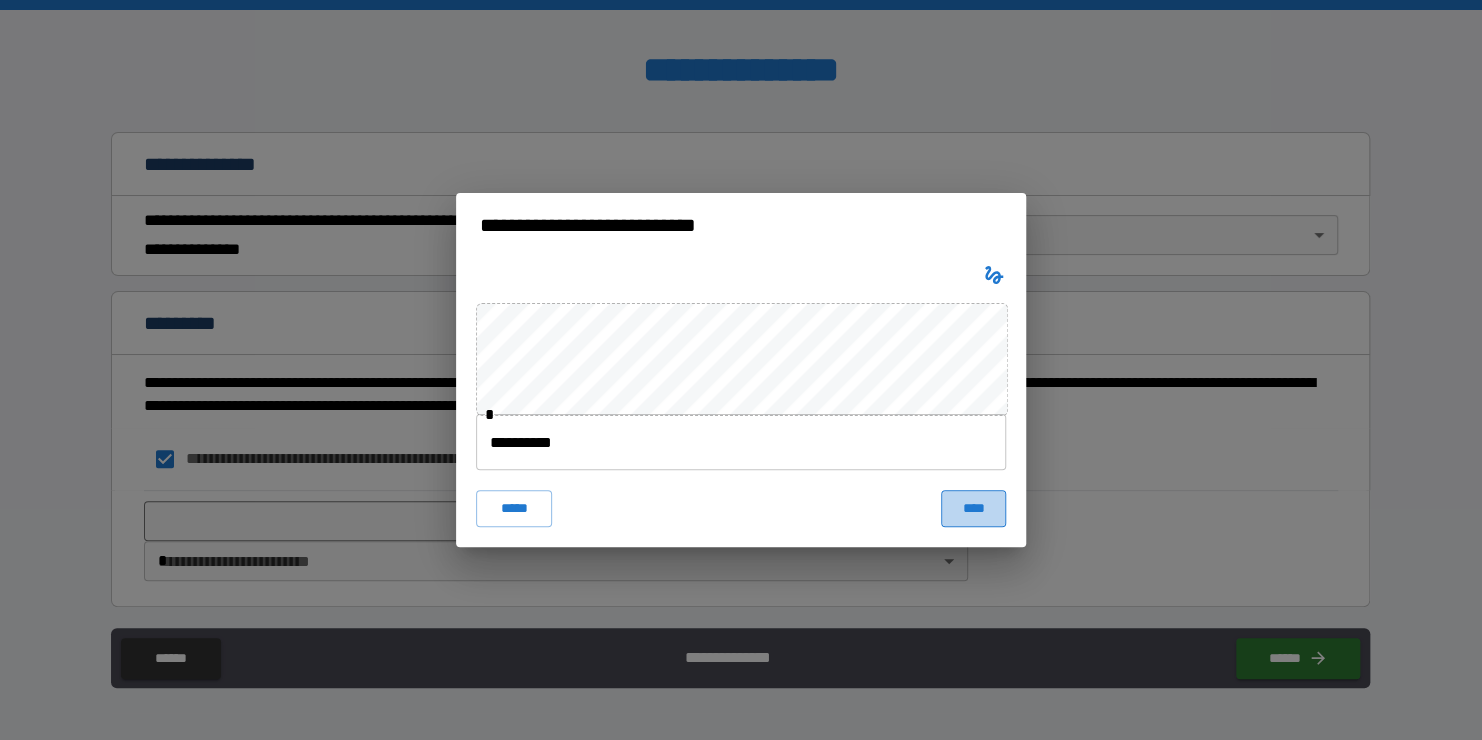 click on "****" at bounding box center [973, 508] 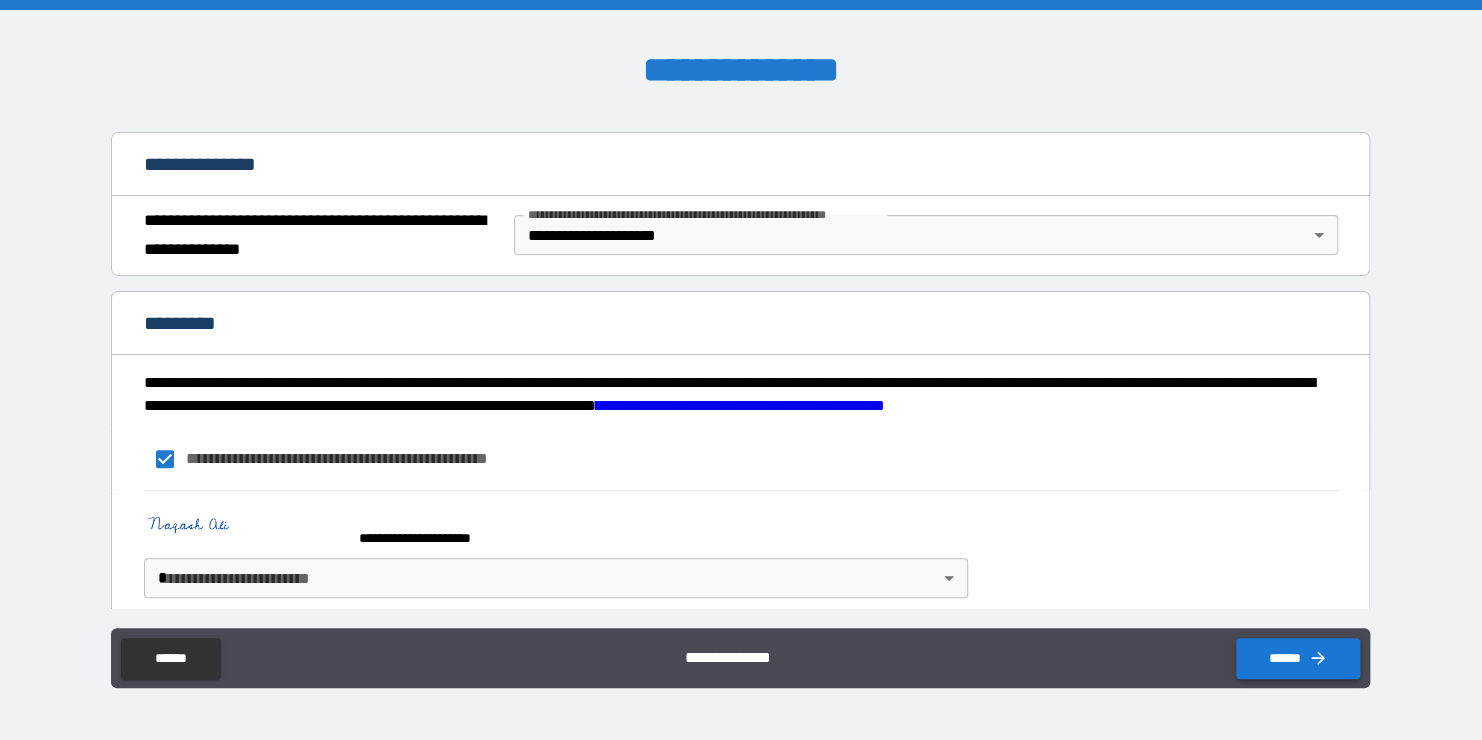click on "******" at bounding box center [1298, 658] 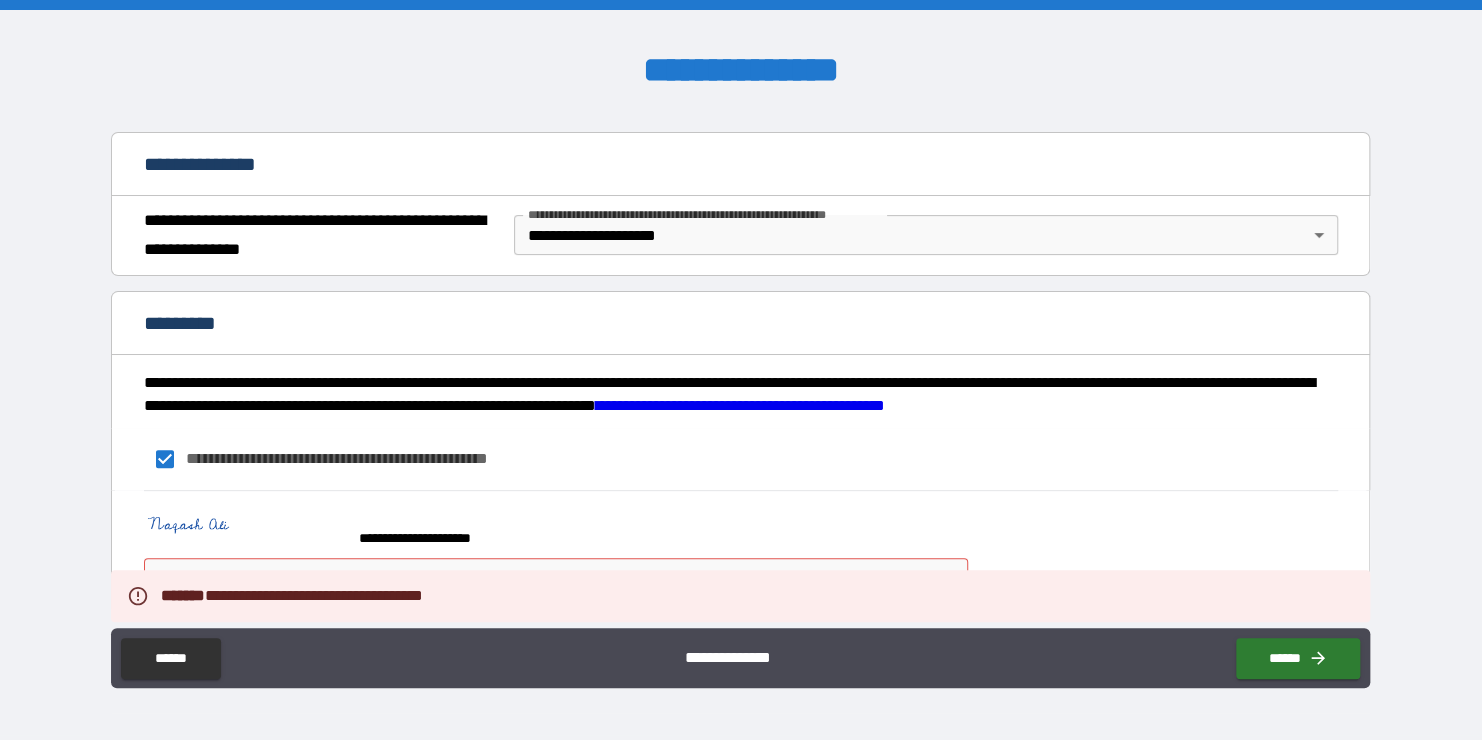 scroll, scrollTop: 230, scrollLeft: 0, axis: vertical 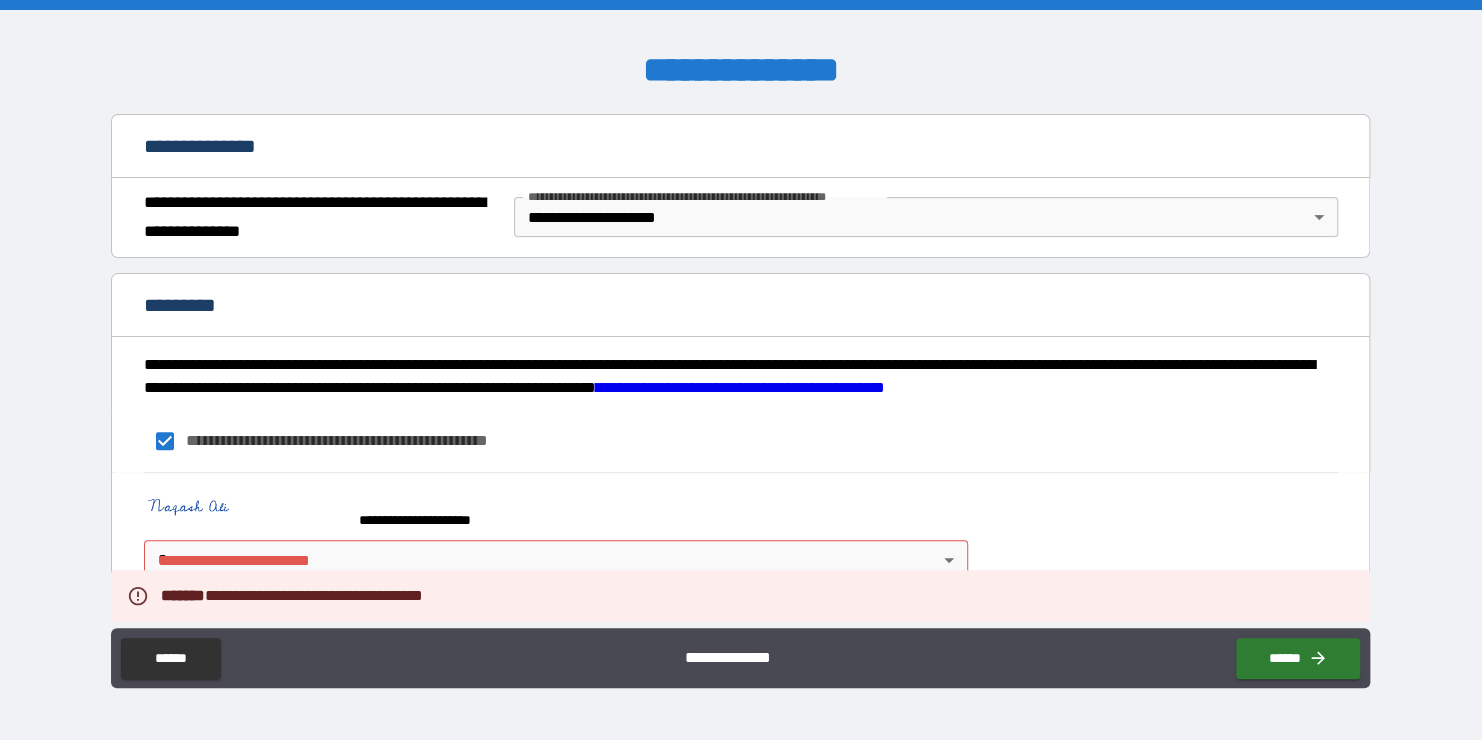 click on "**********" at bounding box center (741, 370) 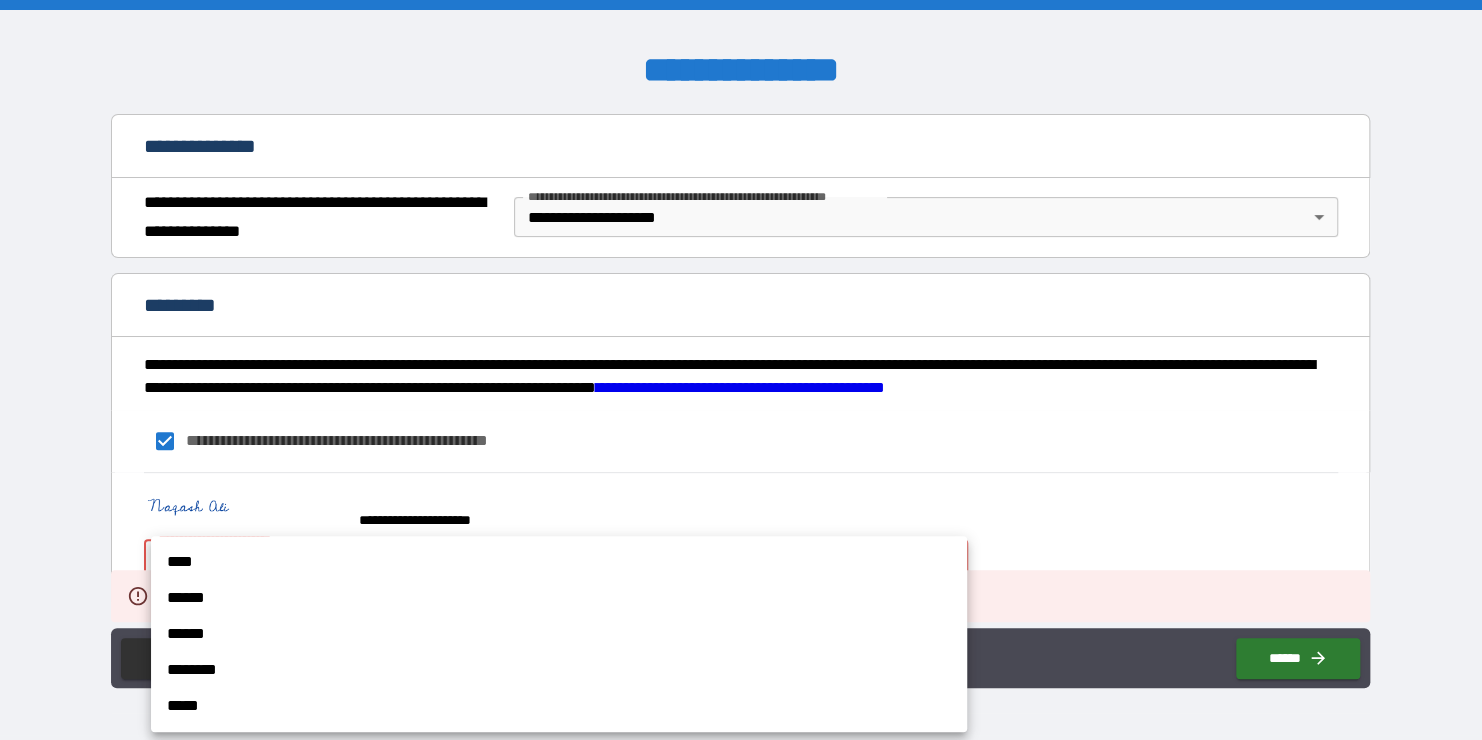 click on "****" at bounding box center [559, 562] 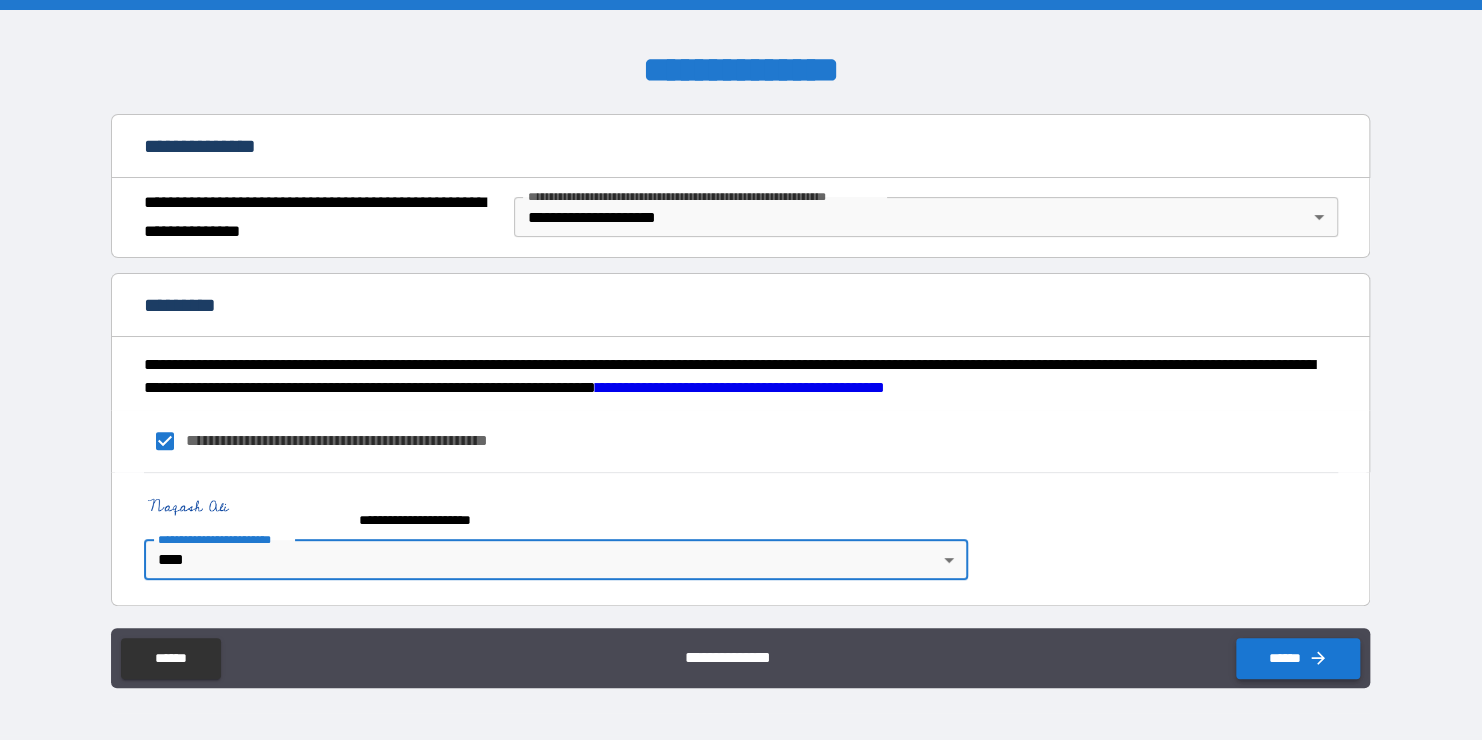 click on "******" at bounding box center (1298, 658) 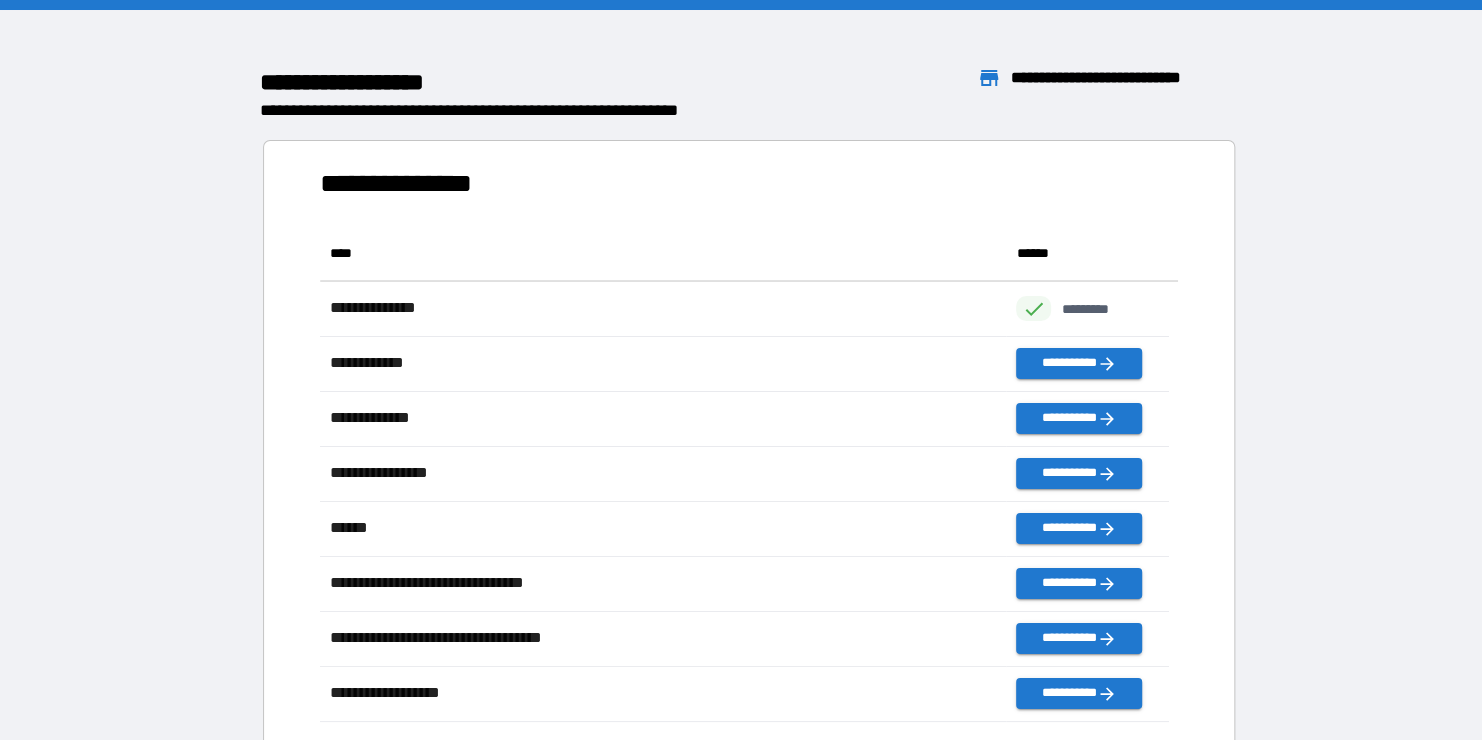 scroll, scrollTop: 480, scrollLeft: 832, axis: both 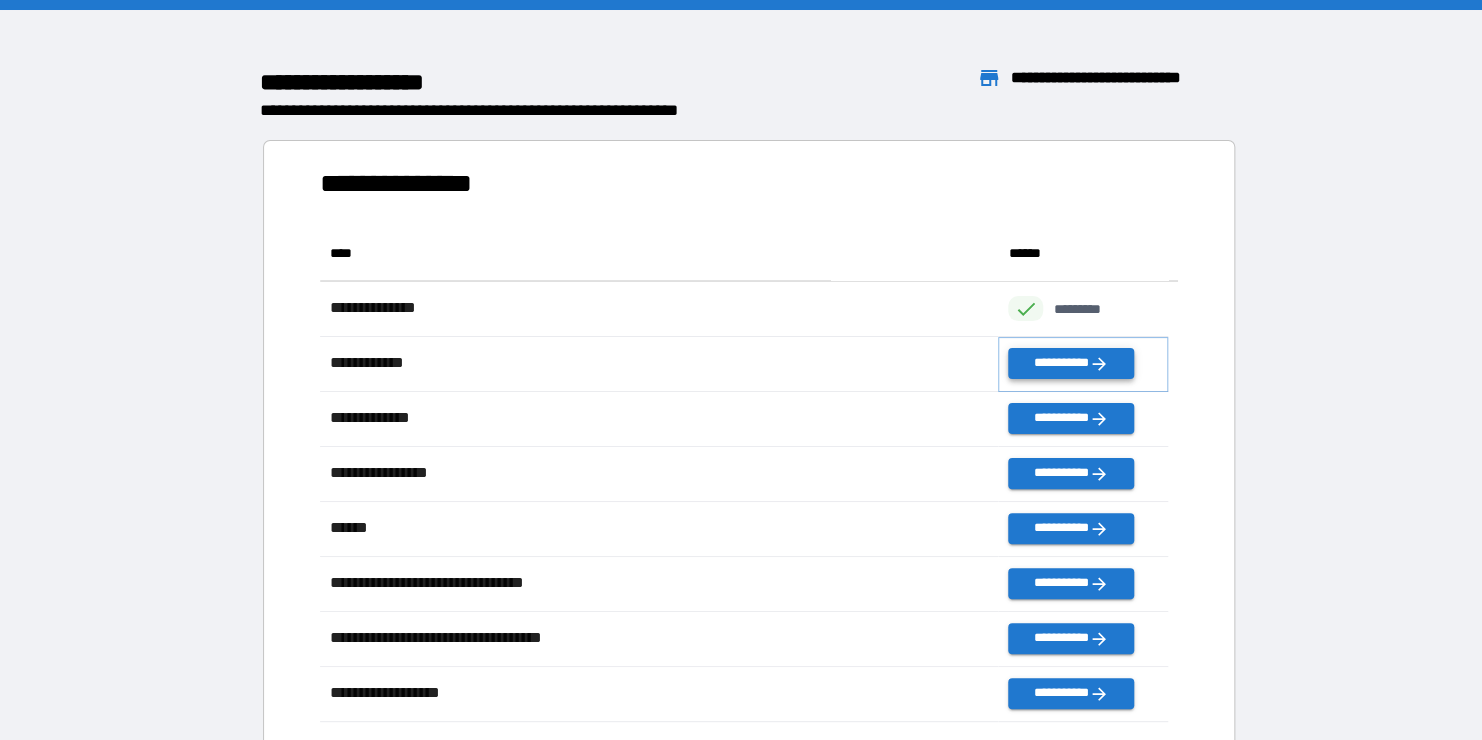 click on "**********" at bounding box center [1070, 363] 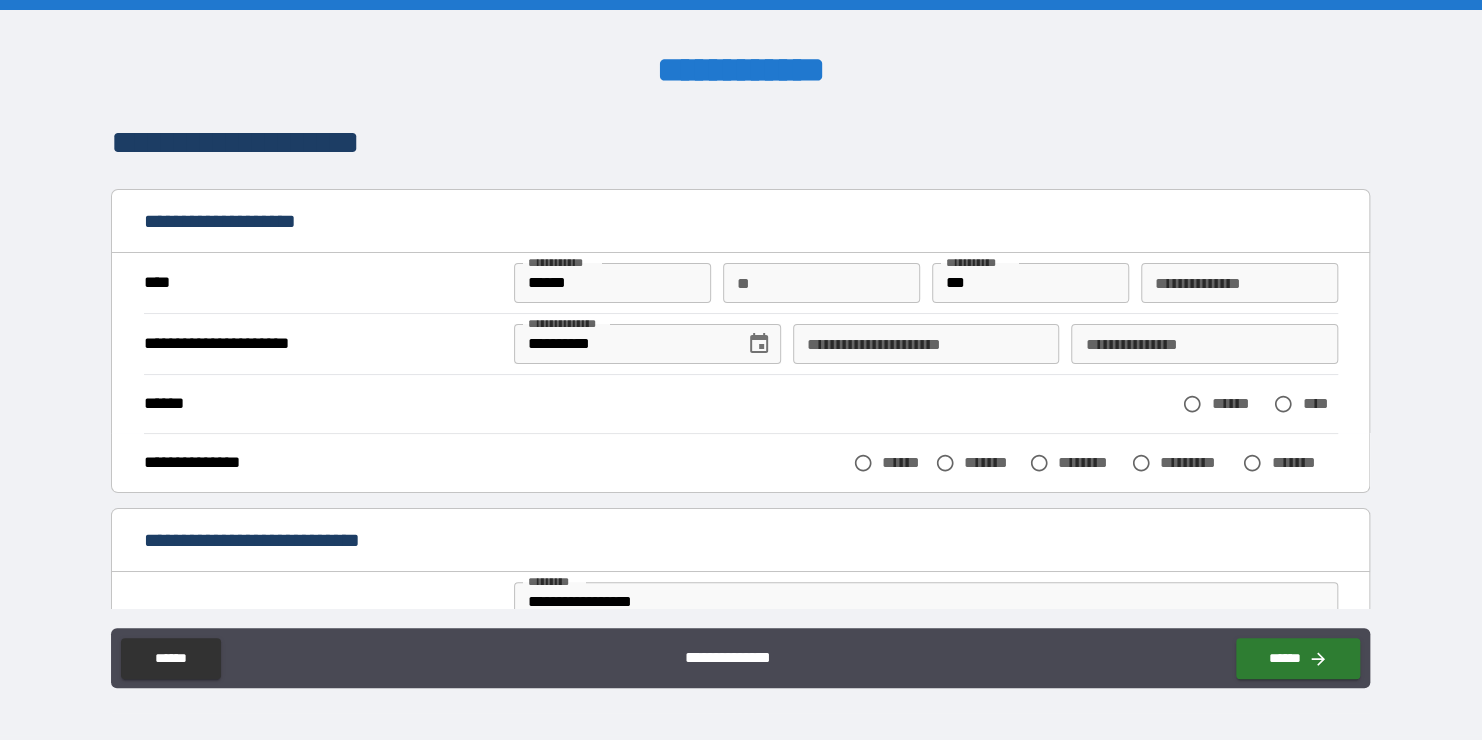 click on "**********" at bounding box center (926, 344) 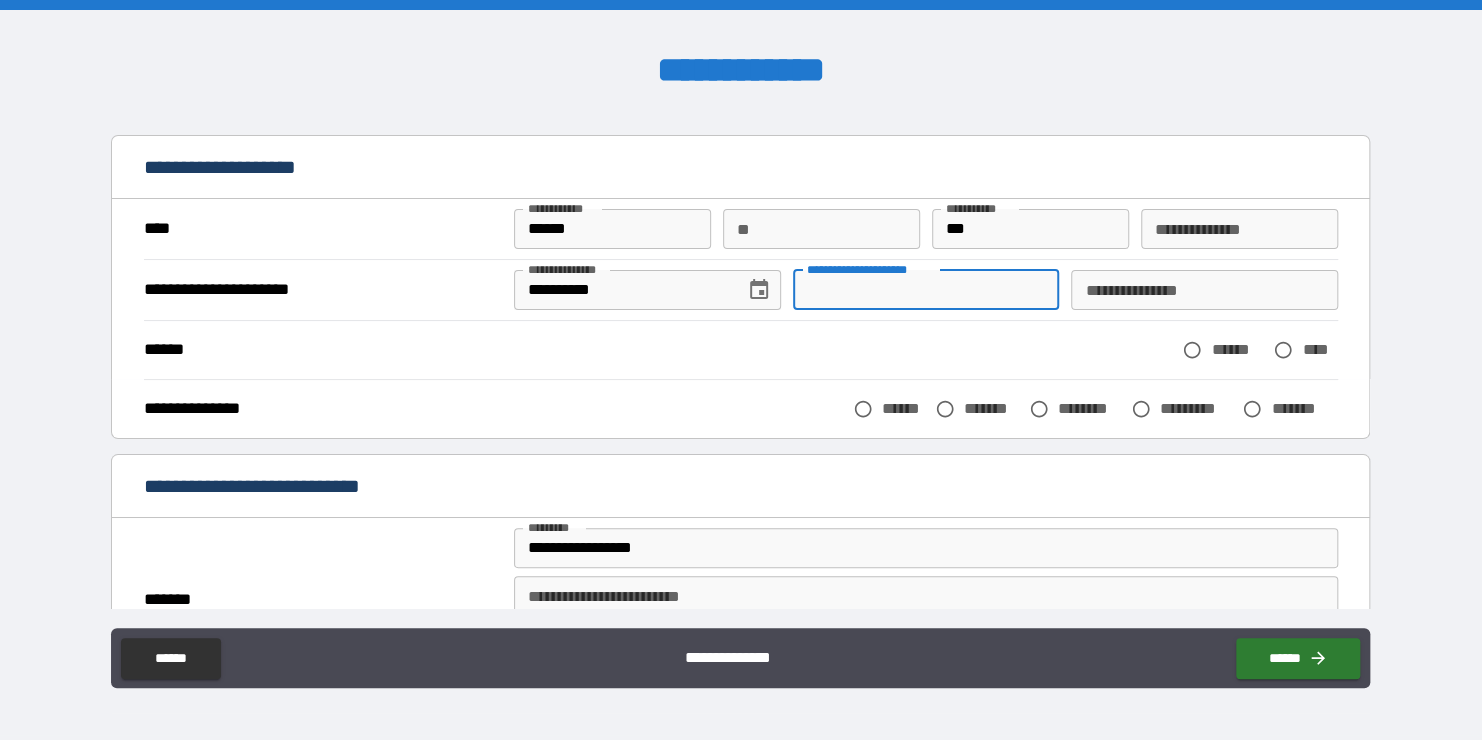scroll, scrollTop: 100, scrollLeft: 0, axis: vertical 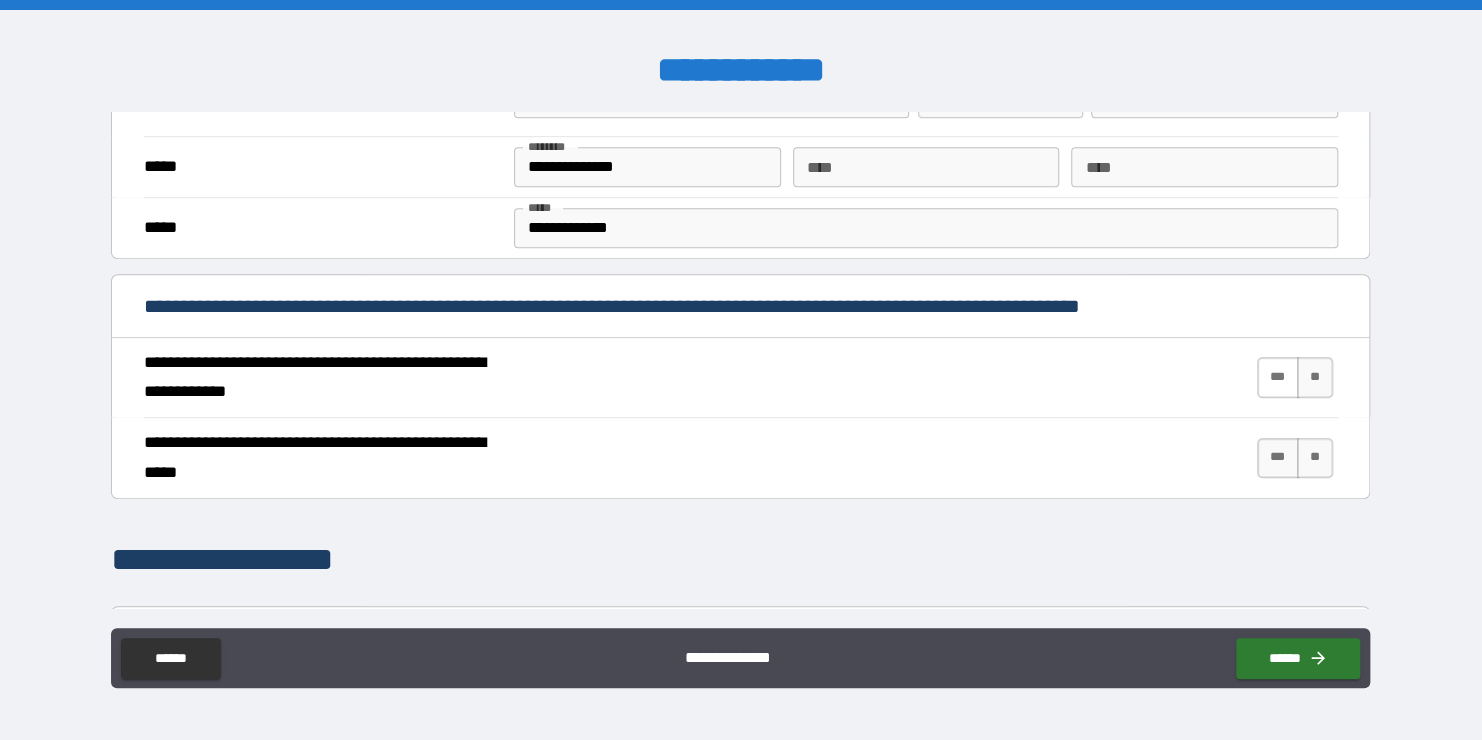 click on "***" at bounding box center [1278, 377] 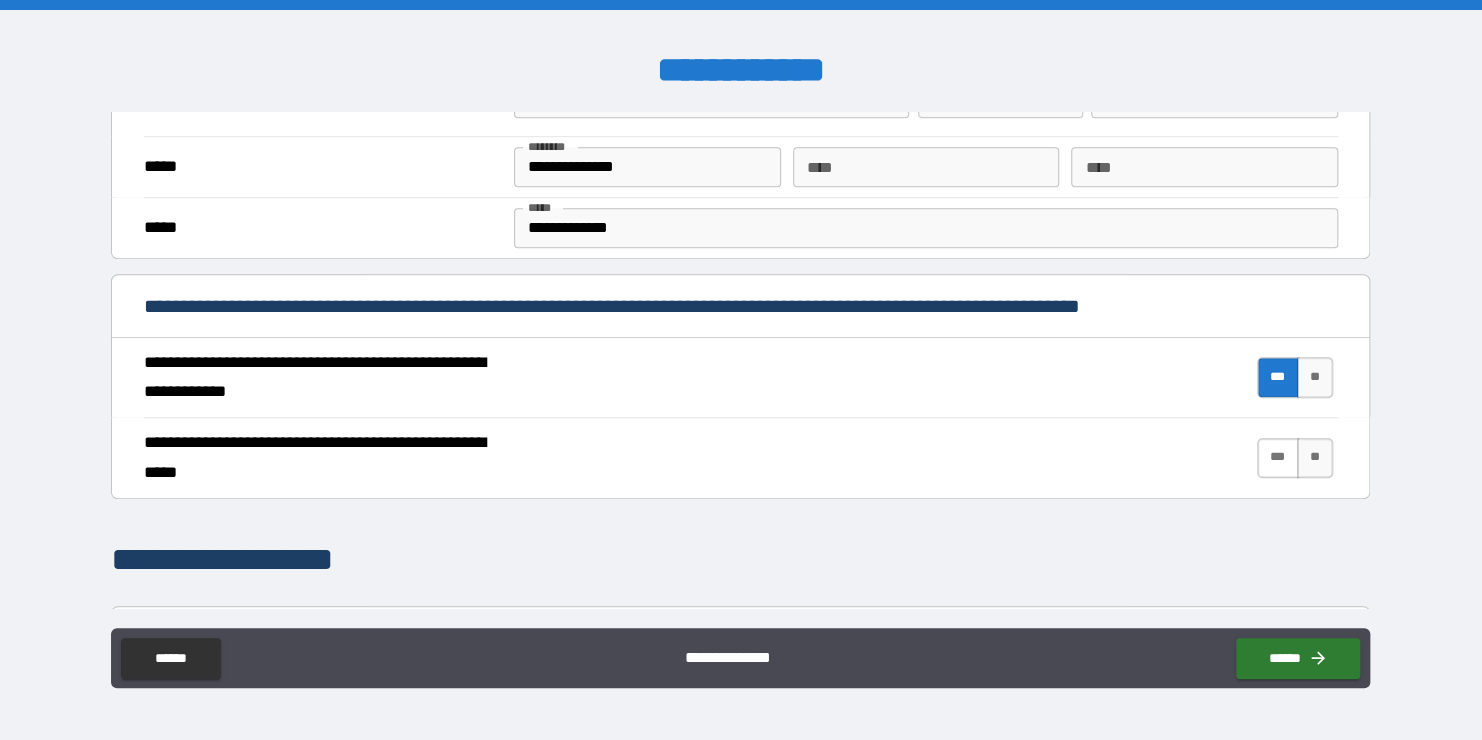 click on "***" at bounding box center [1278, 458] 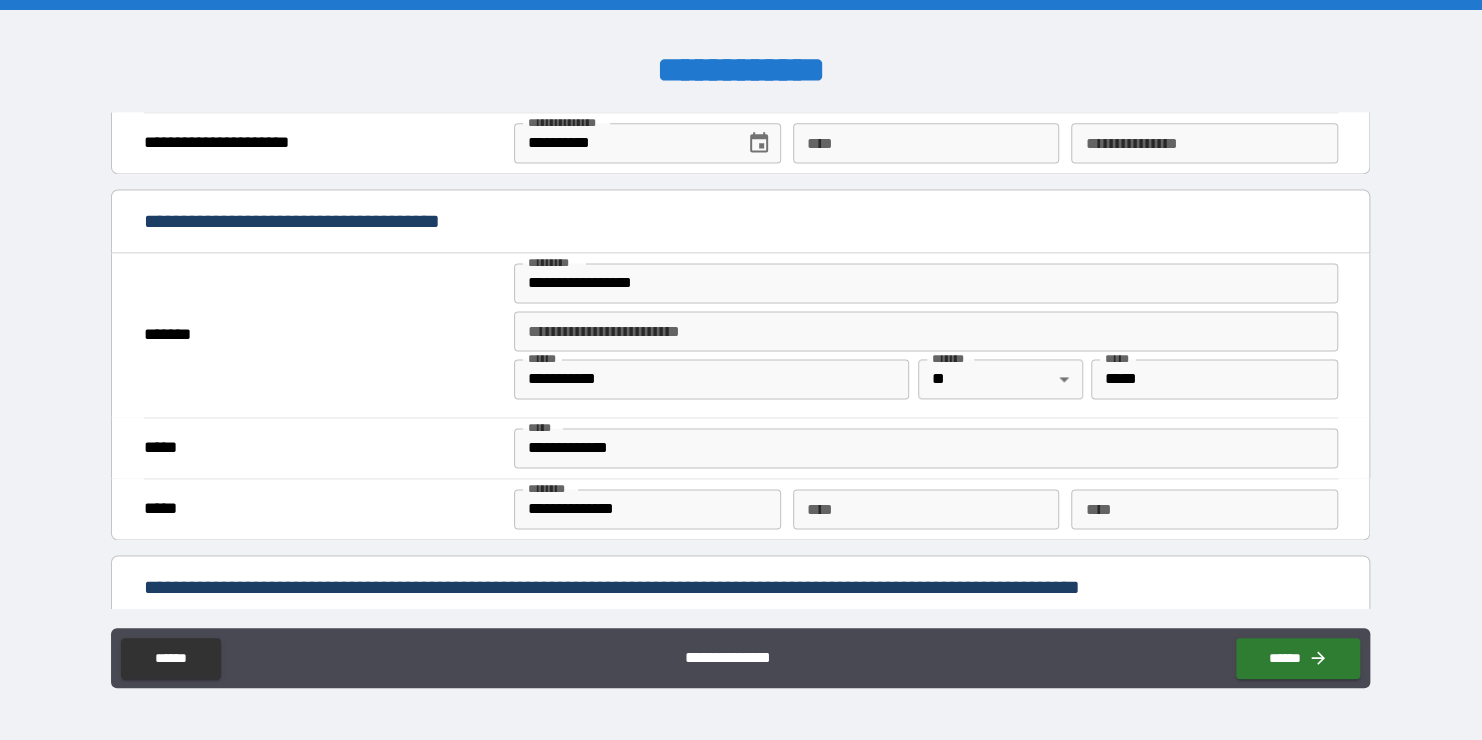 scroll, scrollTop: 1600, scrollLeft: 0, axis: vertical 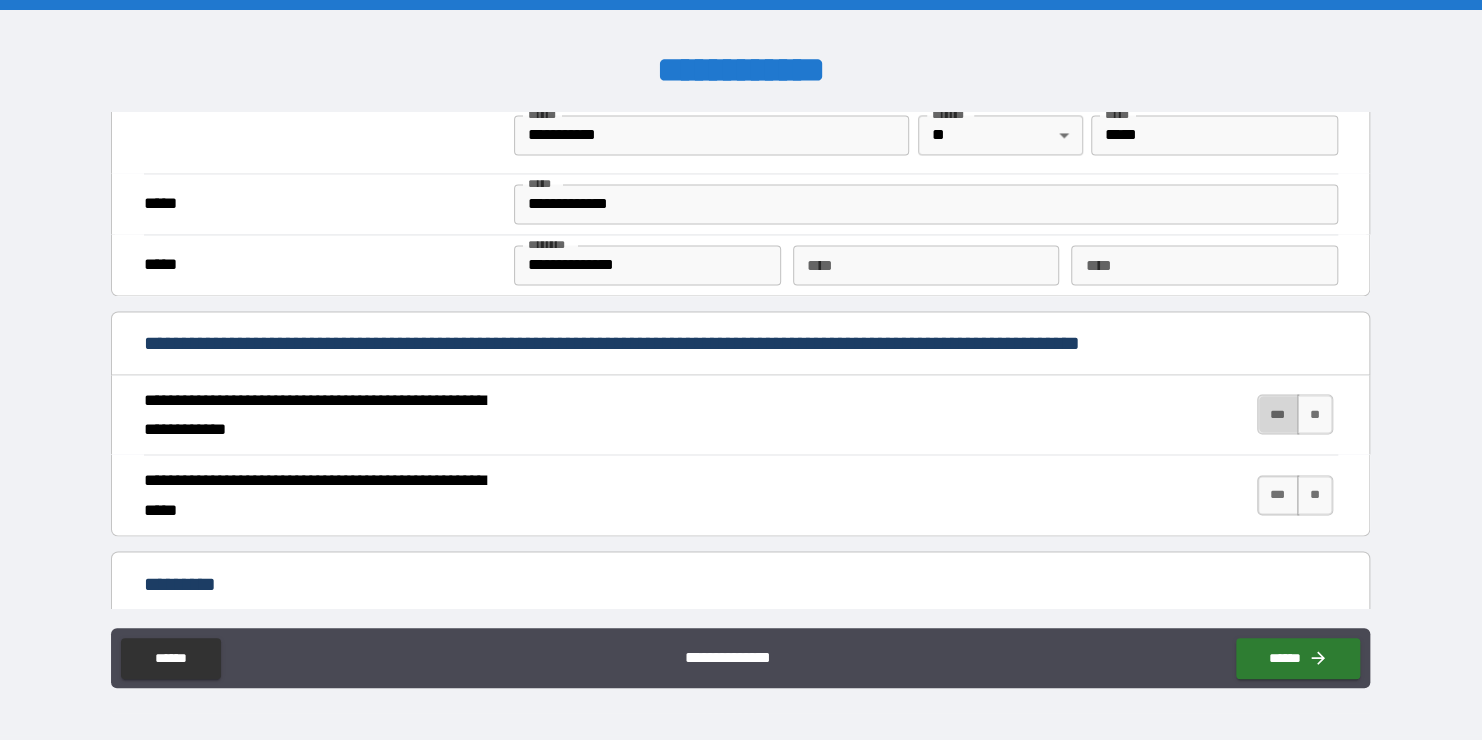 click on "***" at bounding box center (1278, 414) 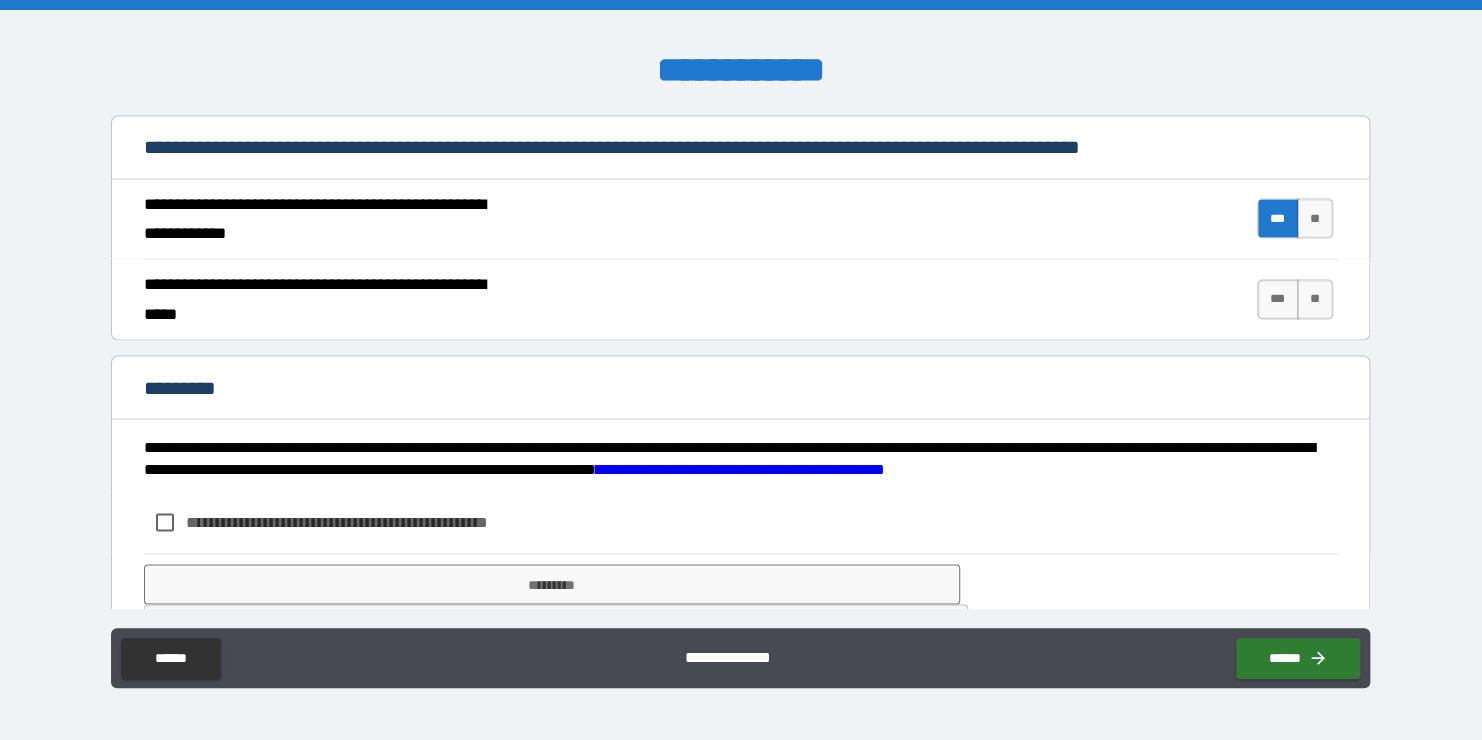 scroll, scrollTop: 1856, scrollLeft: 0, axis: vertical 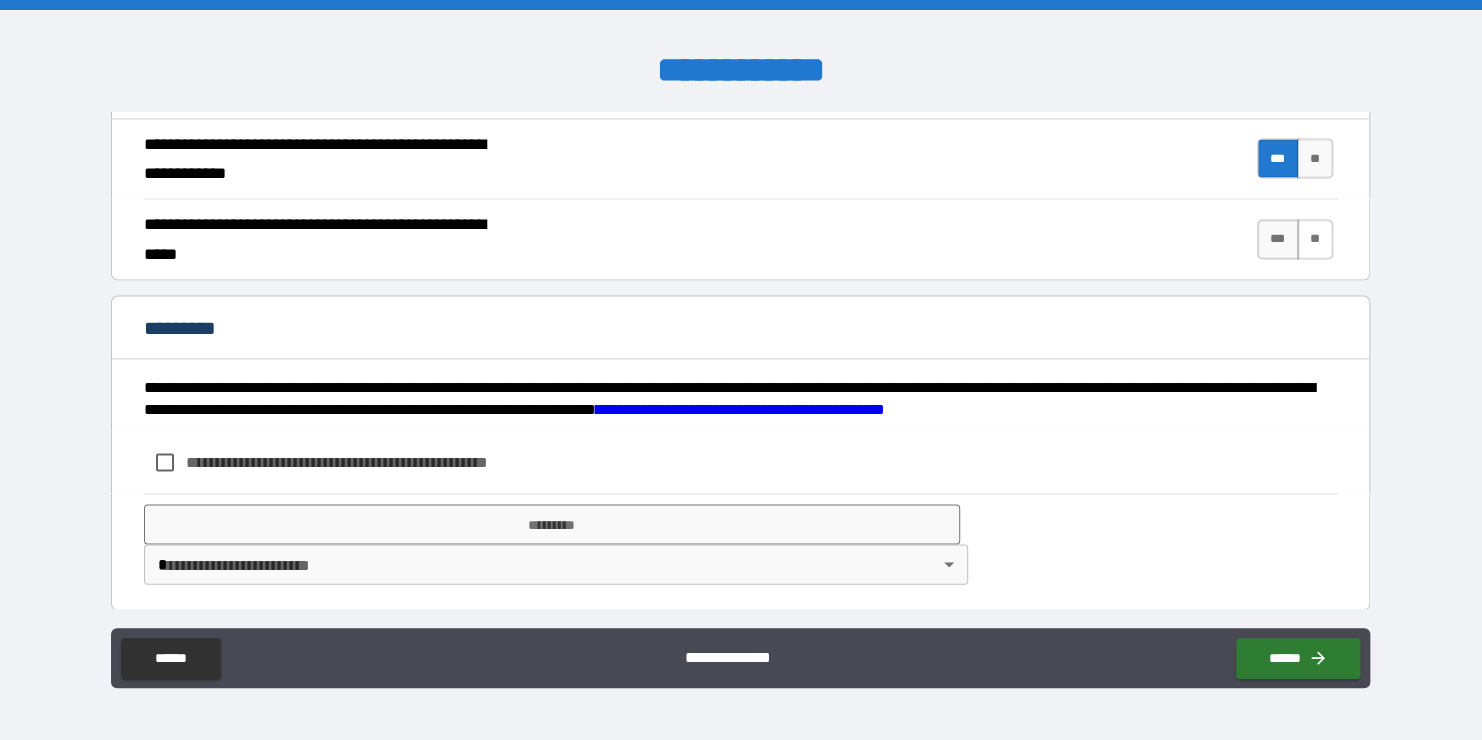 click on "**" at bounding box center [1315, 239] 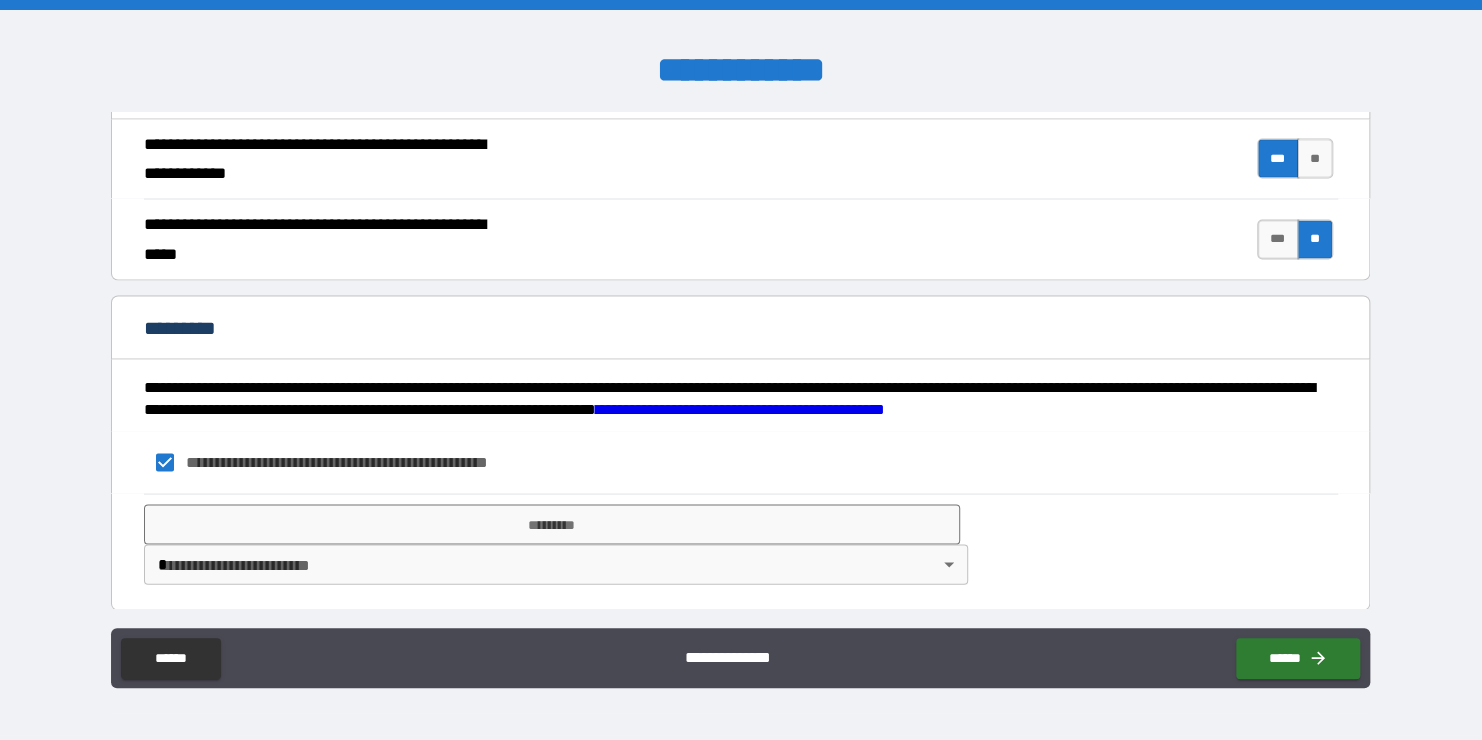 click on "**********" at bounding box center [741, 370] 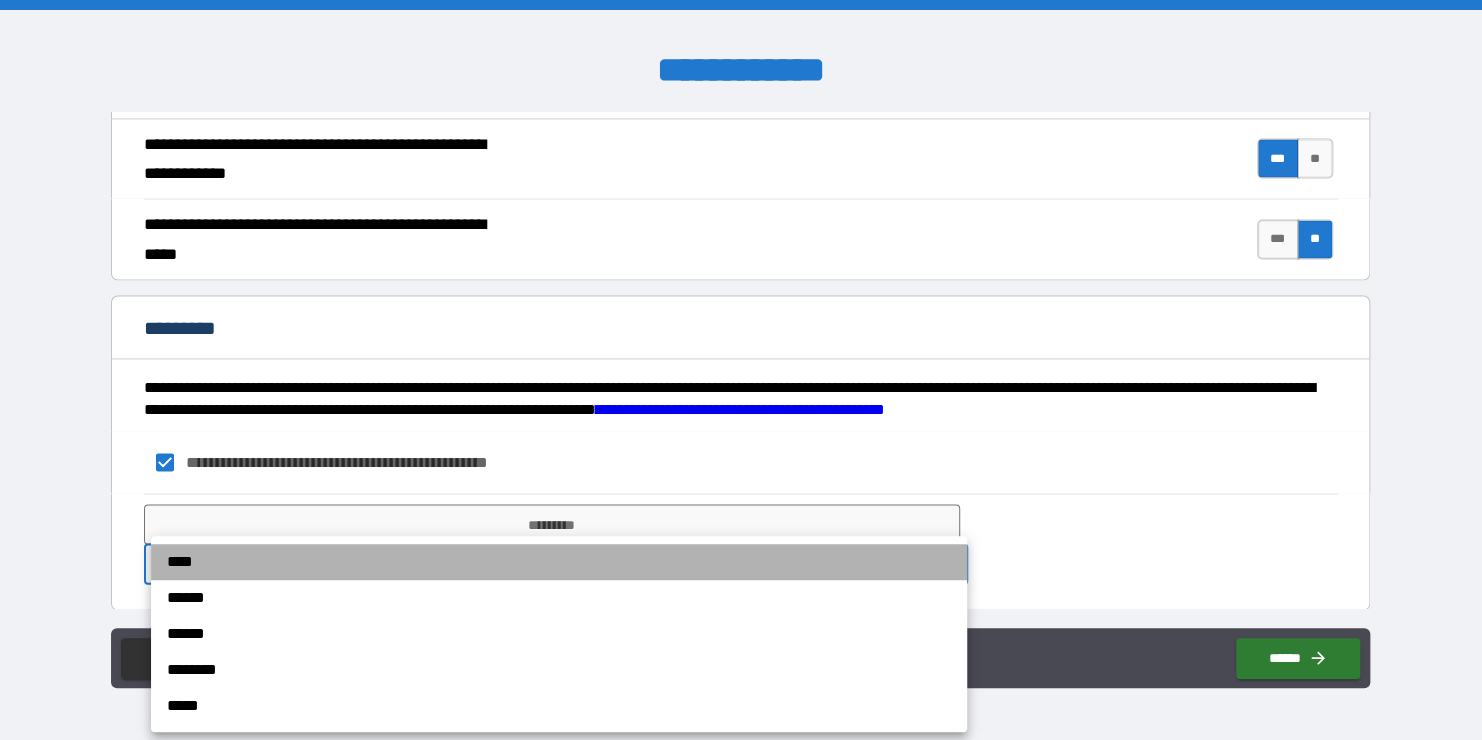 click on "****" at bounding box center [559, 562] 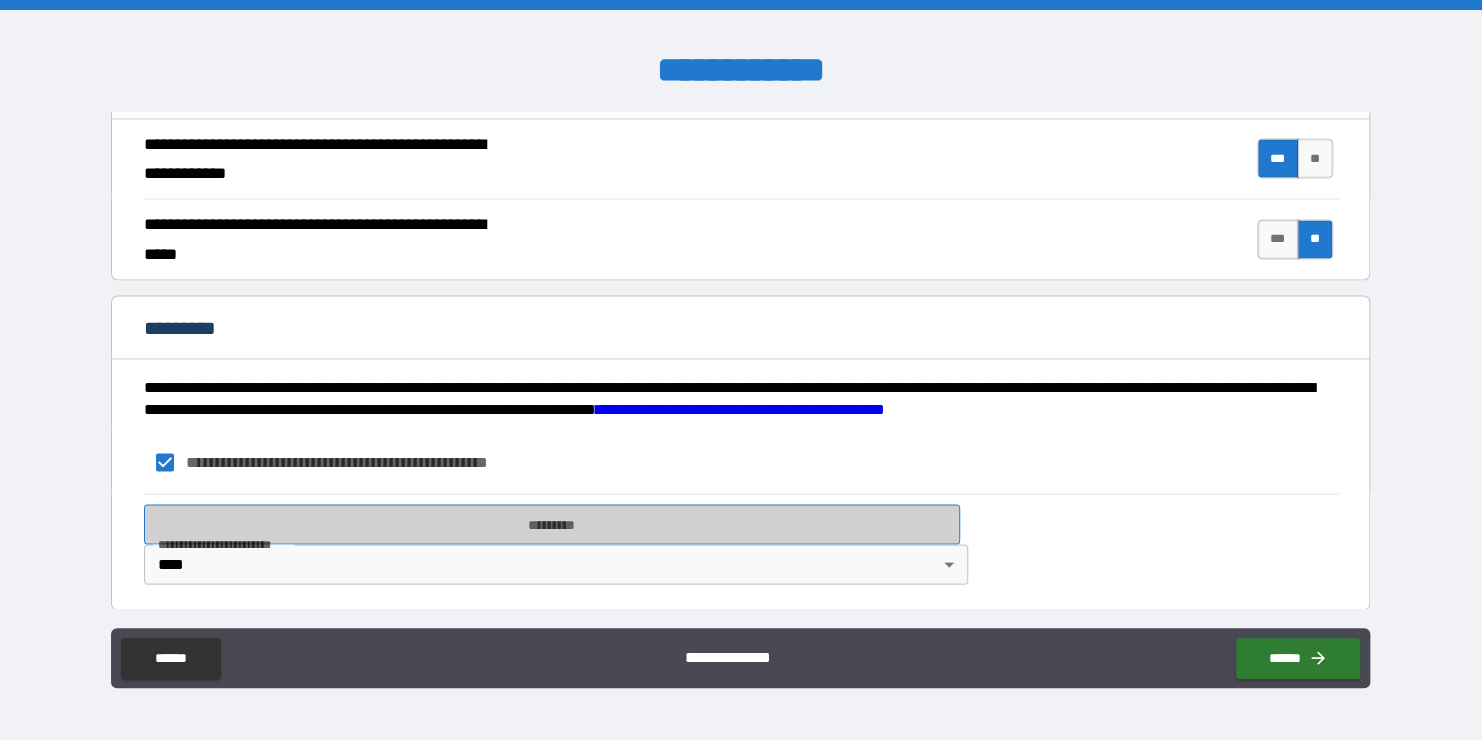 click on "*********" at bounding box center (552, 524) 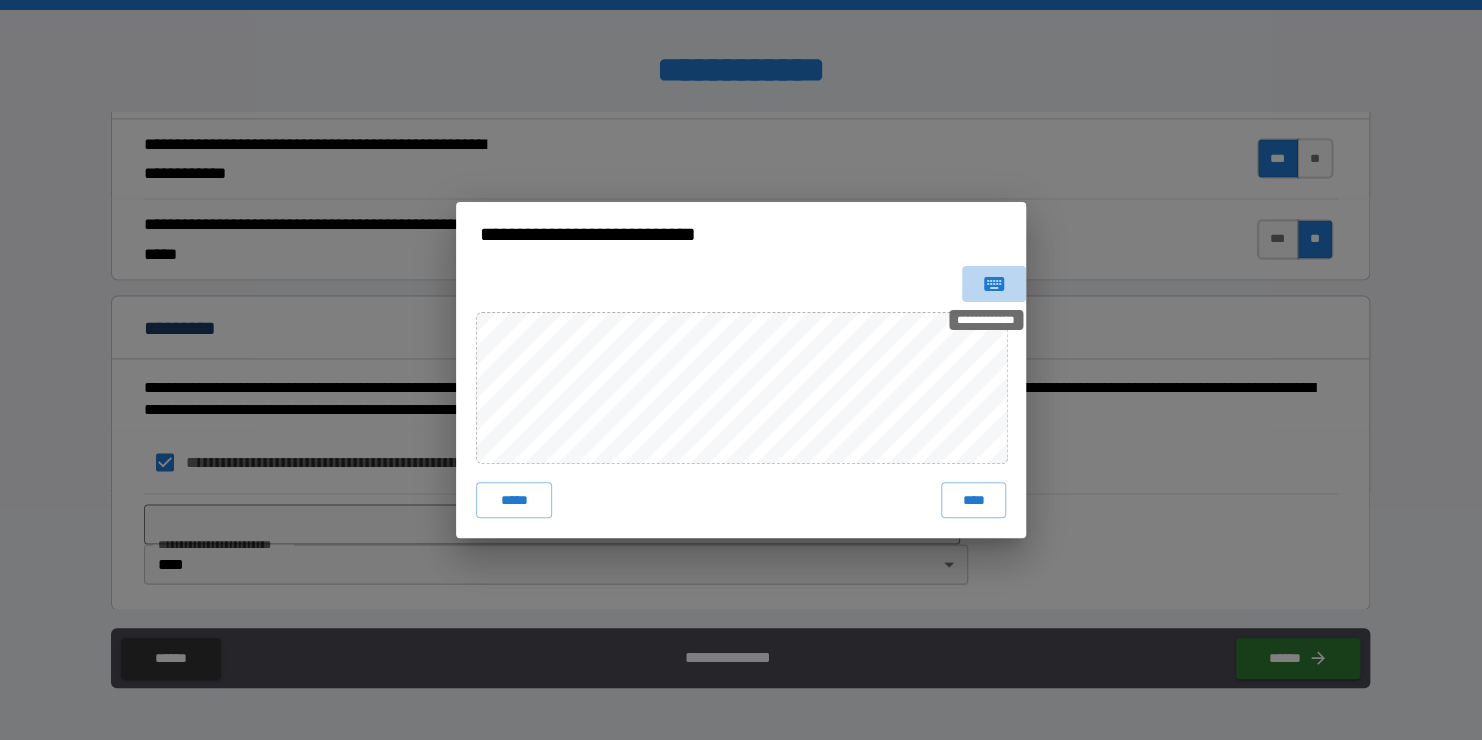 click 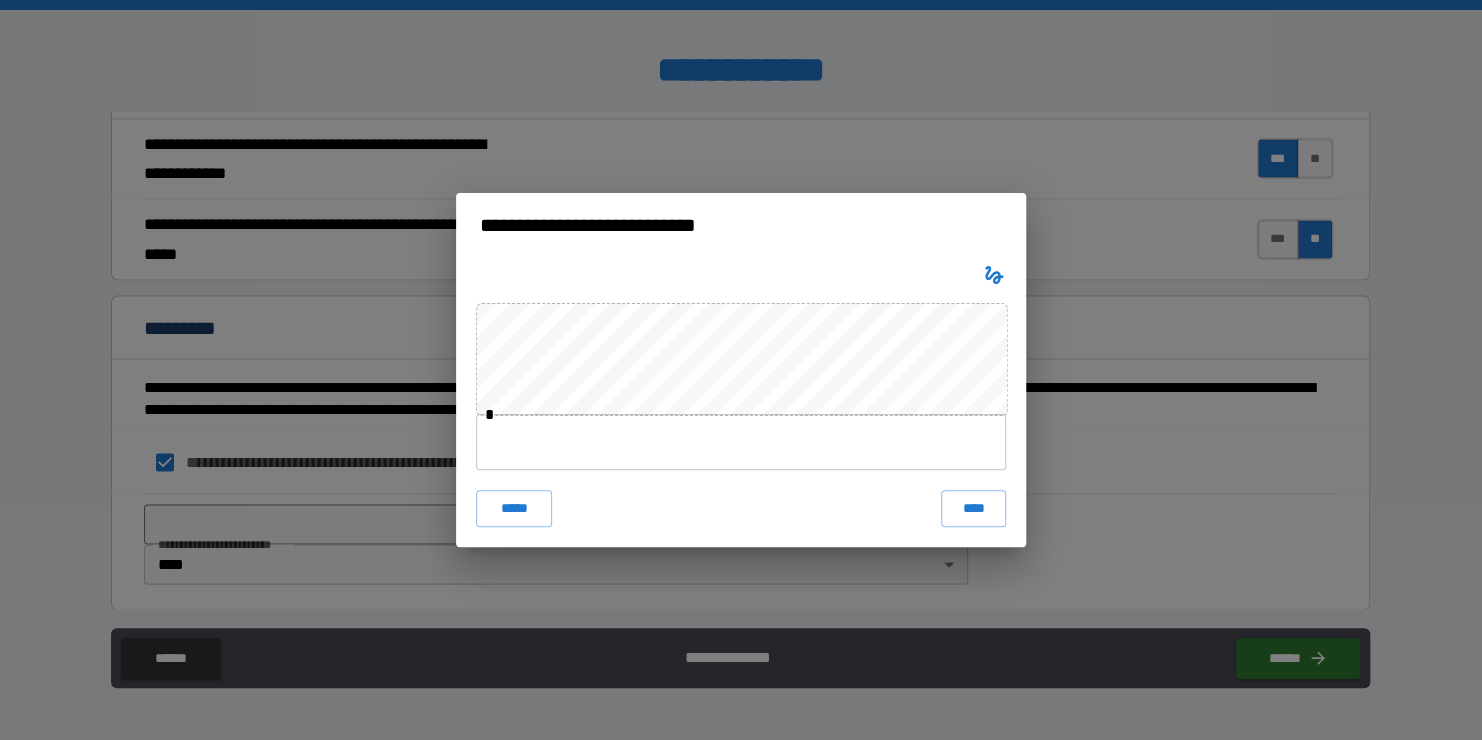 click at bounding box center [741, 442] 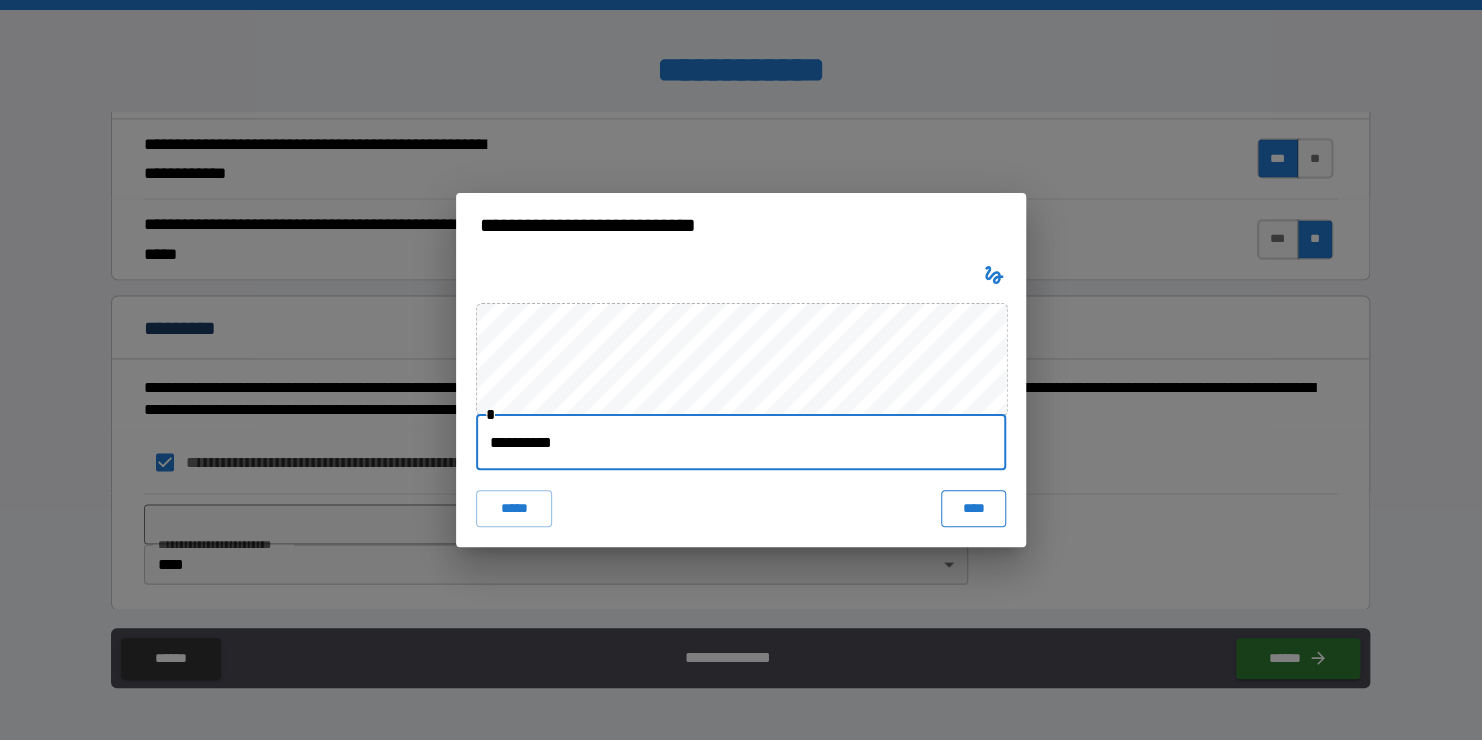 type on "**********" 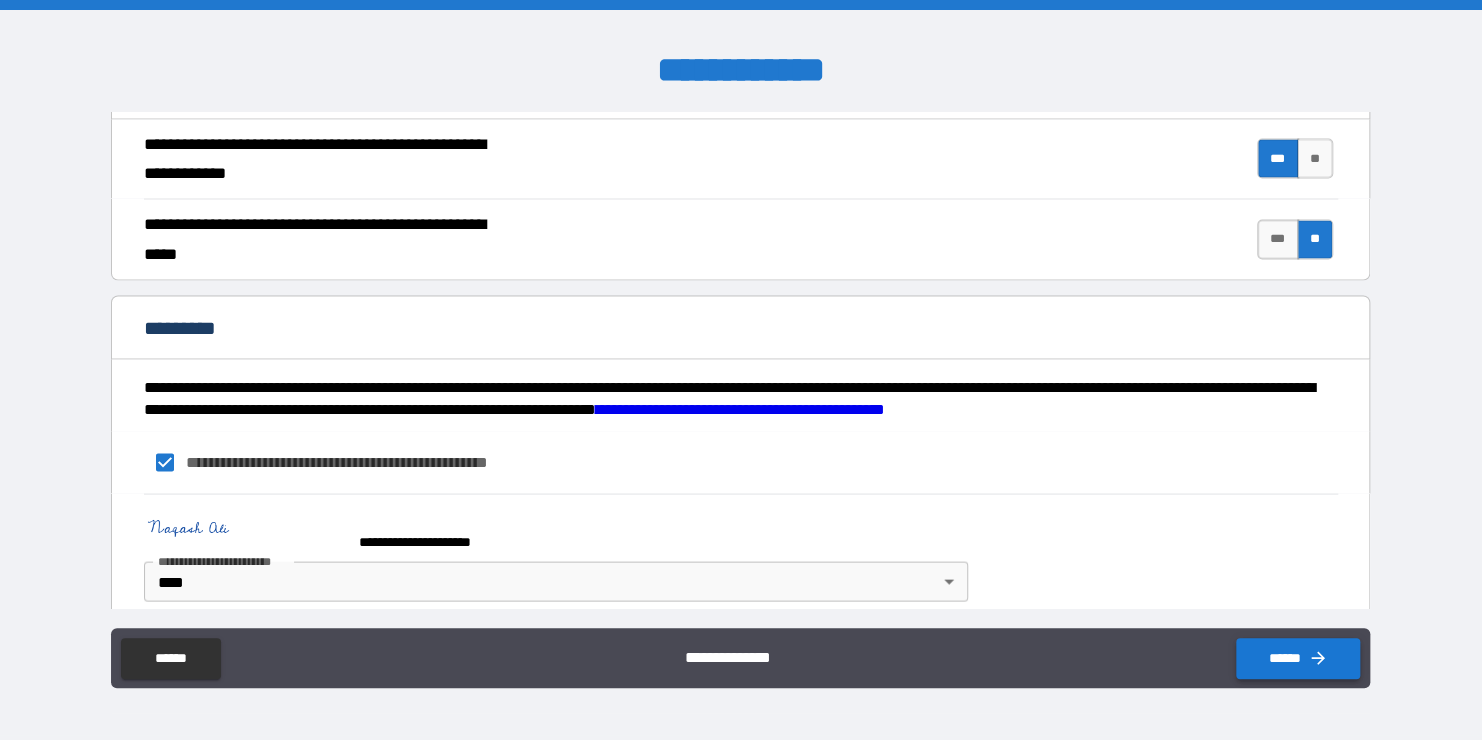 click on "******" at bounding box center [1298, 658] 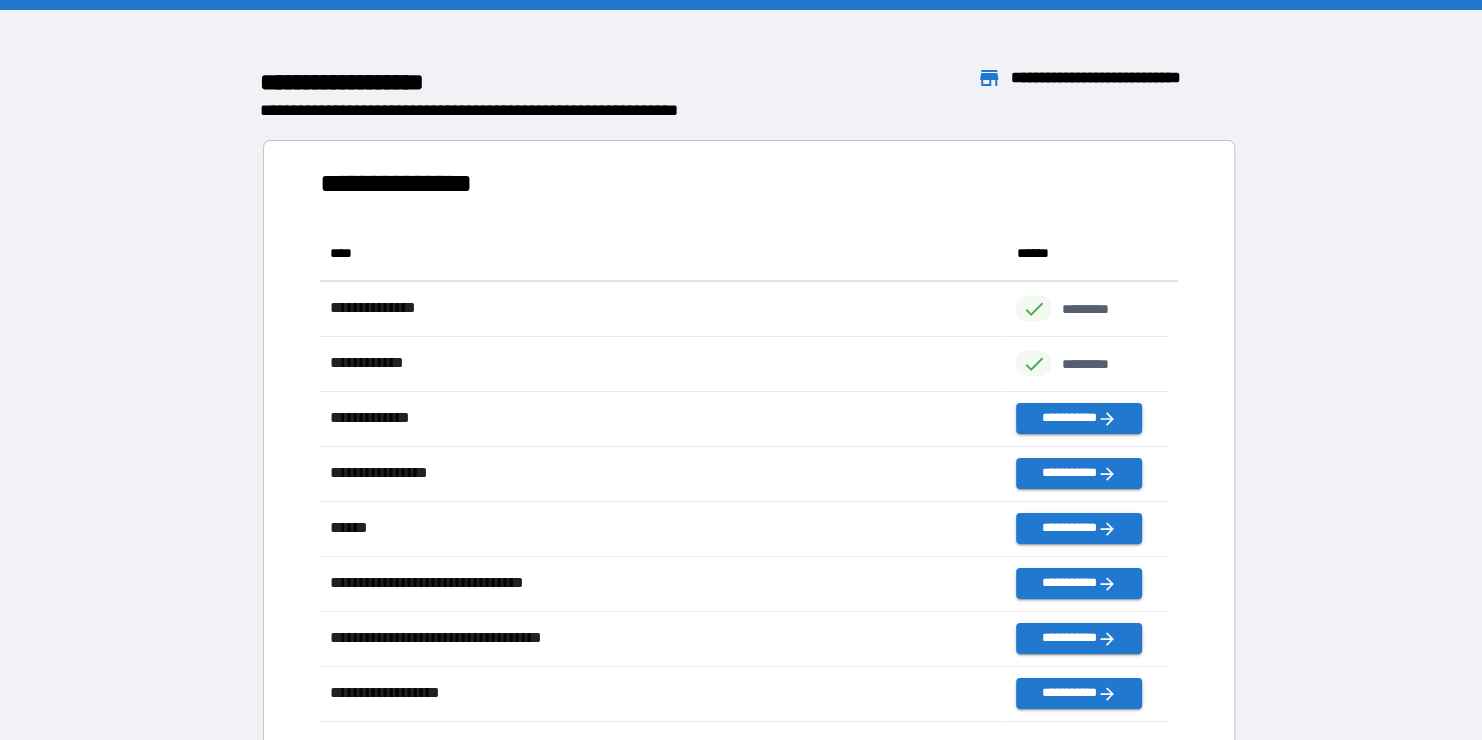 scroll, scrollTop: 480, scrollLeft: 832, axis: both 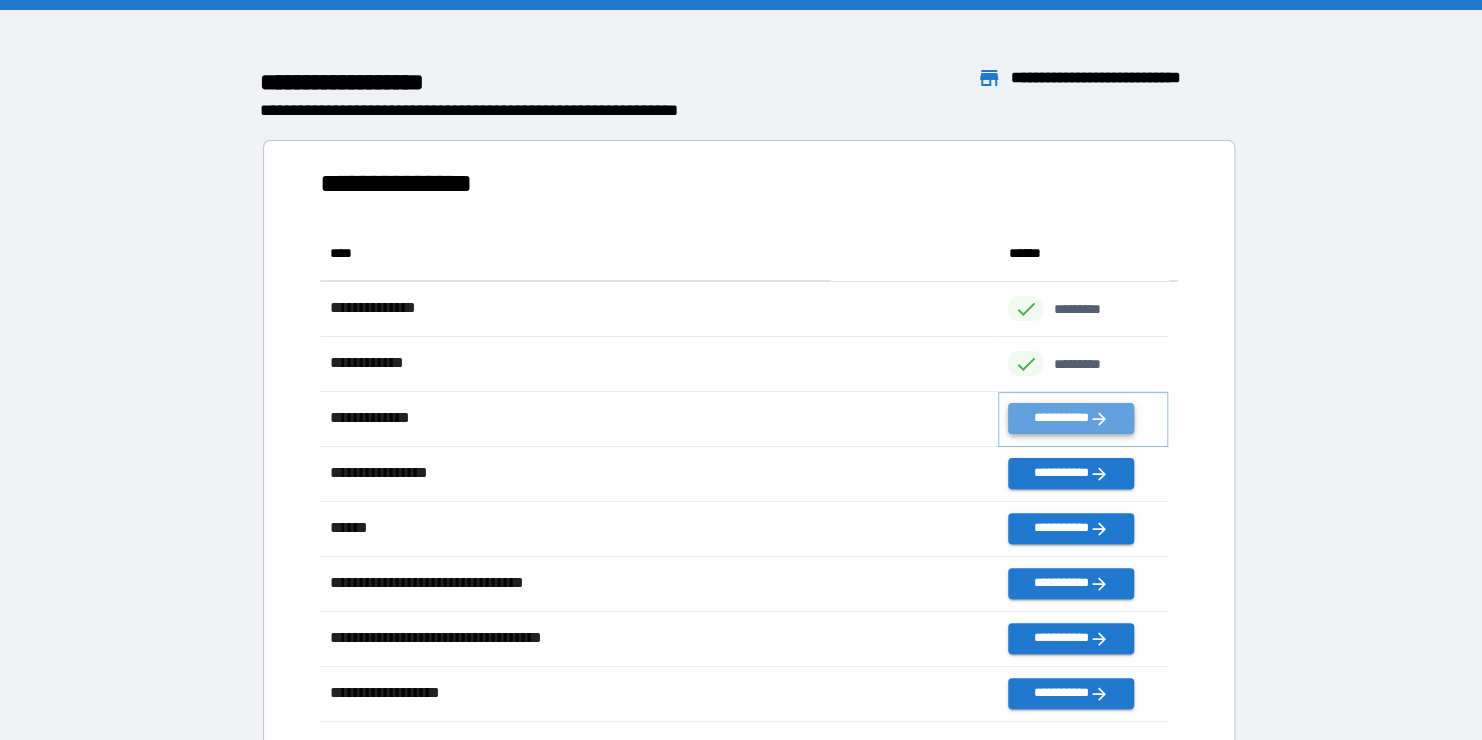 click on "**********" at bounding box center (1070, 418) 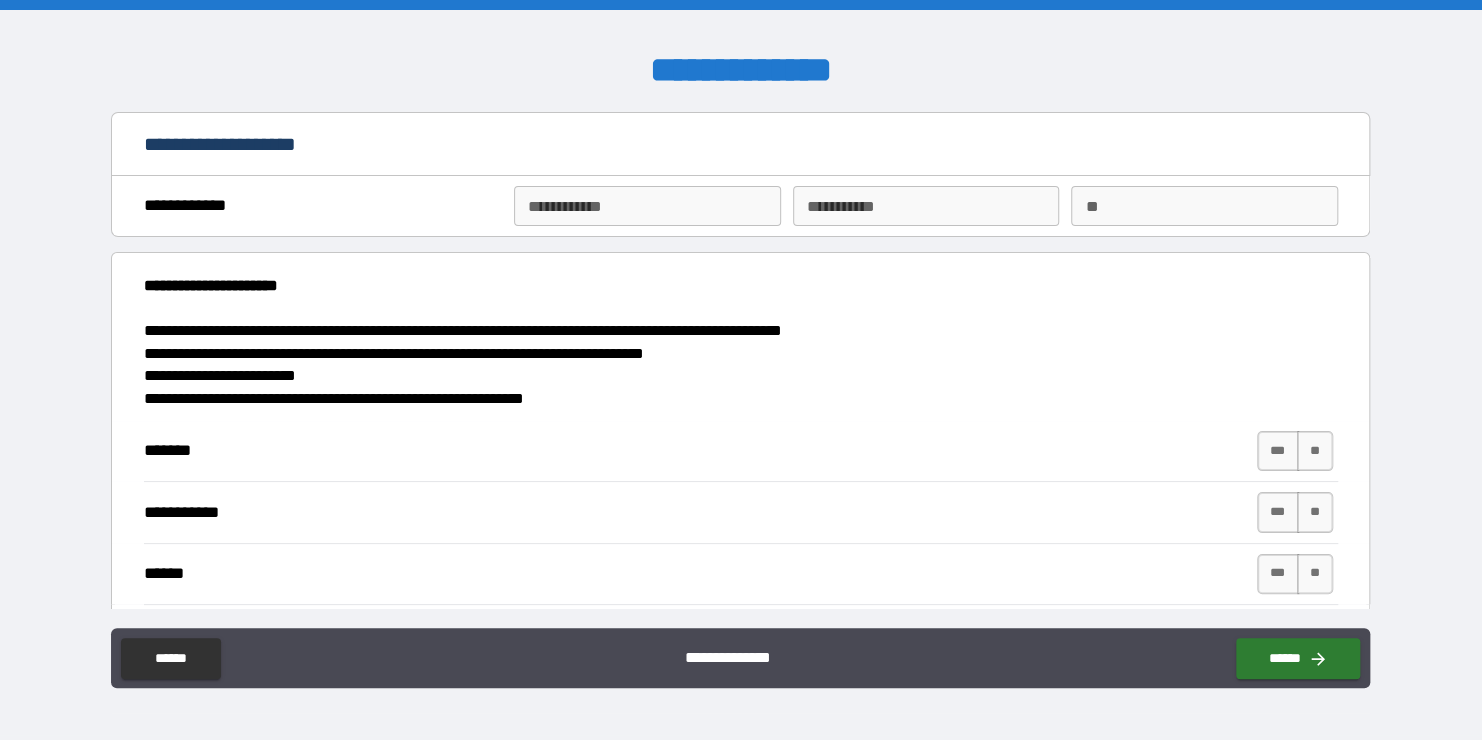 click on "**********" at bounding box center [647, 206] 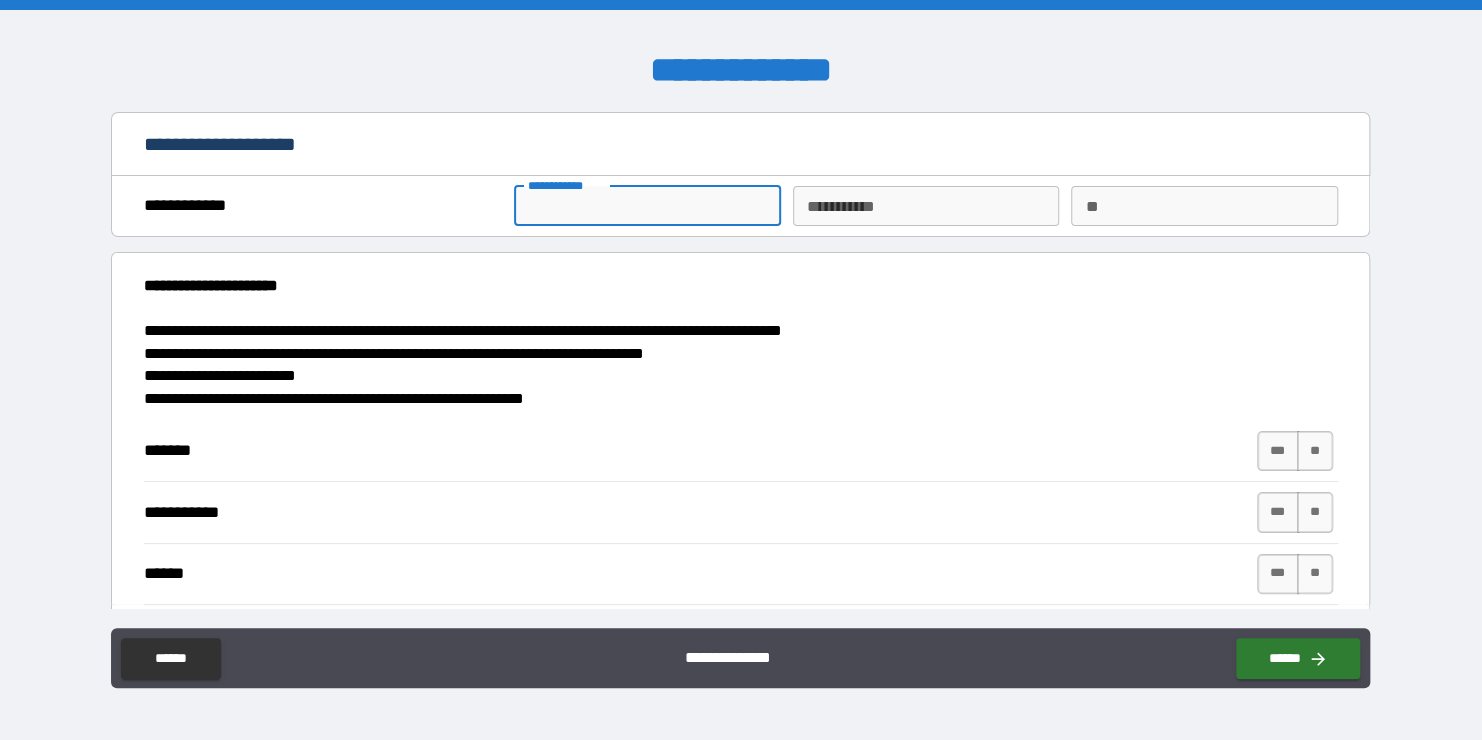 type on "******" 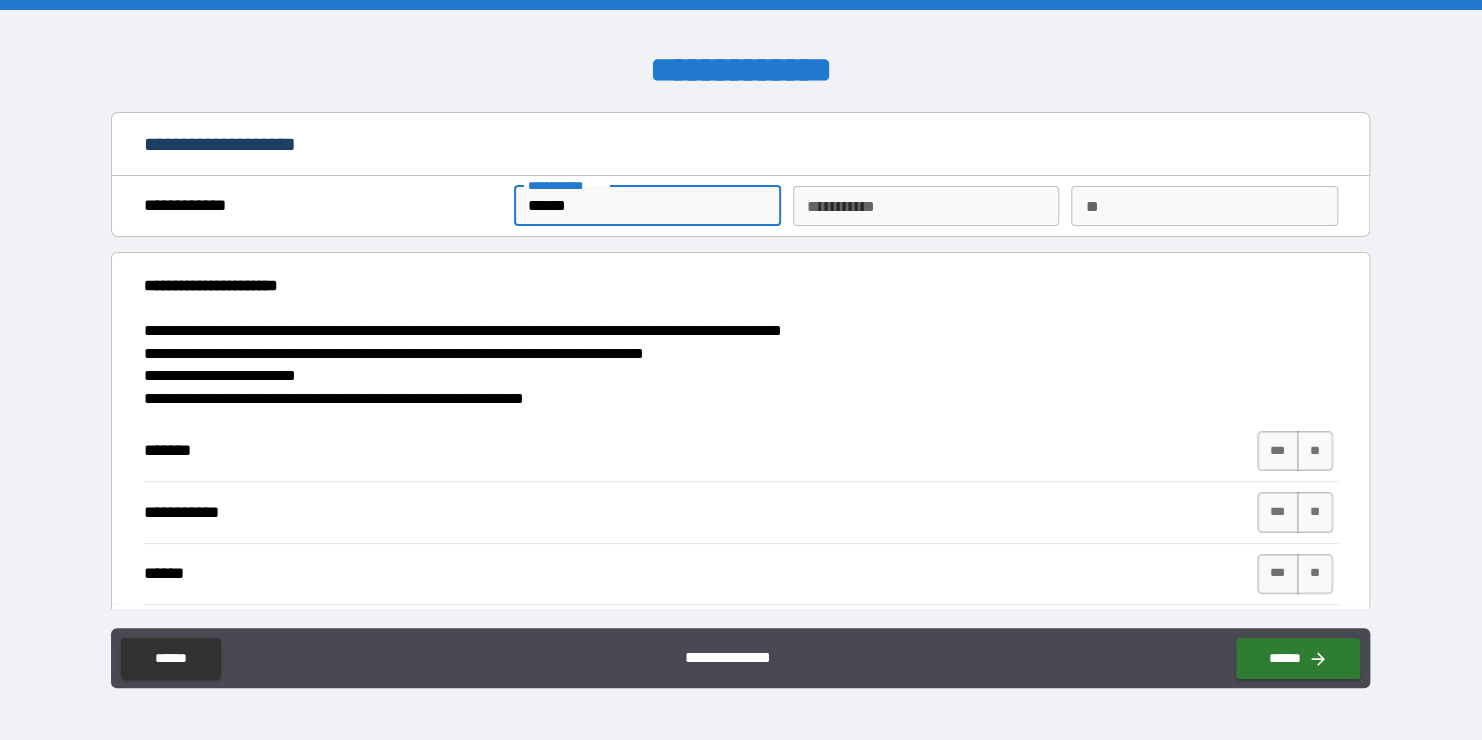 type on "***" 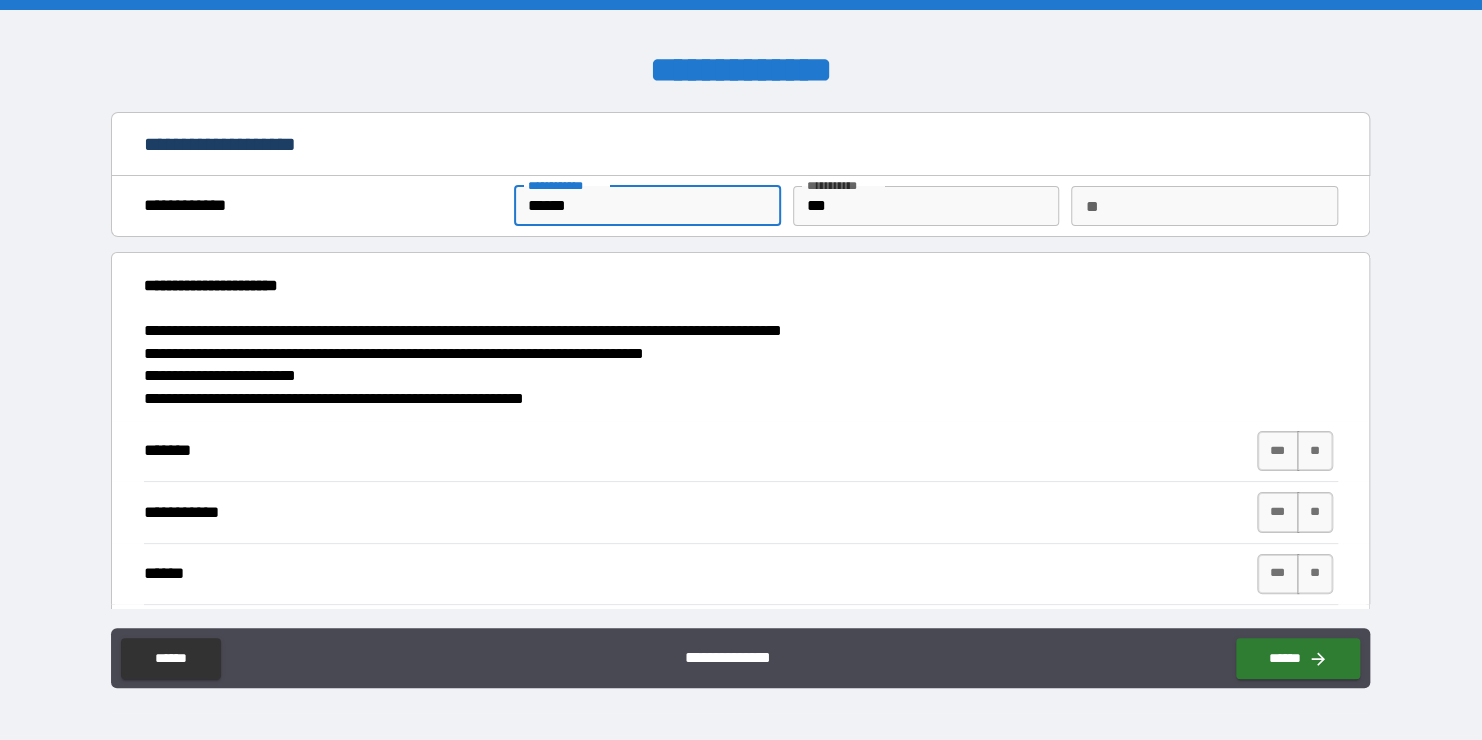 scroll, scrollTop: 77, scrollLeft: 0, axis: vertical 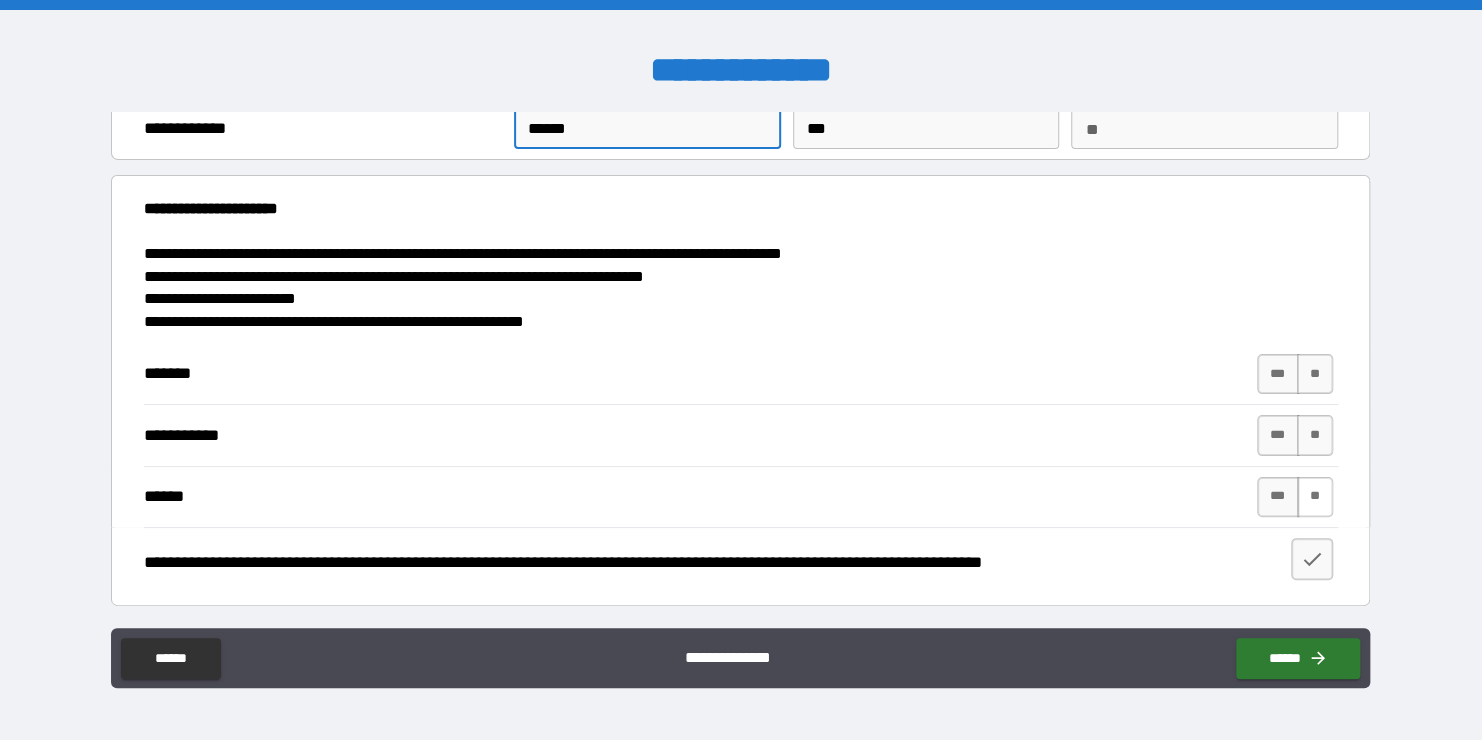 click on "**" at bounding box center (1315, 497) 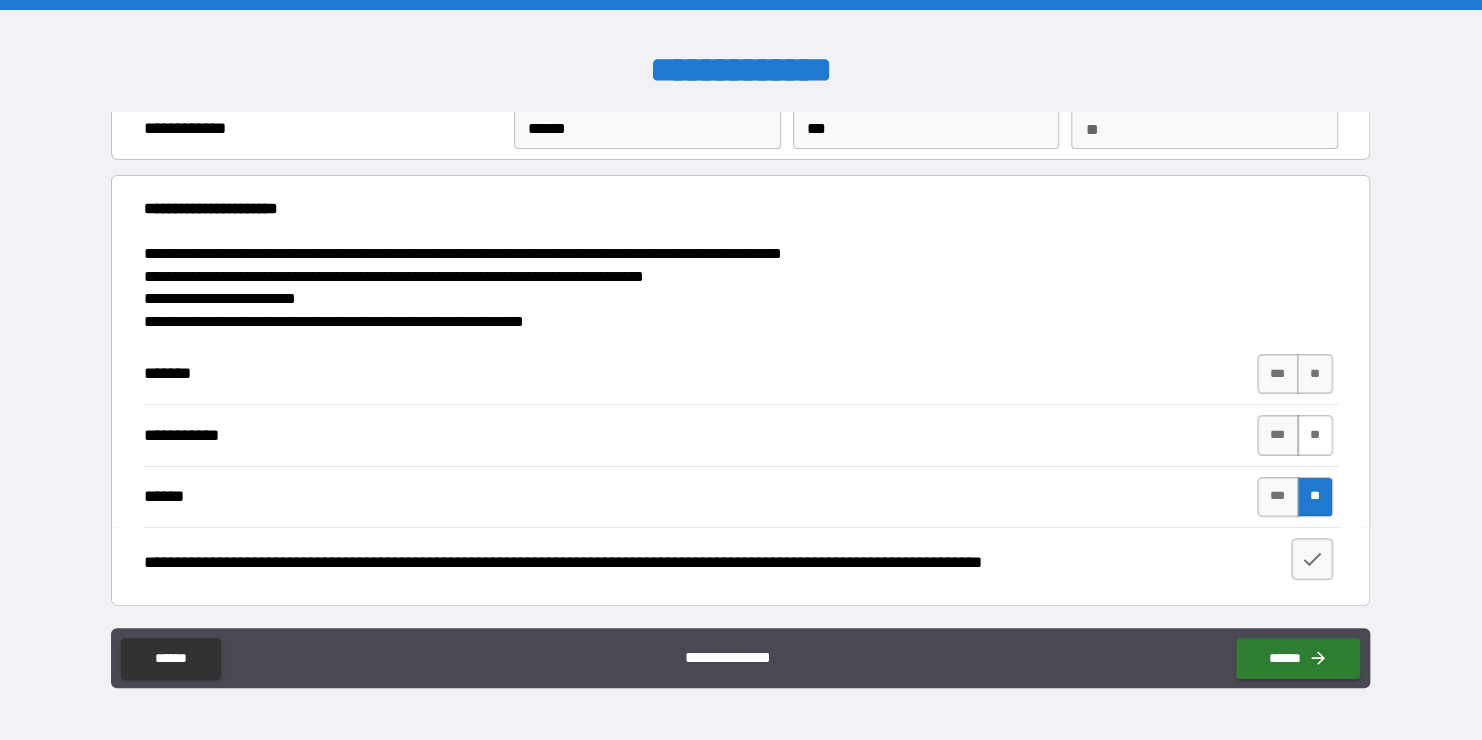 click on "**" at bounding box center (1315, 435) 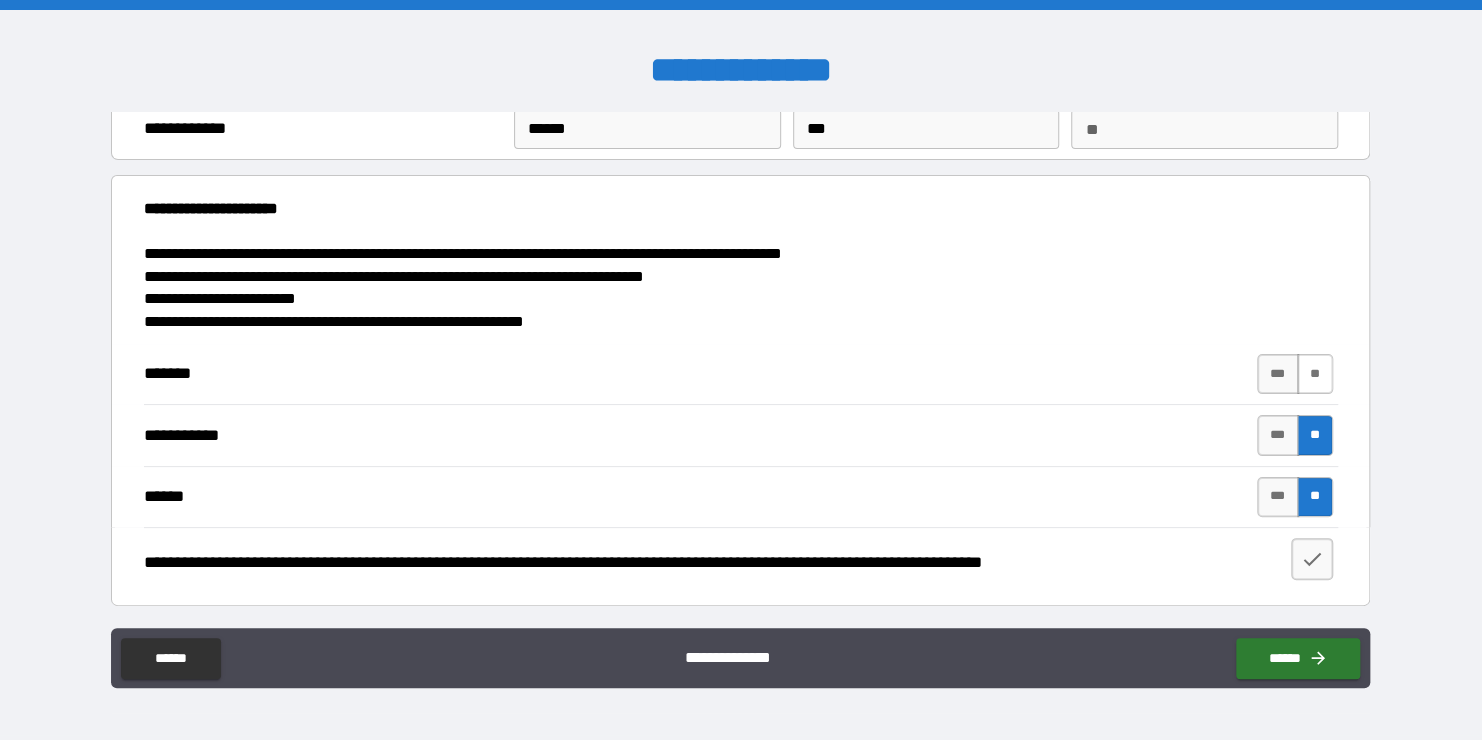 click on "**" at bounding box center [1315, 374] 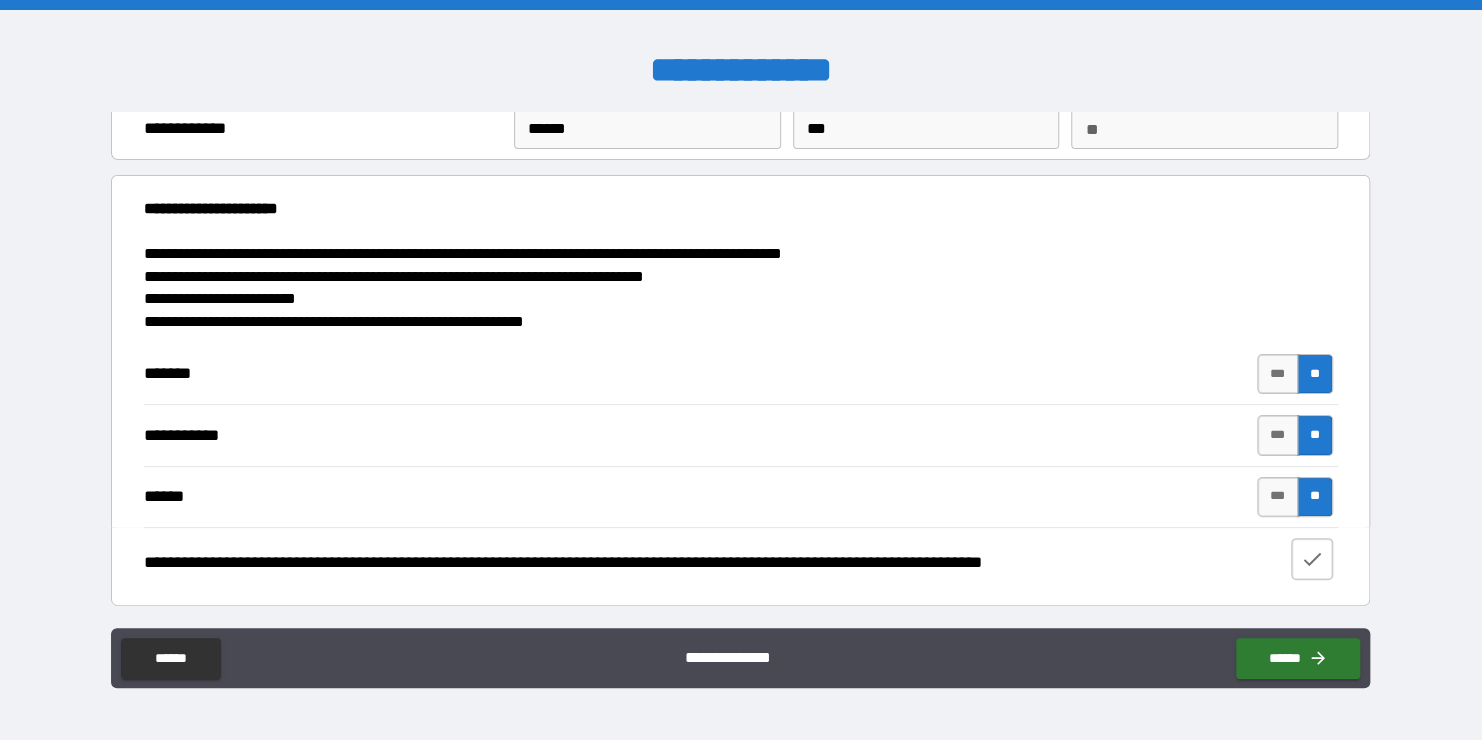click 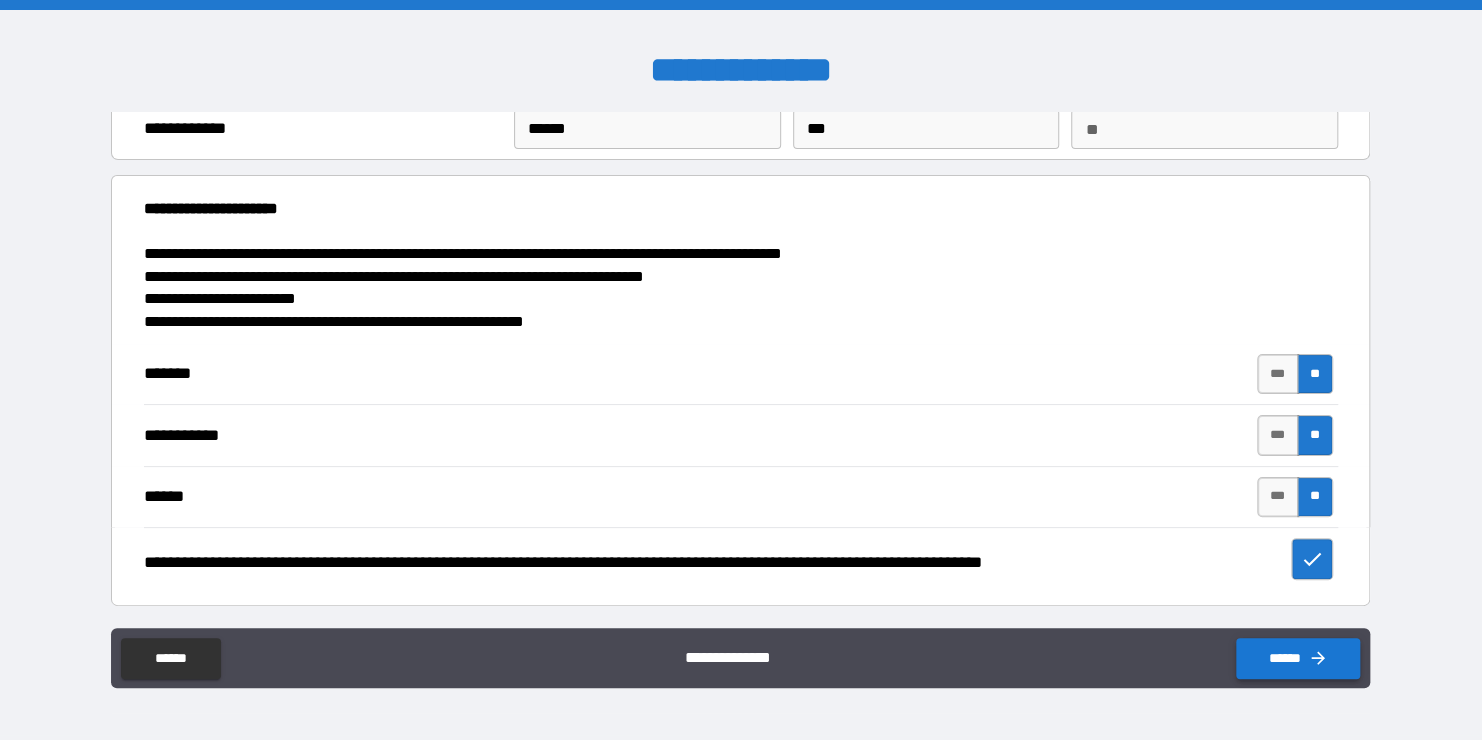 click on "******" at bounding box center (1298, 658) 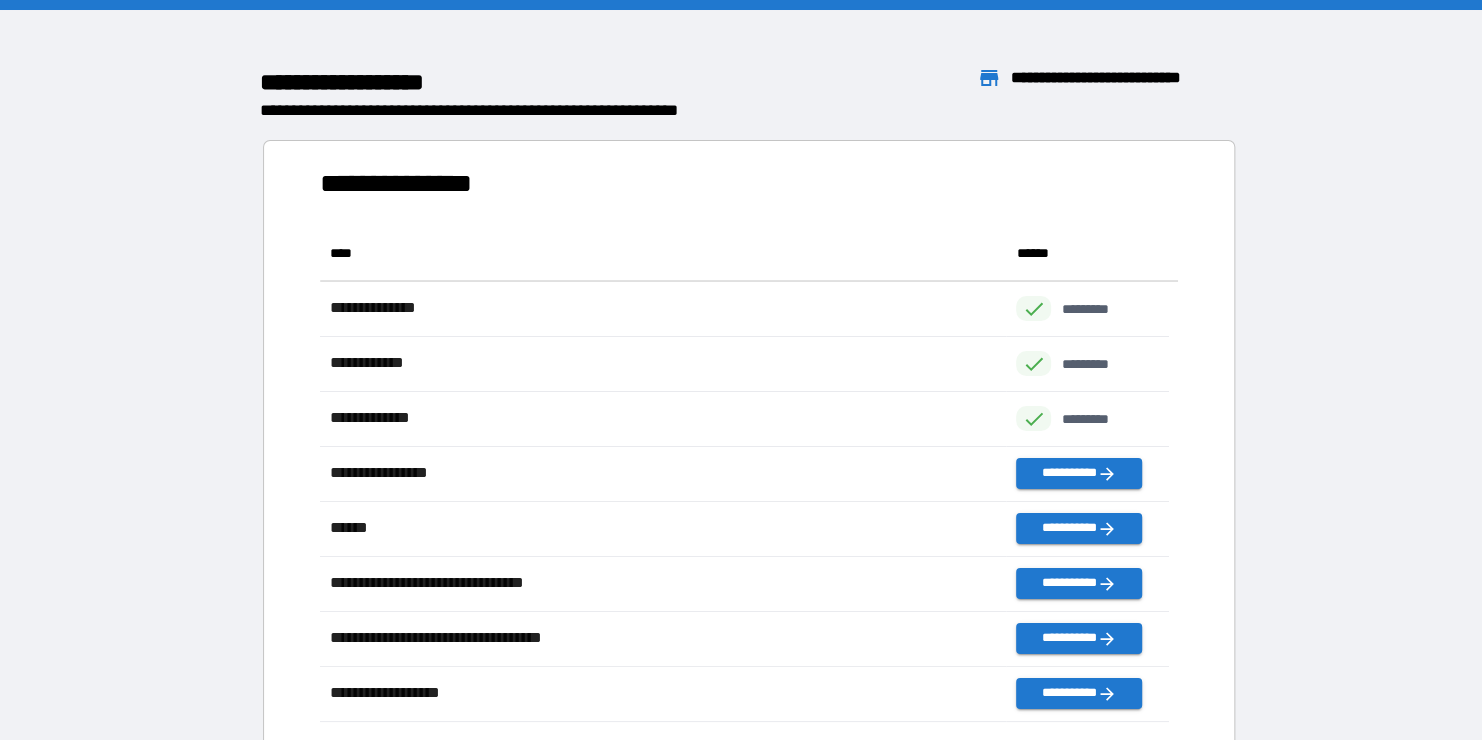 scroll, scrollTop: 480, scrollLeft: 832, axis: both 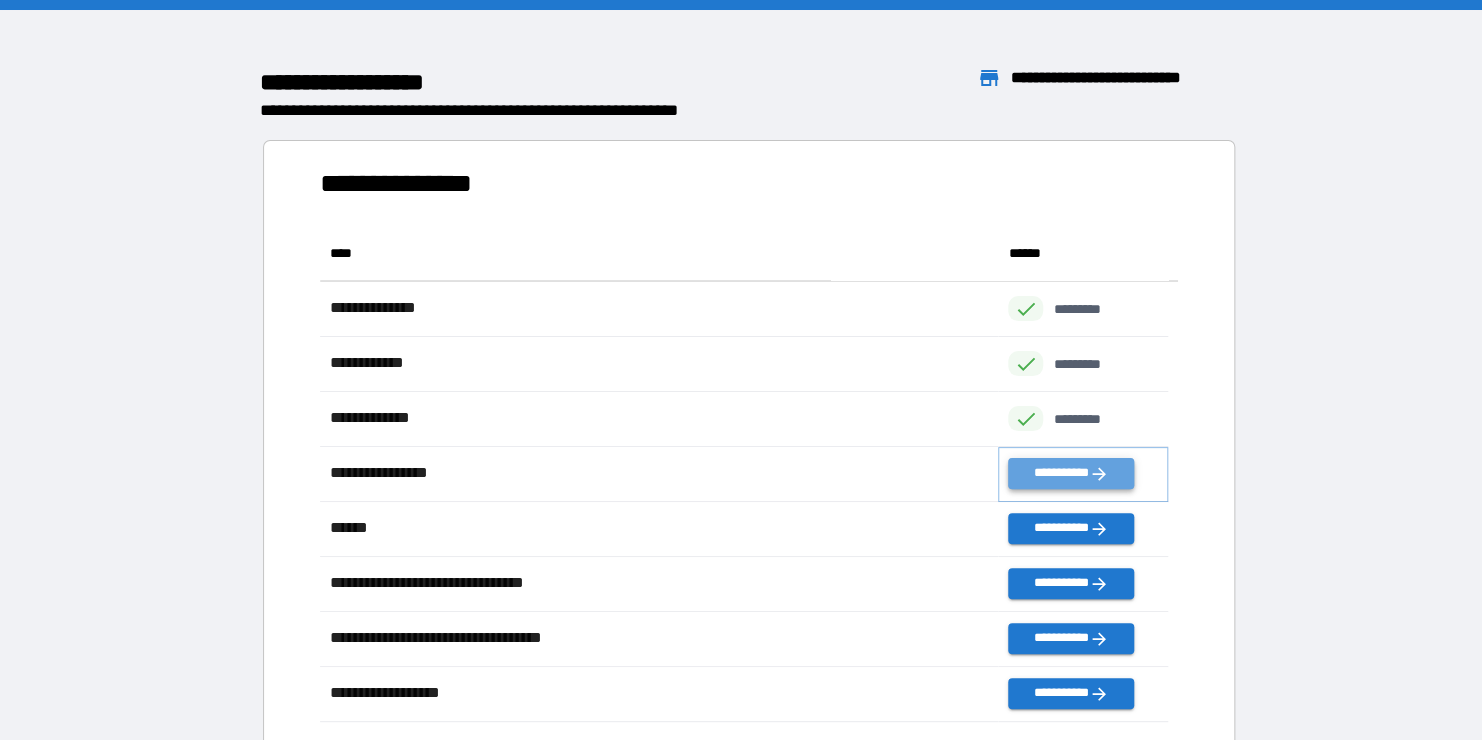 click on "**********" at bounding box center (1070, 473) 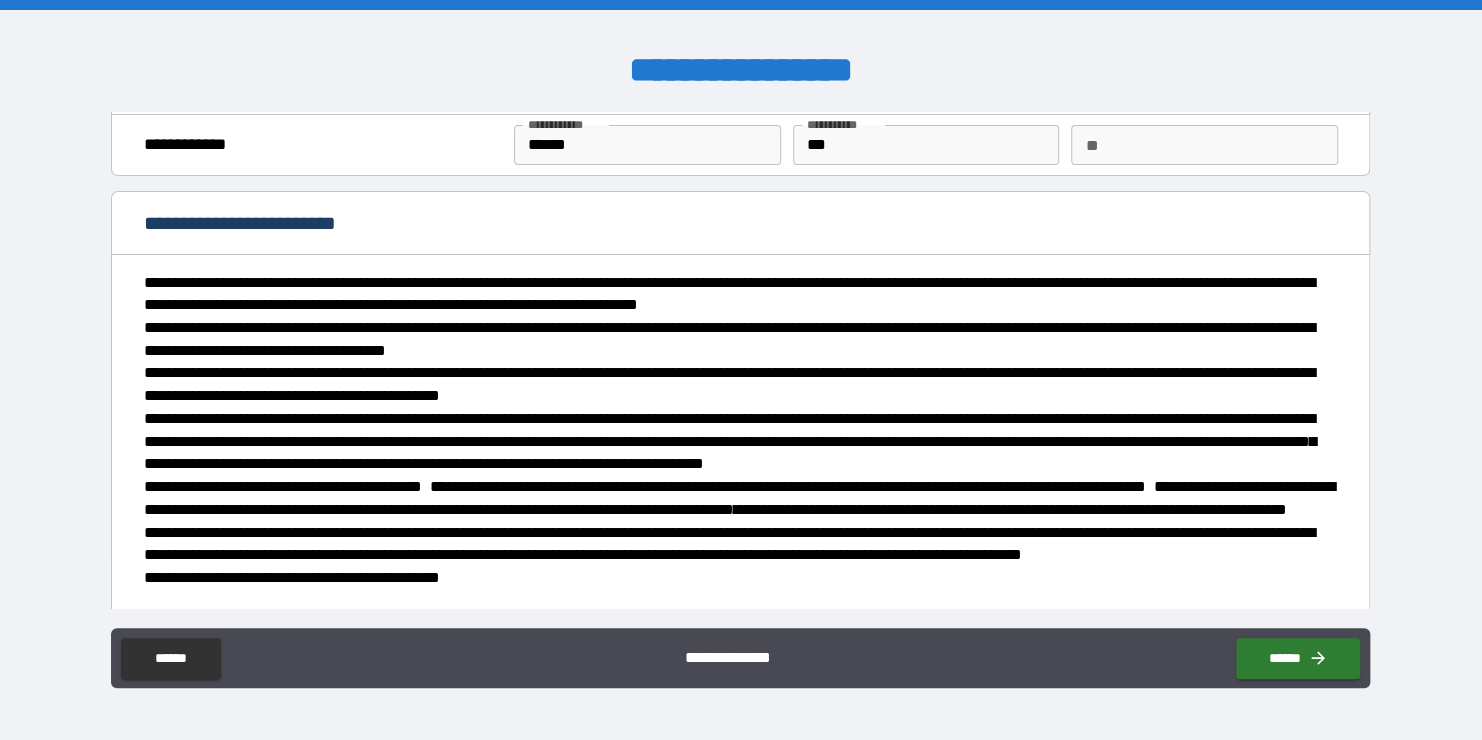 scroll, scrollTop: 94, scrollLeft: 0, axis: vertical 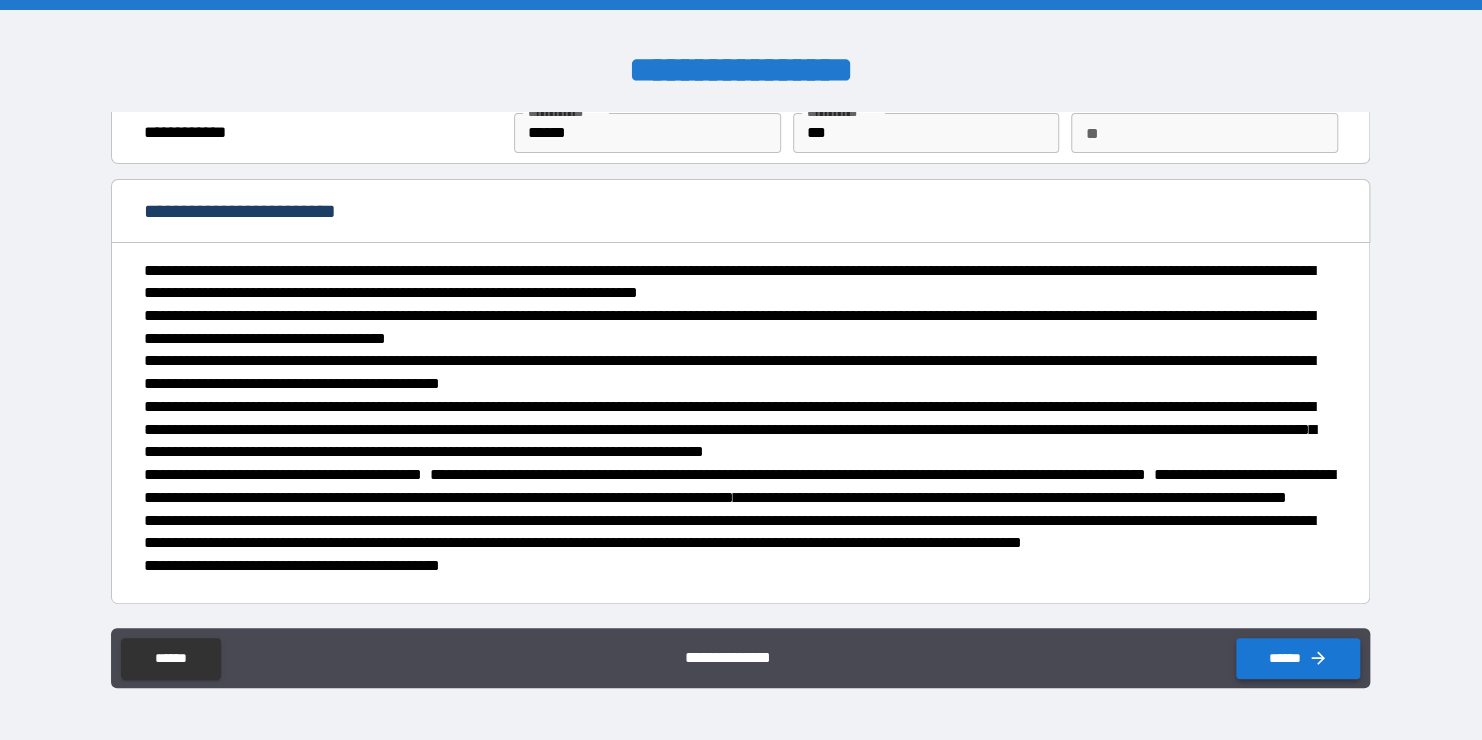 click on "******" at bounding box center (1298, 658) 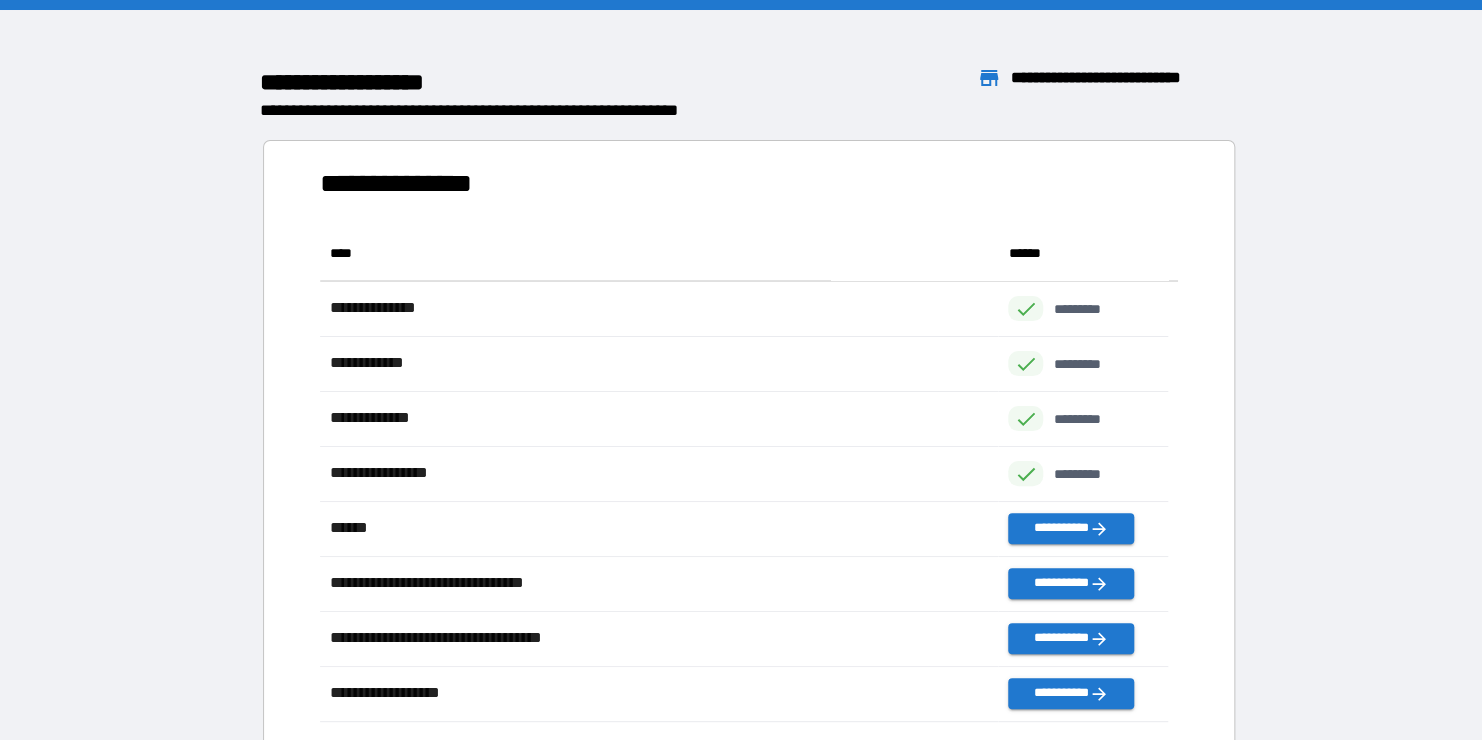 scroll, scrollTop: 16, scrollLeft: 16, axis: both 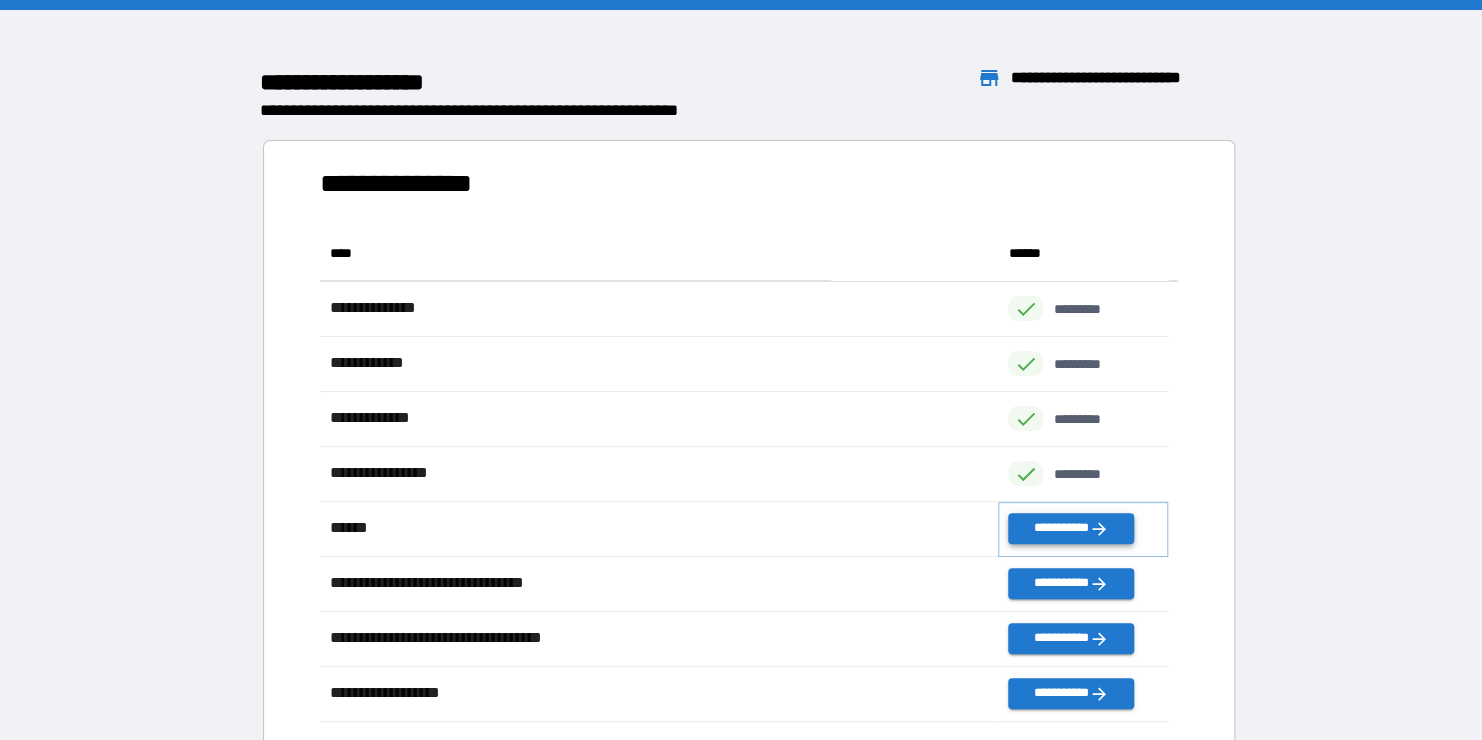 click on "**********" at bounding box center (1070, 528) 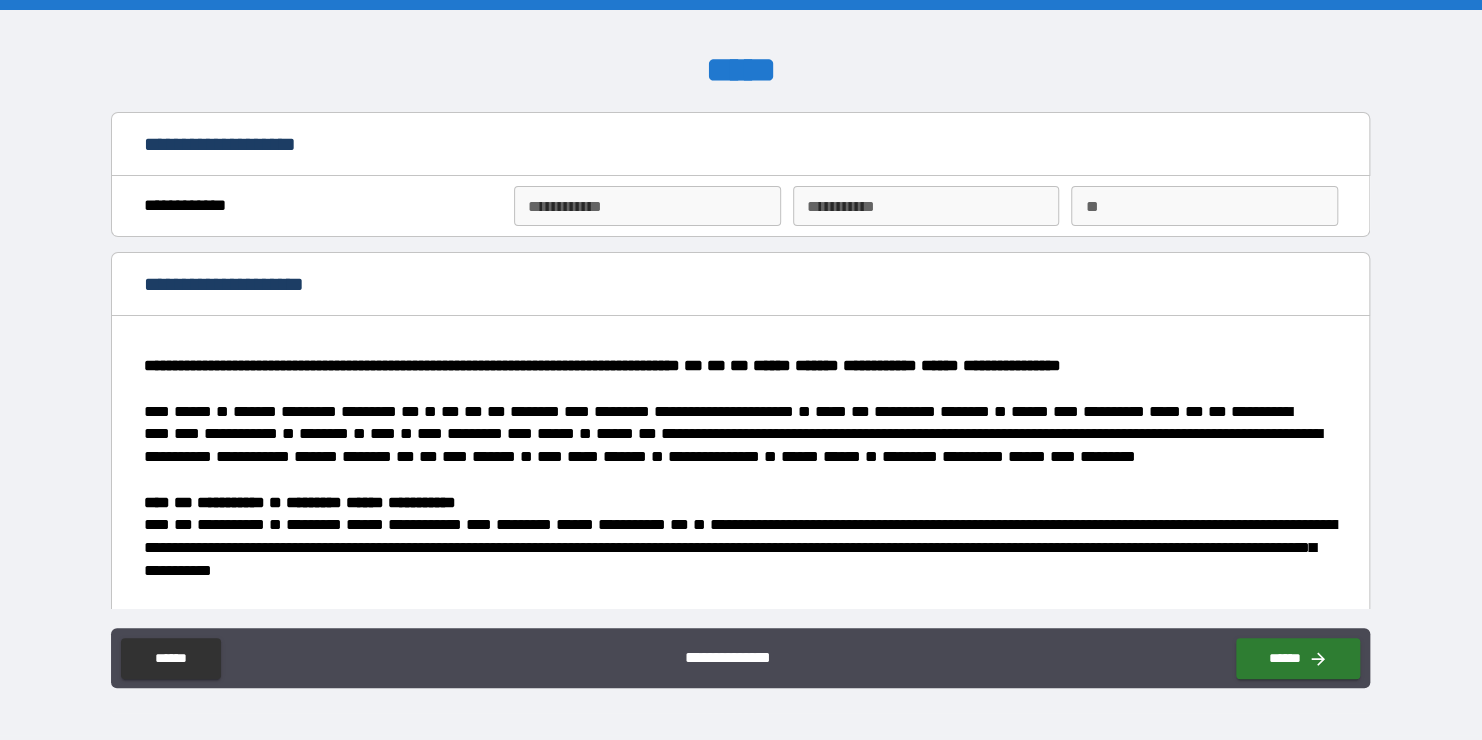 click on "**********" at bounding box center [647, 206] 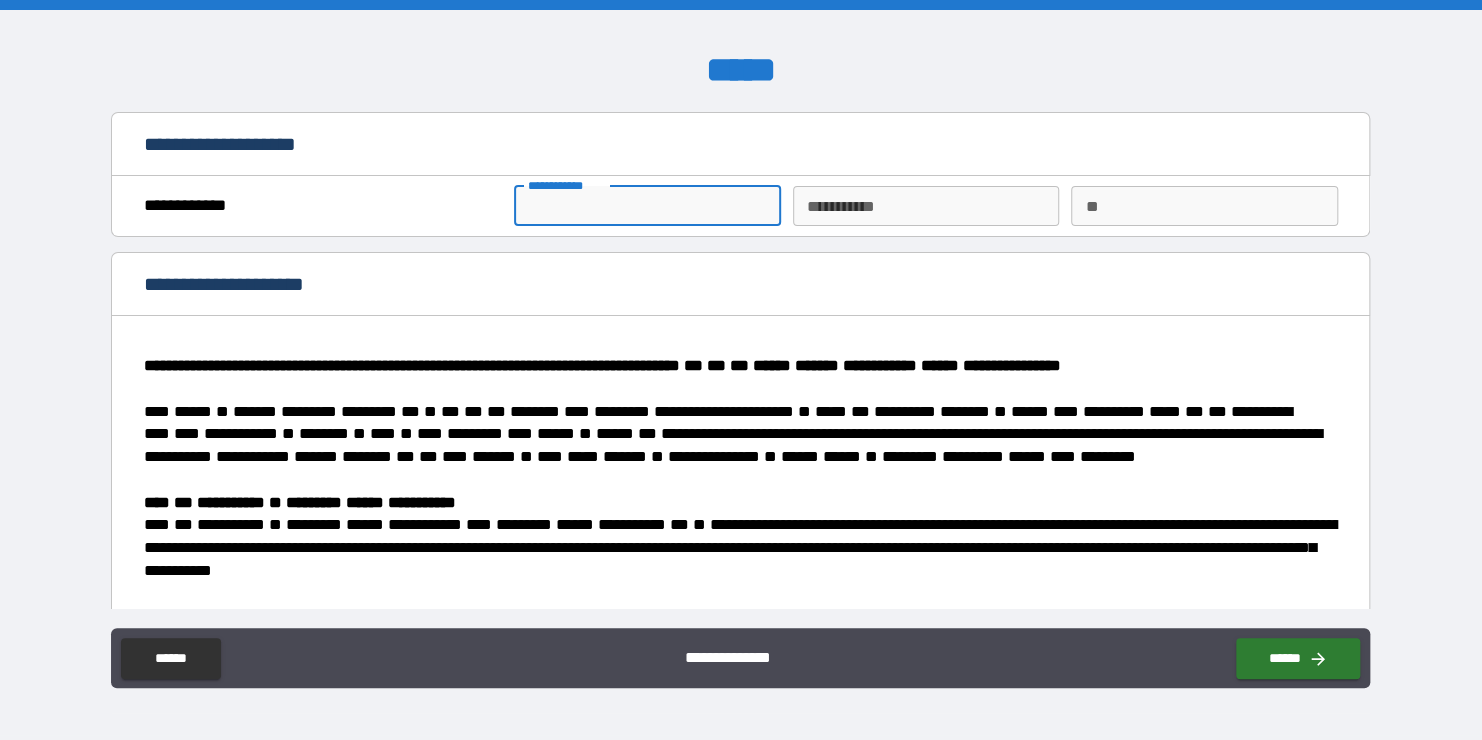 type on "******" 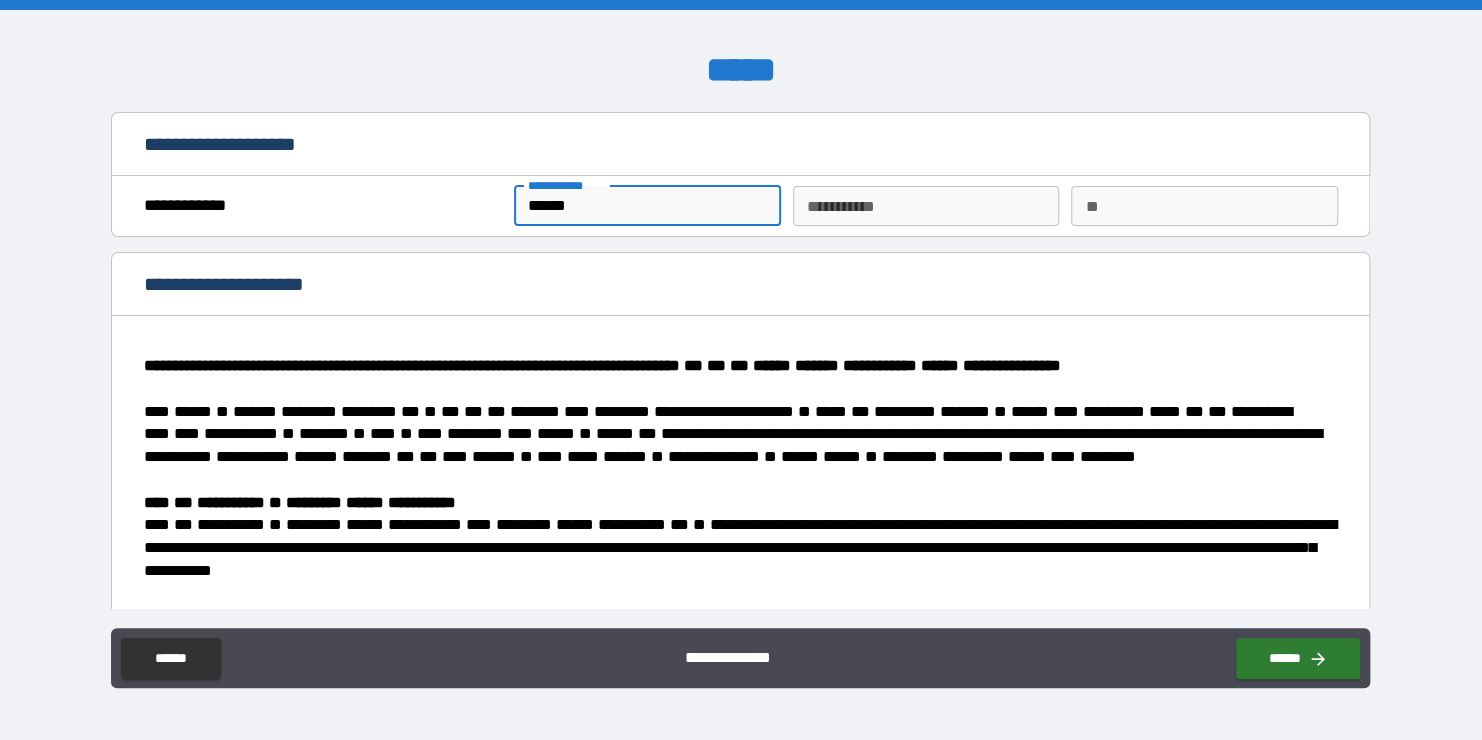 type on "***" 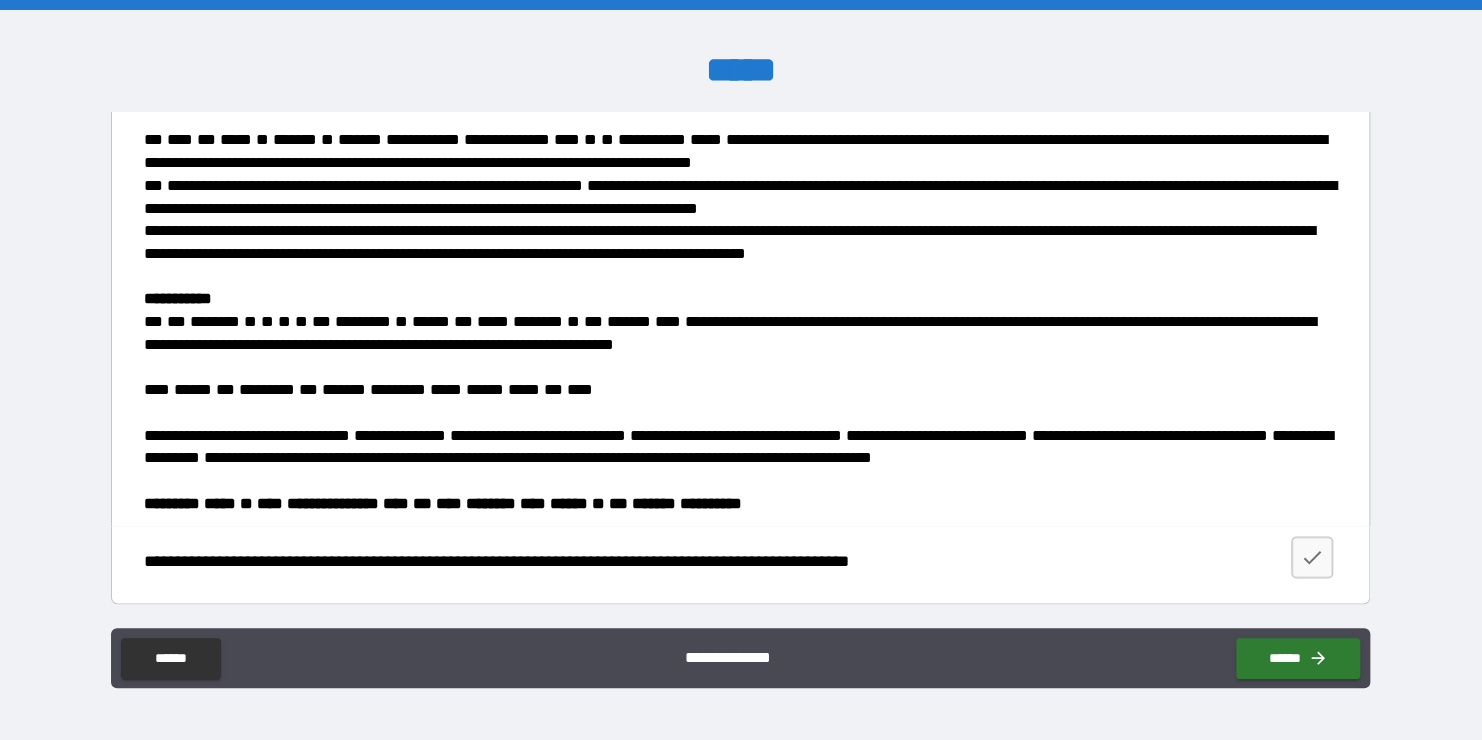 scroll, scrollTop: 1473, scrollLeft: 0, axis: vertical 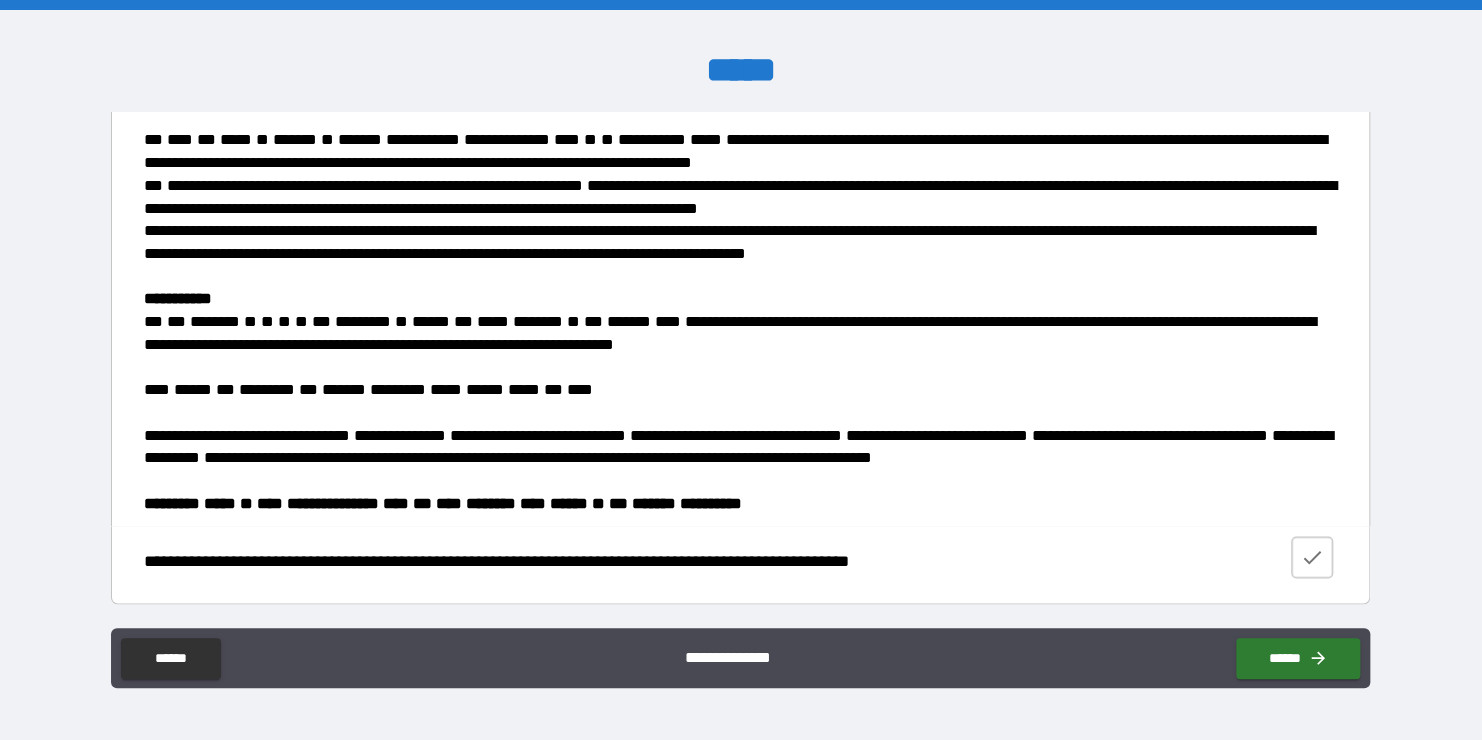 click 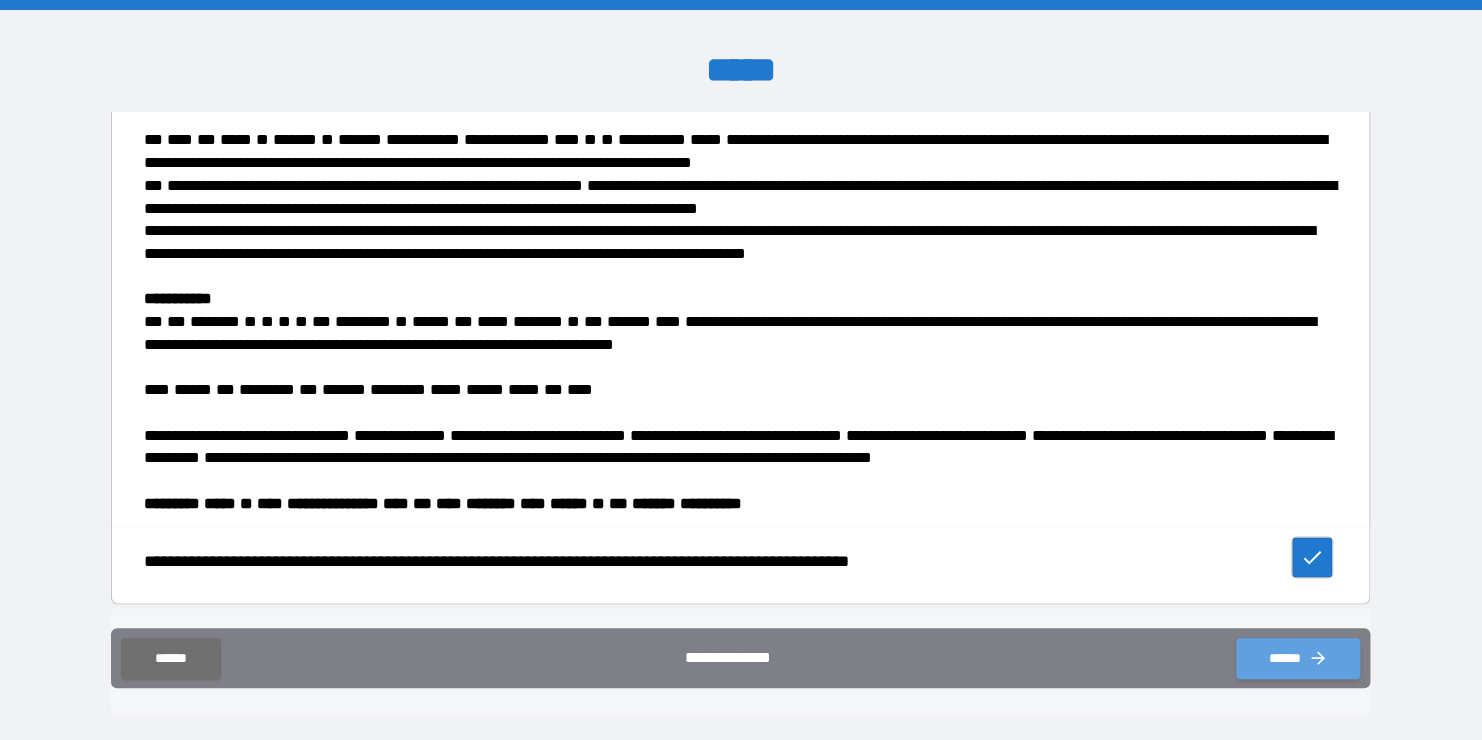 click on "******" at bounding box center (1298, 658) 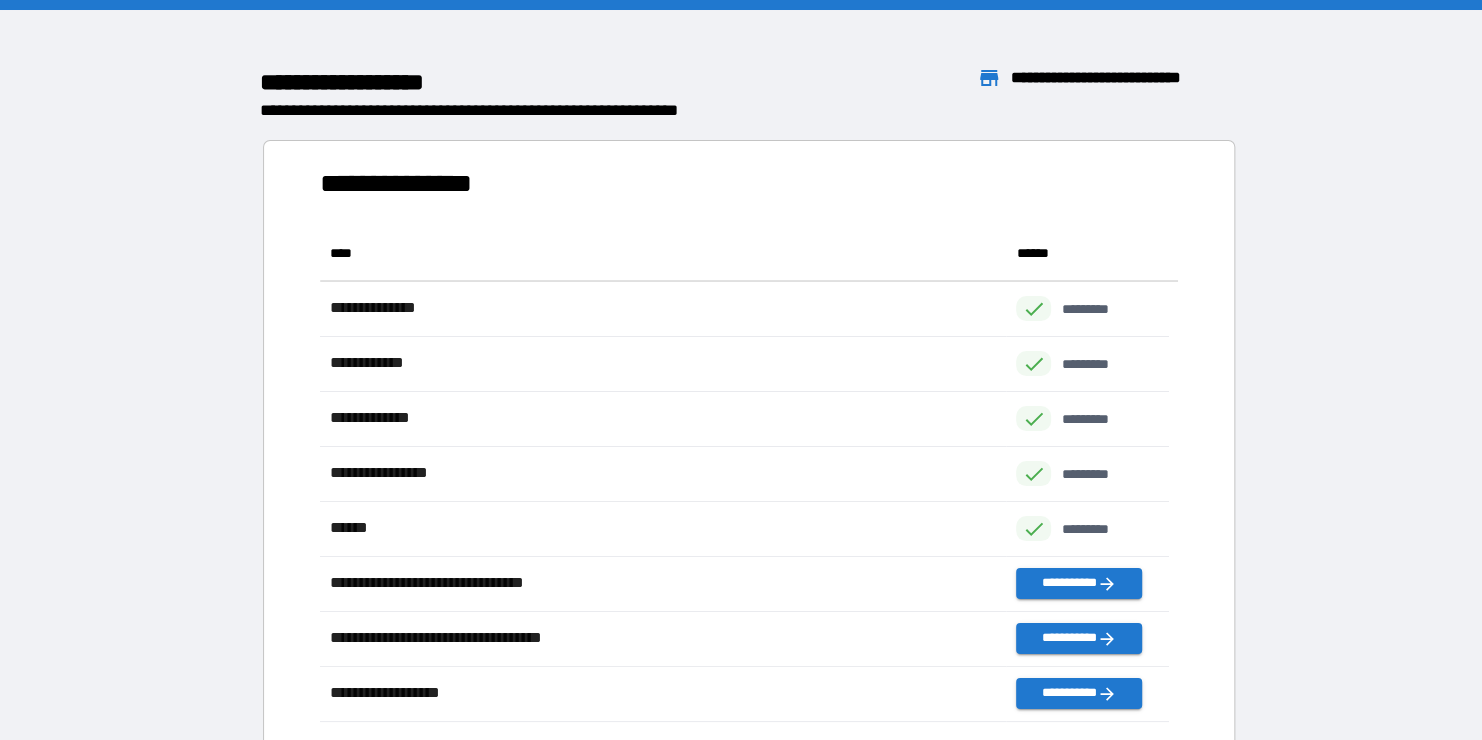 scroll, scrollTop: 16, scrollLeft: 16, axis: both 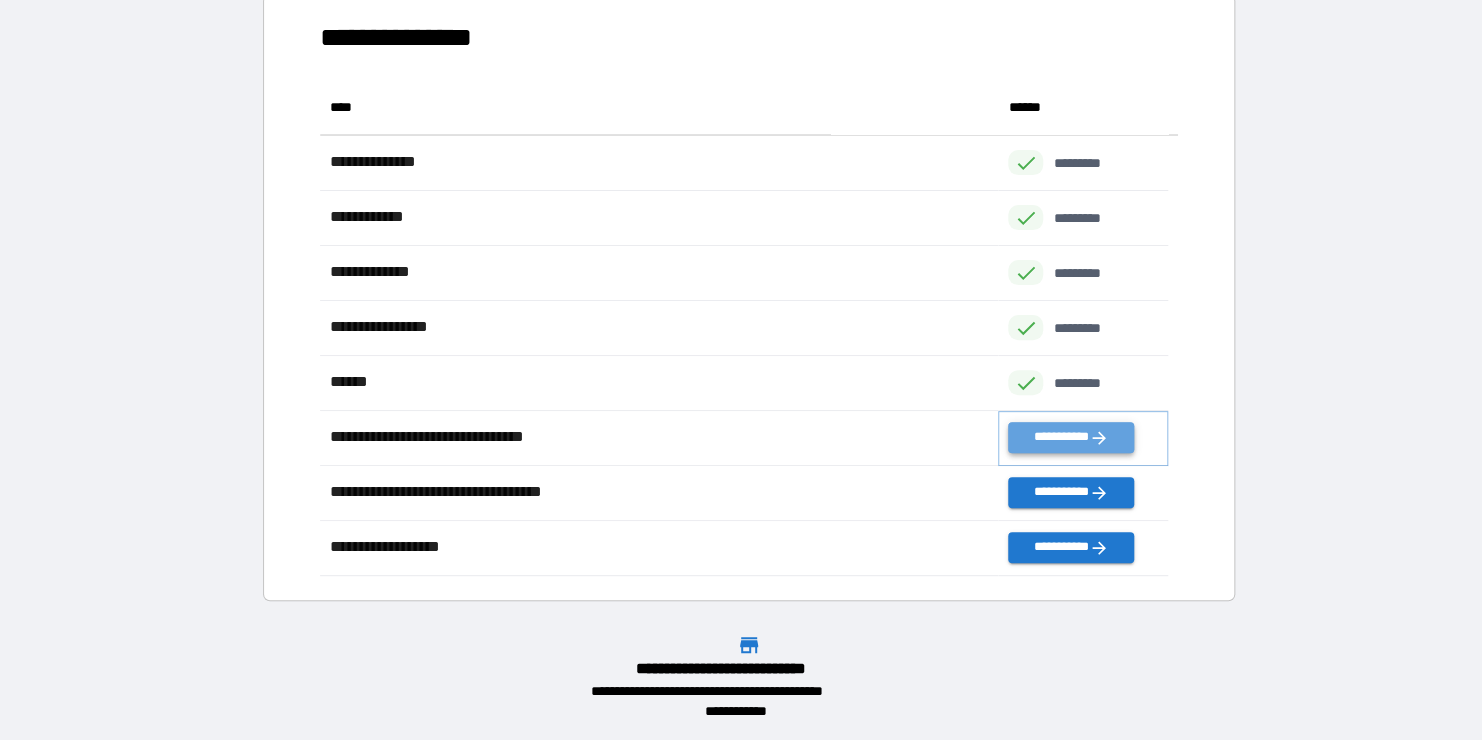 click on "**********" at bounding box center [1070, 437] 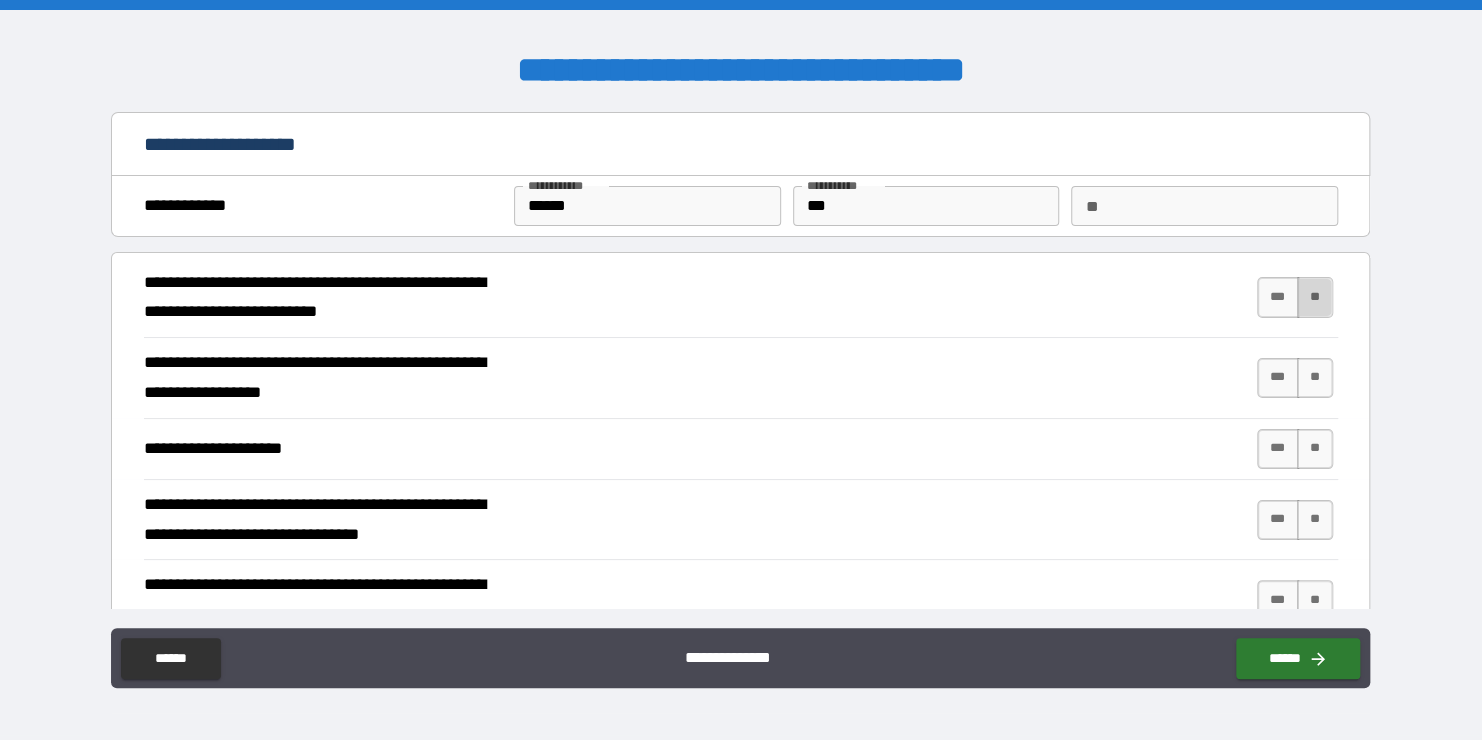 click on "**" at bounding box center [1315, 297] 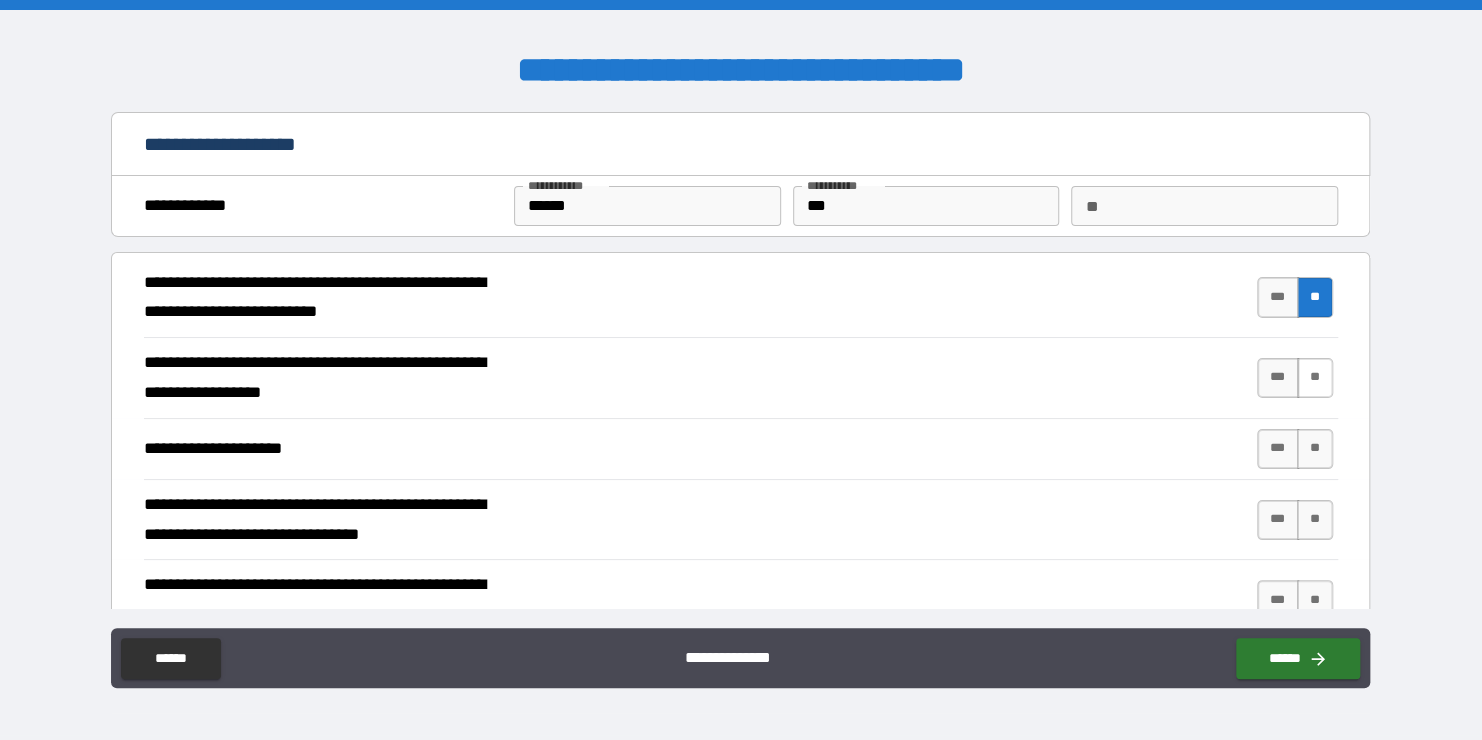 click on "**" at bounding box center (1315, 378) 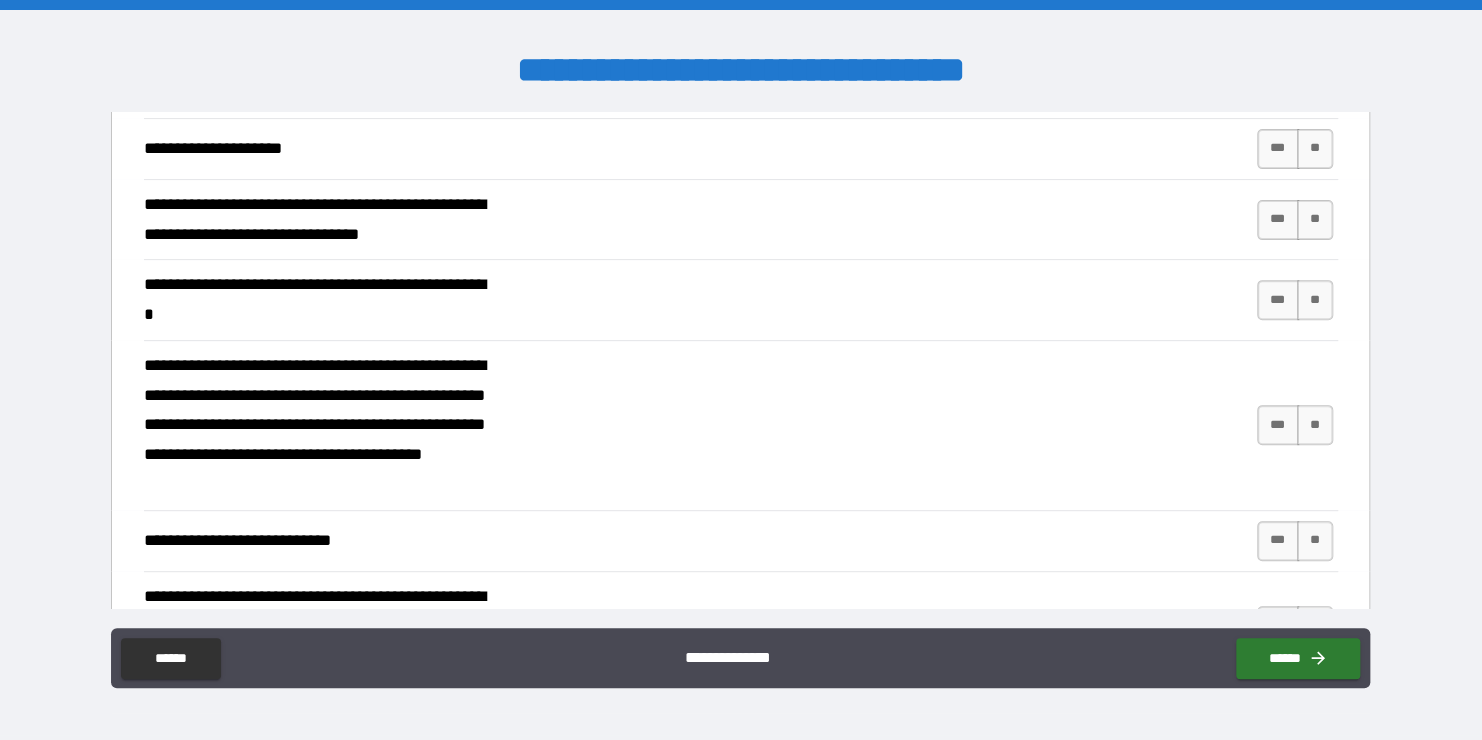 scroll, scrollTop: 200, scrollLeft: 0, axis: vertical 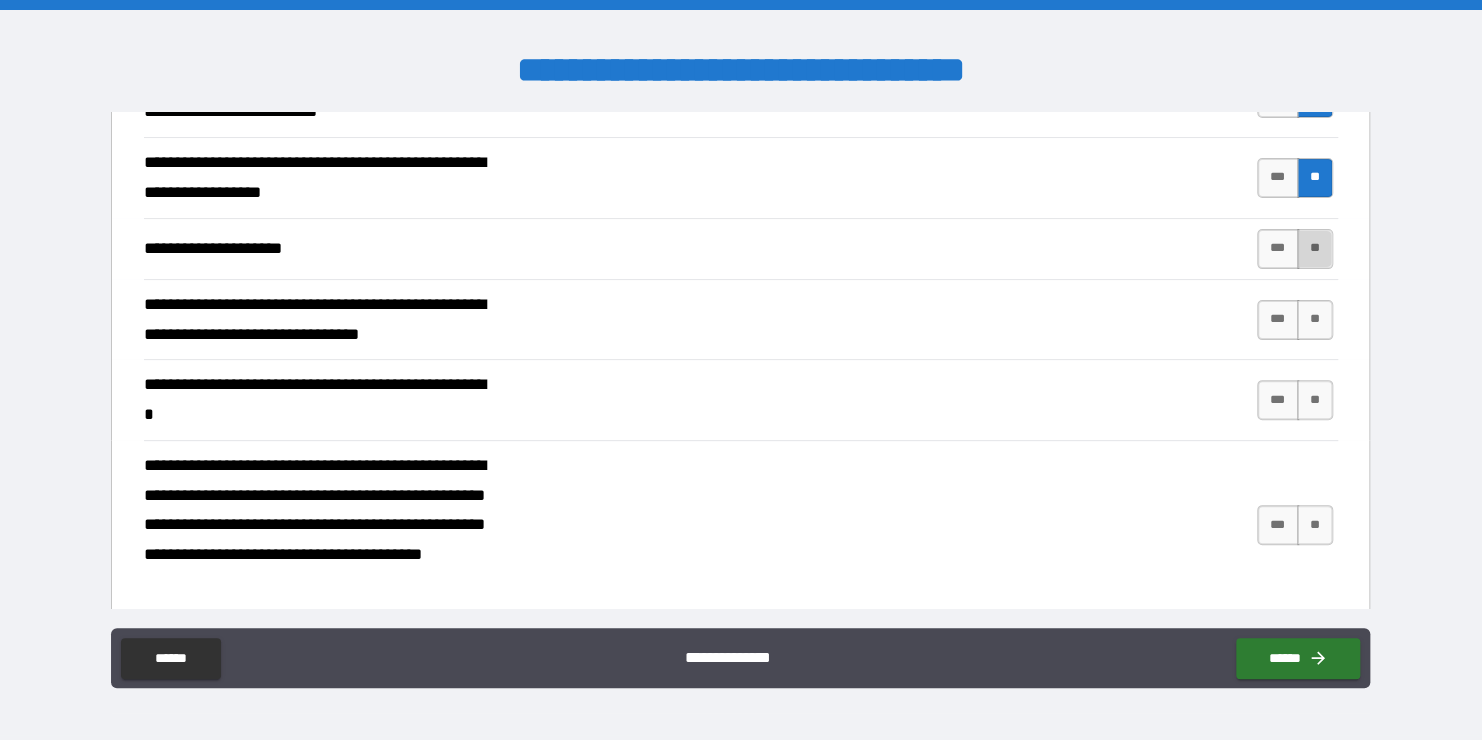click on "**" at bounding box center (1315, 249) 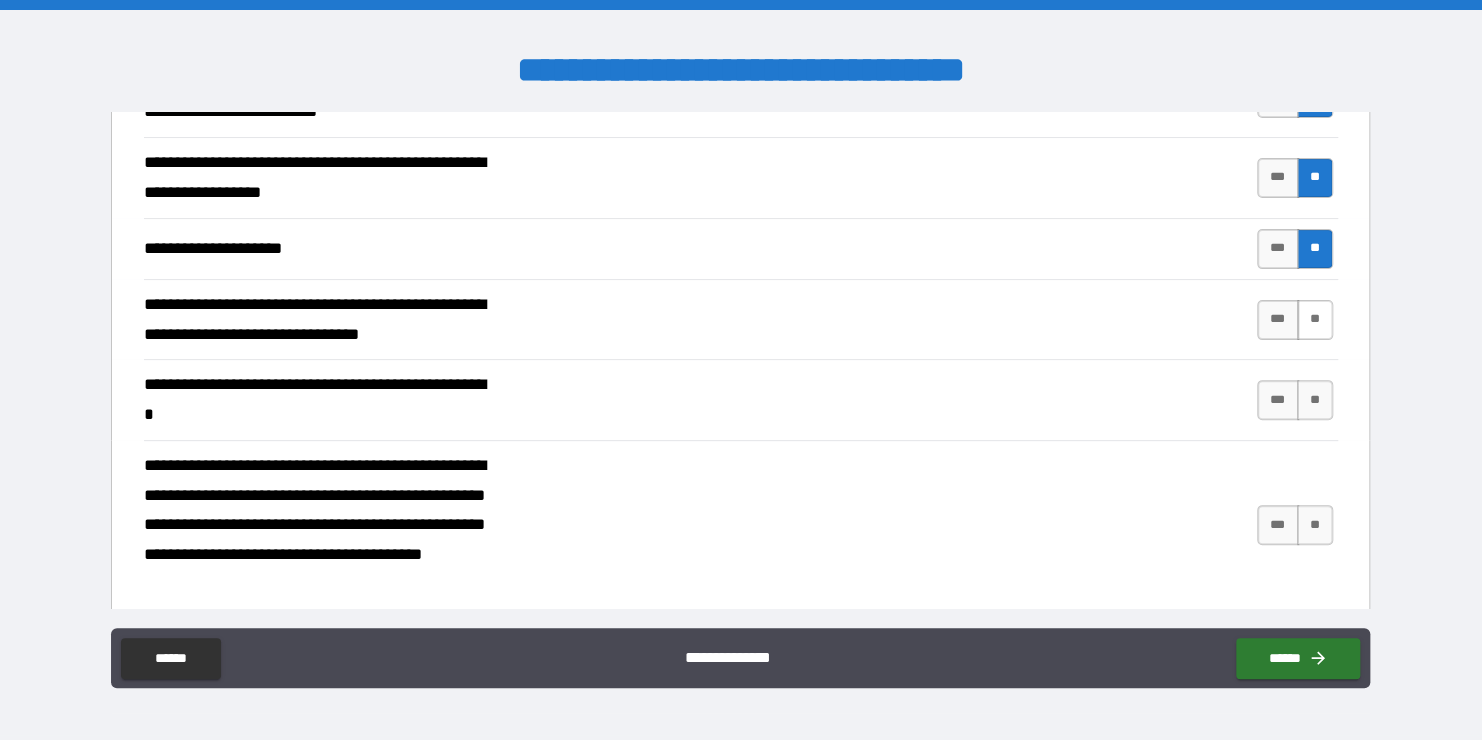click on "**" at bounding box center (1315, 320) 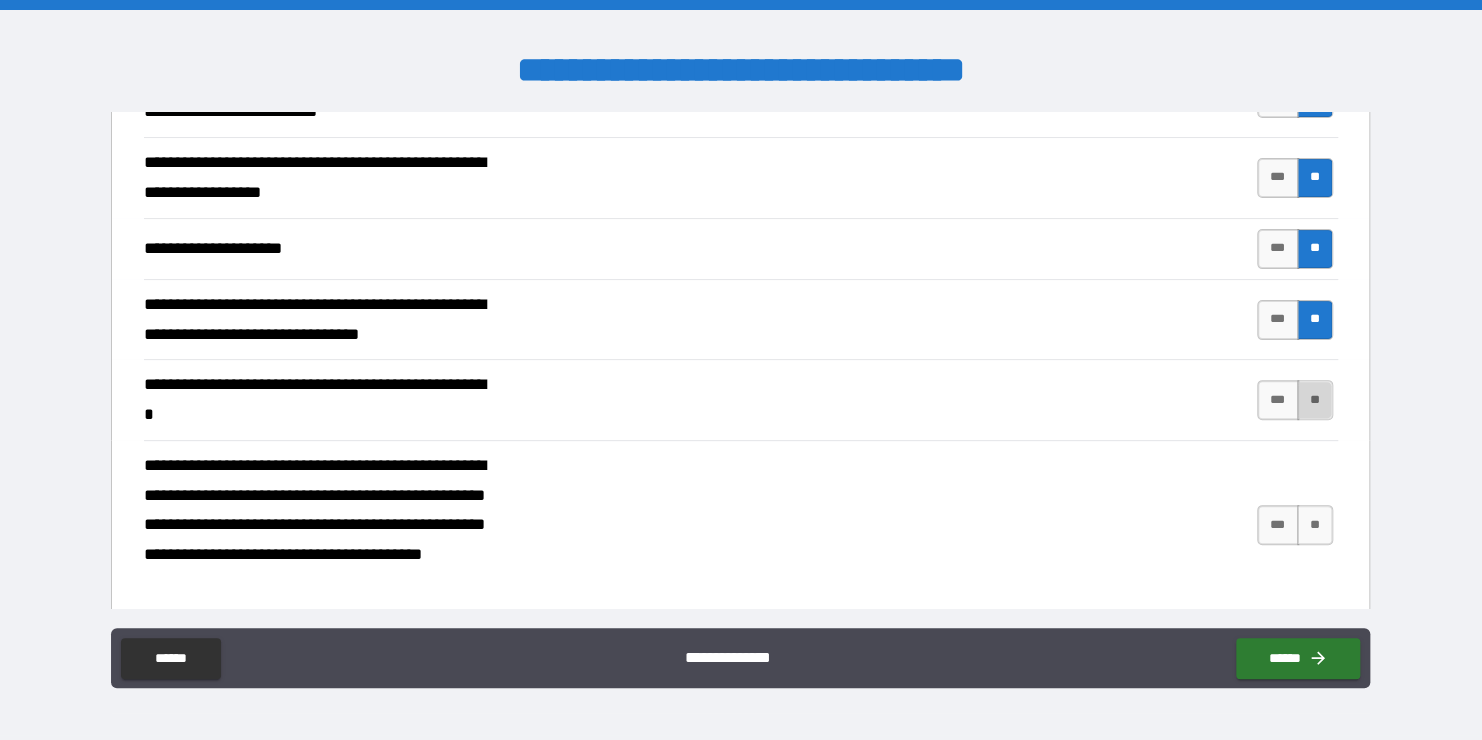 click on "**" at bounding box center [1315, 400] 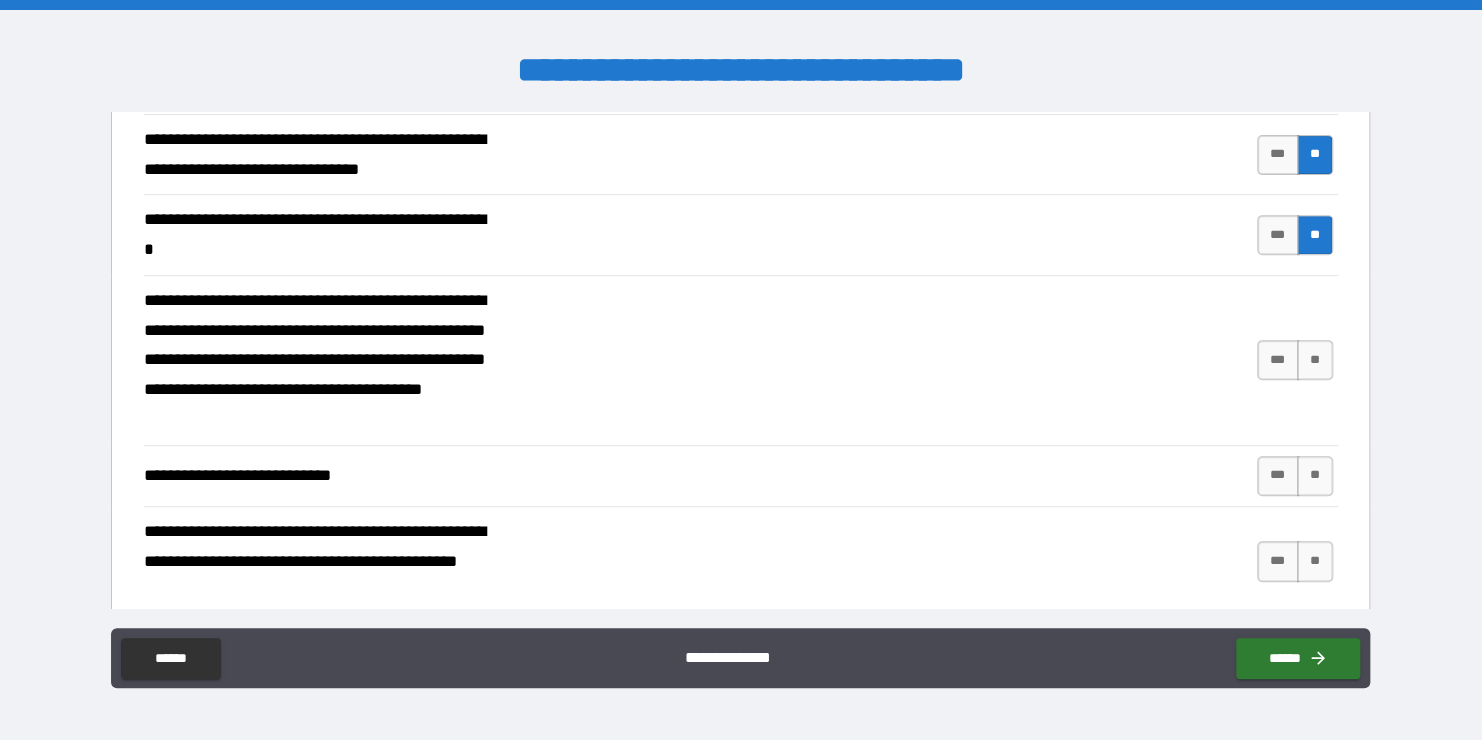 scroll, scrollTop: 400, scrollLeft: 0, axis: vertical 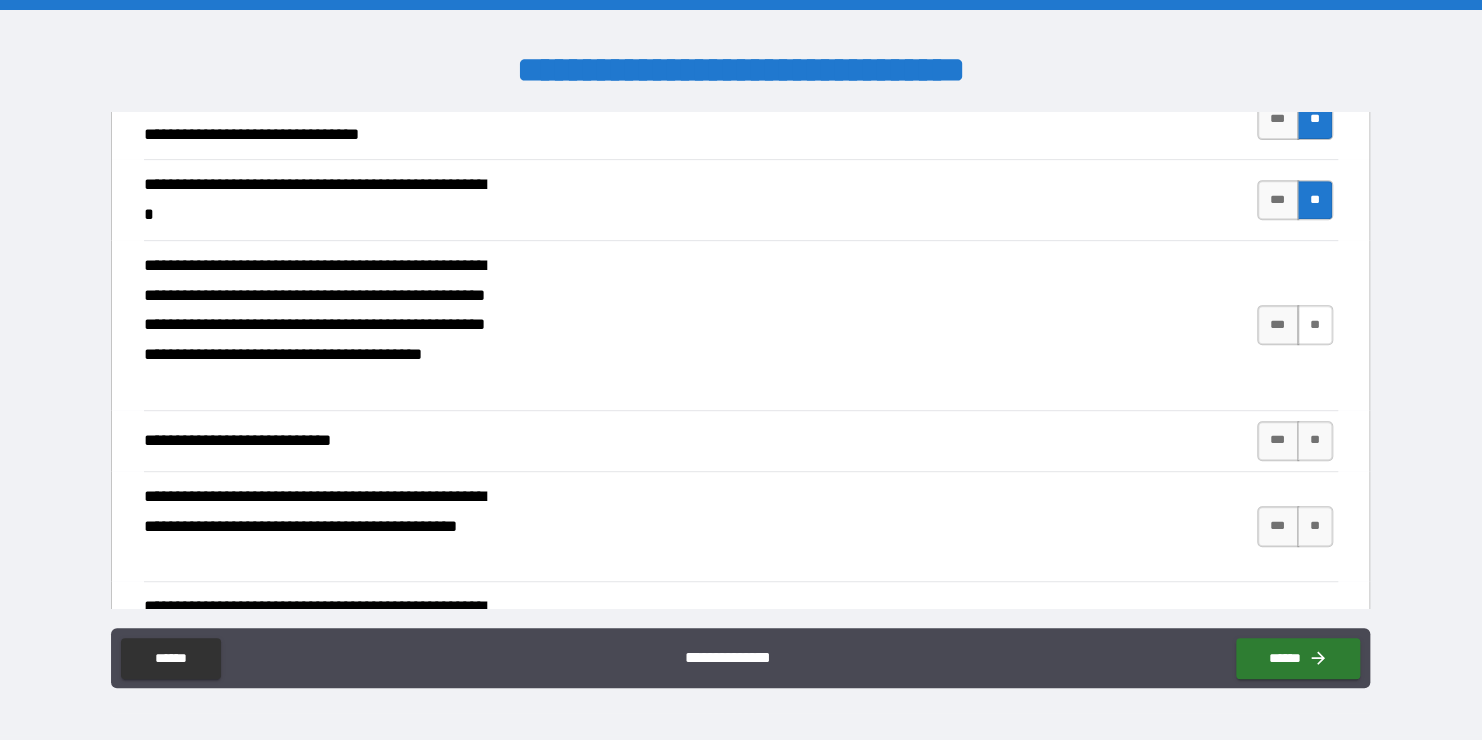 click on "**" at bounding box center (1315, 325) 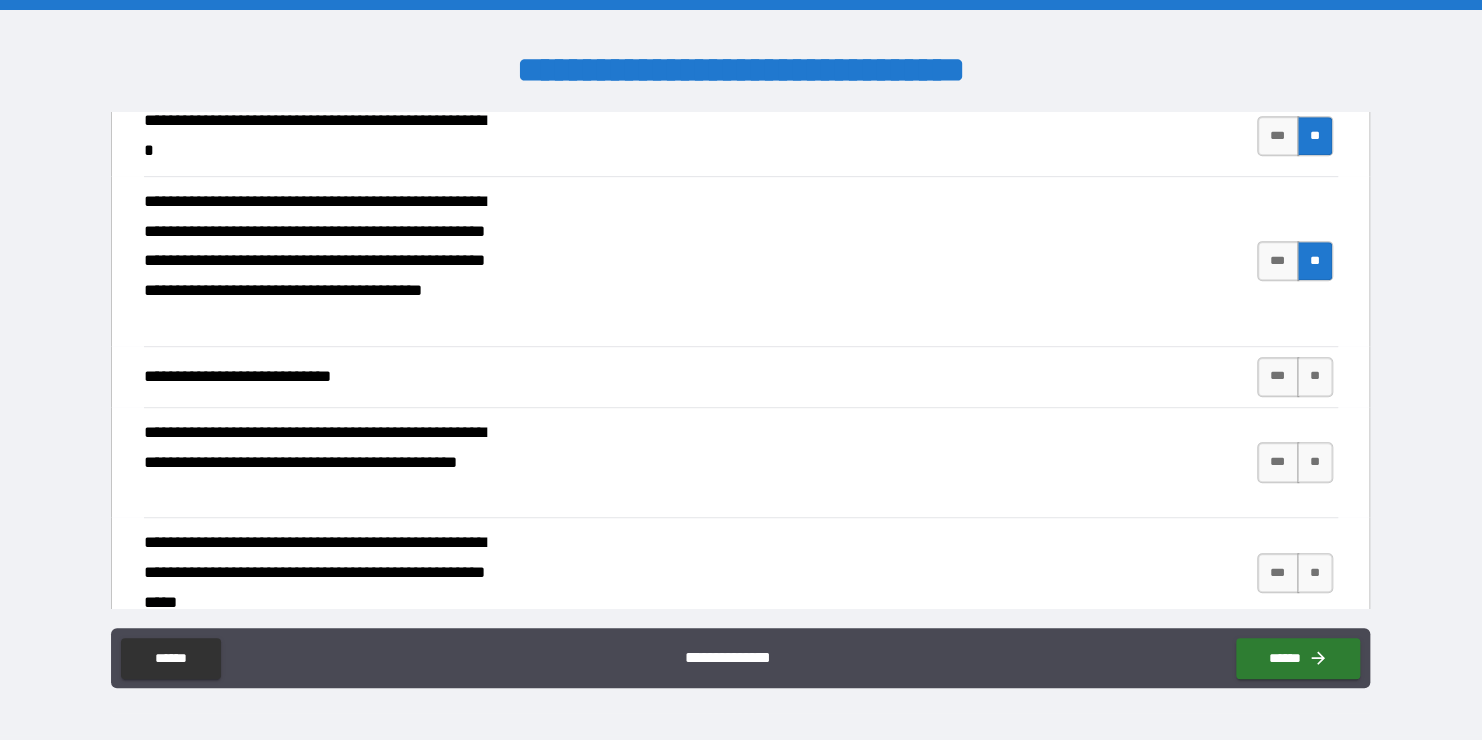 scroll, scrollTop: 500, scrollLeft: 0, axis: vertical 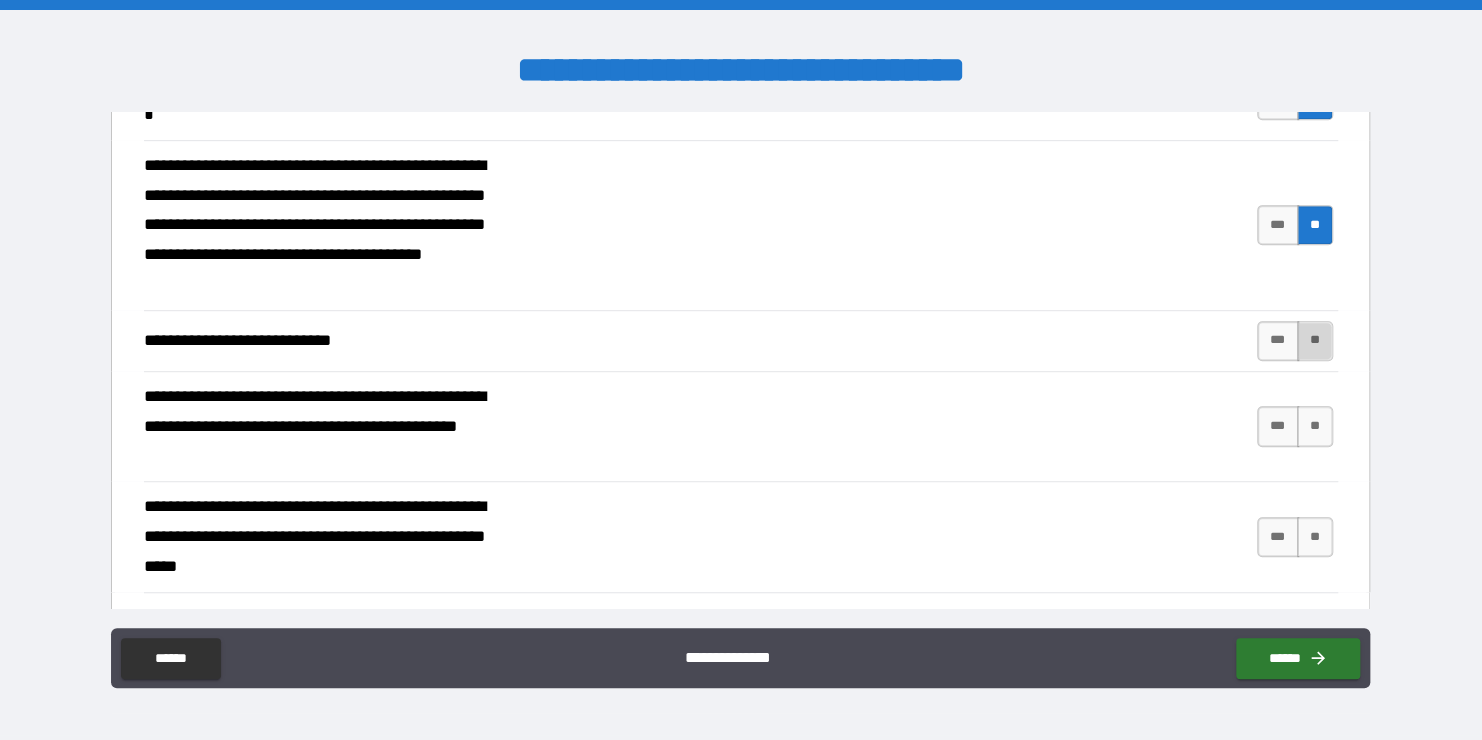 click on "**" at bounding box center (1315, 341) 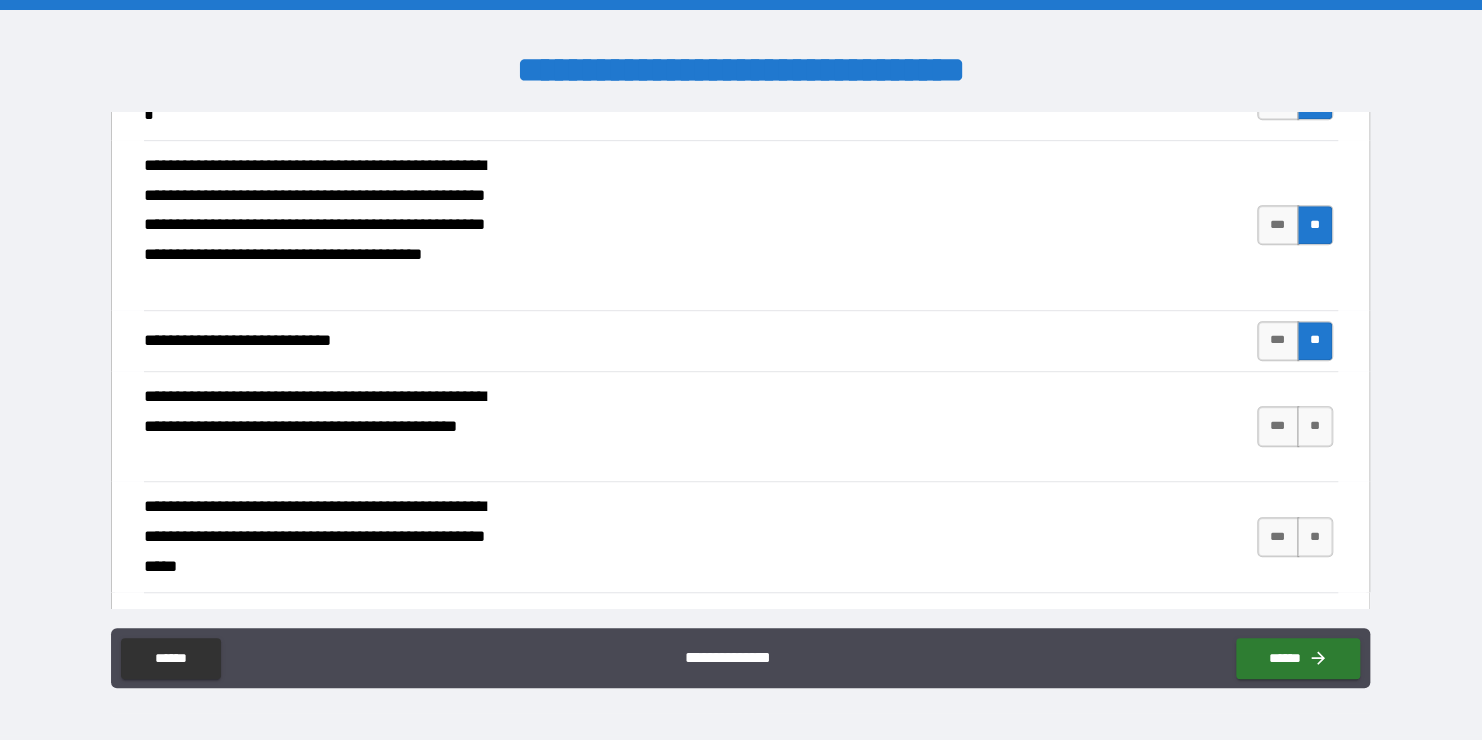 scroll, scrollTop: 574, scrollLeft: 0, axis: vertical 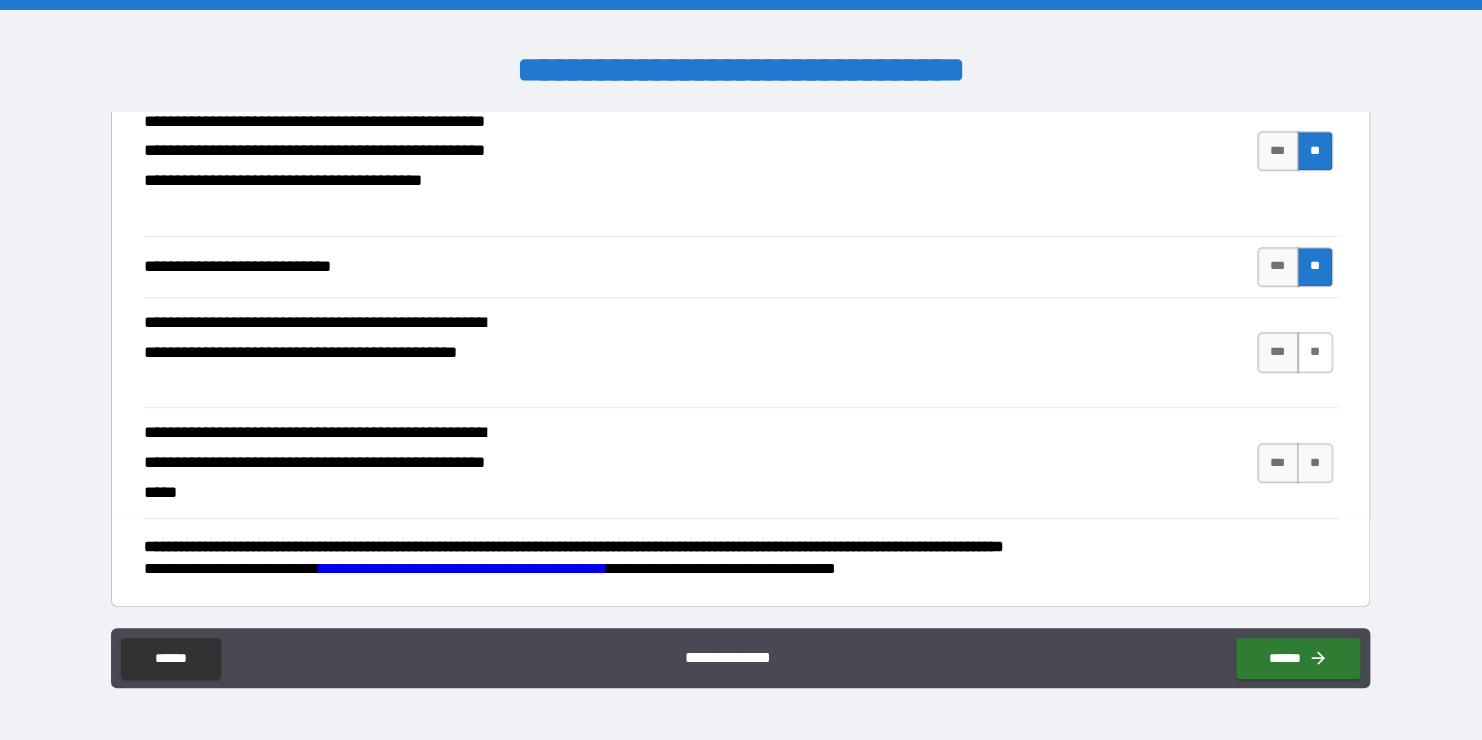 click on "**" at bounding box center [1315, 352] 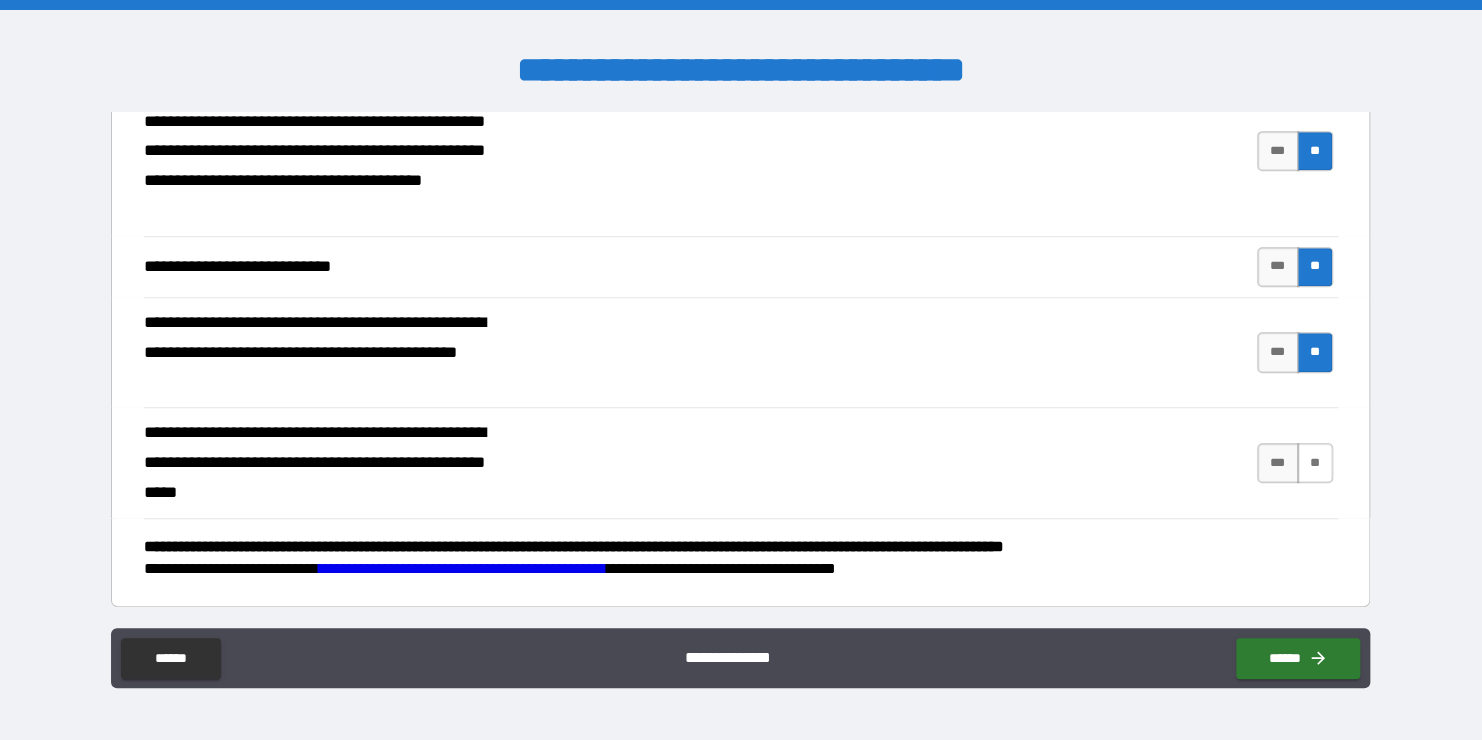 click on "**" at bounding box center (1315, 463) 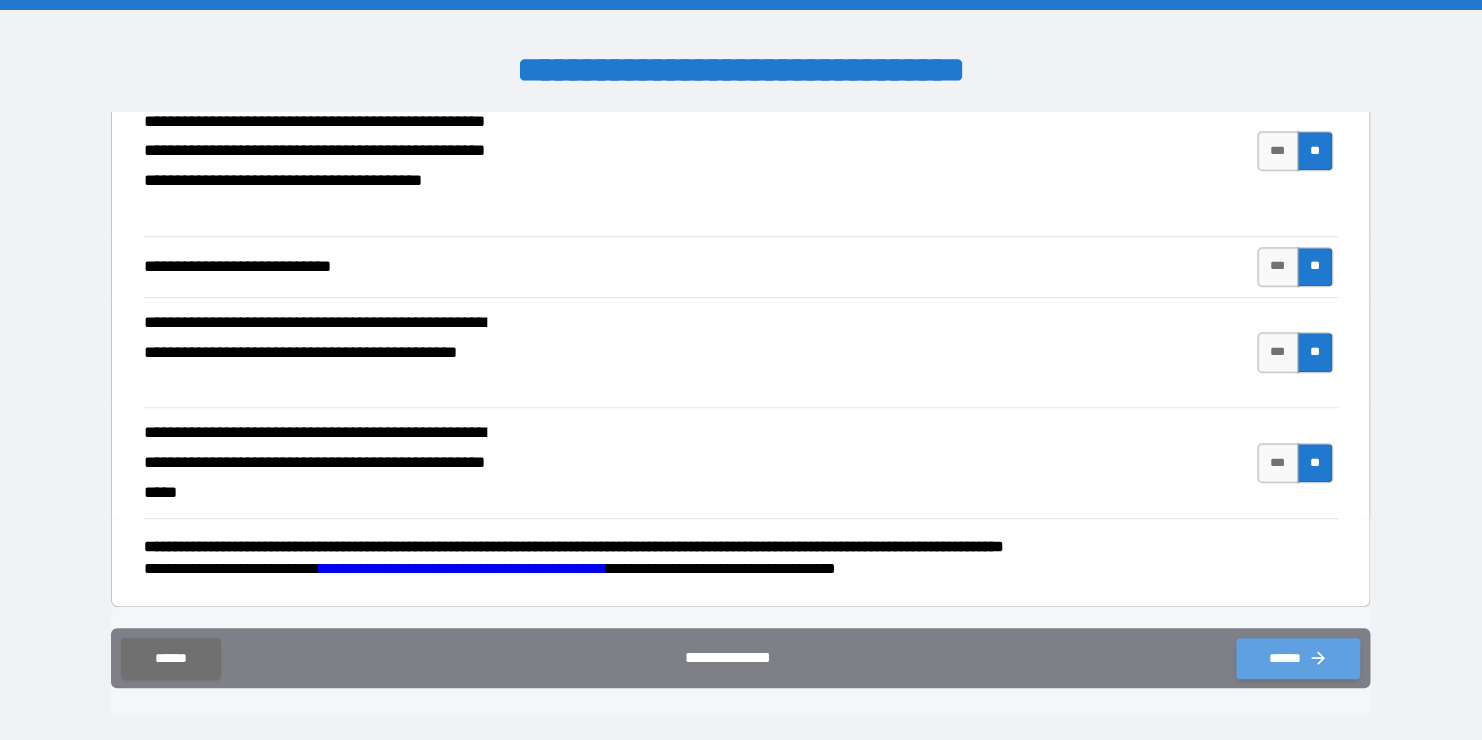 click on "******" at bounding box center [1298, 658] 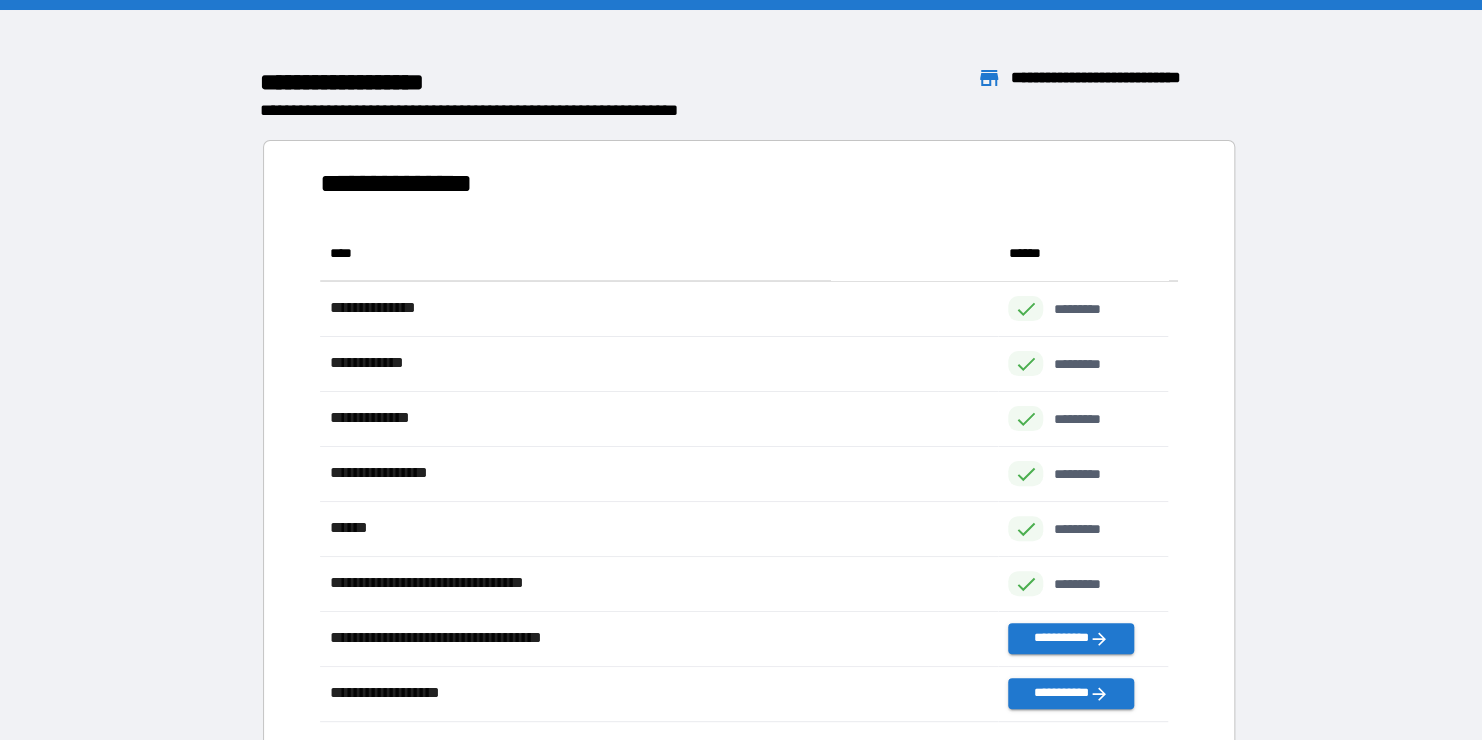 scroll, scrollTop: 16, scrollLeft: 16, axis: both 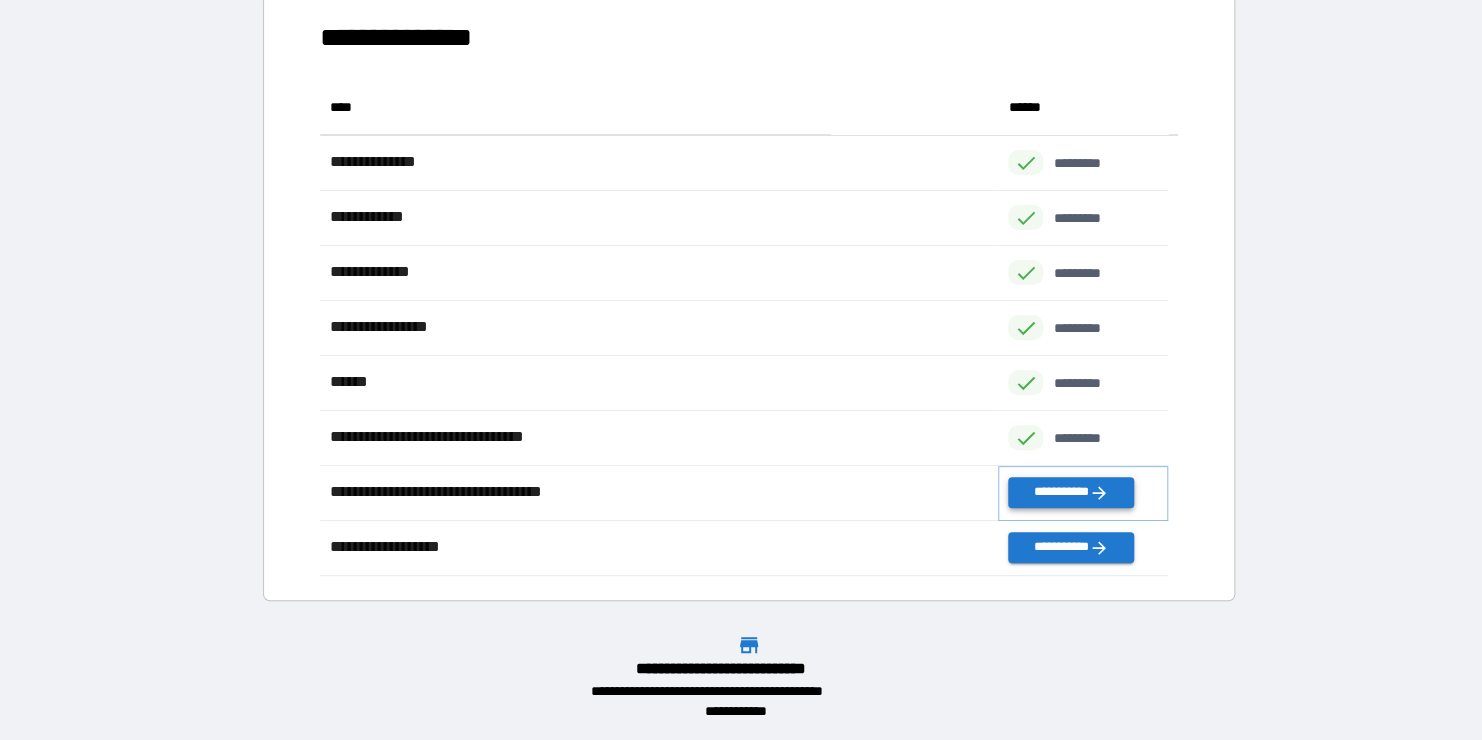 click on "**********" at bounding box center (1070, 492) 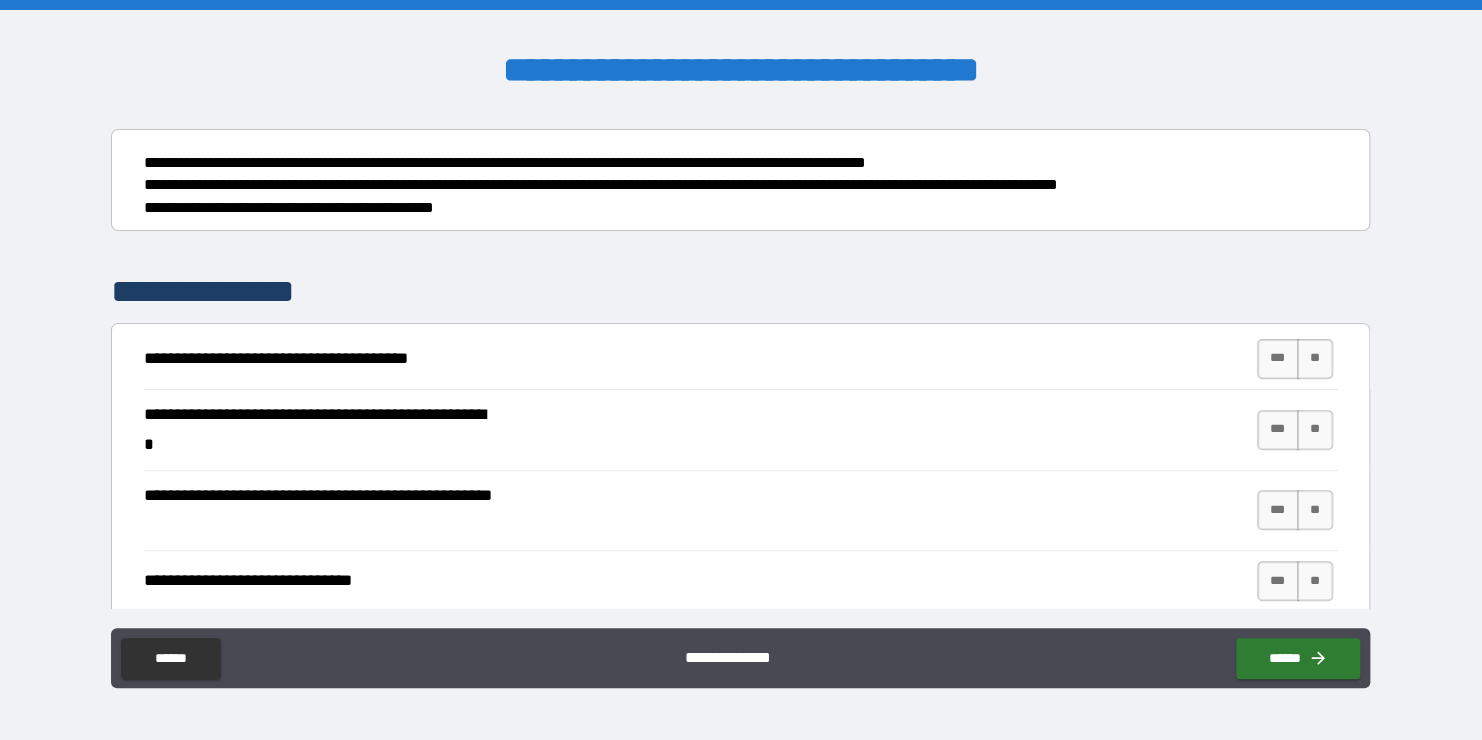 scroll, scrollTop: 300, scrollLeft: 0, axis: vertical 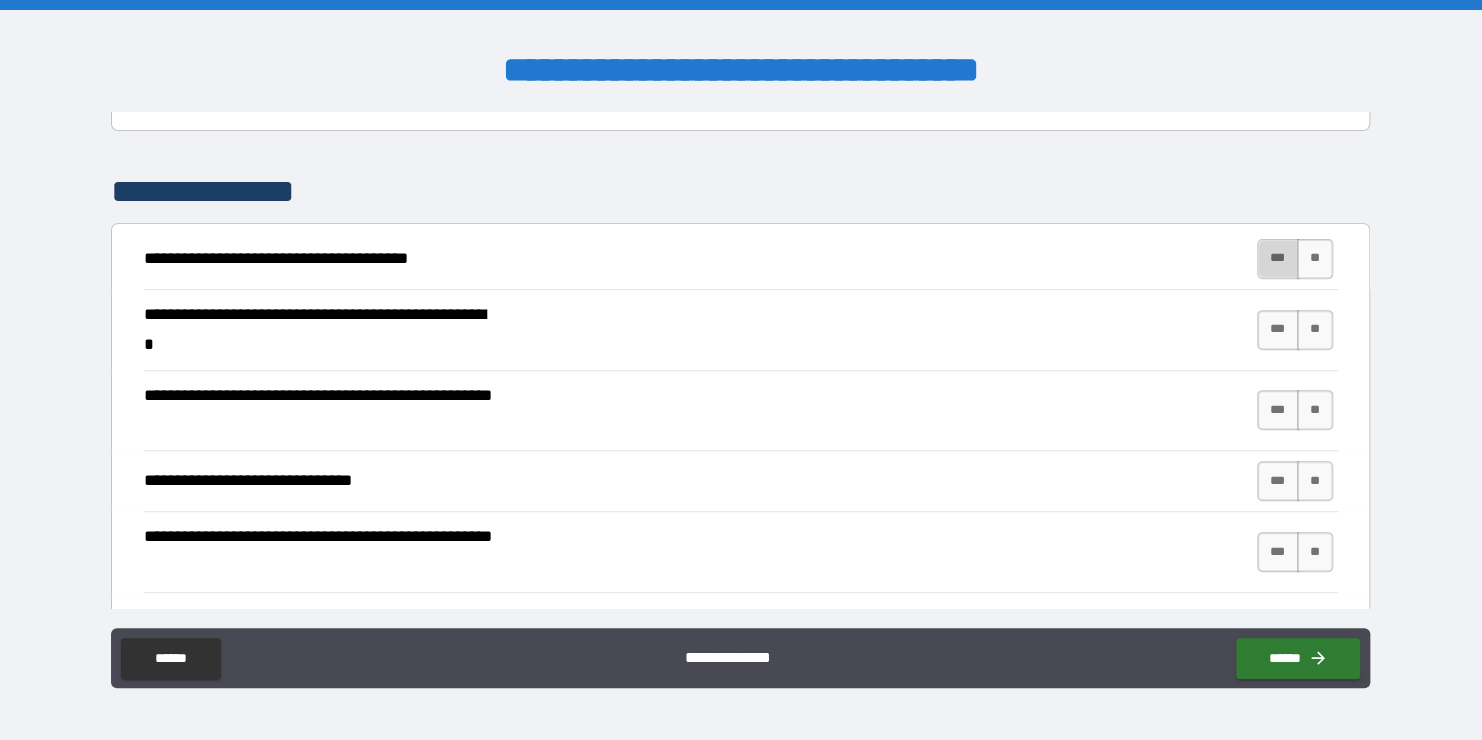 click on "***" at bounding box center [1278, 259] 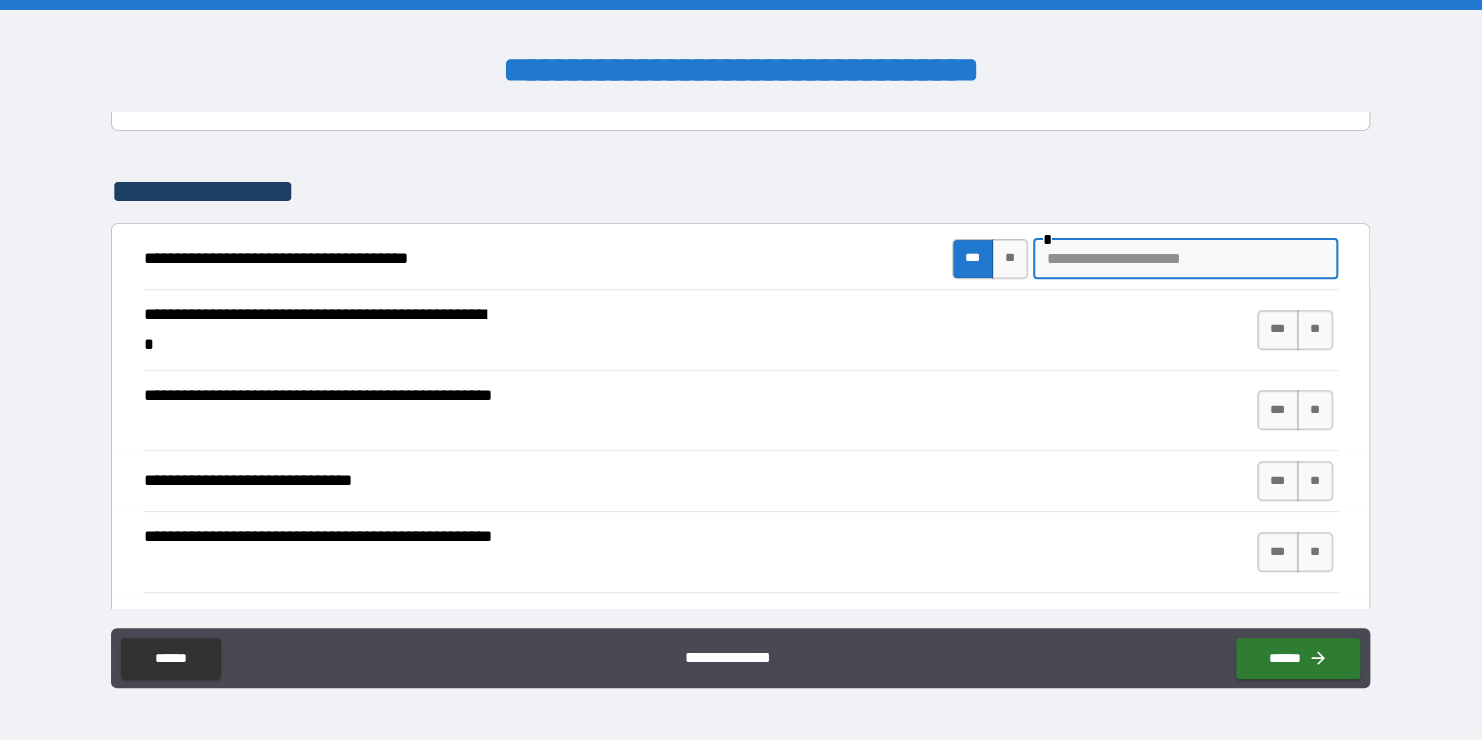 click at bounding box center (1185, 259) 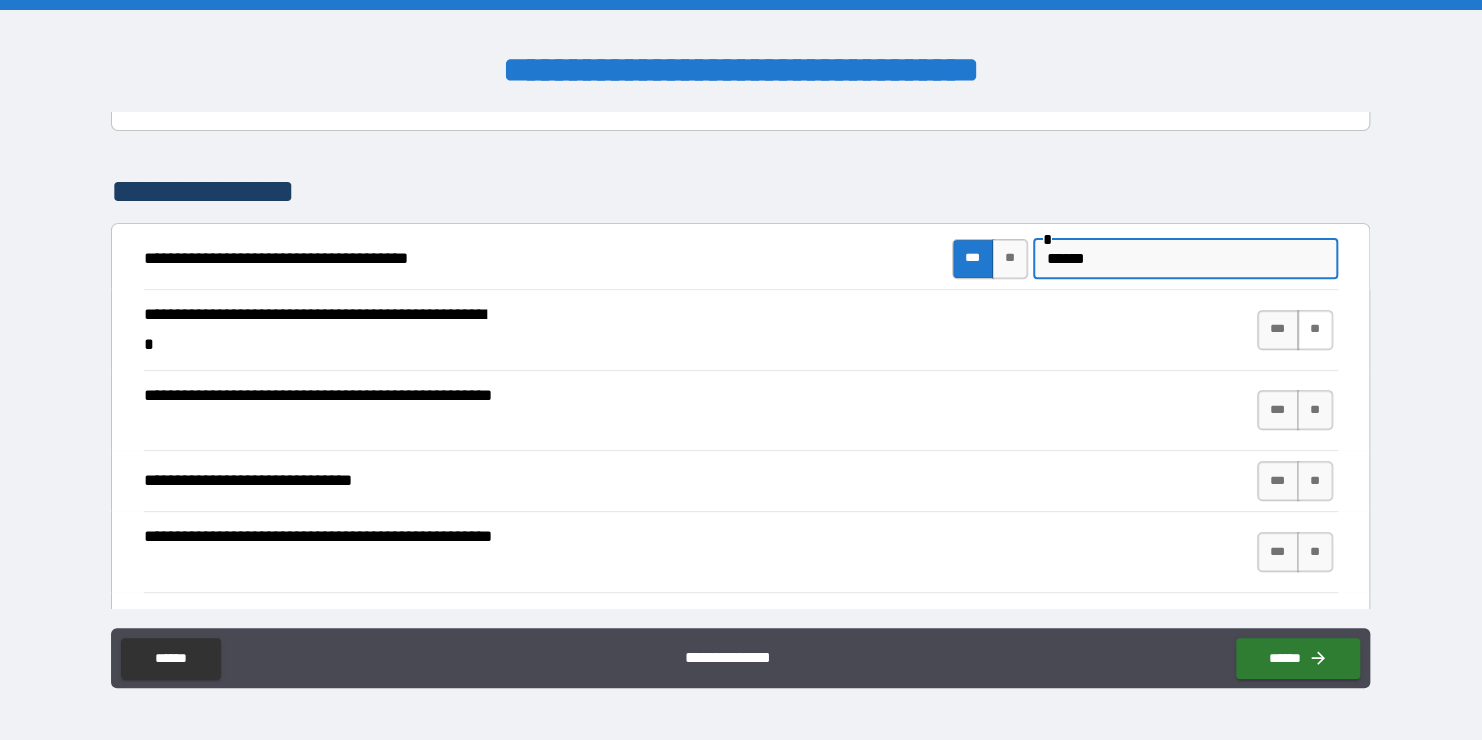 type on "******" 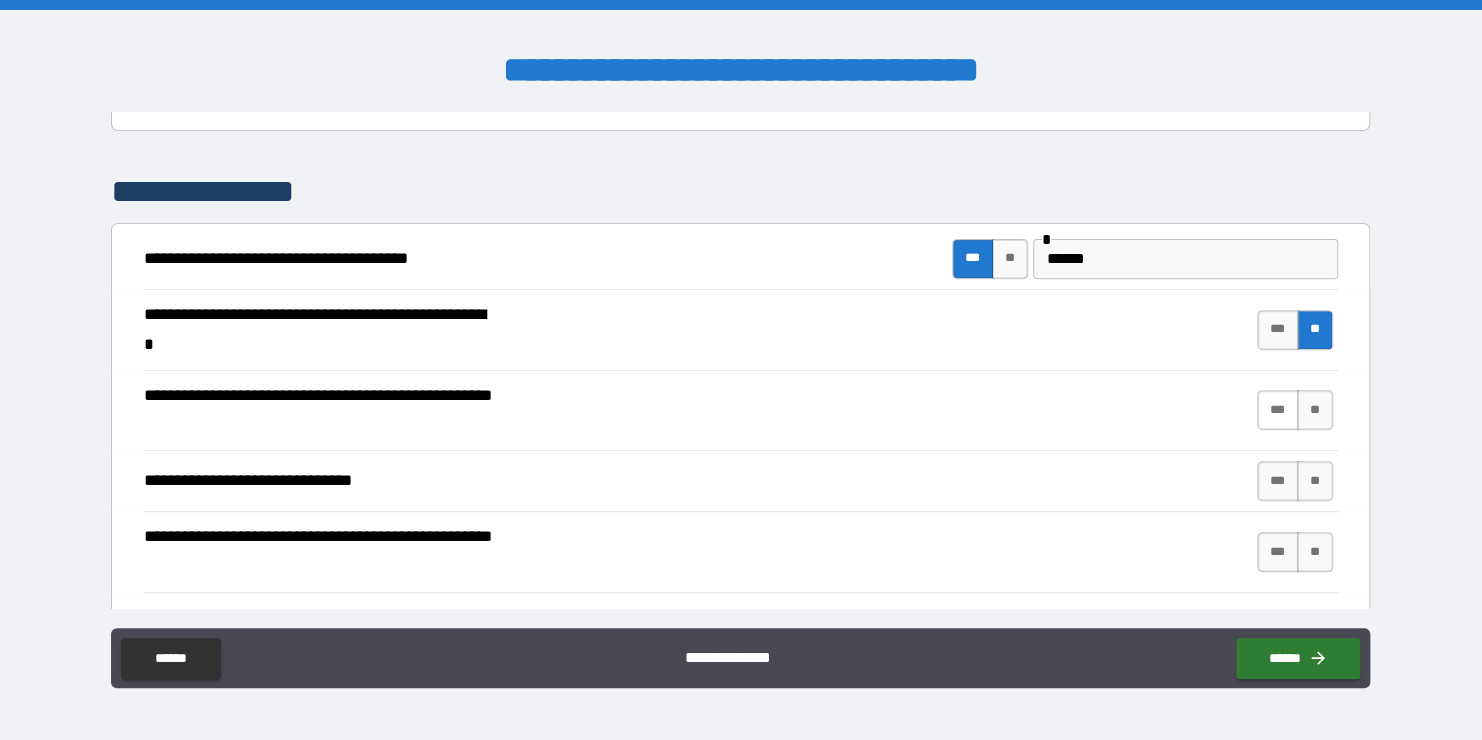 click on "***" at bounding box center [1278, 410] 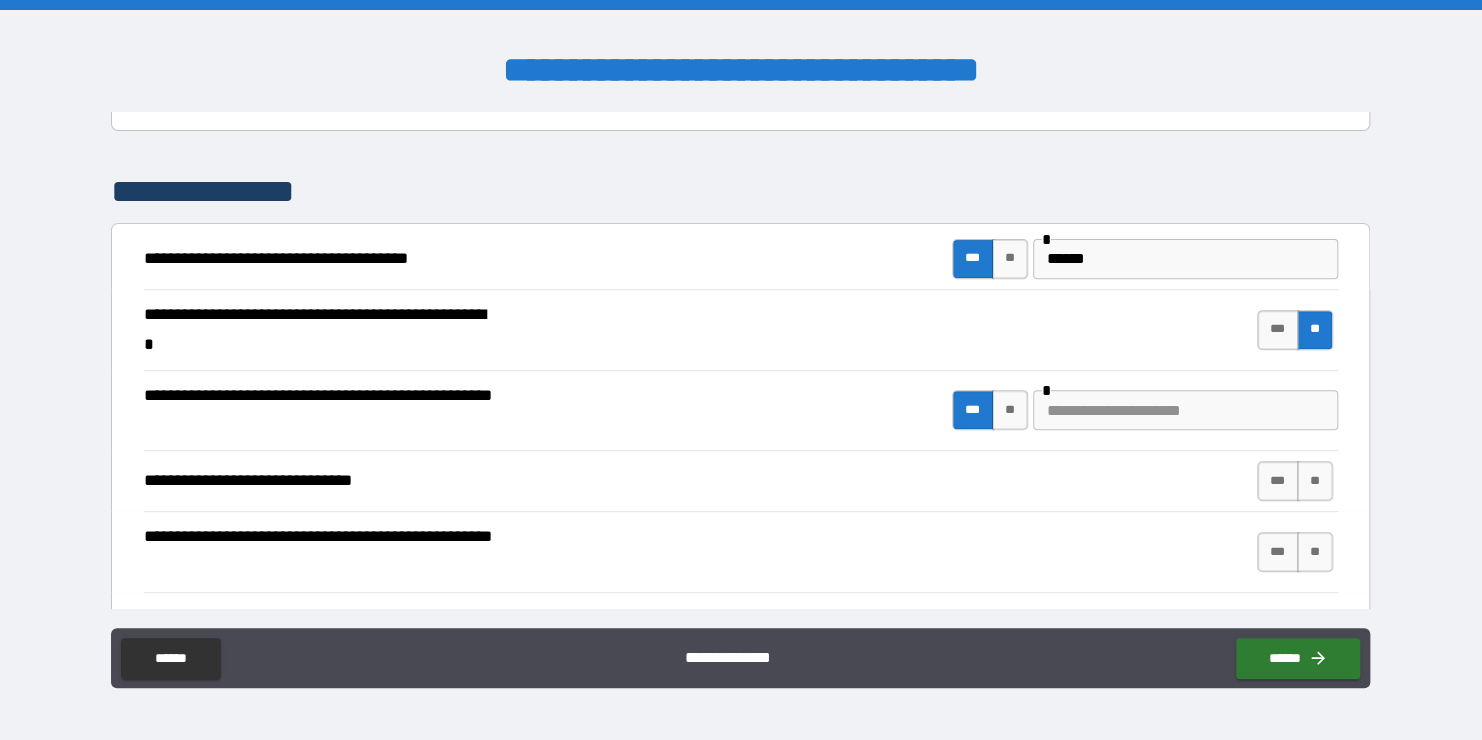 click at bounding box center [1185, 410] 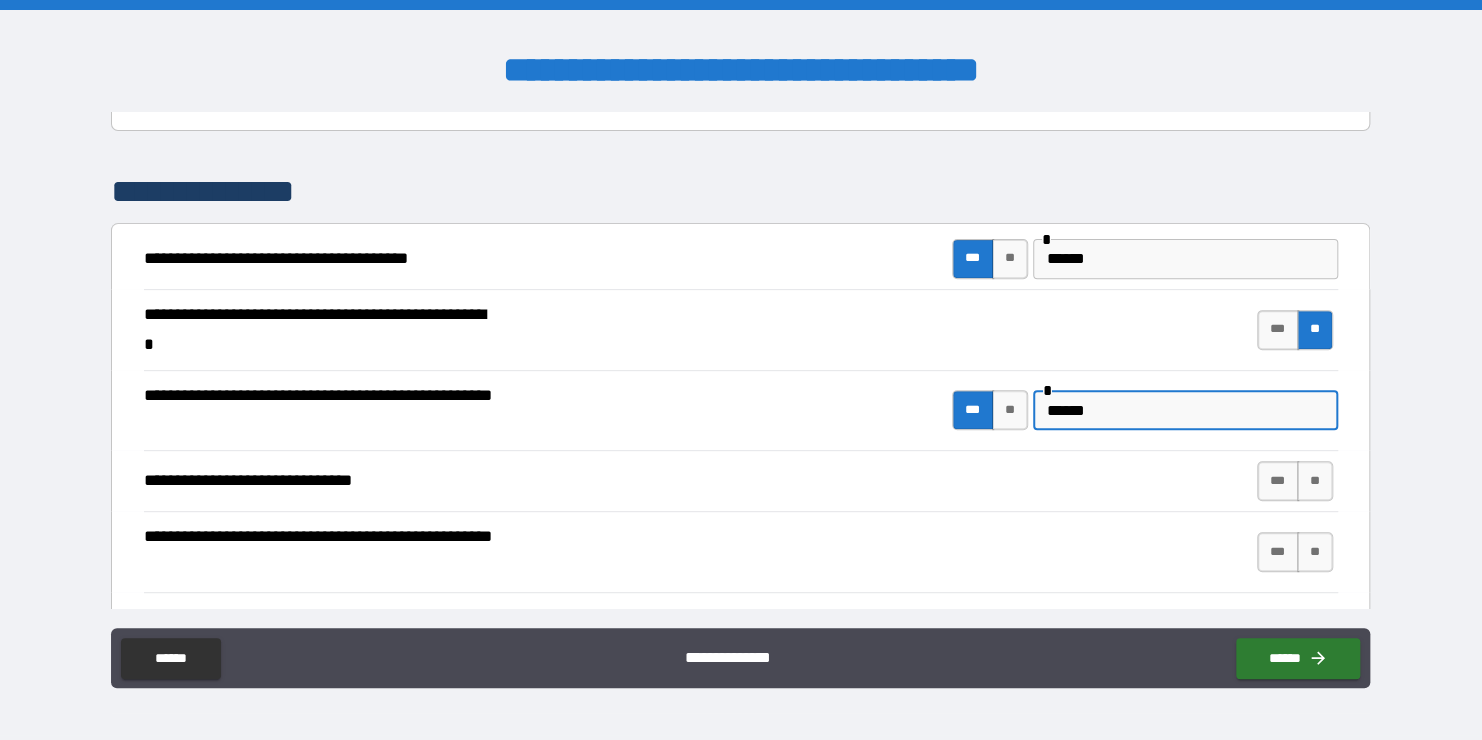 scroll, scrollTop: 500, scrollLeft: 0, axis: vertical 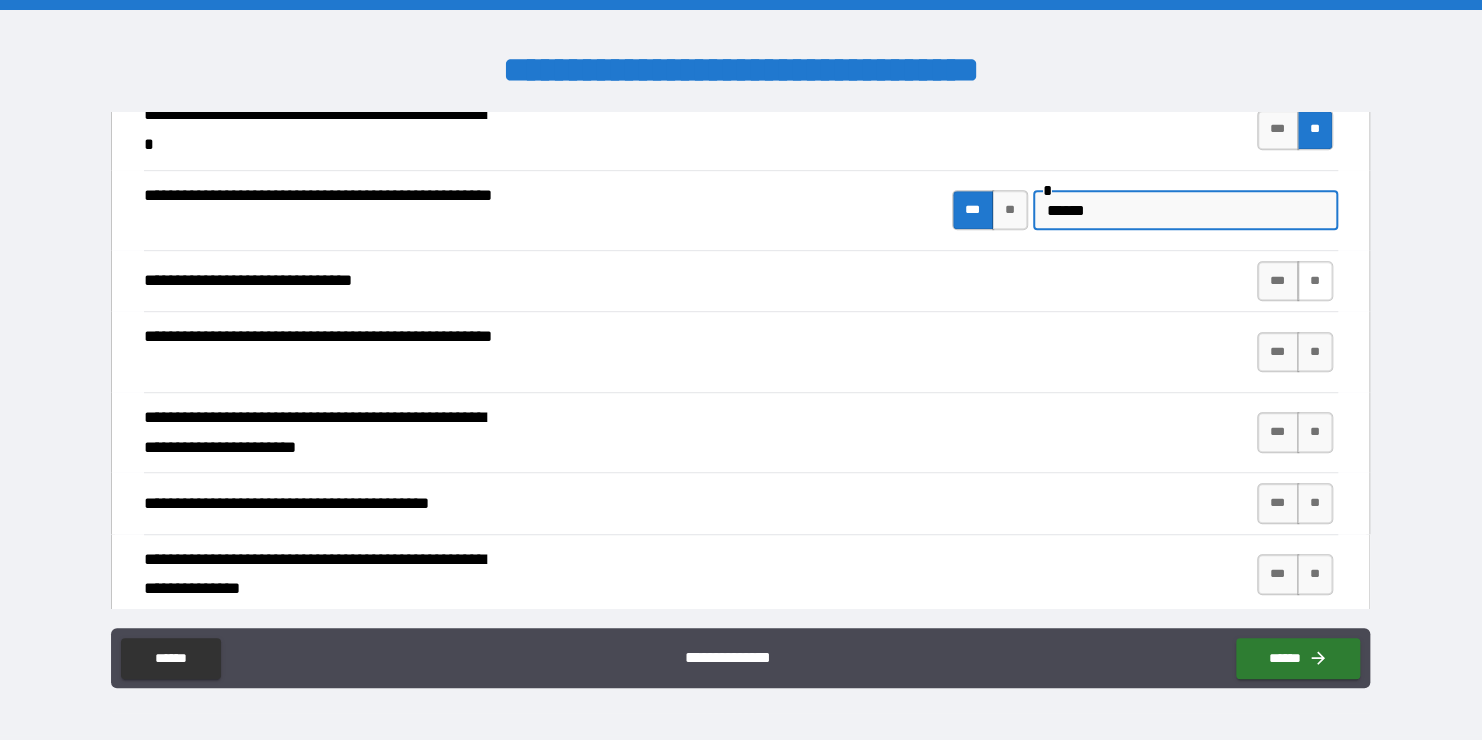 type on "******" 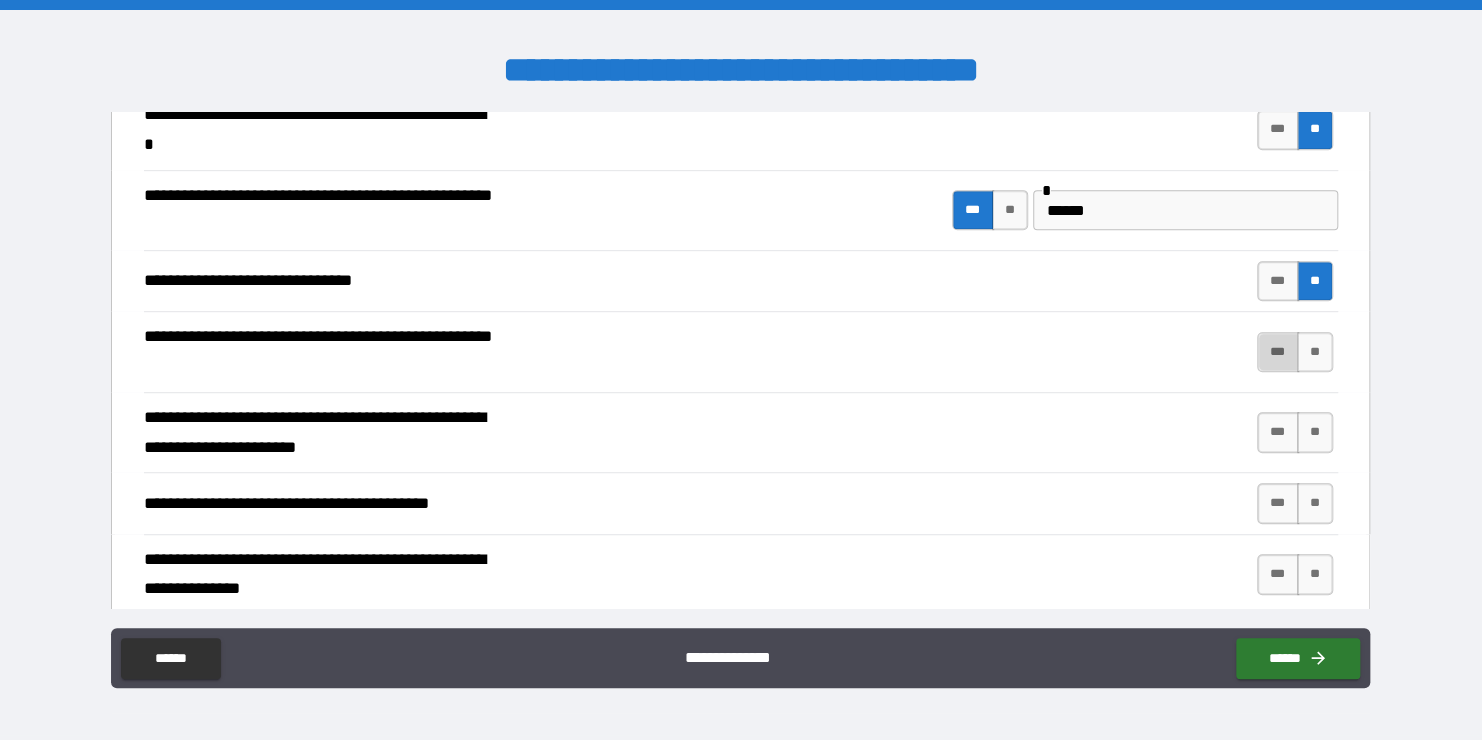 click on "***" at bounding box center (1278, 352) 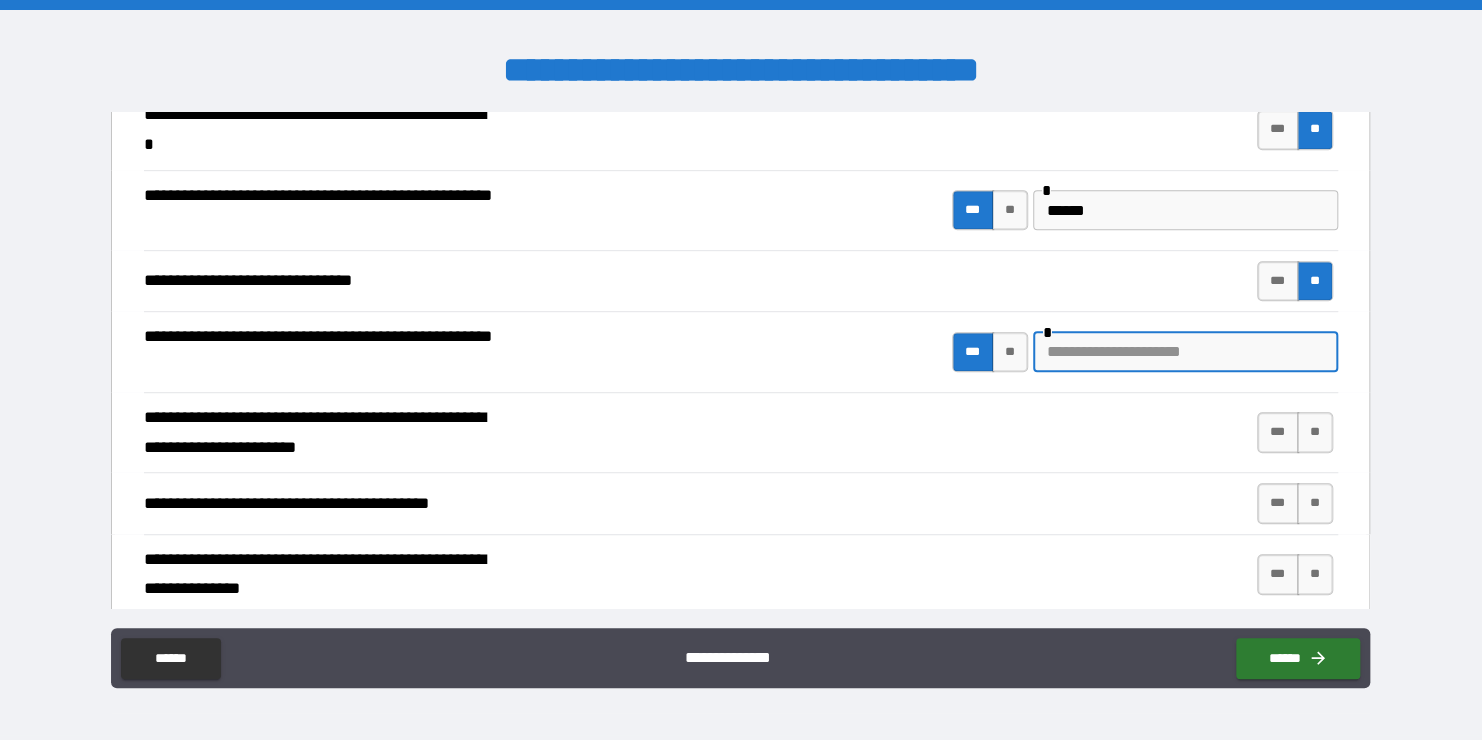 click at bounding box center (1185, 352) 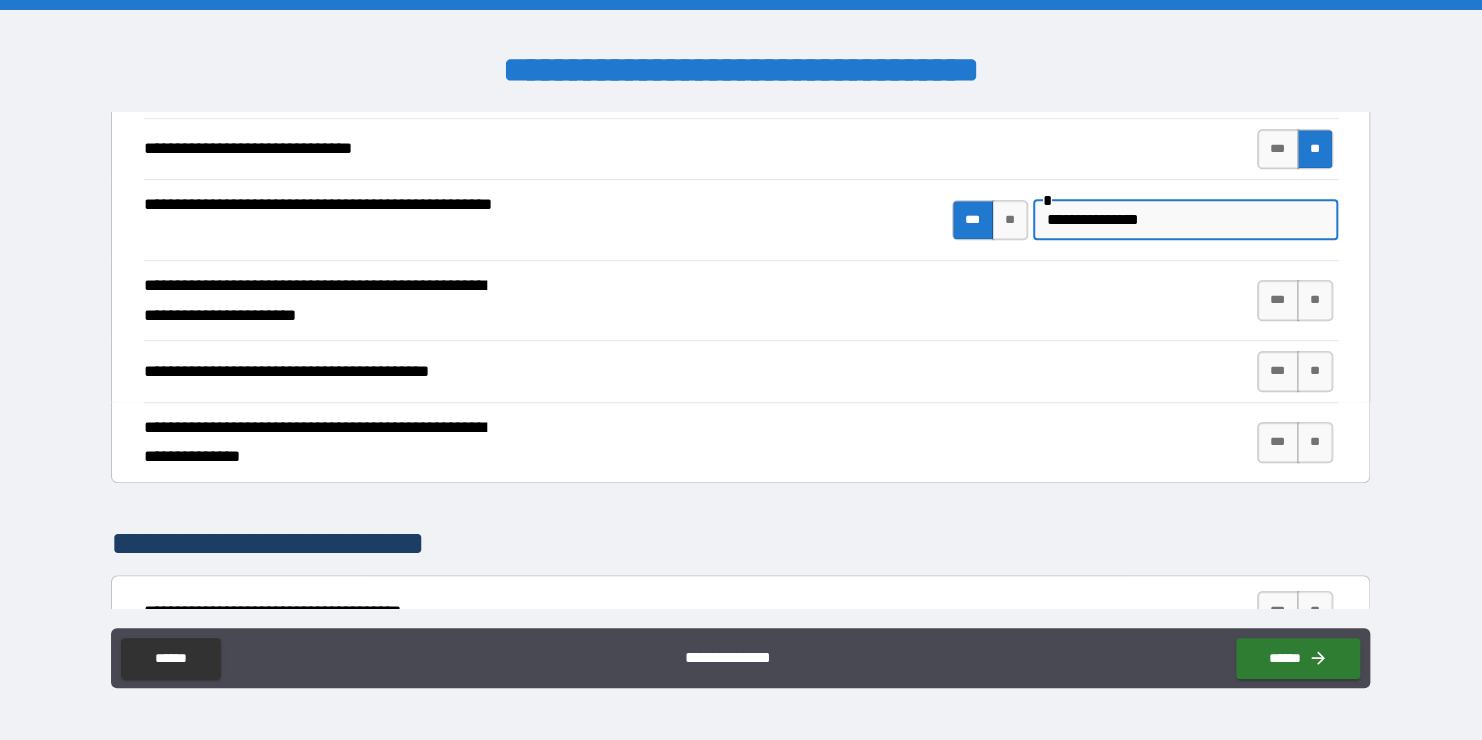scroll, scrollTop: 700, scrollLeft: 0, axis: vertical 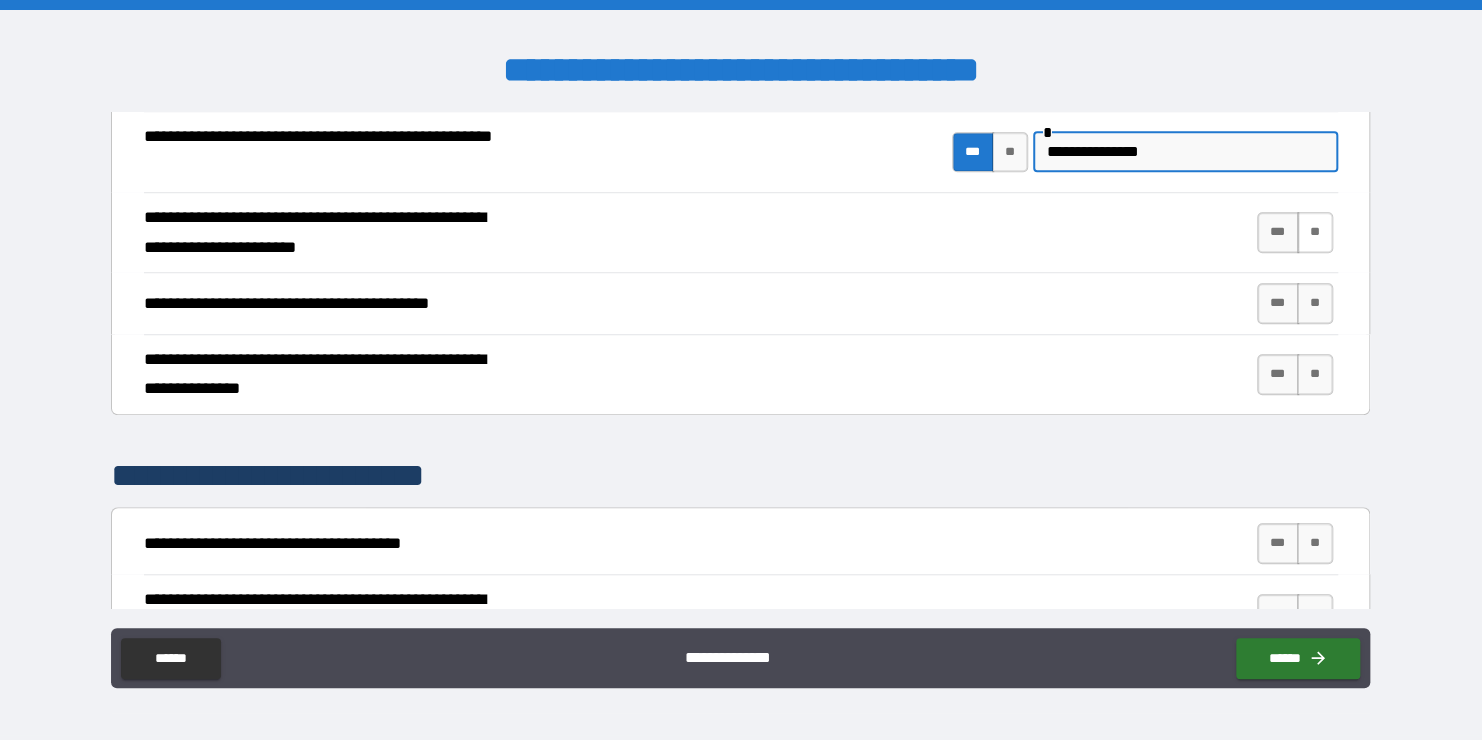 type on "**********" 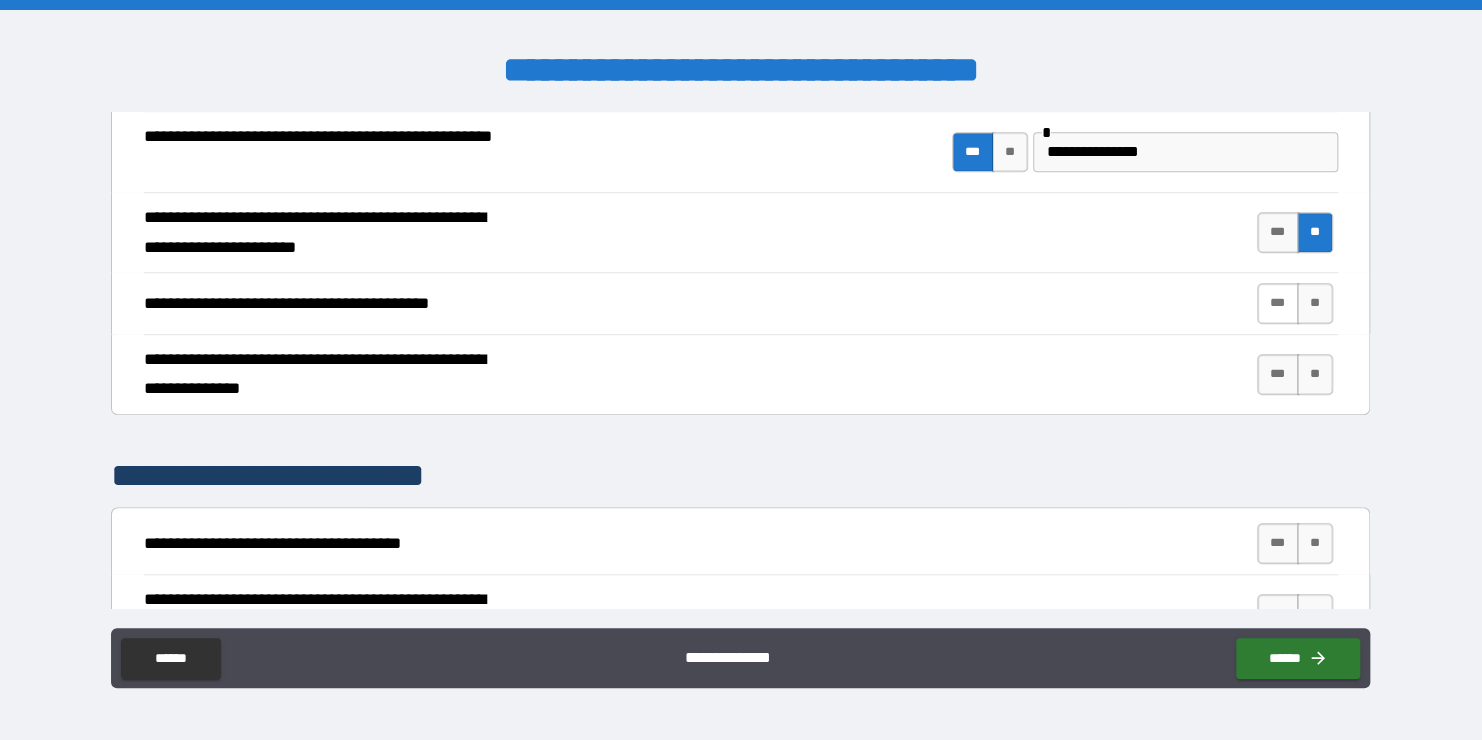 click on "***" at bounding box center (1278, 303) 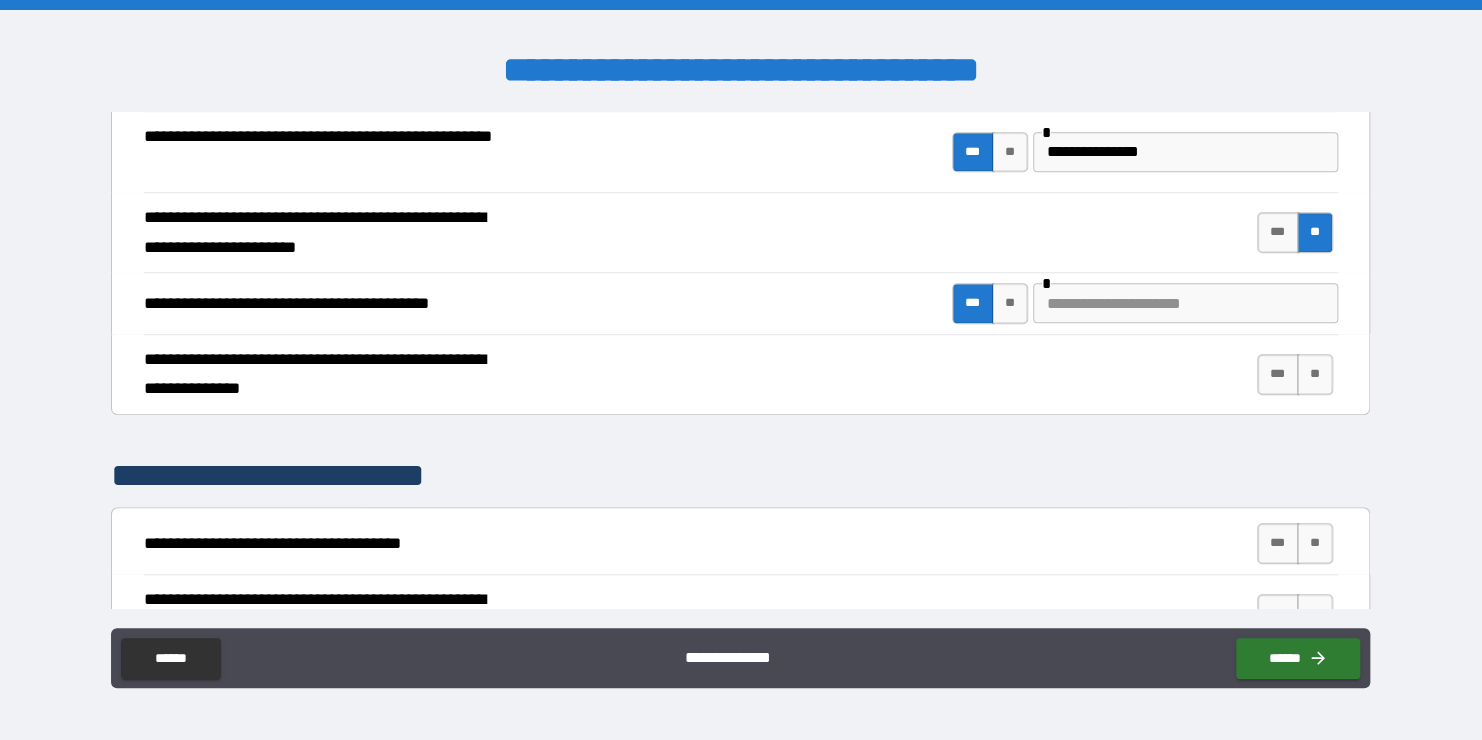 click at bounding box center (1185, 303) 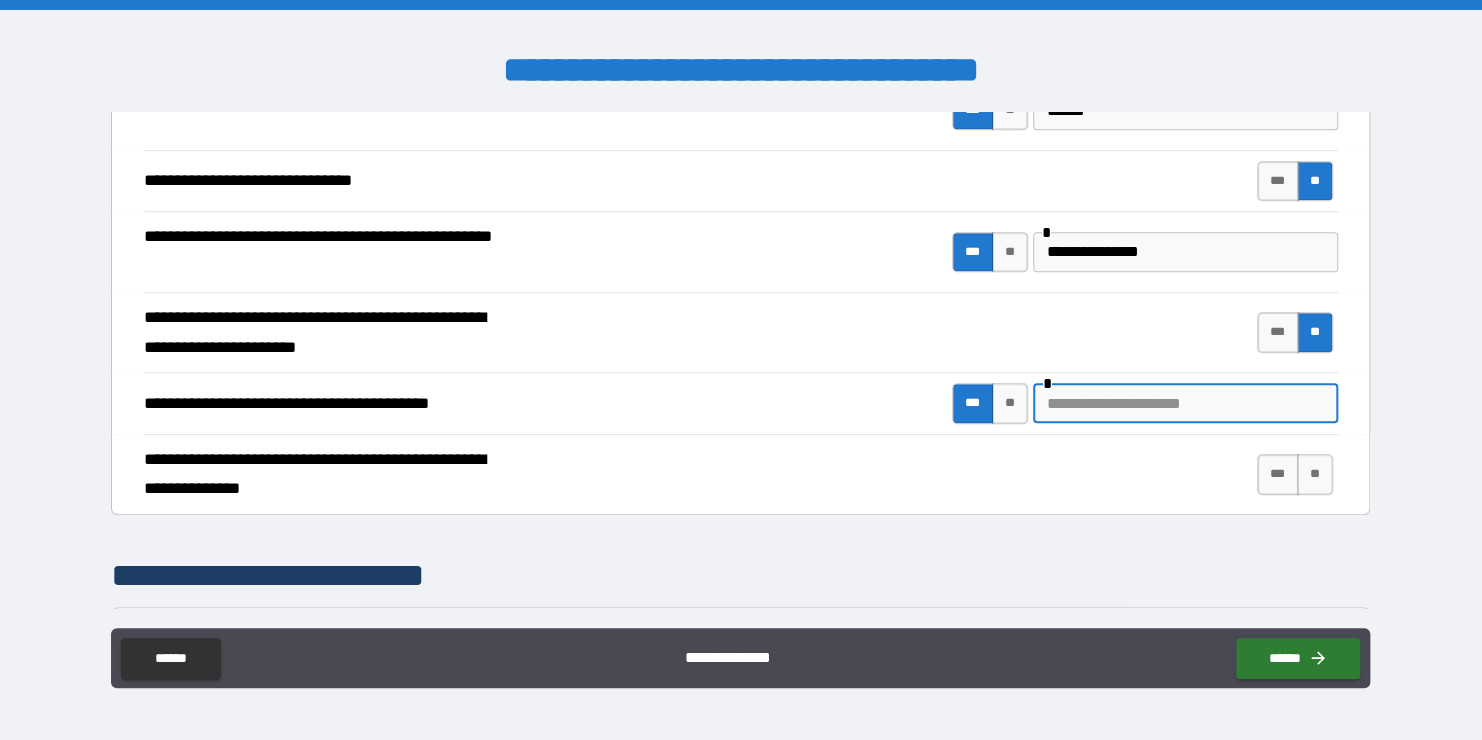 scroll, scrollTop: 700, scrollLeft: 0, axis: vertical 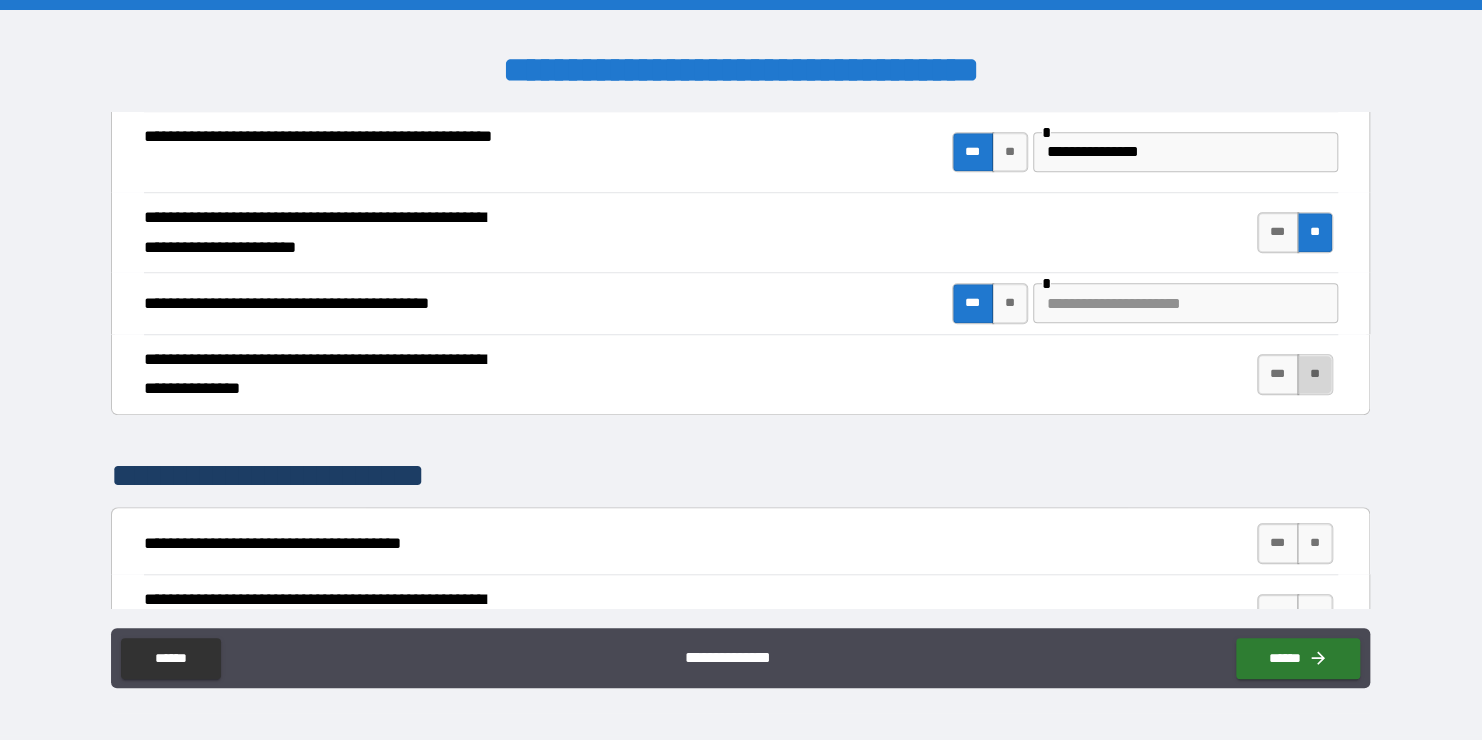 click on "**" at bounding box center [1315, 374] 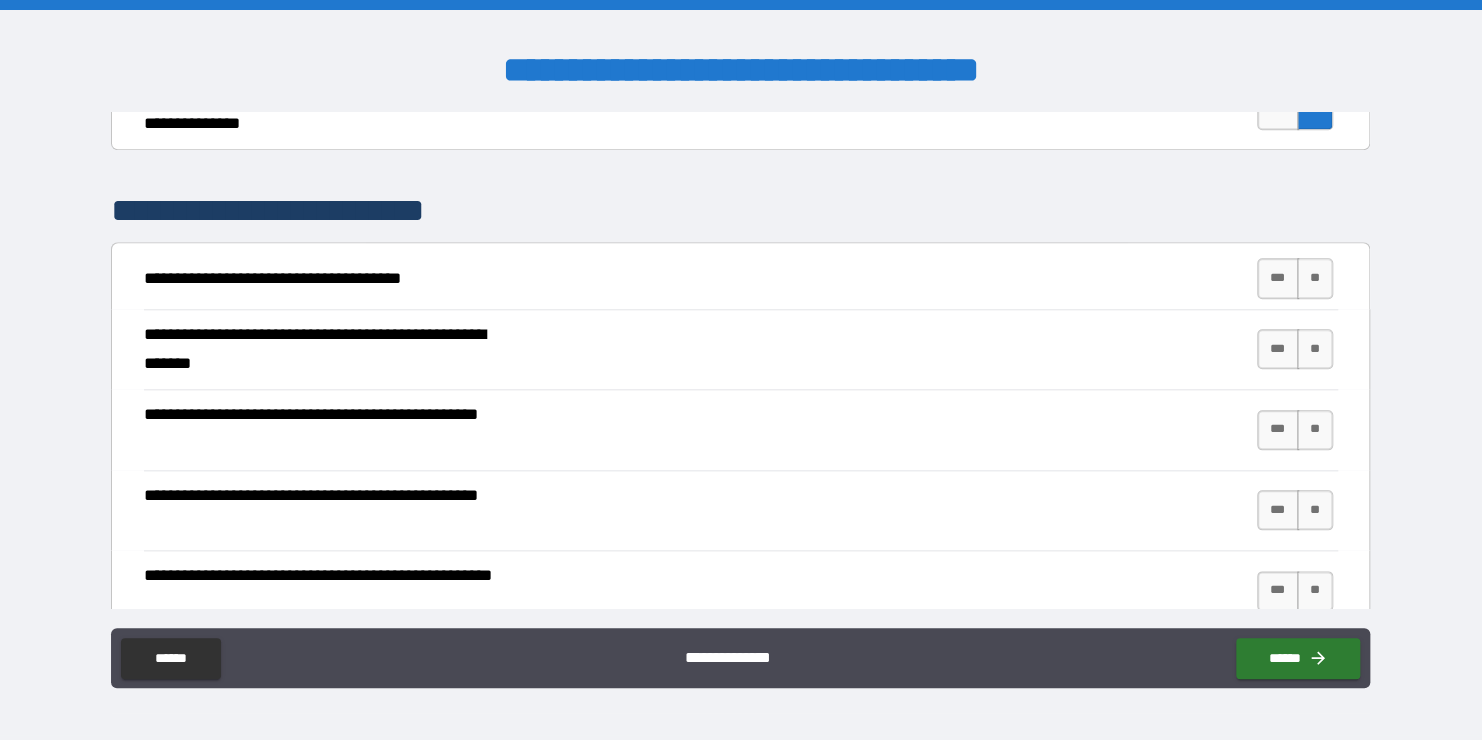 scroll, scrollTop: 1000, scrollLeft: 0, axis: vertical 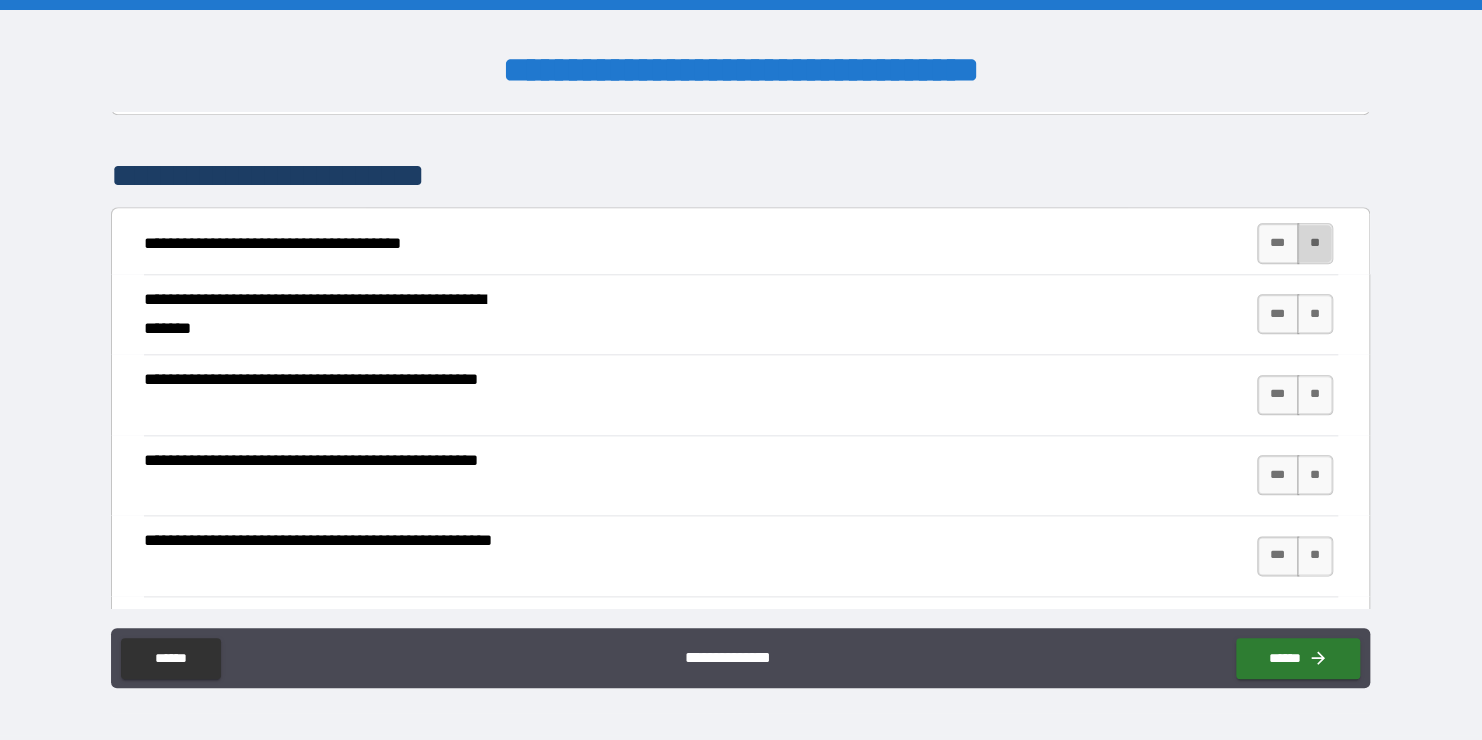 click on "**" at bounding box center [1315, 243] 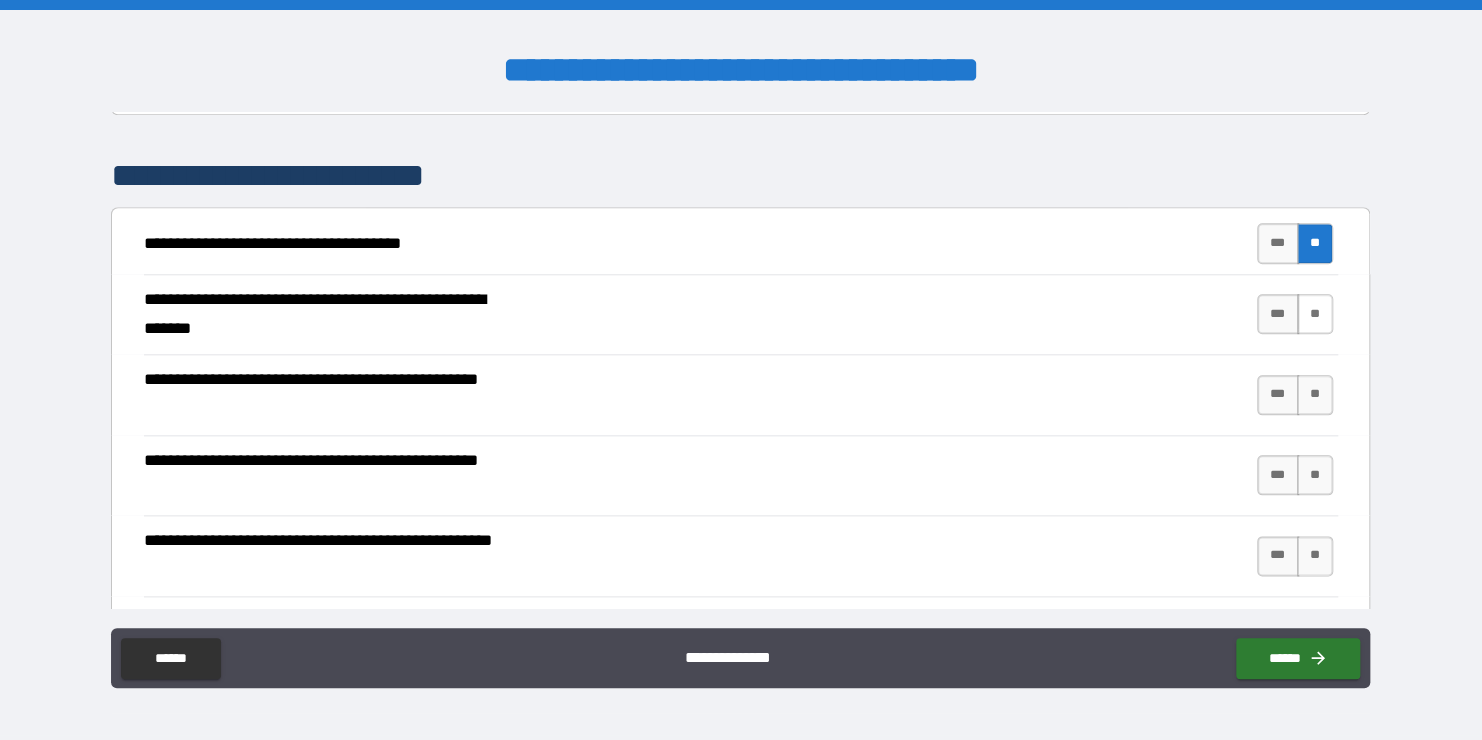 click on "**" at bounding box center [1315, 314] 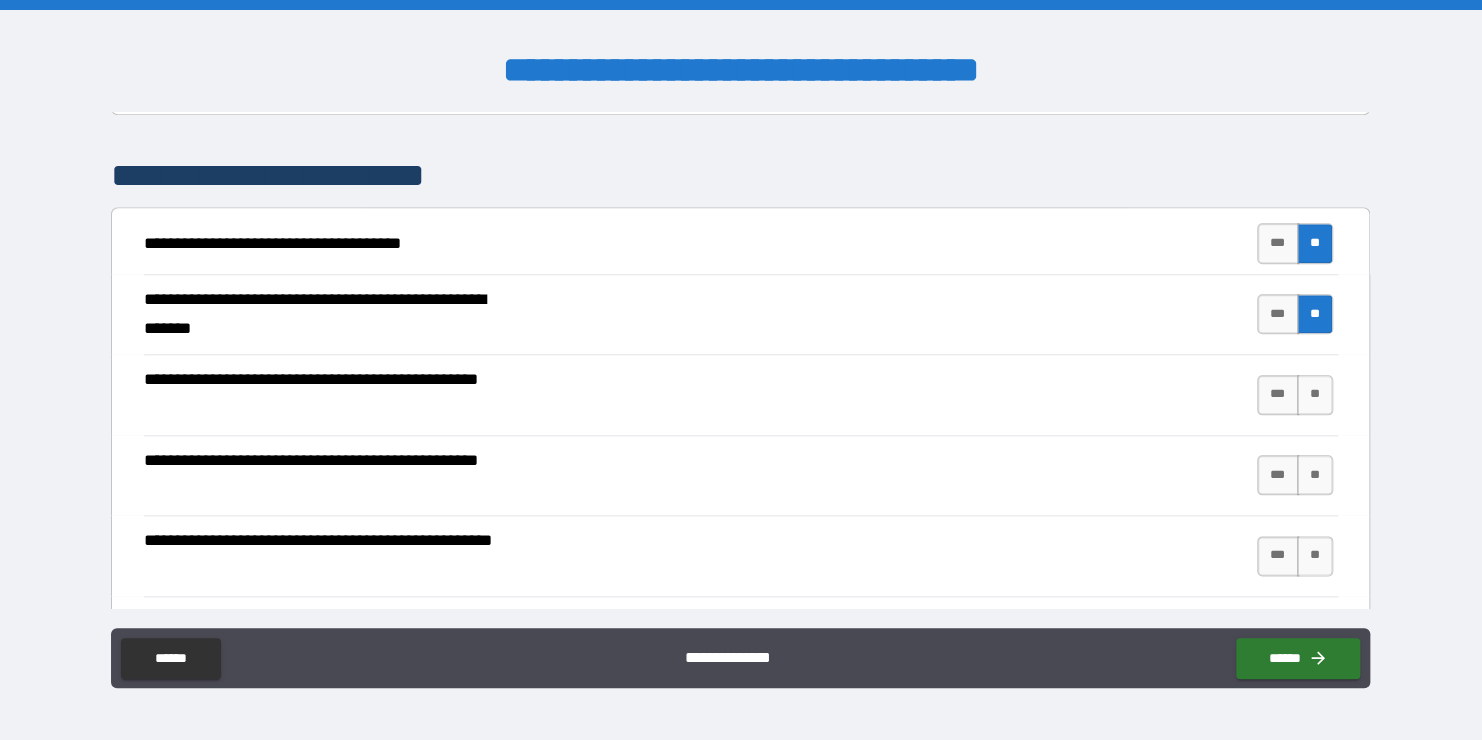 scroll, scrollTop: 1100, scrollLeft: 0, axis: vertical 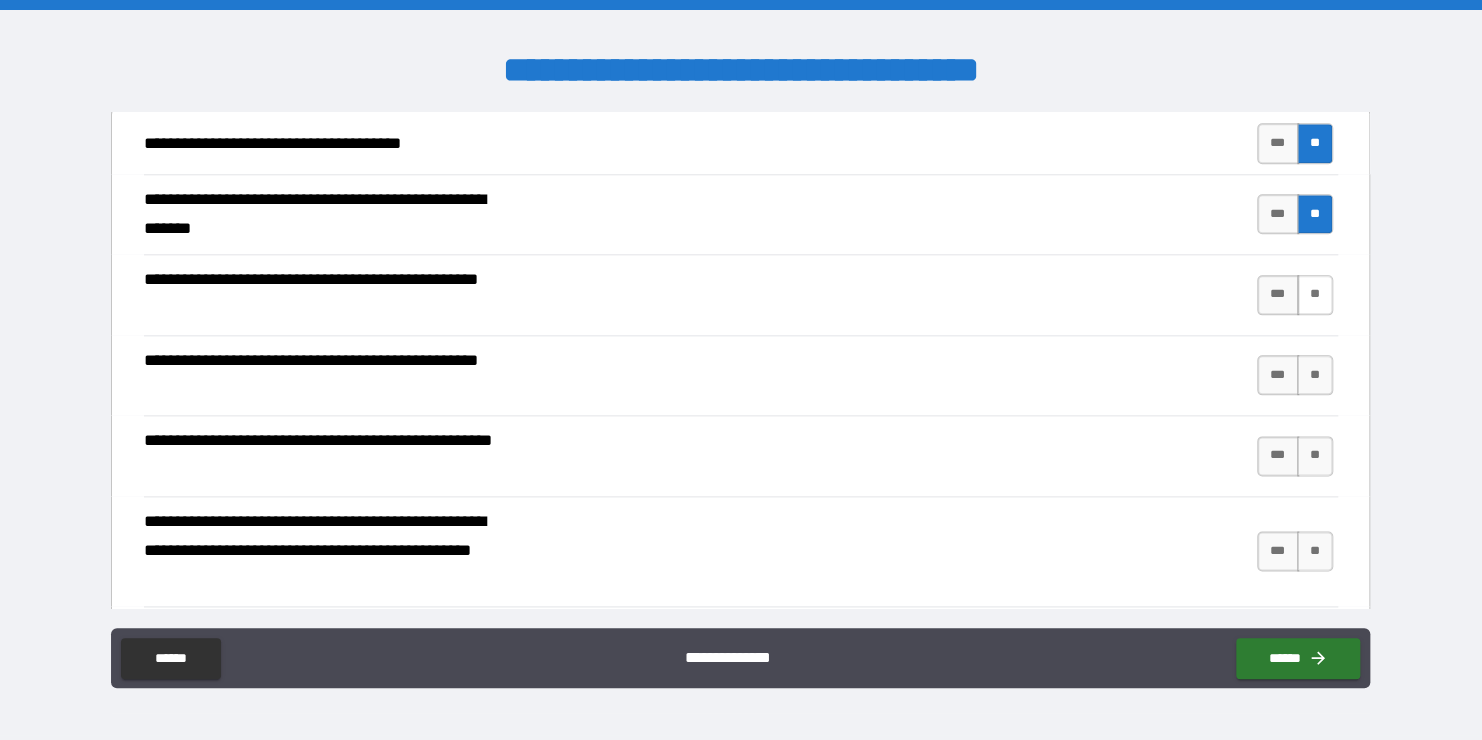 click on "**" at bounding box center [1315, 295] 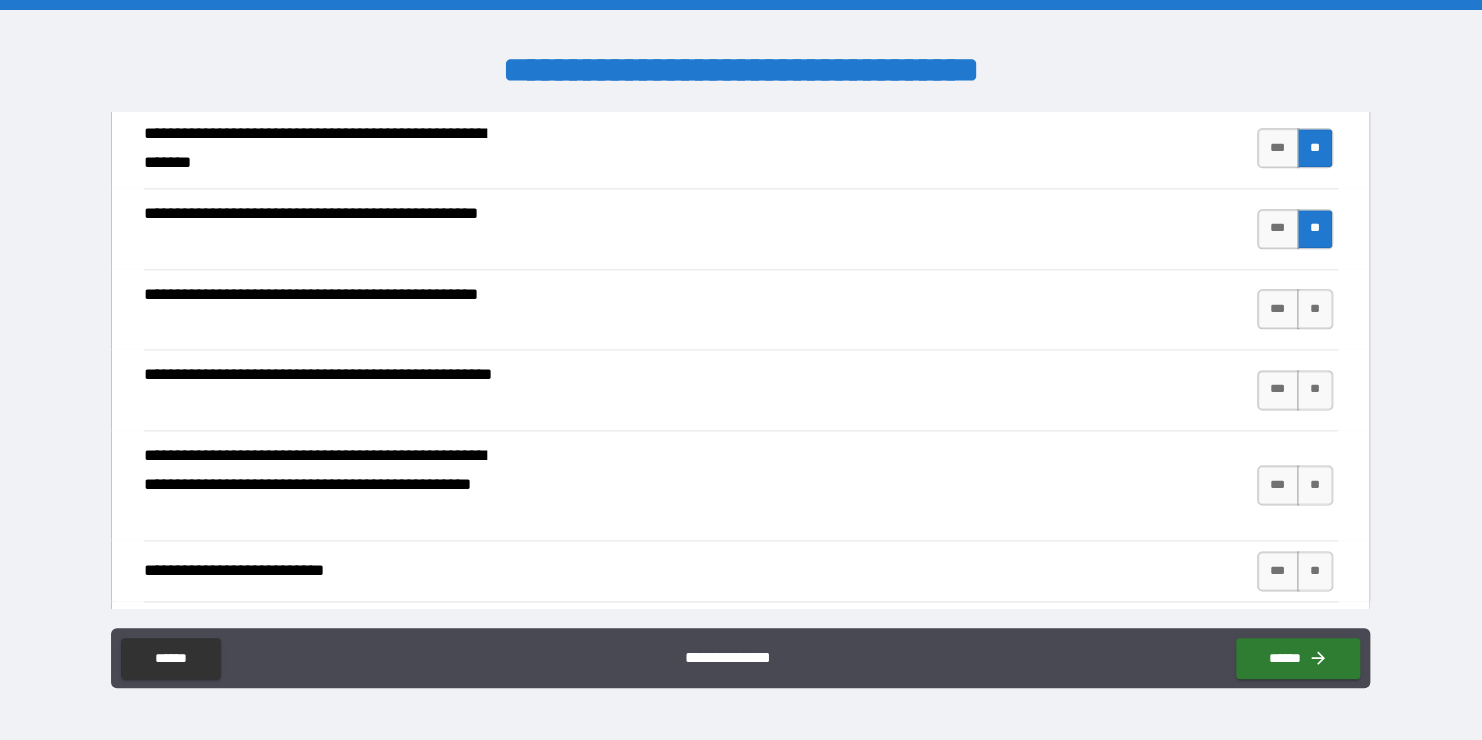scroll, scrollTop: 1200, scrollLeft: 0, axis: vertical 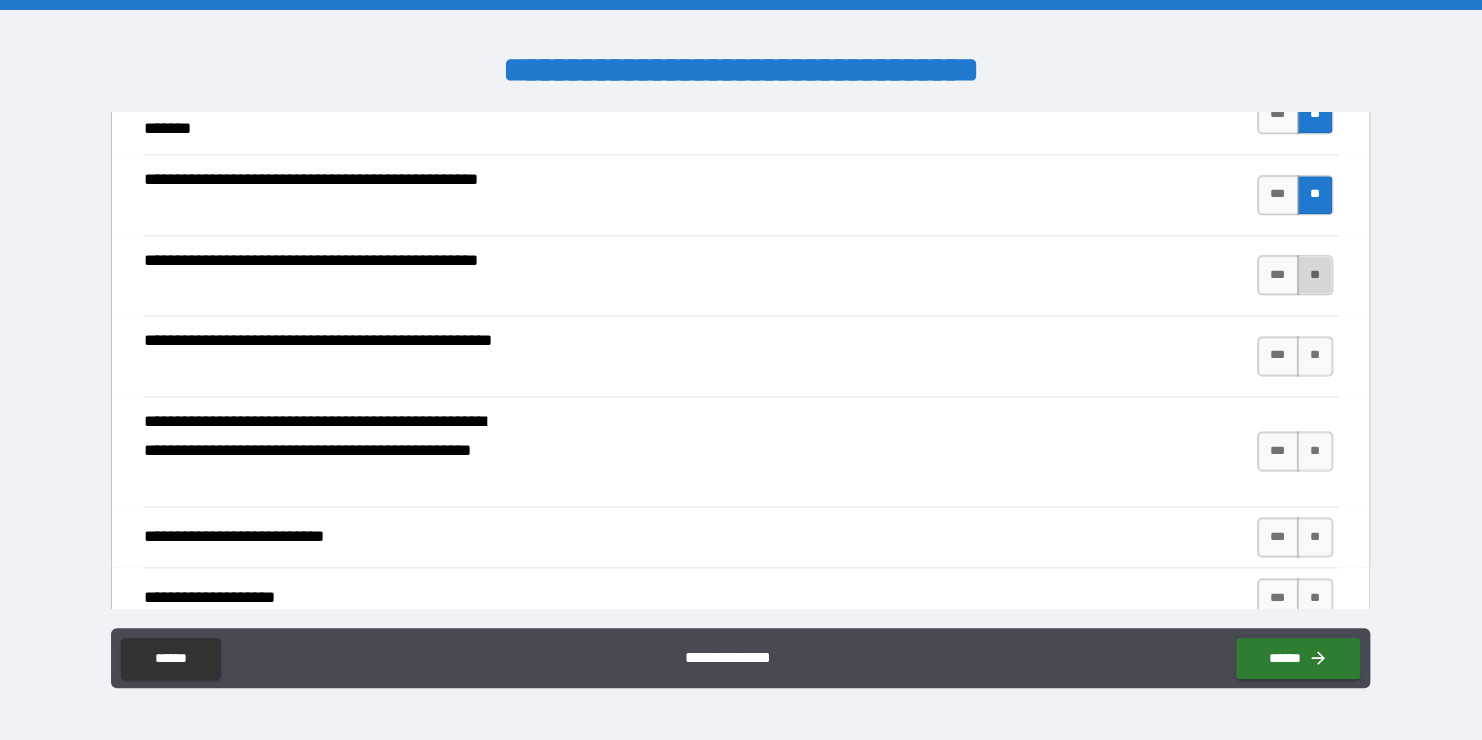 click on "**" at bounding box center (1315, 275) 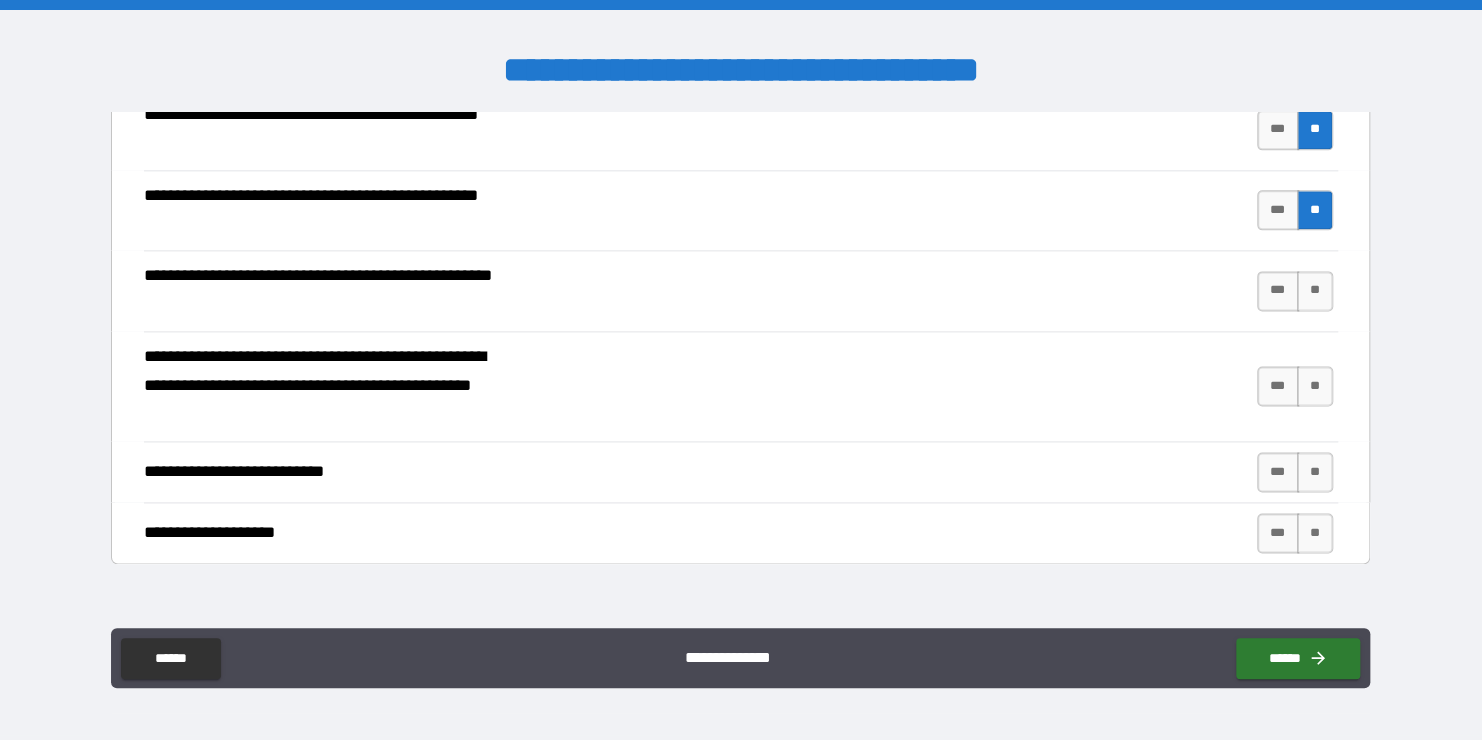 scroll, scrollTop: 1300, scrollLeft: 0, axis: vertical 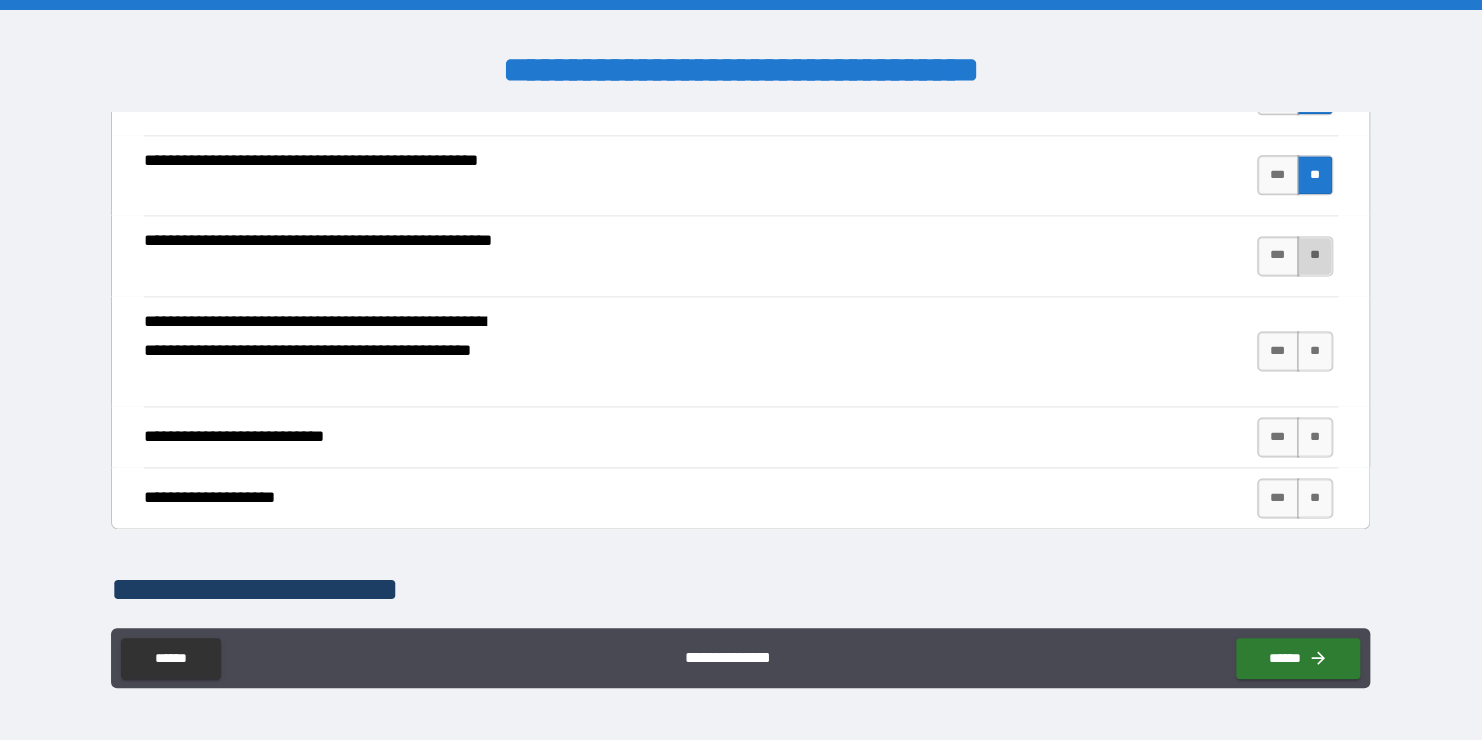 click on "**" at bounding box center (1315, 256) 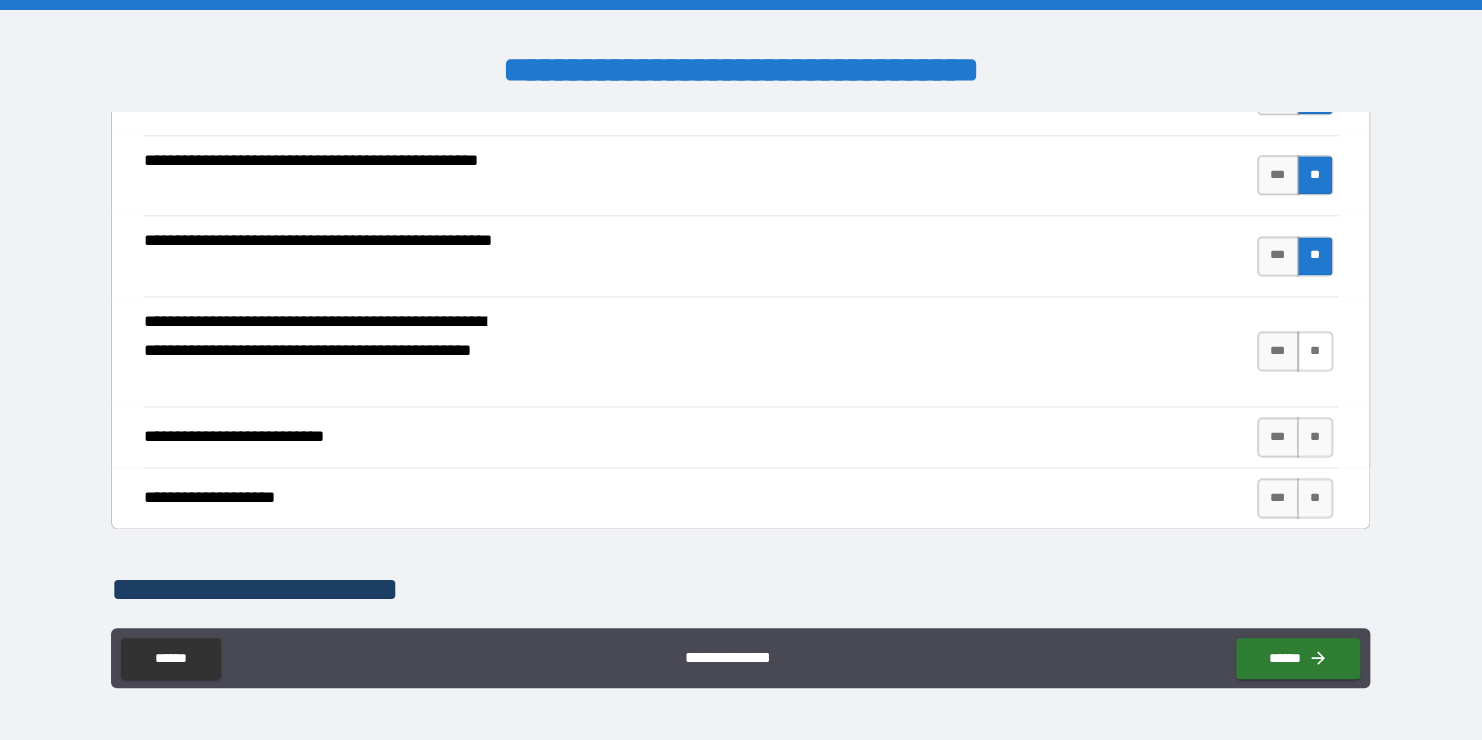 click on "**" at bounding box center [1315, 351] 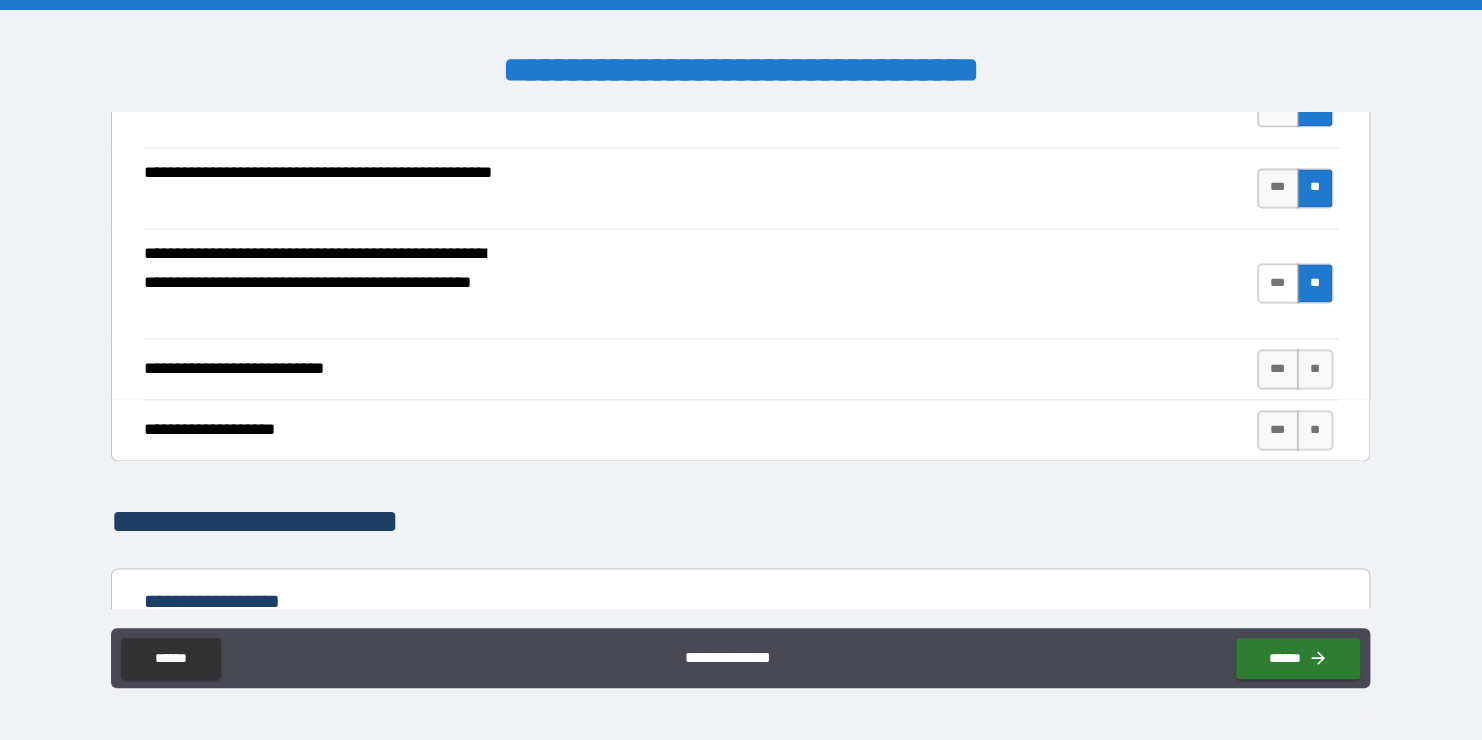 scroll, scrollTop: 1400, scrollLeft: 0, axis: vertical 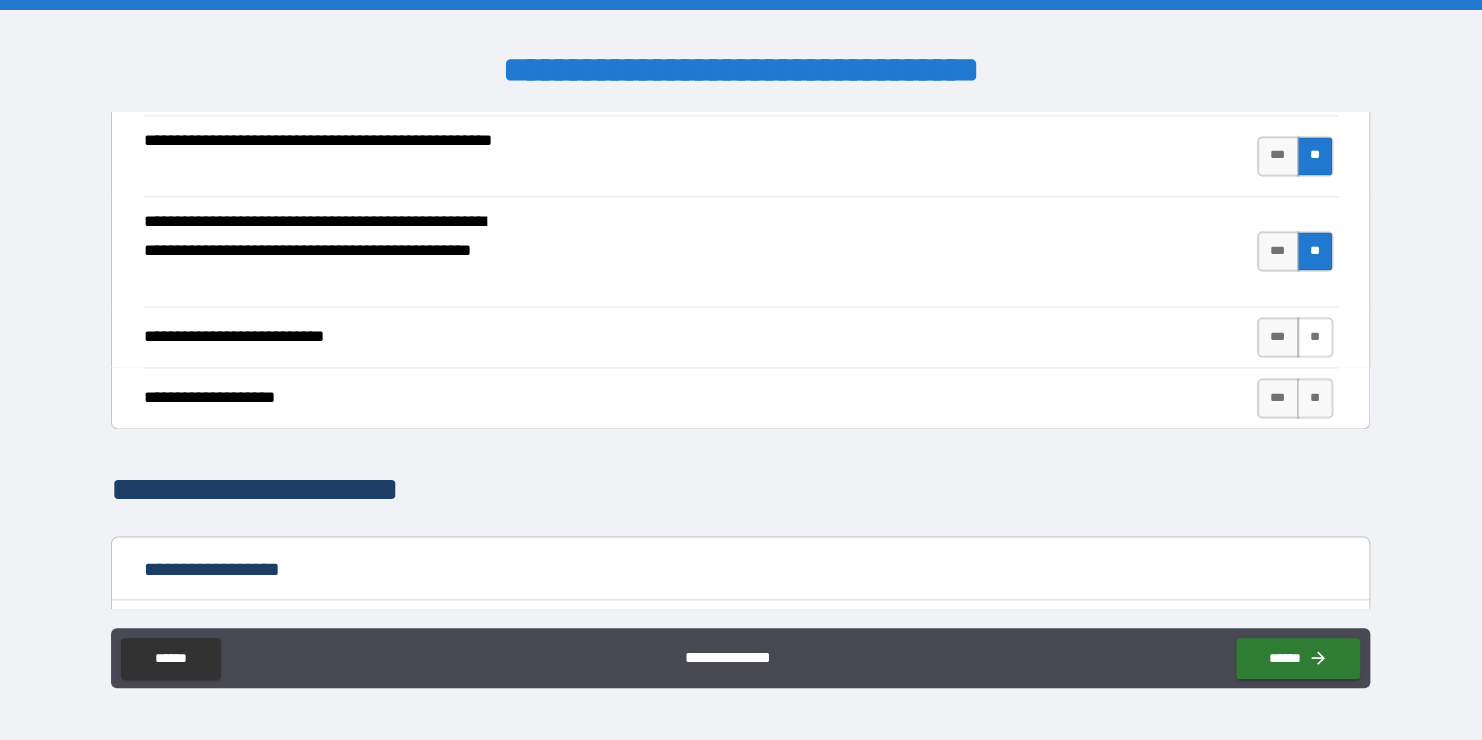 click on "**" at bounding box center [1315, 337] 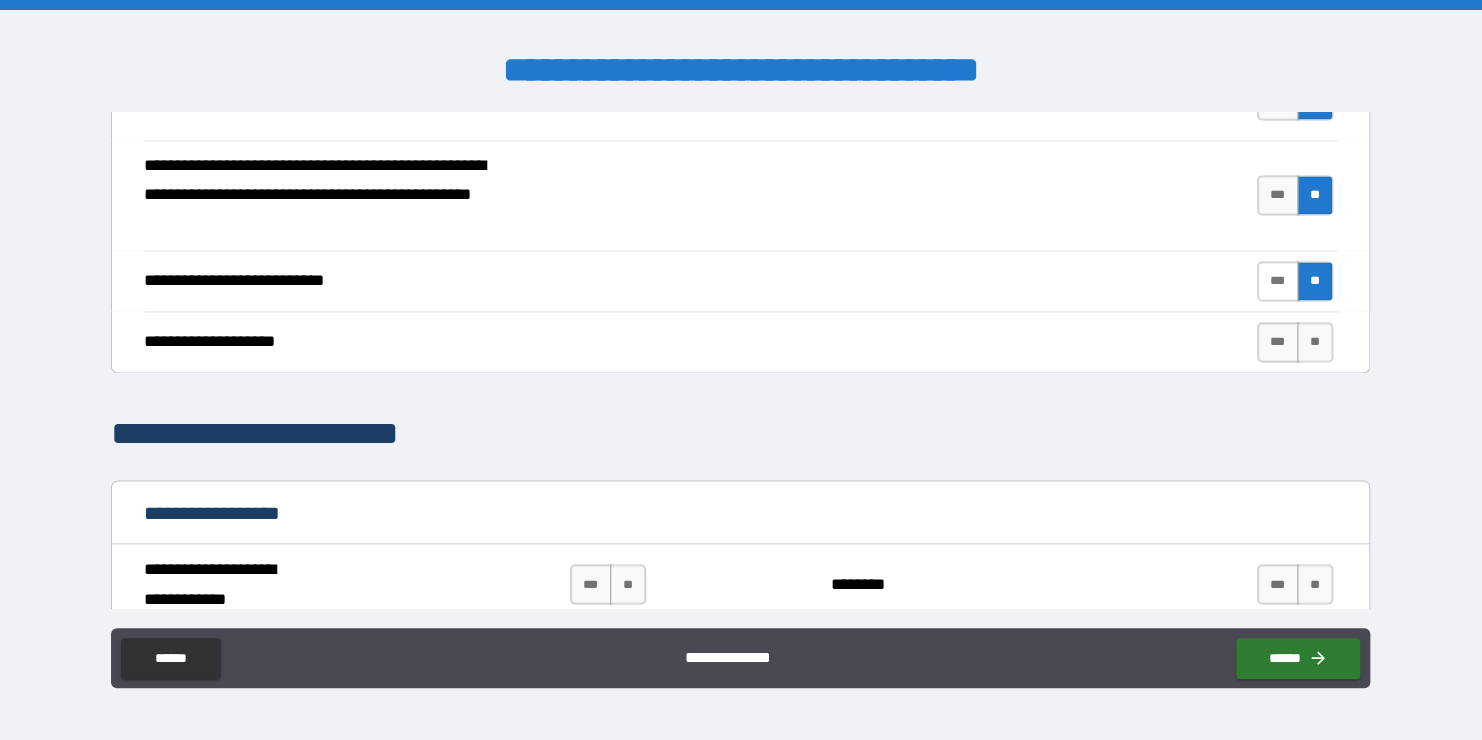 scroll, scrollTop: 1500, scrollLeft: 0, axis: vertical 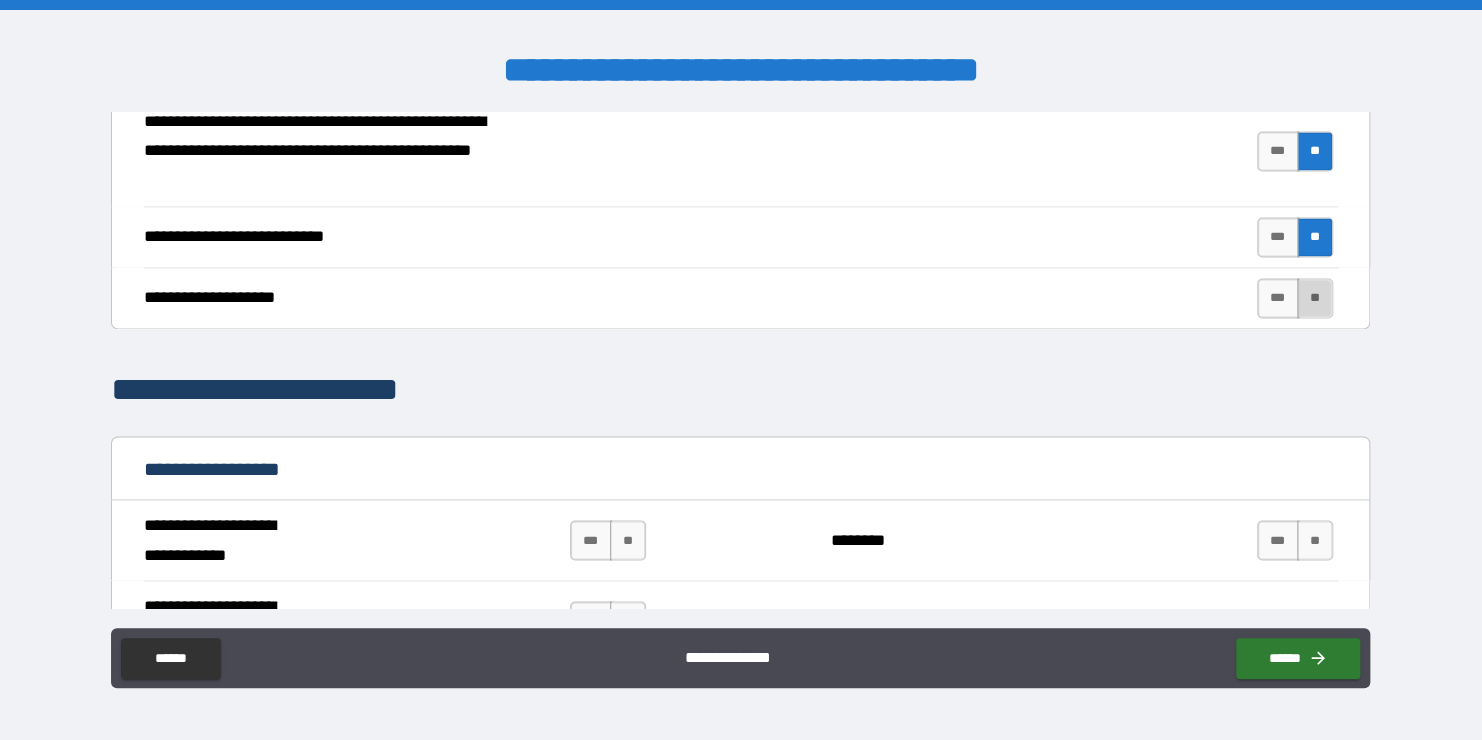 click on "**" at bounding box center (1315, 298) 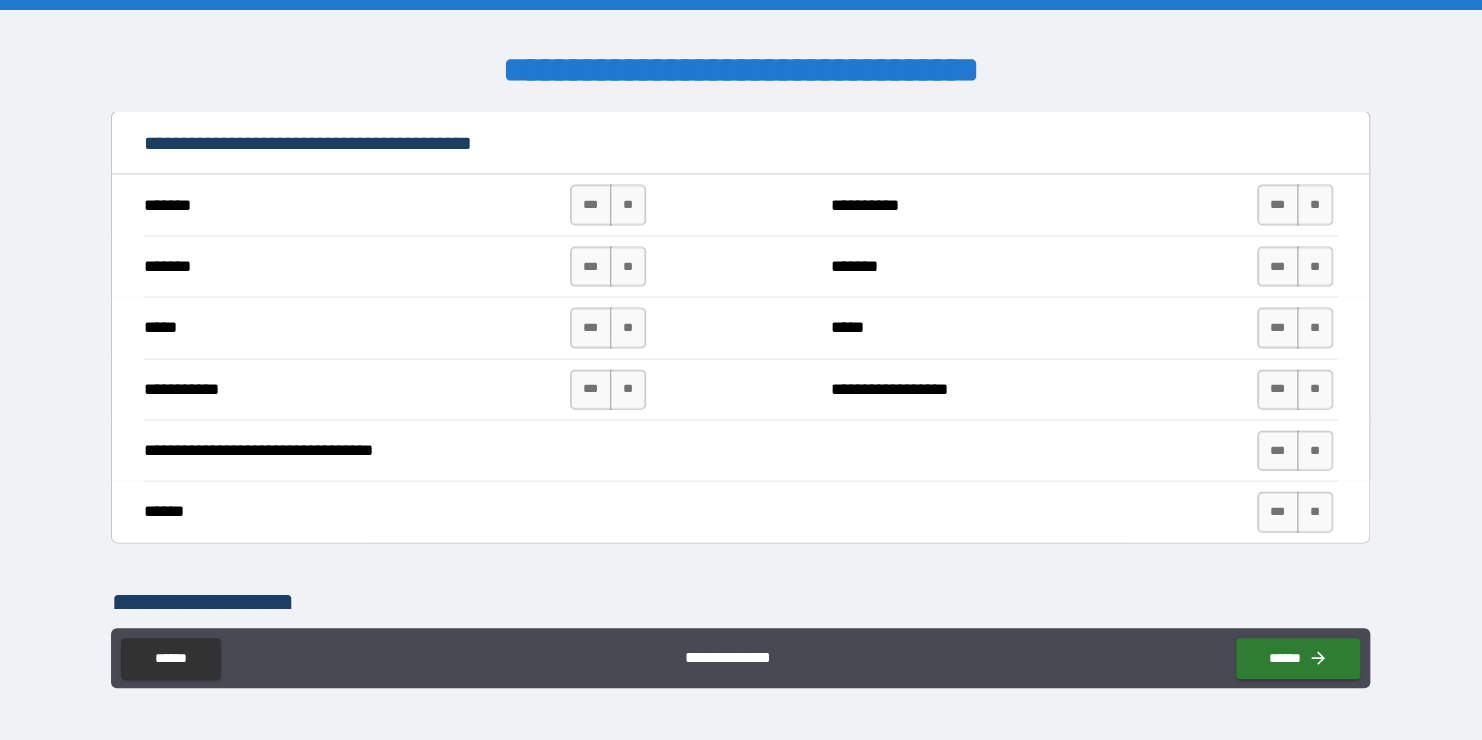 scroll, scrollTop: 2100, scrollLeft: 0, axis: vertical 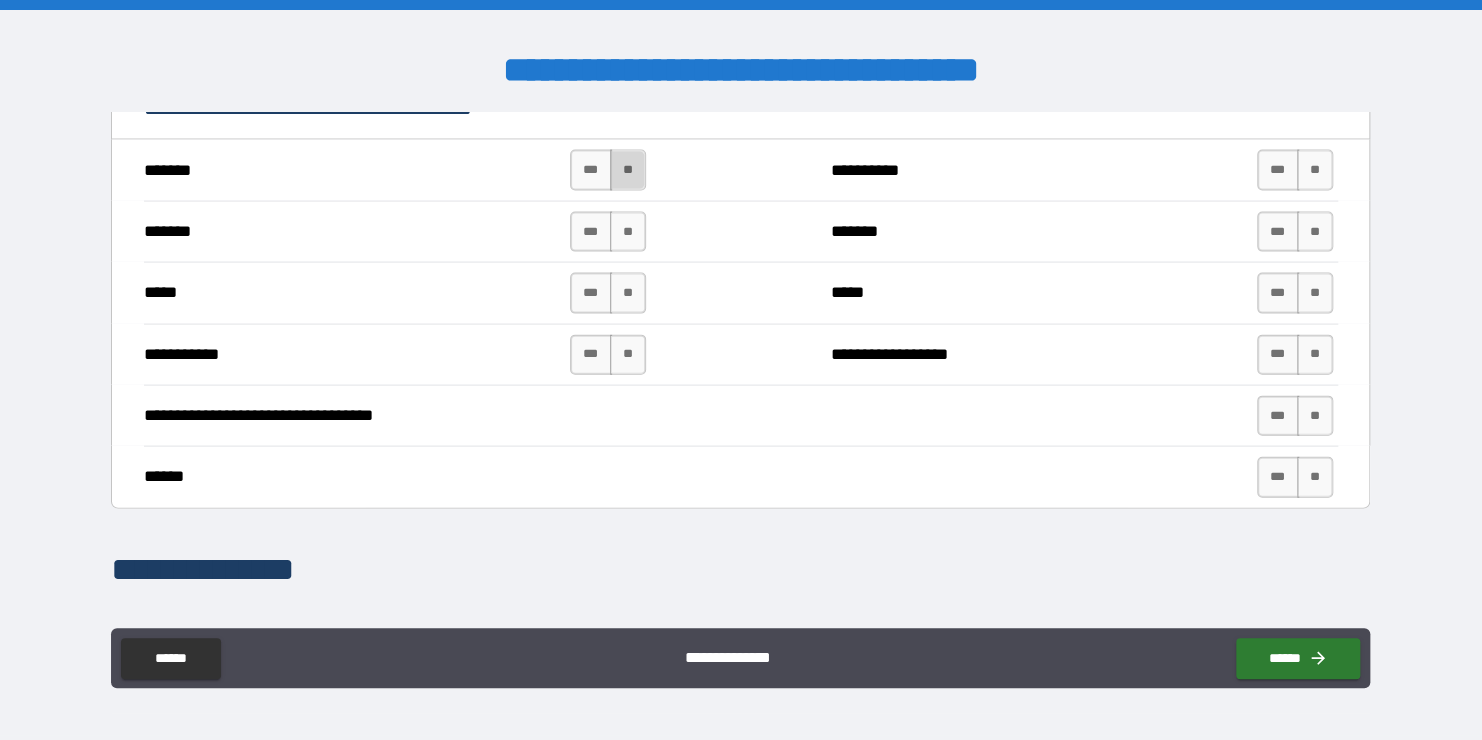click on "**" at bounding box center [628, 170] 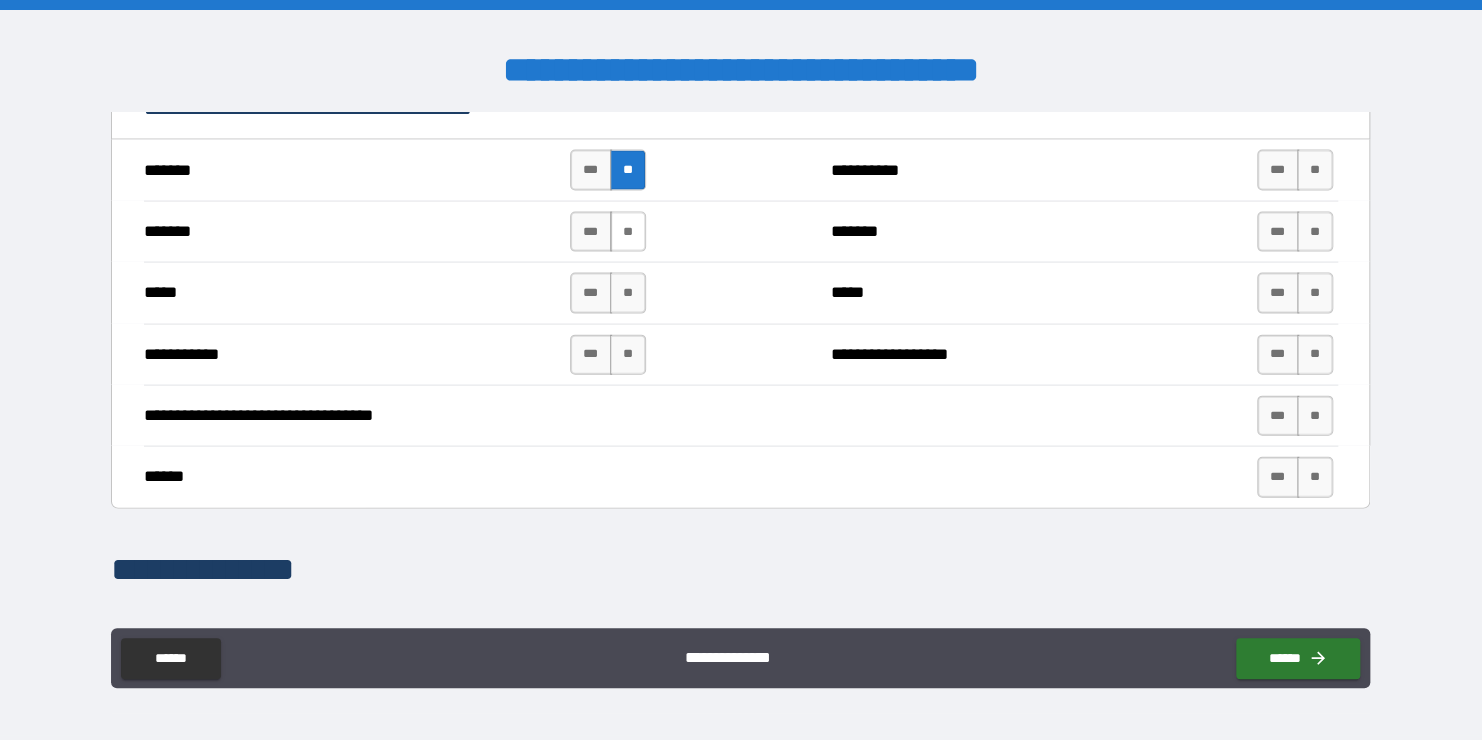 click on "**" at bounding box center (628, 232) 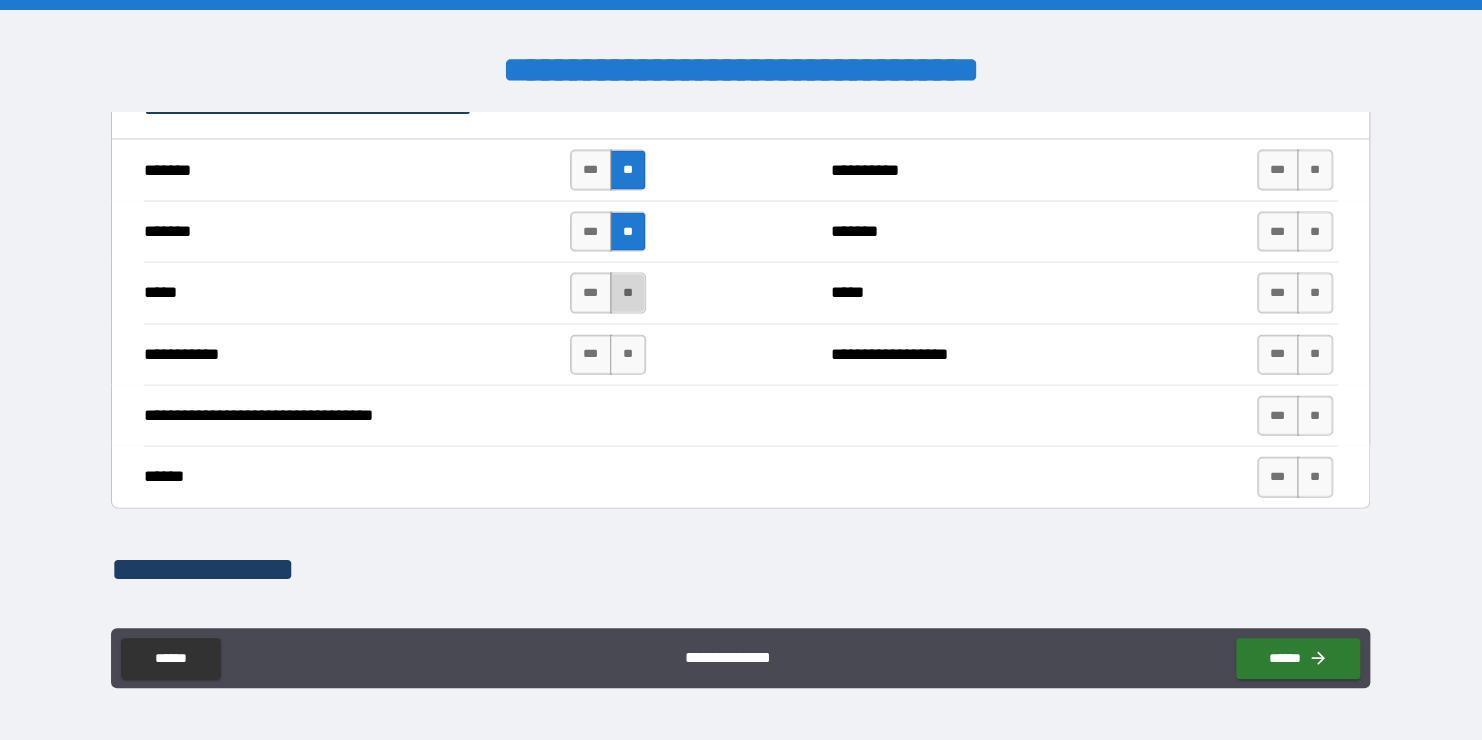 click on "**" at bounding box center (628, 293) 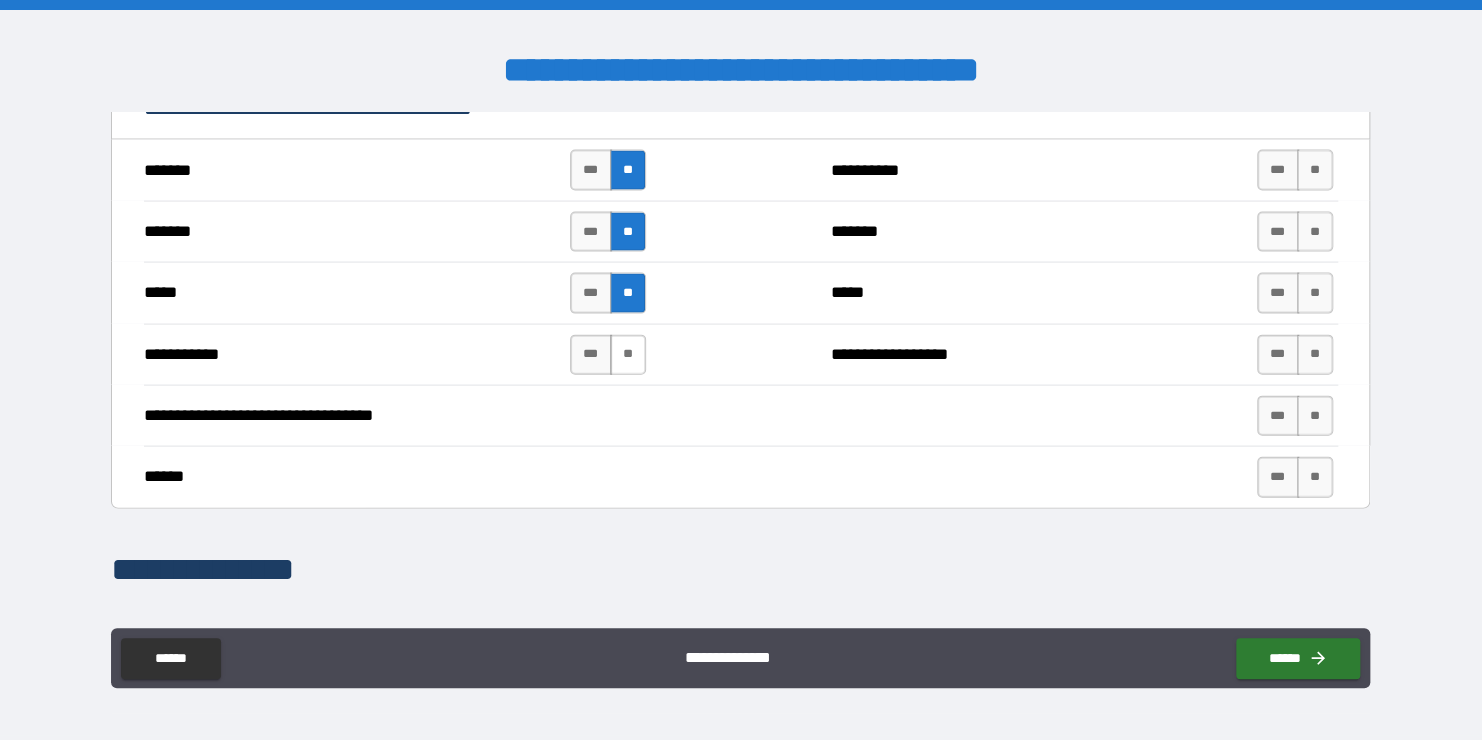 click on "**" at bounding box center [628, 355] 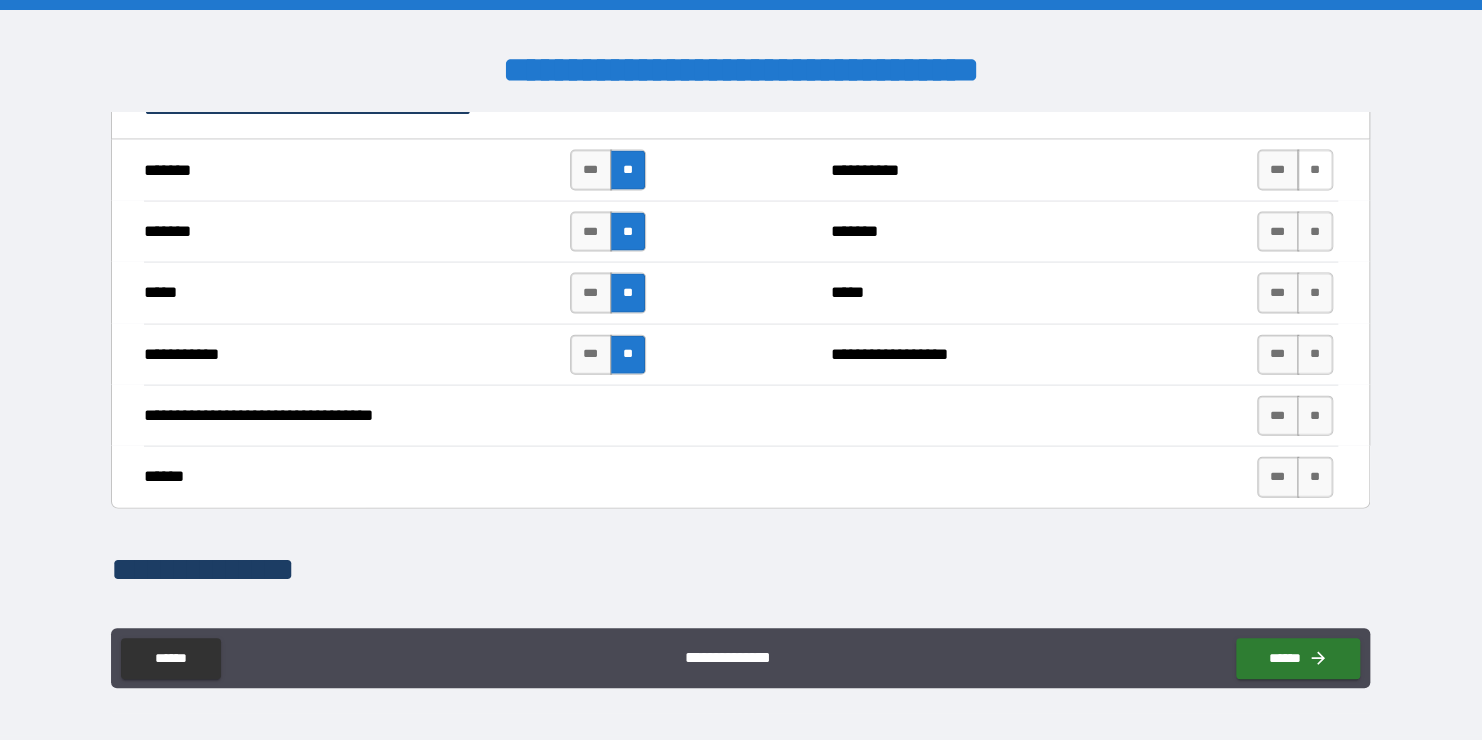 click on "**" at bounding box center [1315, 170] 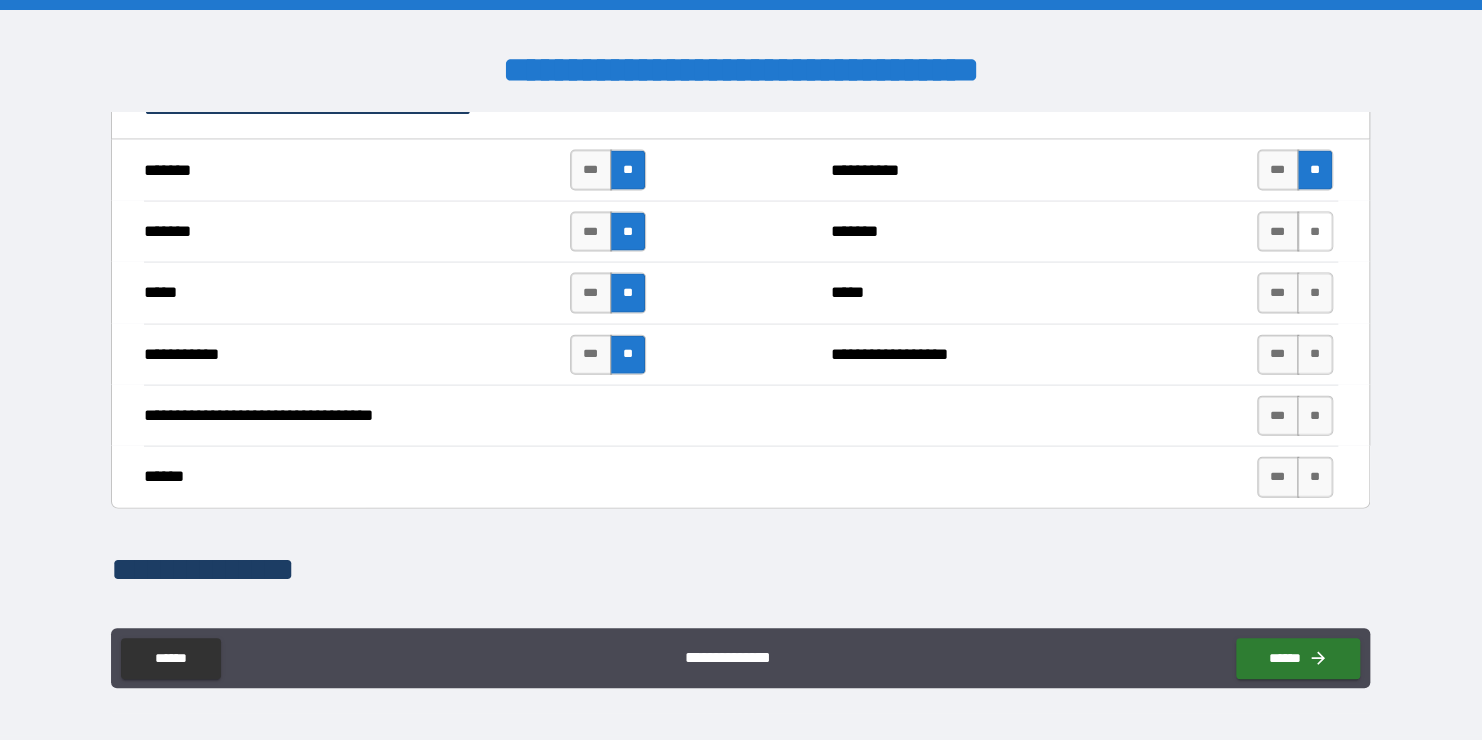 click on "**" at bounding box center (1315, 232) 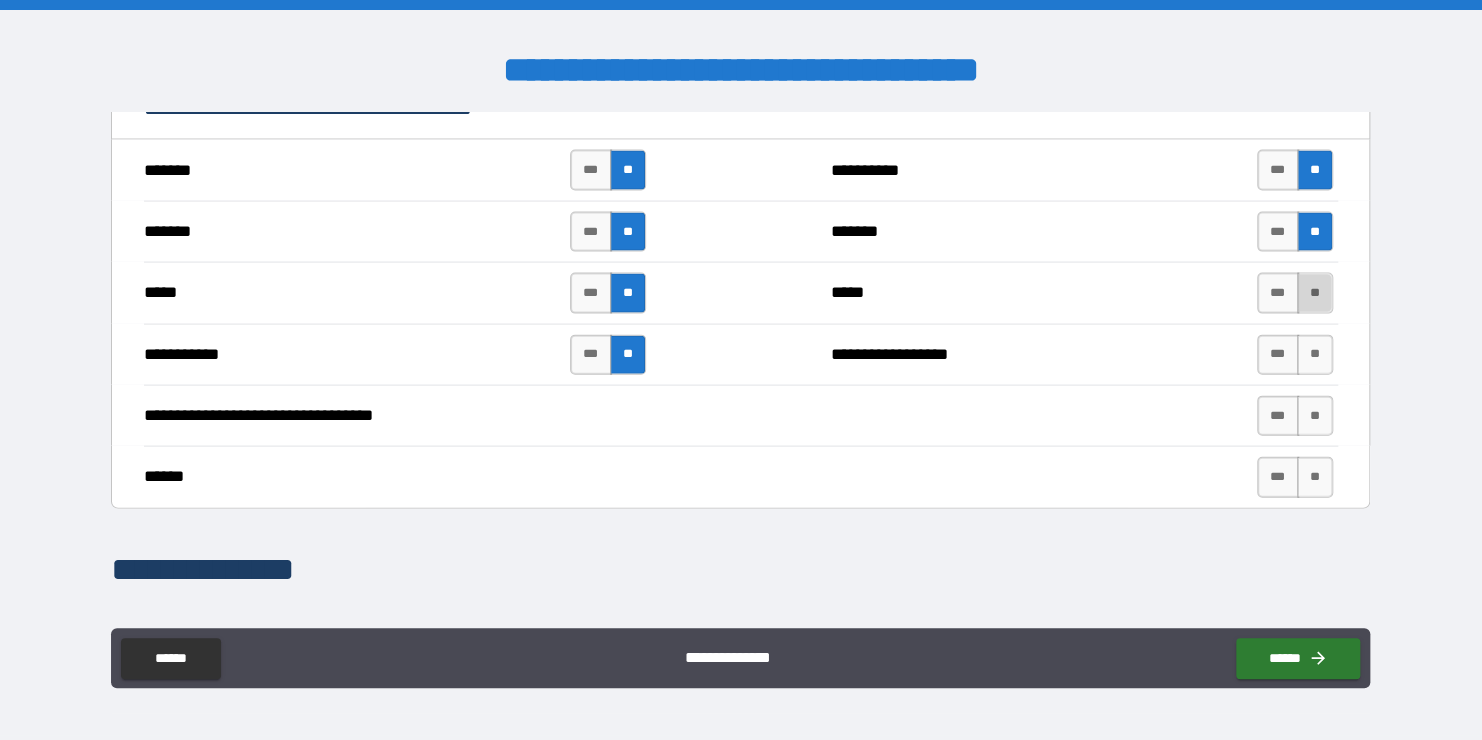 click on "**" at bounding box center (1315, 293) 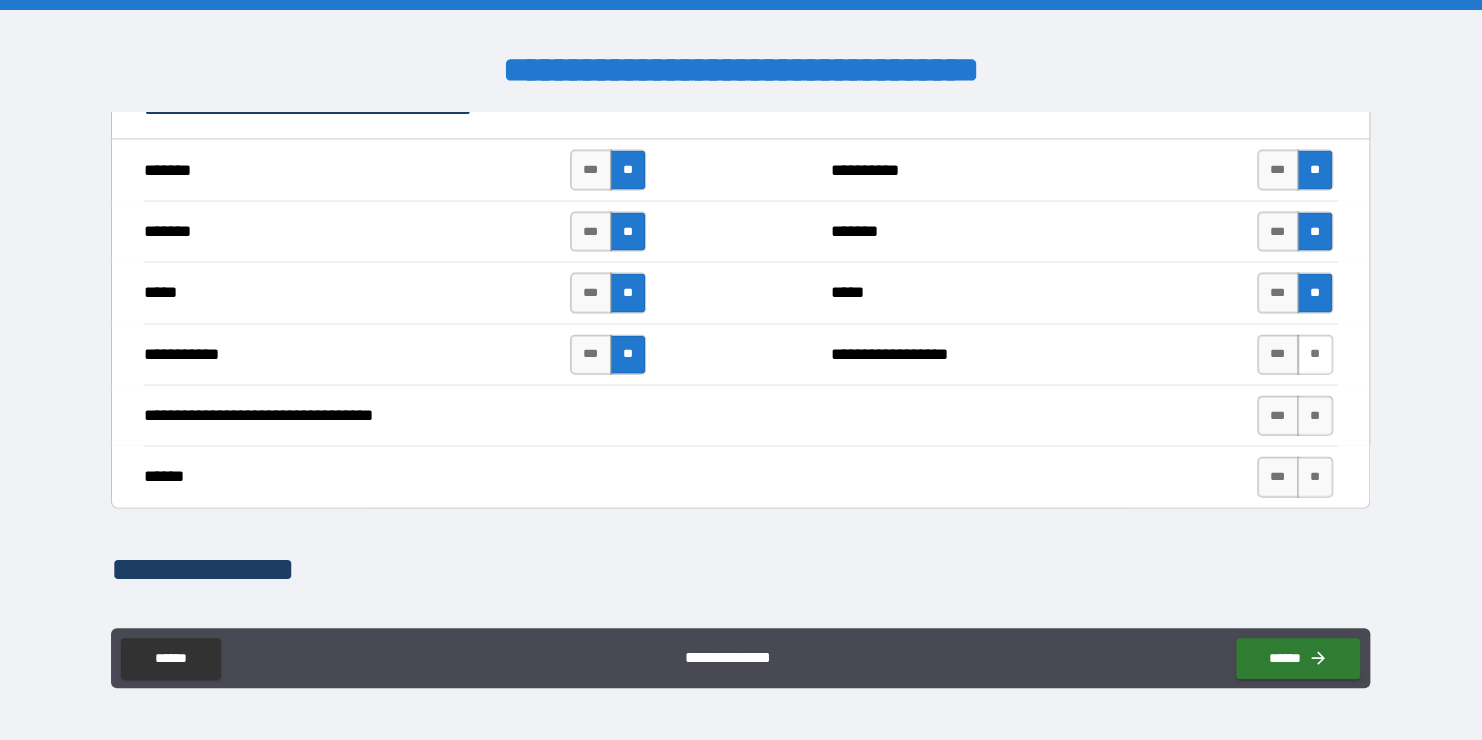 click on "**" at bounding box center [1315, 355] 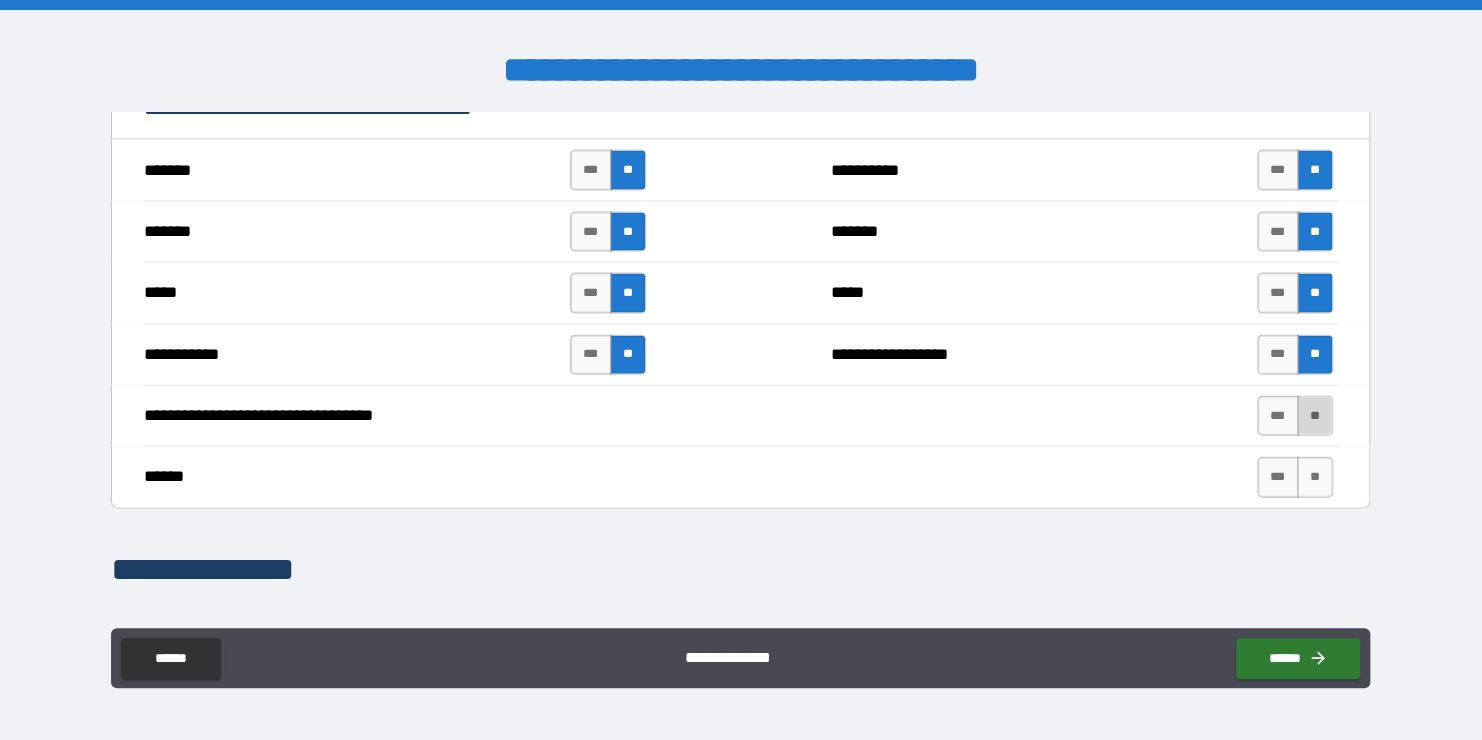 click on "**" at bounding box center [1315, 416] 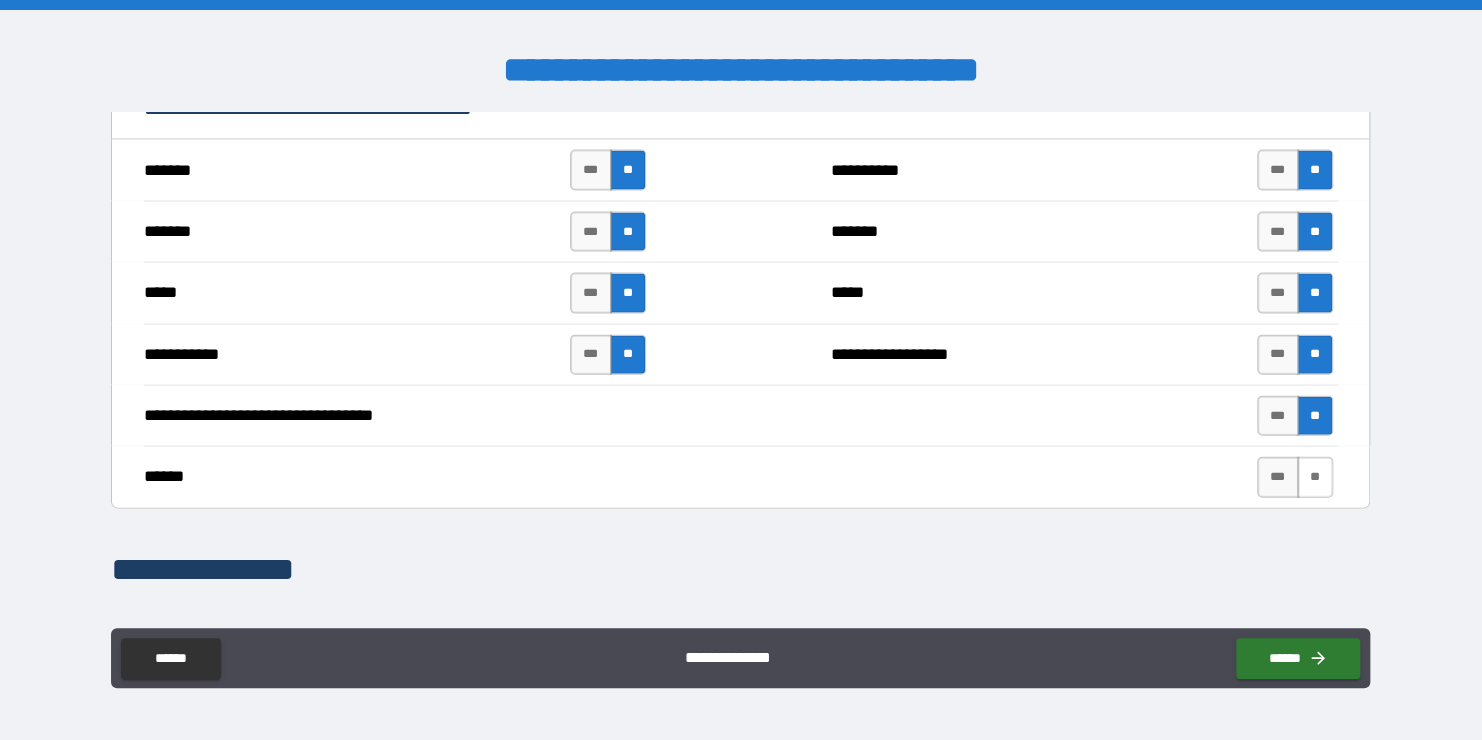 click on "**" at bounding box center [1315, 477] 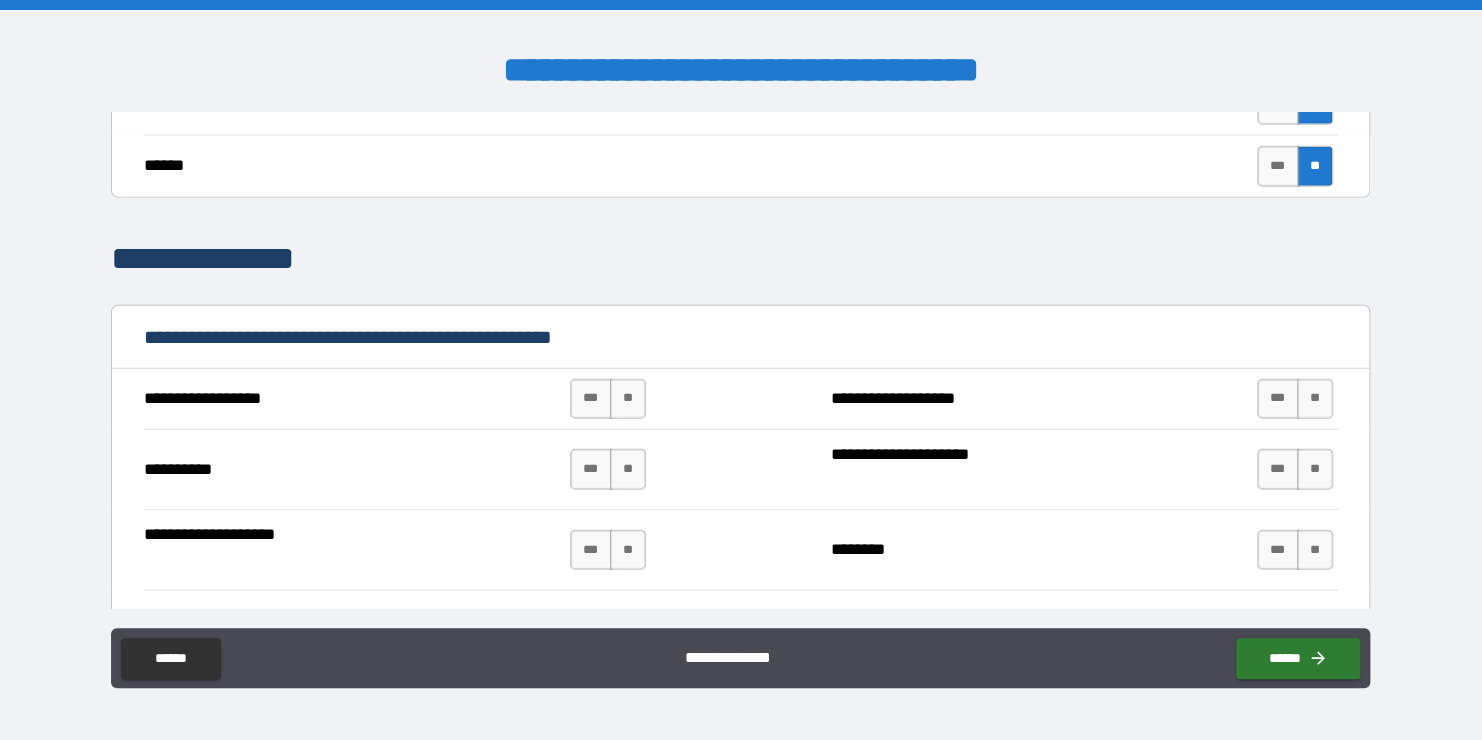 scroll, scrollTop: 2500, scrollLeft: 0, axis: vertical 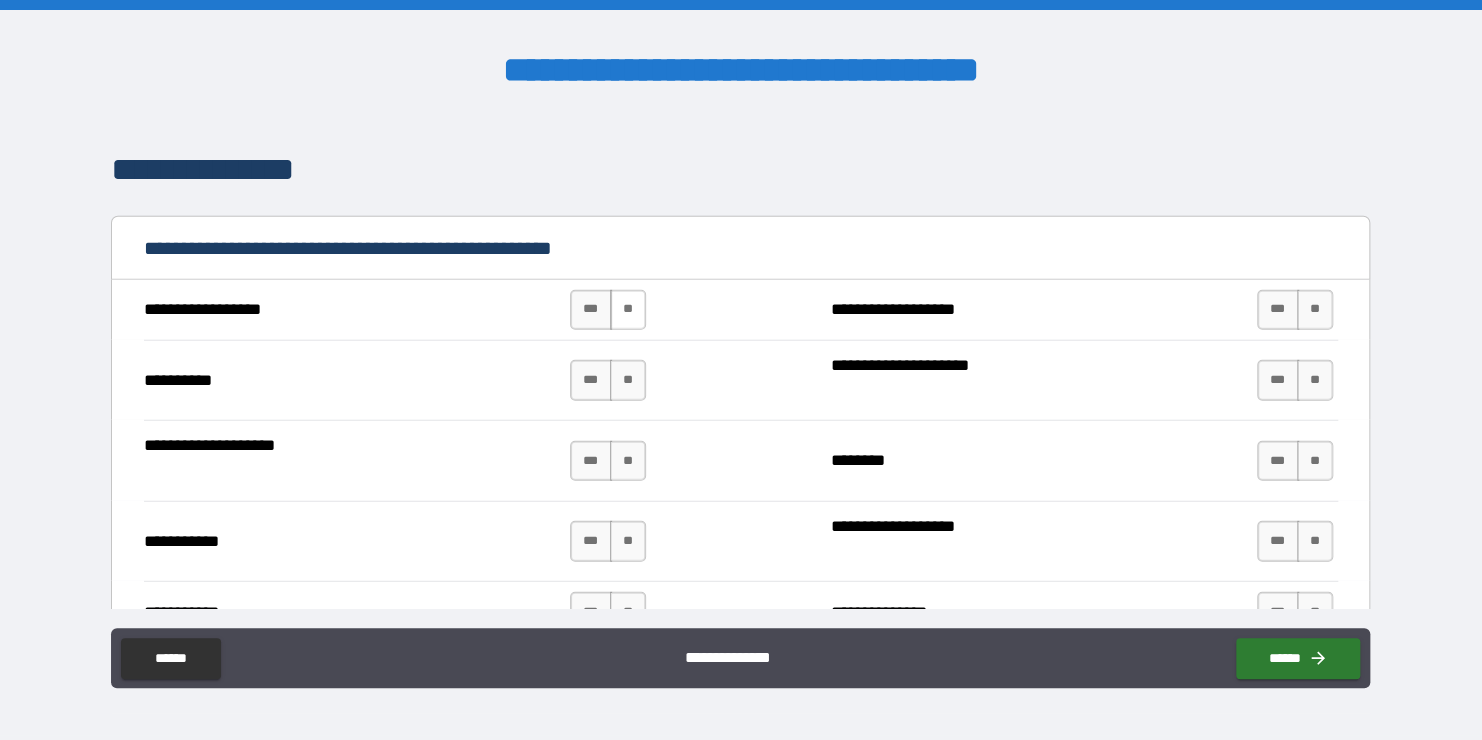click on "**" at bounding box center [628, 310] 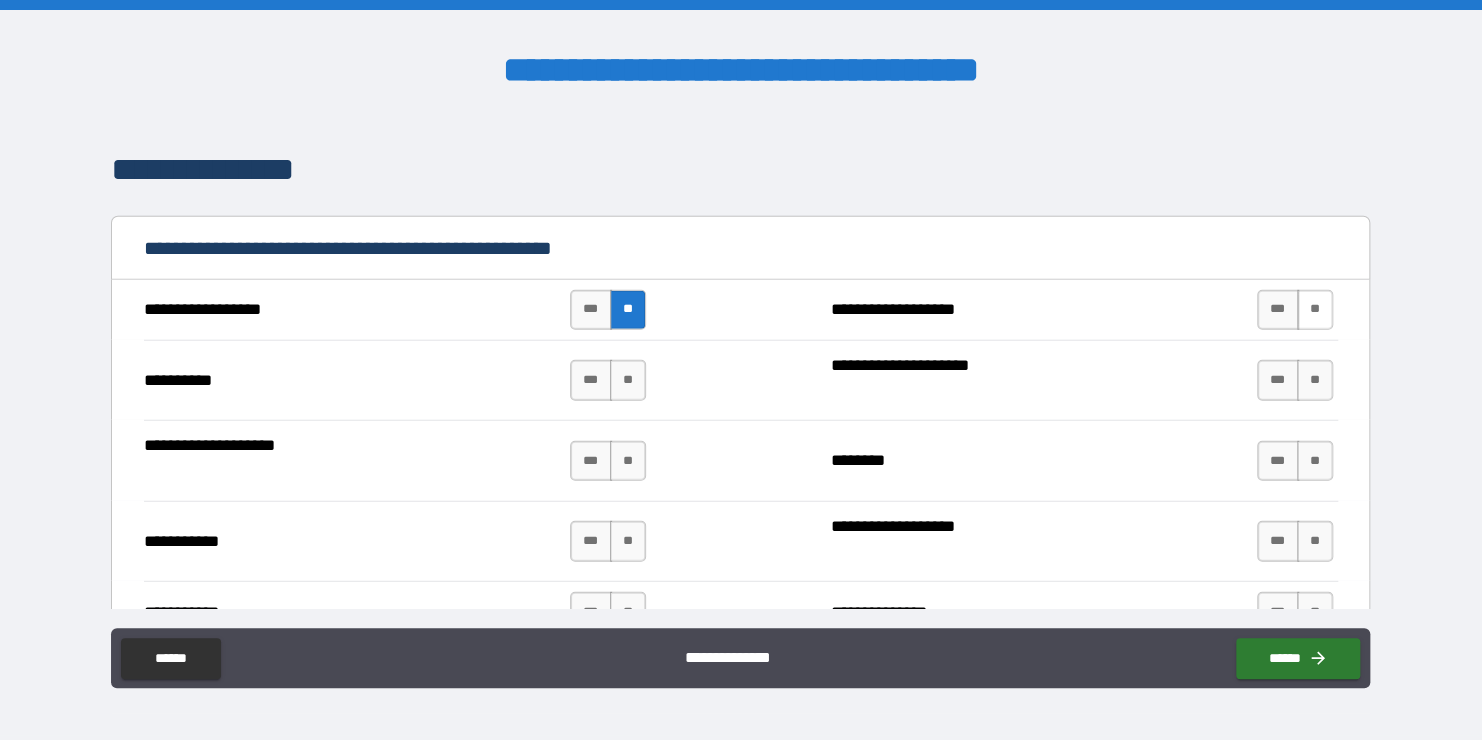 click on "**" at bounding box center [1315, 310] 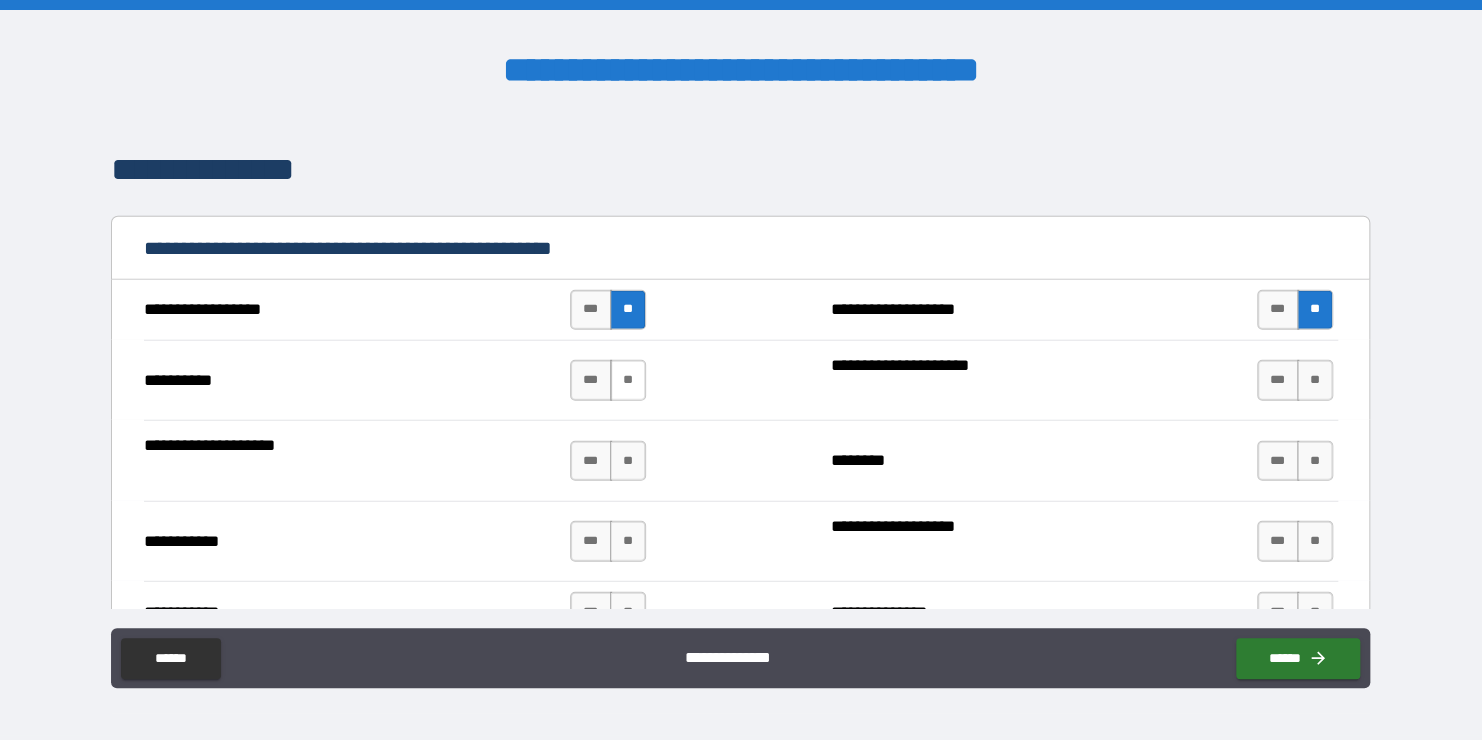 click on "**" at bounding box center [628, 380] 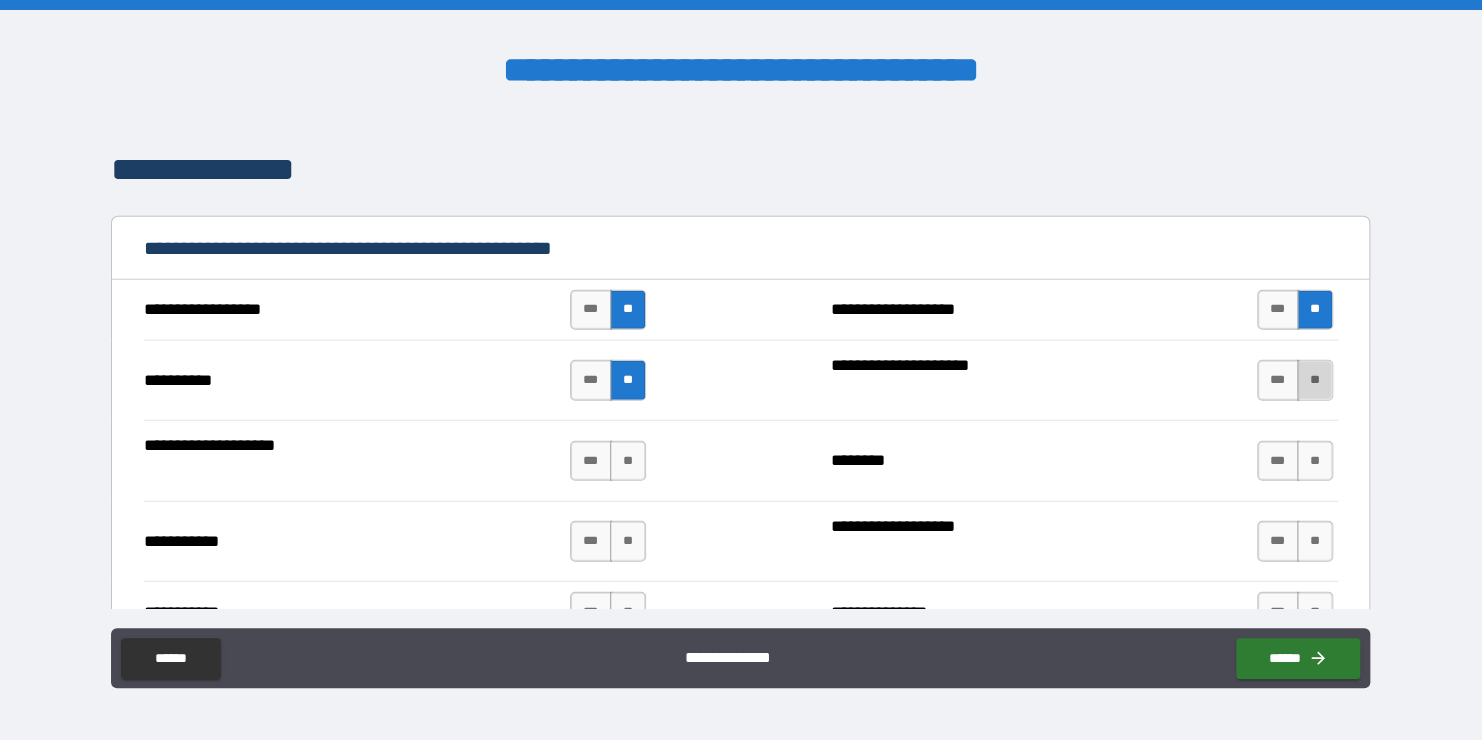 click on "**" at bounding box center (1315, 380) 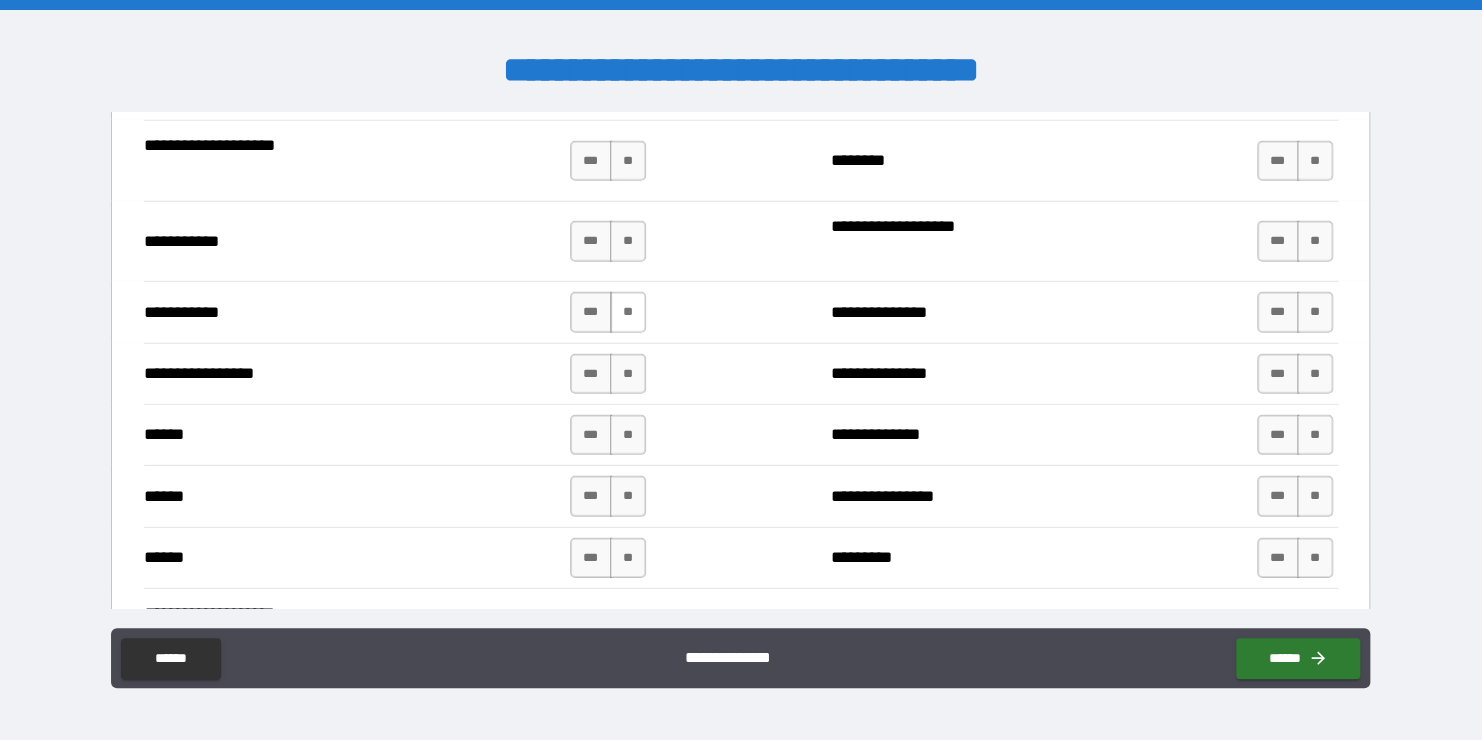 scroll, scrollTop: 2700, scrollLeft: 0, axis: vertical 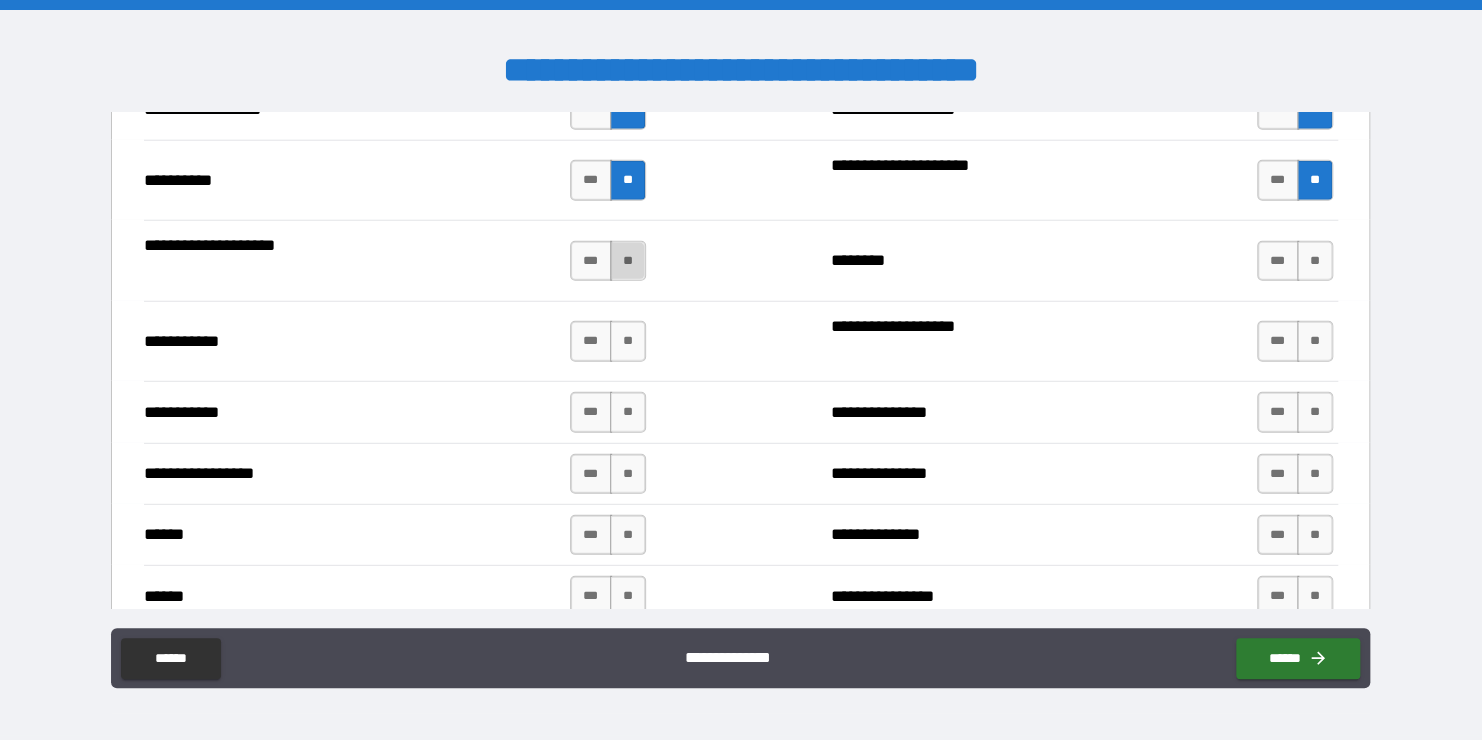 click on "**" at bounding box center (628, 261) 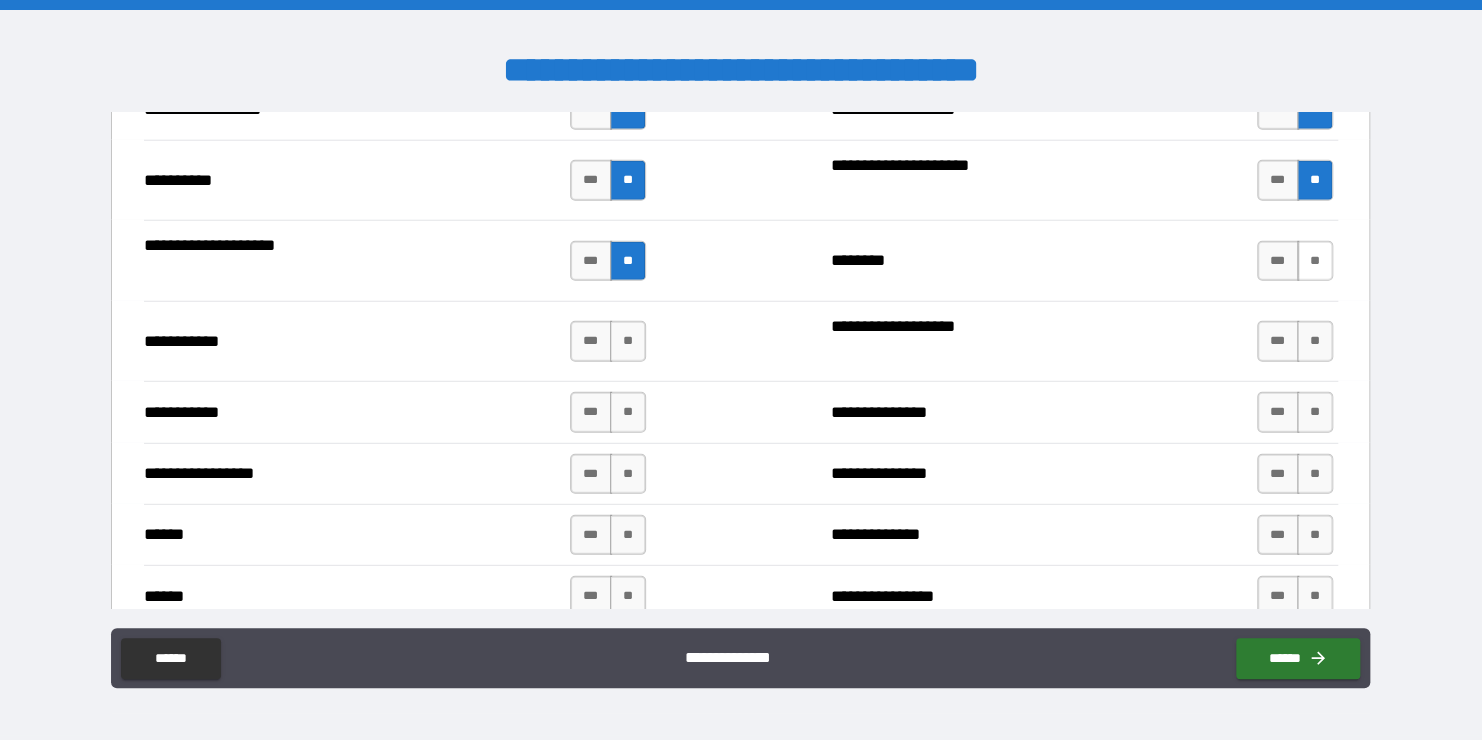click on "**" at bounding box center [1315, 261] 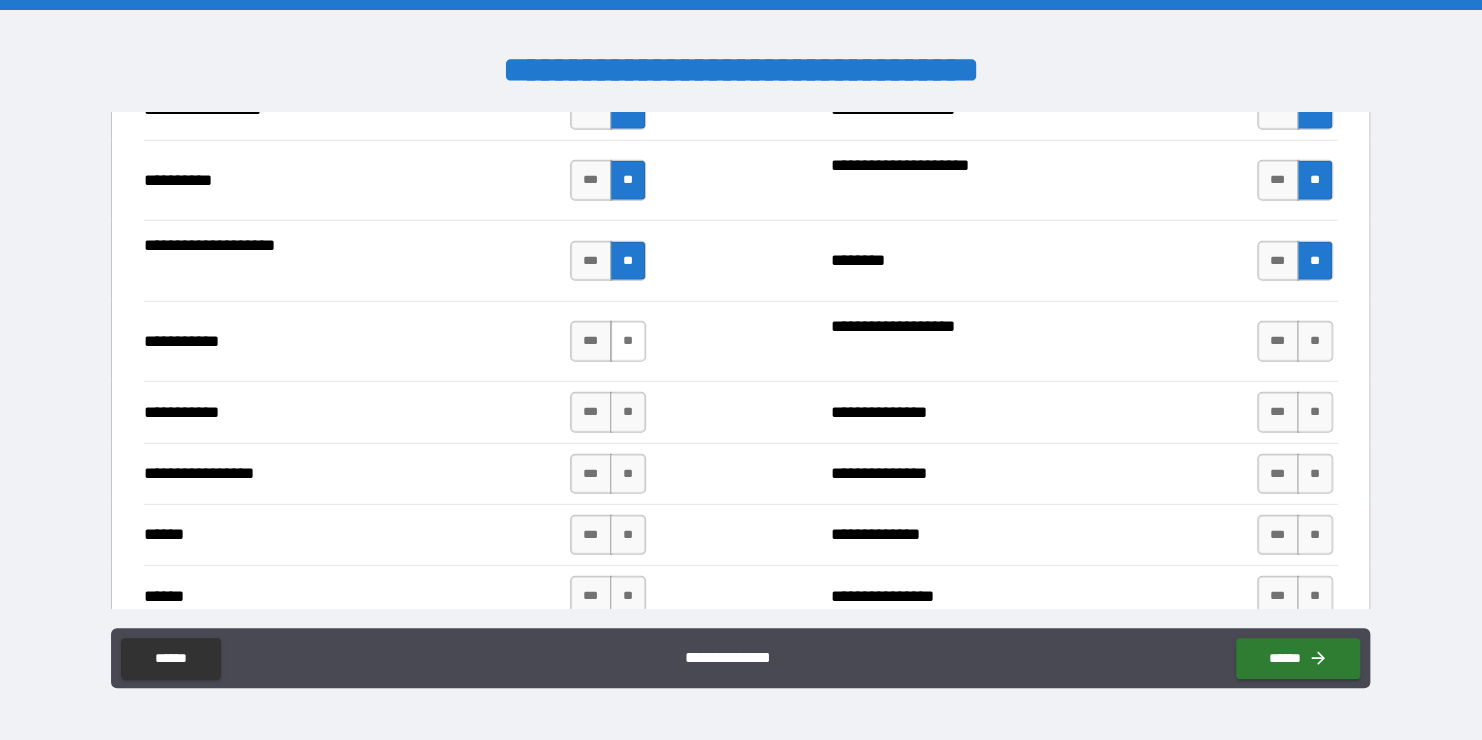 click on "**" at bounding box center (628, 341) 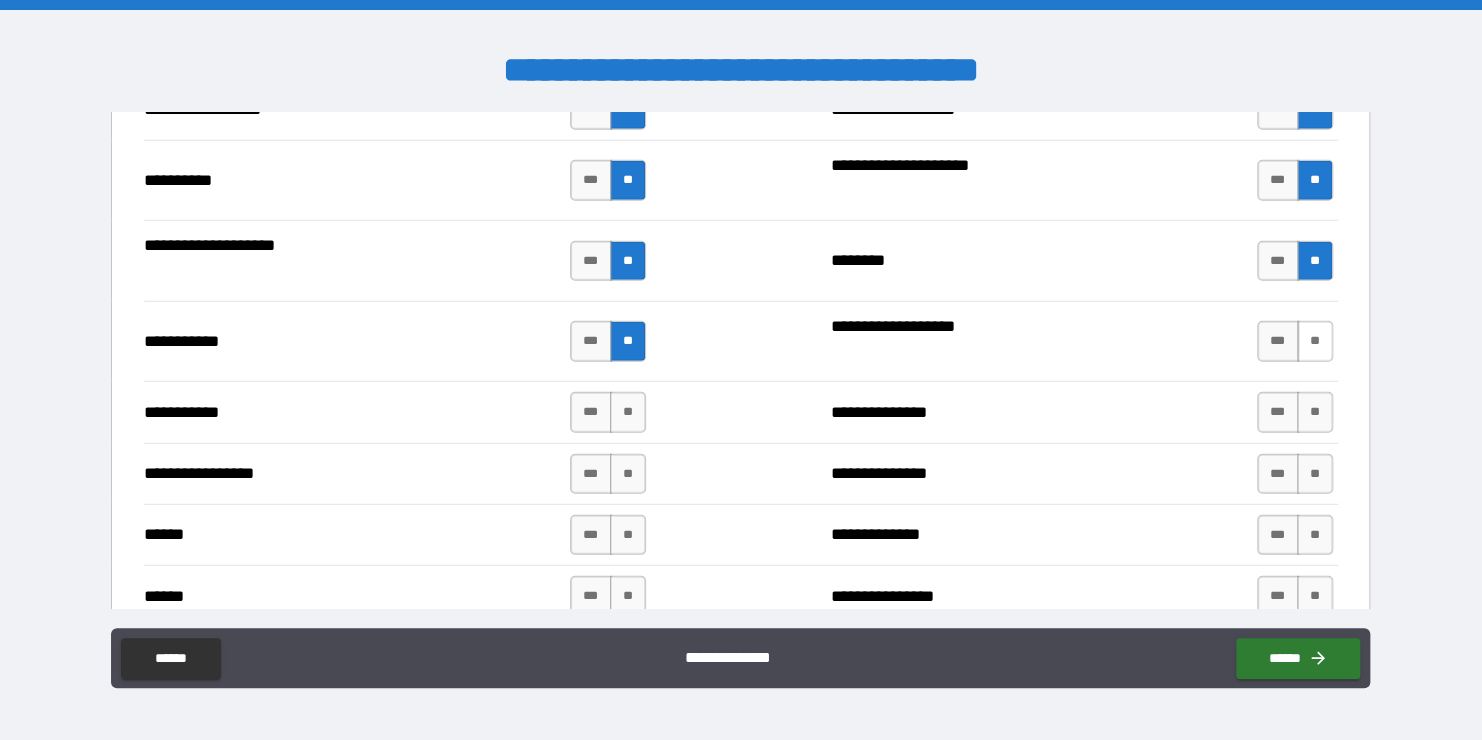 click on "**" at bounding box center (1315, 341) 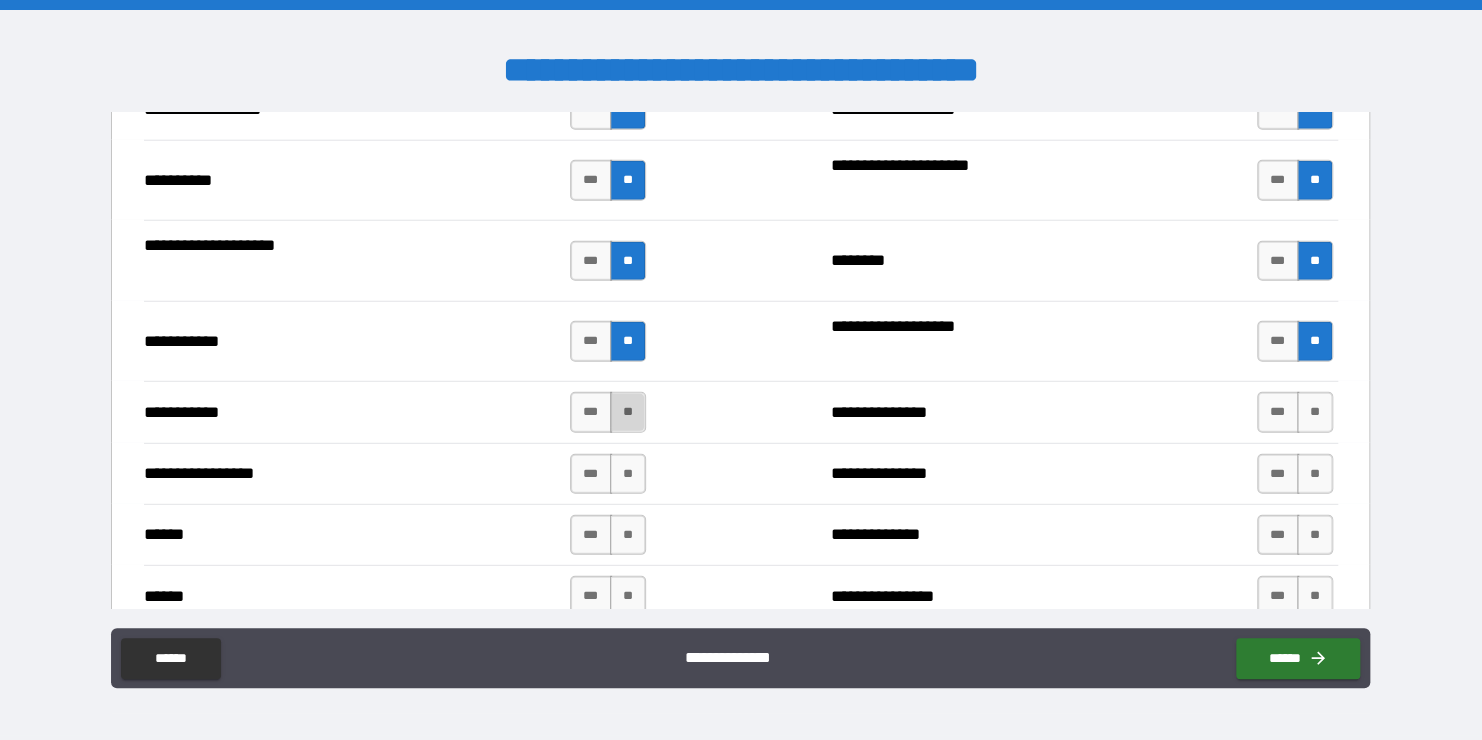 click on "**" at bounding box center (628, 412) 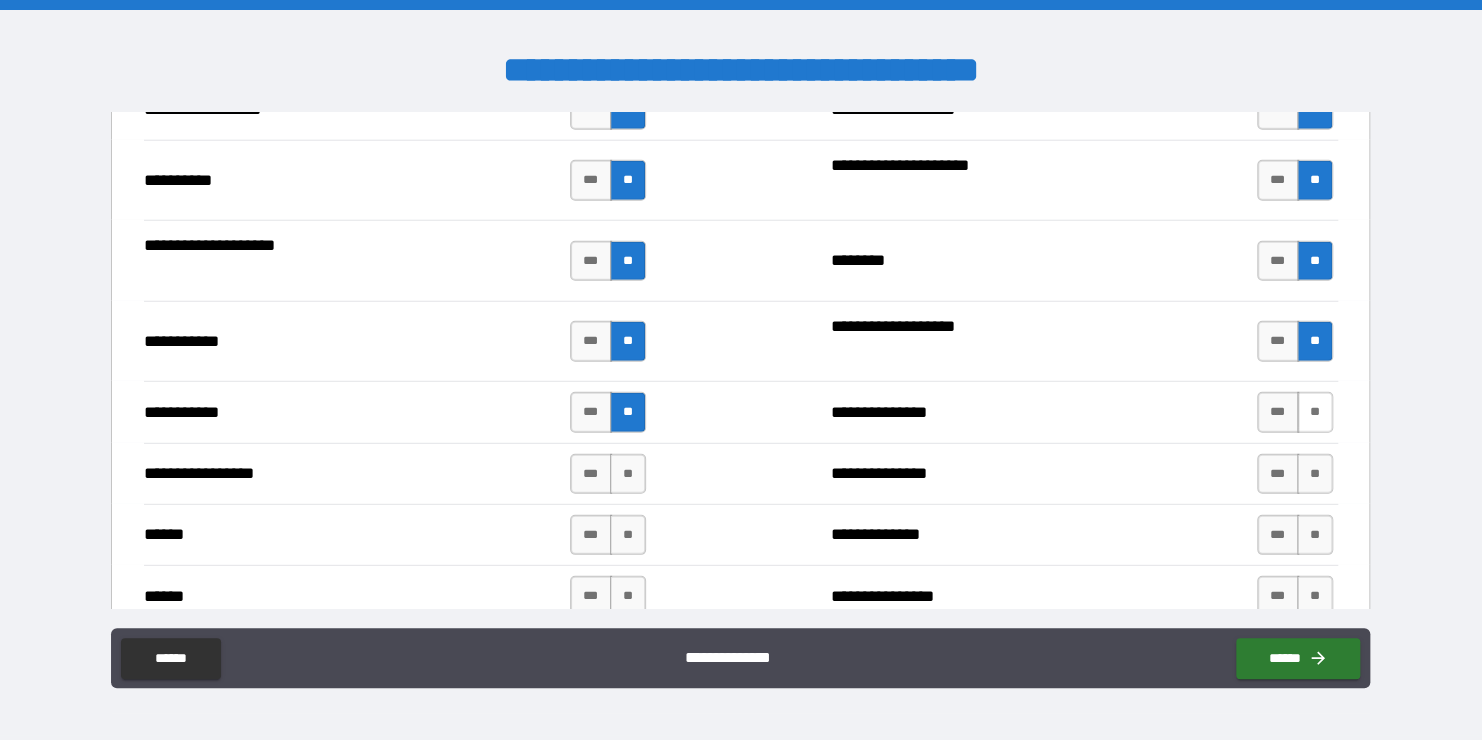 click on "**" at bounding box center [1315, 412] 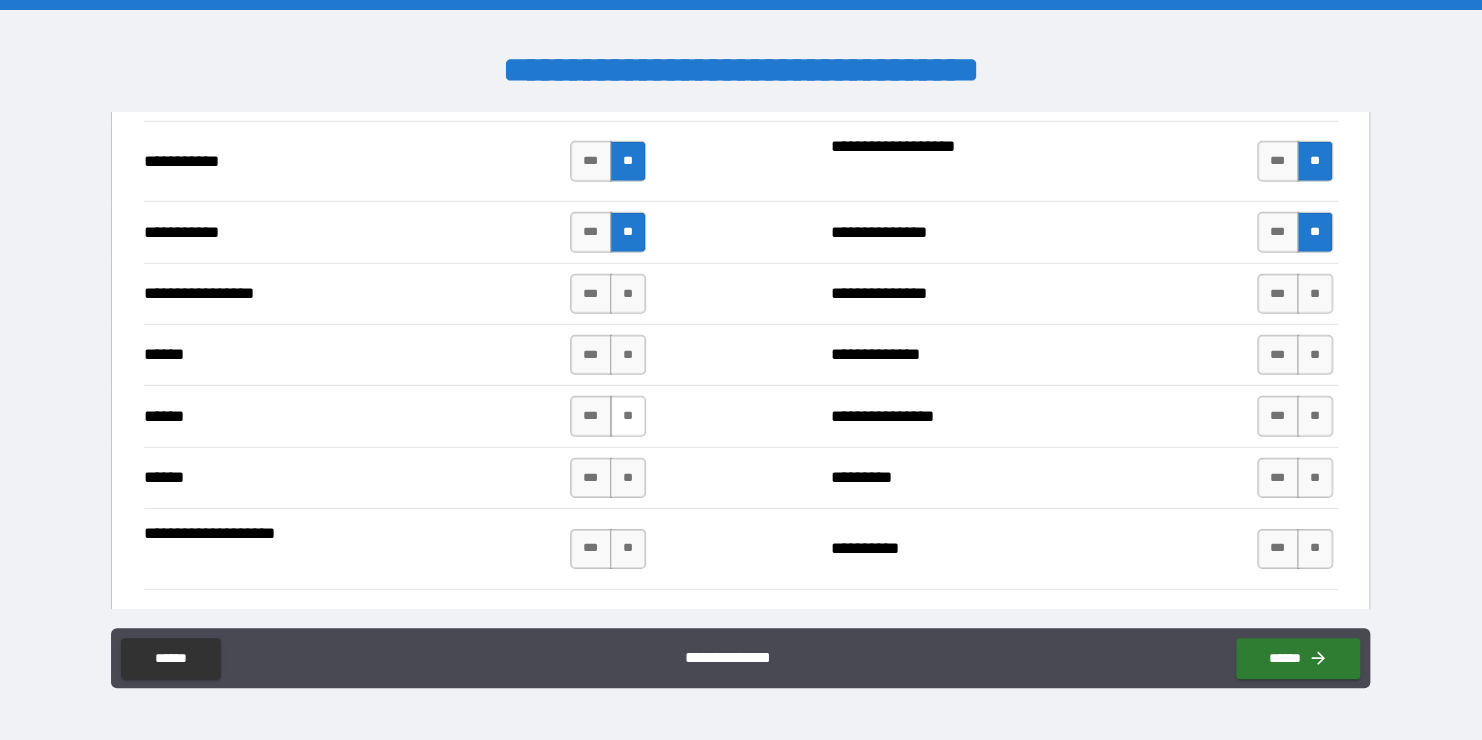 scroll, scrollTop: 2900, scrollLeft: 0, axis: vertical 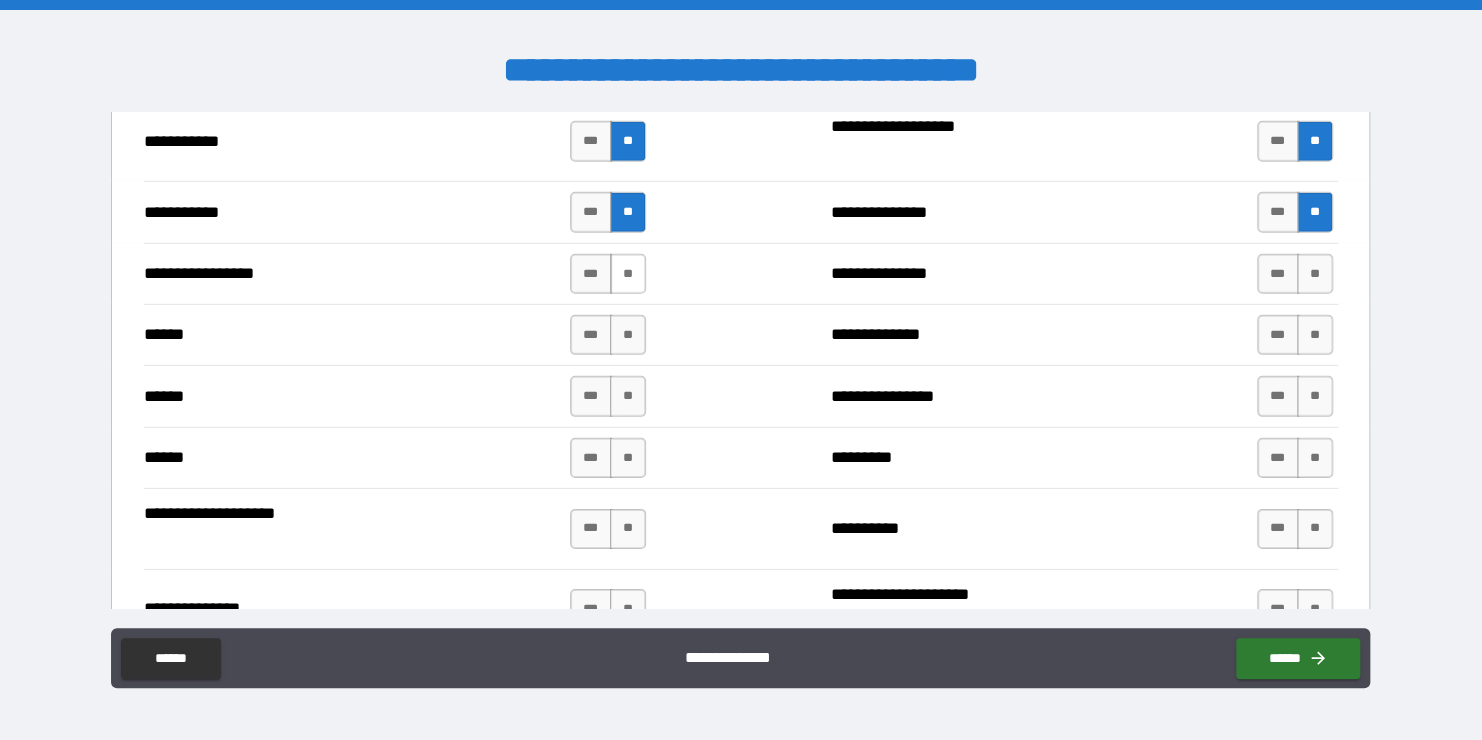 click on "**" at bounding box center [628, 274] 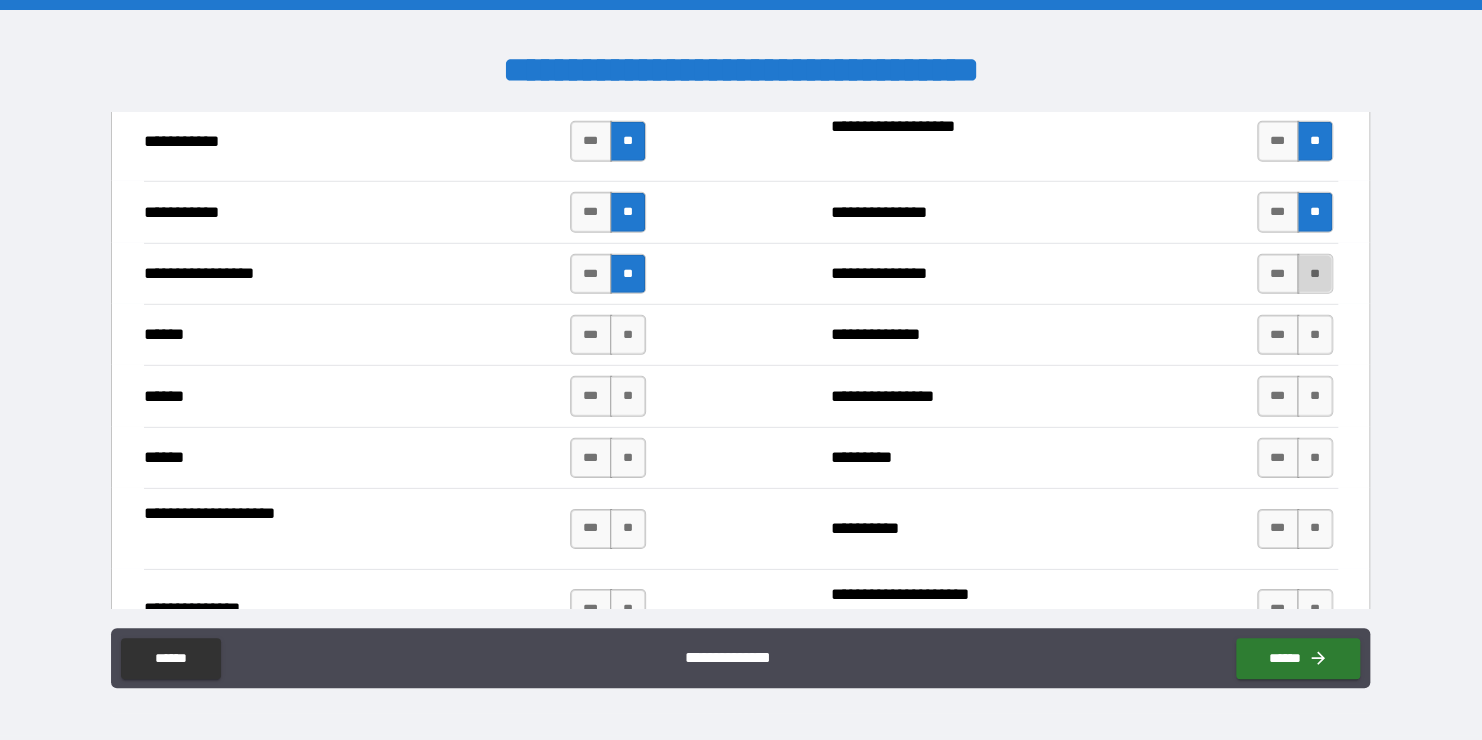 click on "**" at bounding box center [1315, 274] 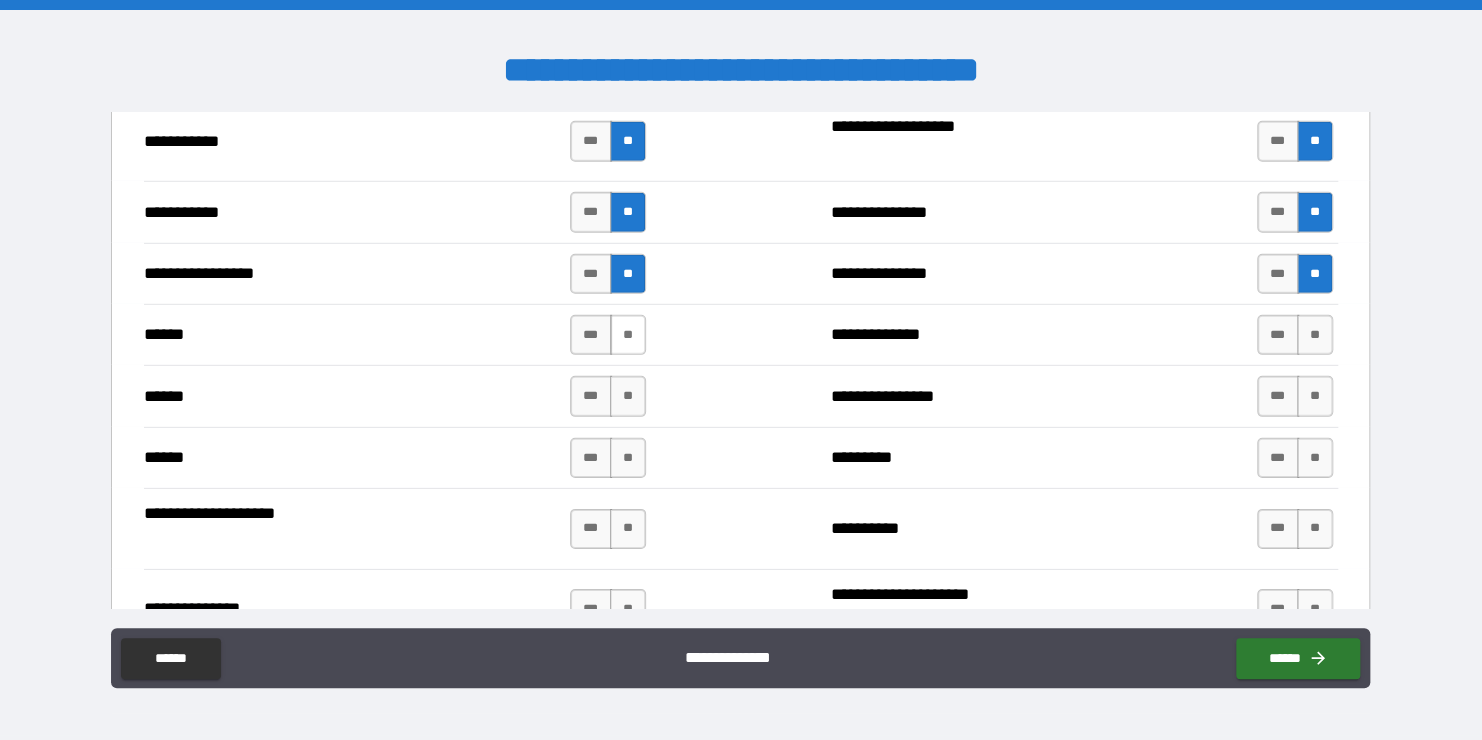 click on "**" at bounding box center [628, 335] 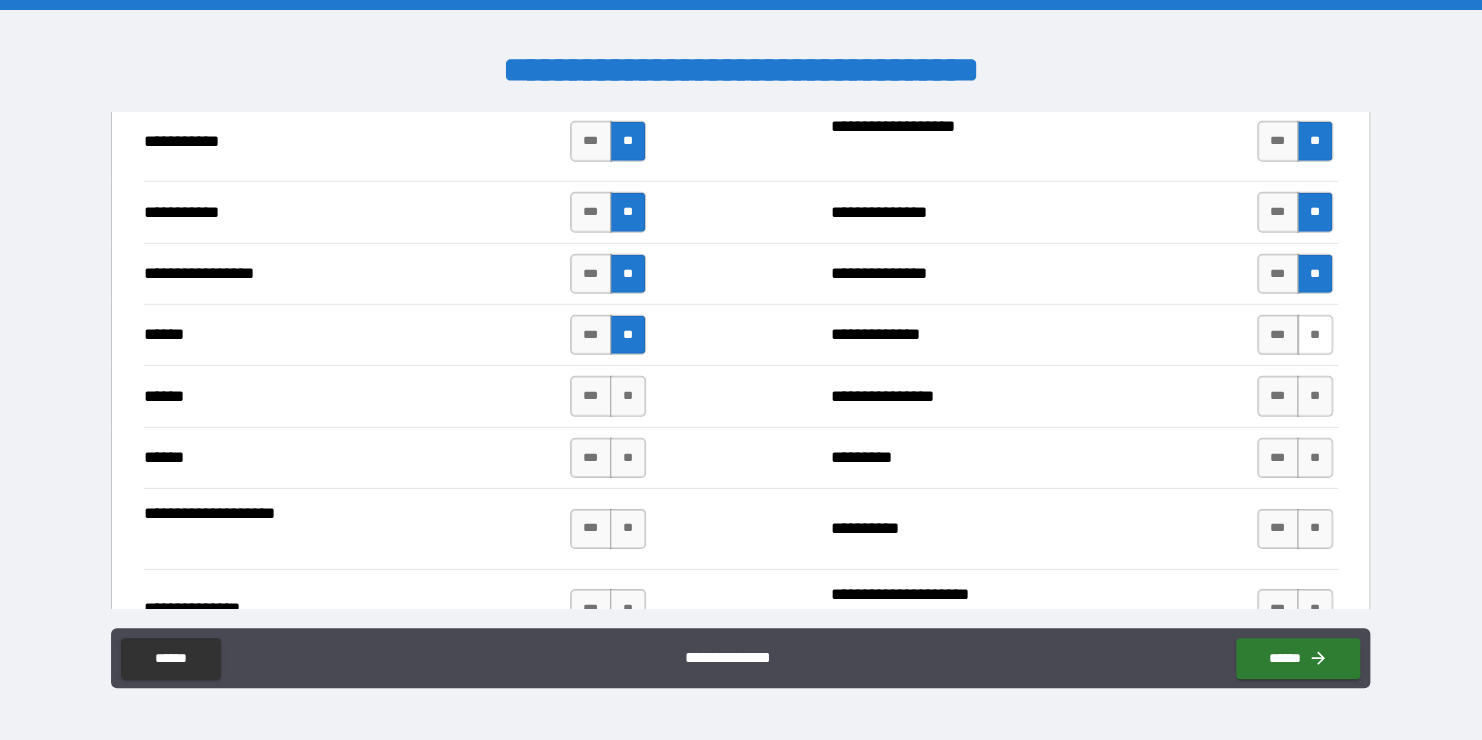 click on "**" at bounding box center [1315, 335] 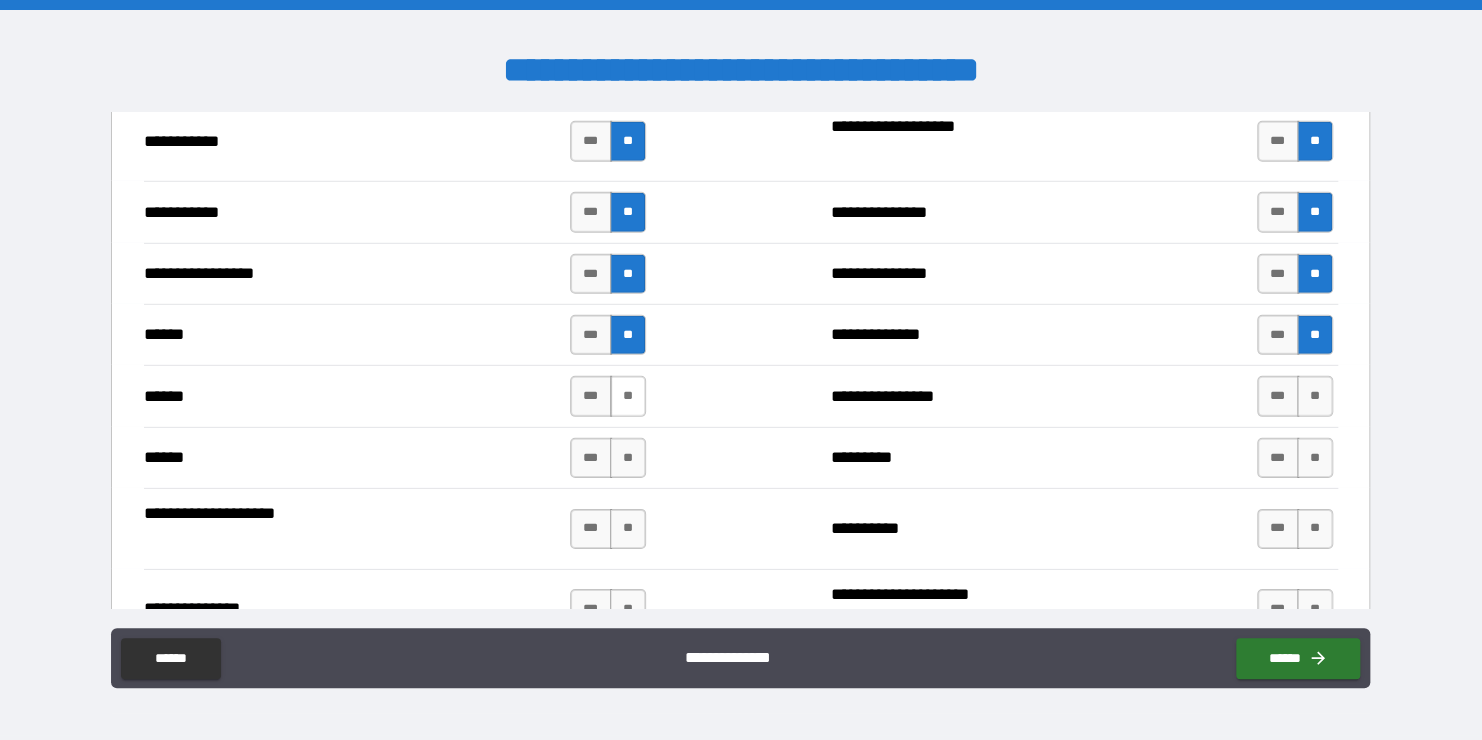 click on "**" at bounding box center (628, 396) 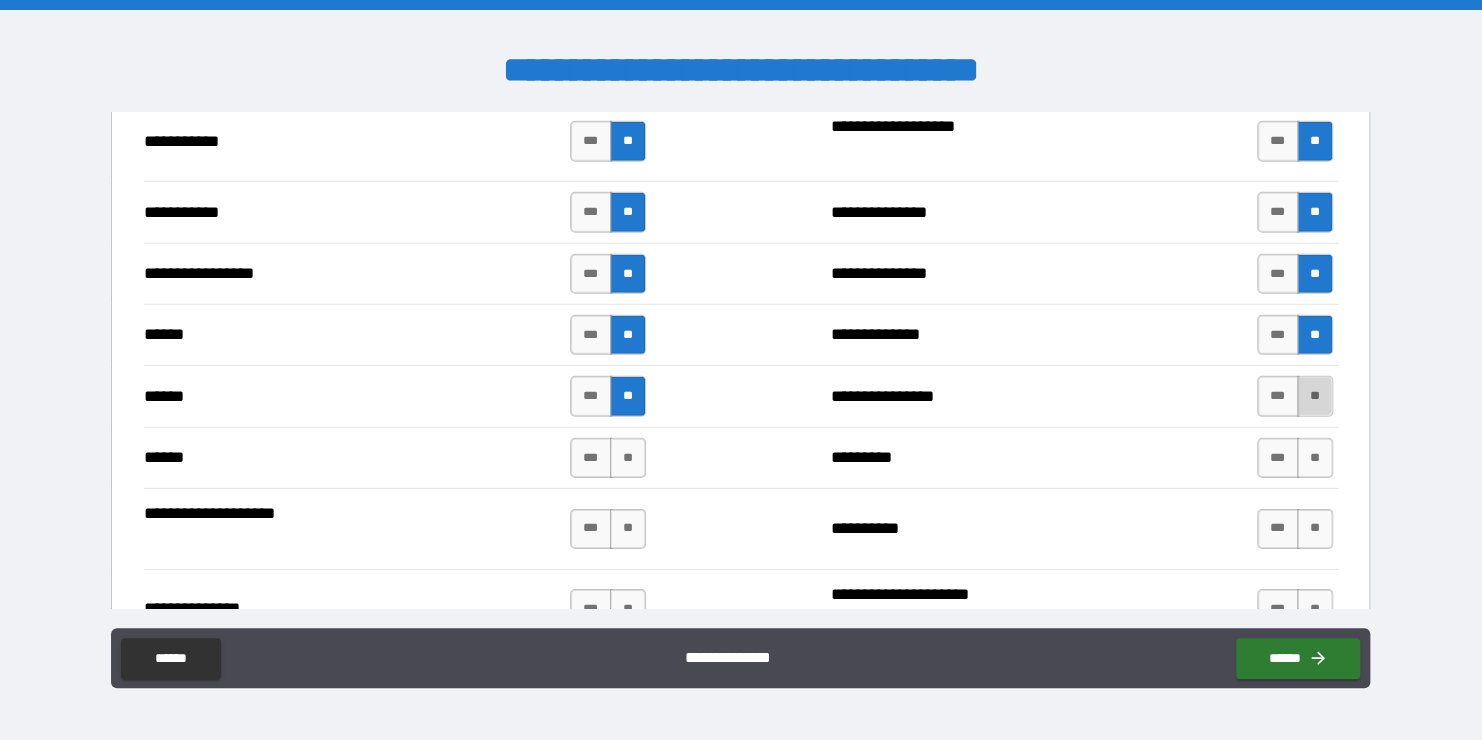 click on "**" at bounding box center [1315, 396] 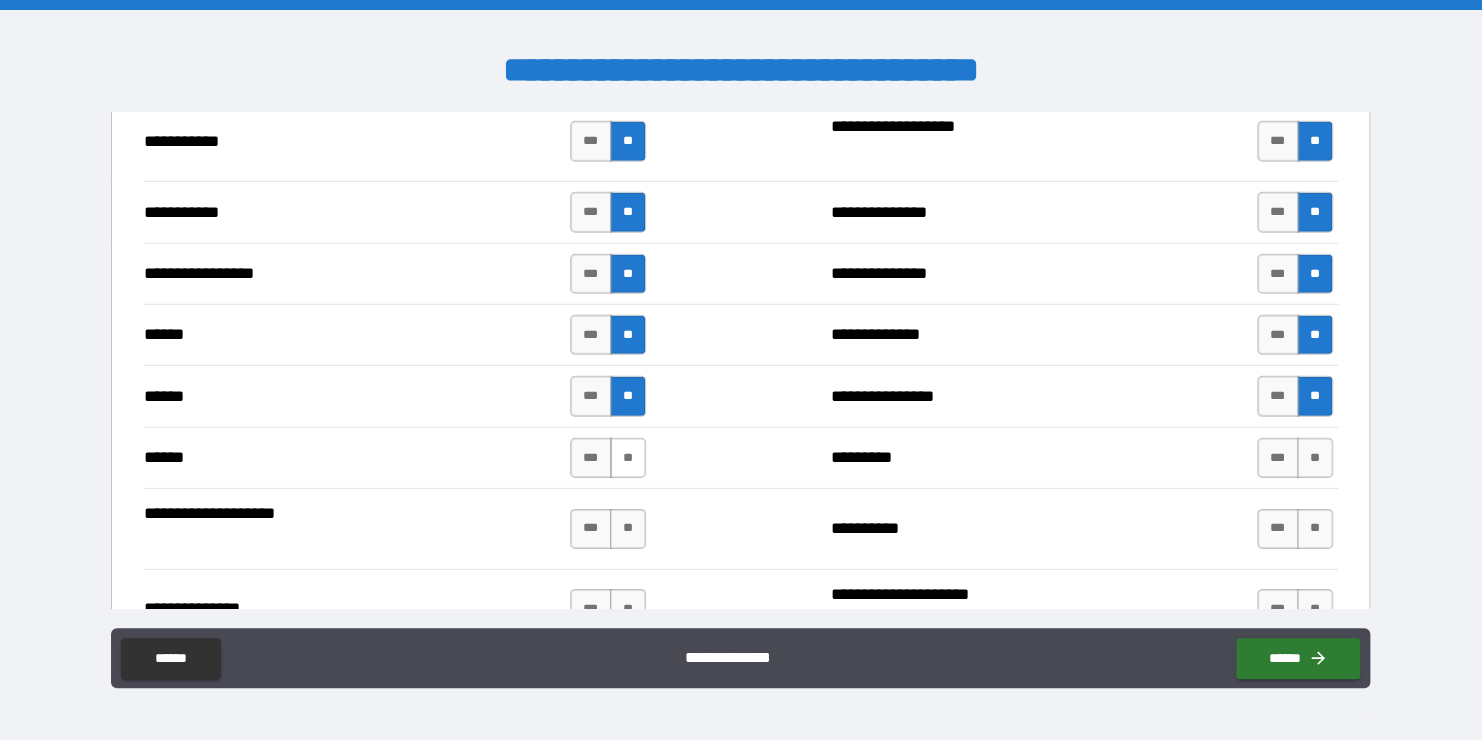 click on "**" at bounding box center [628, 458] 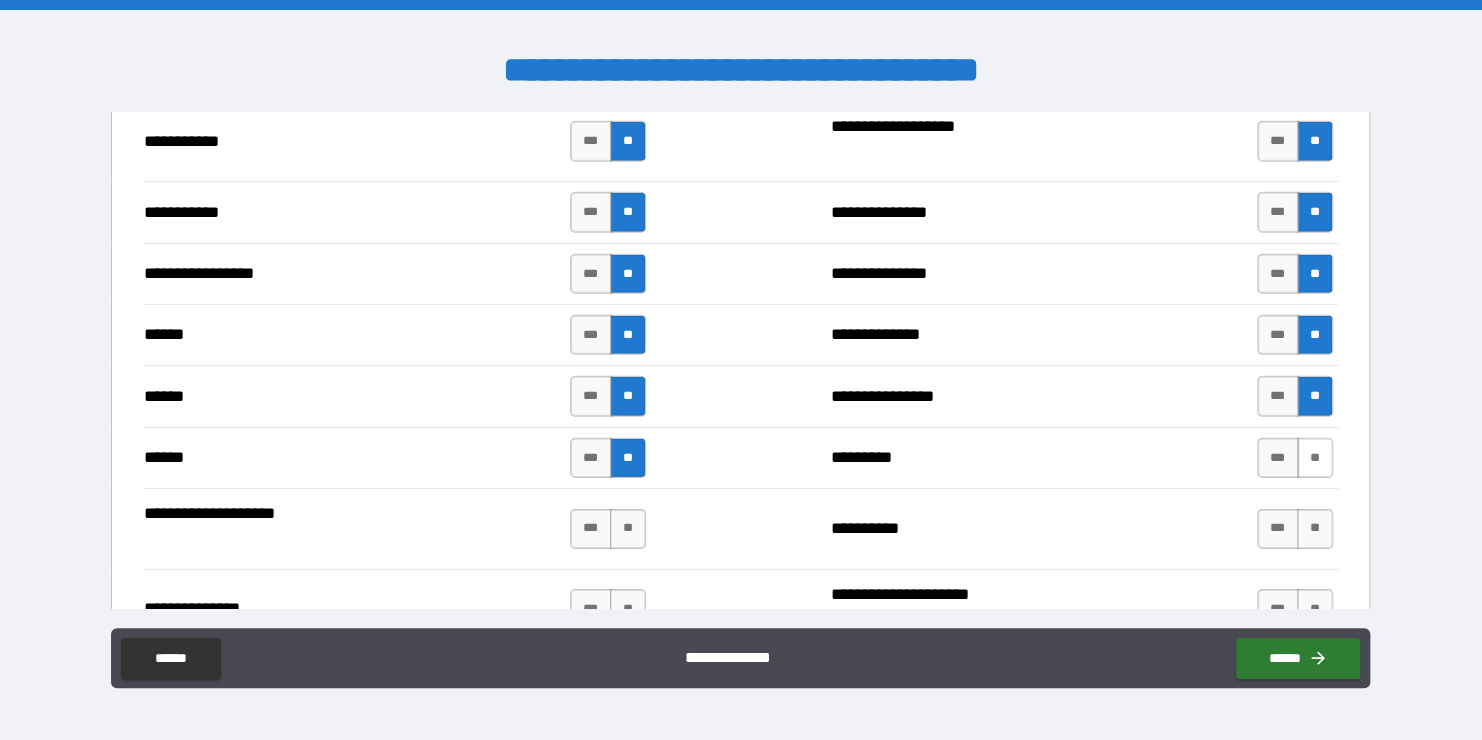 click on "**" at bounding box center [1315, 458] 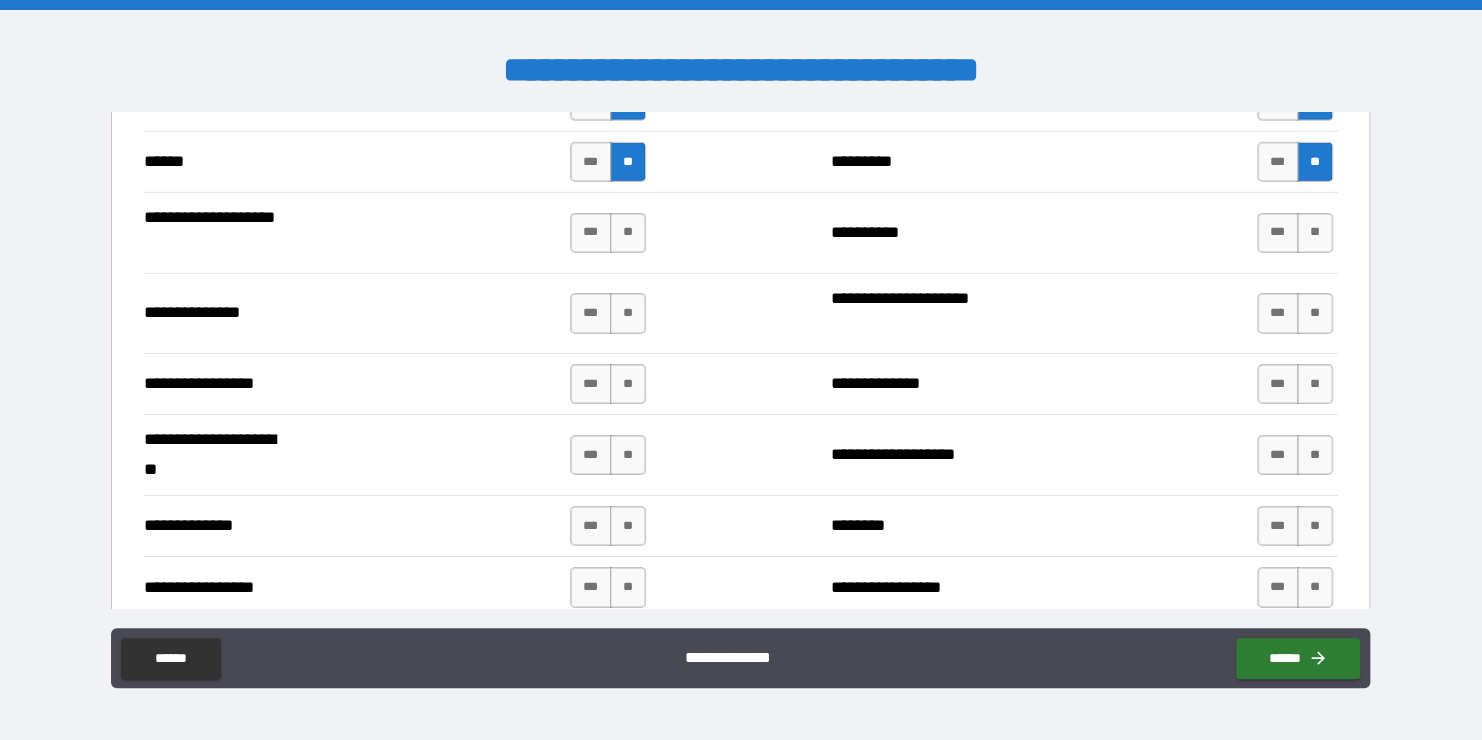 scroll, scrollTop: 3200, scrollLeft: 0, axis: vertical 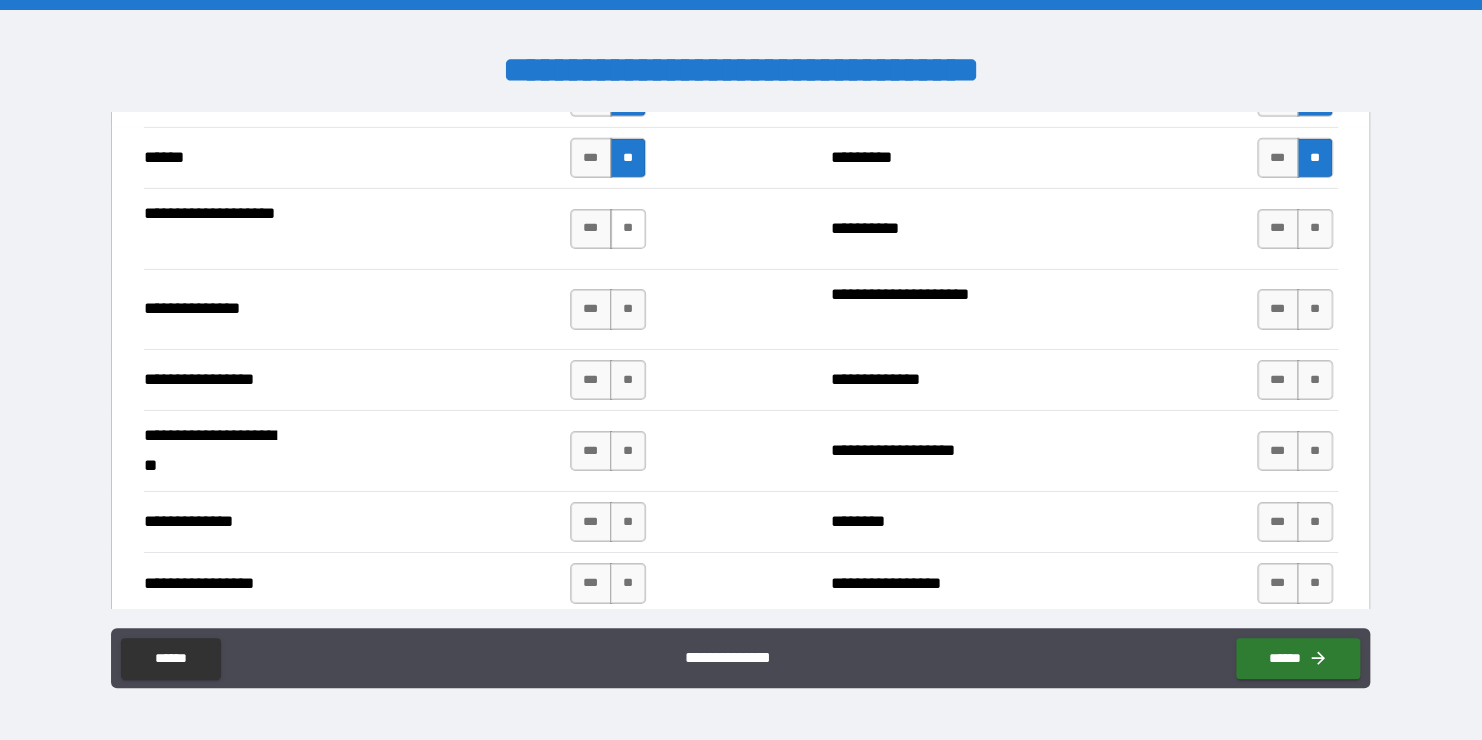 click on "**" at bounding box center (628, 229) 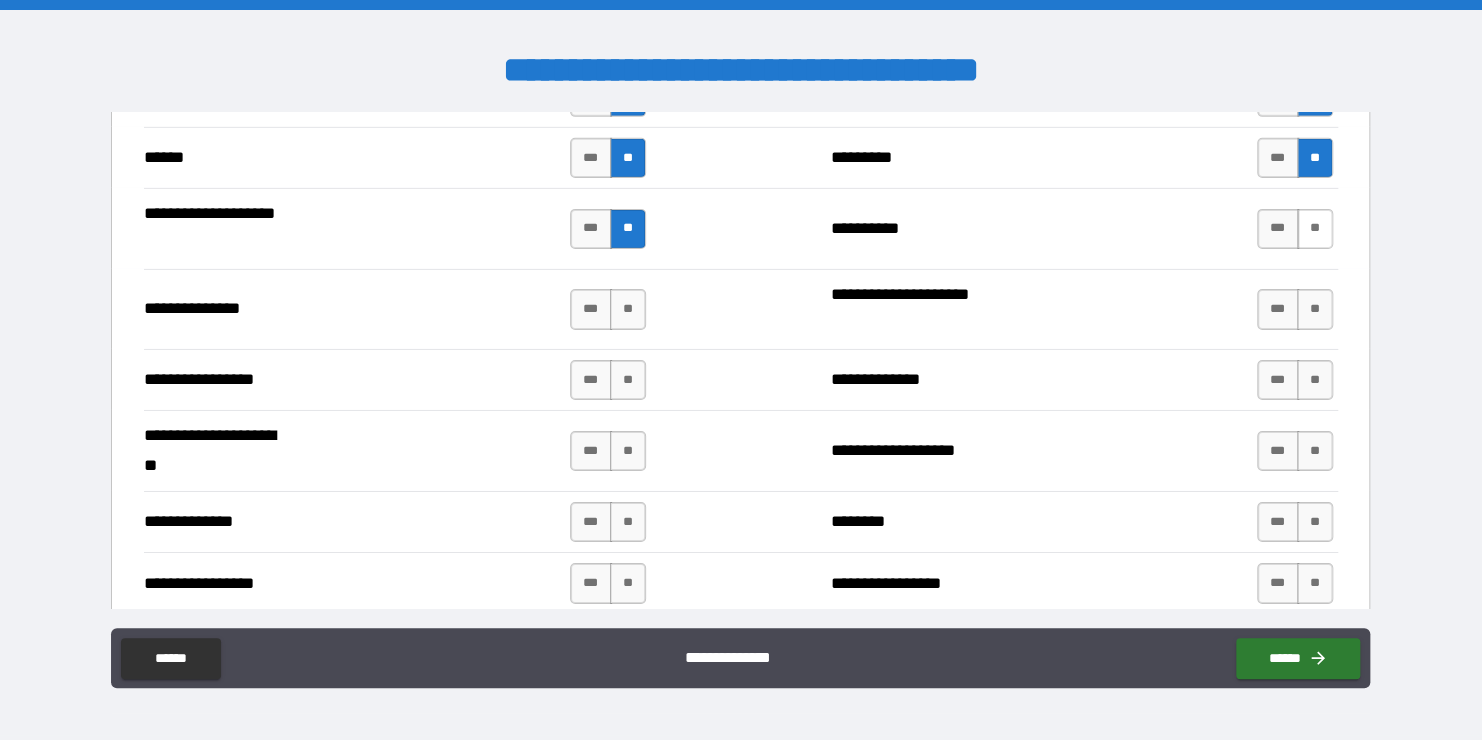 click on "**" at bounding box center [1315, 229] 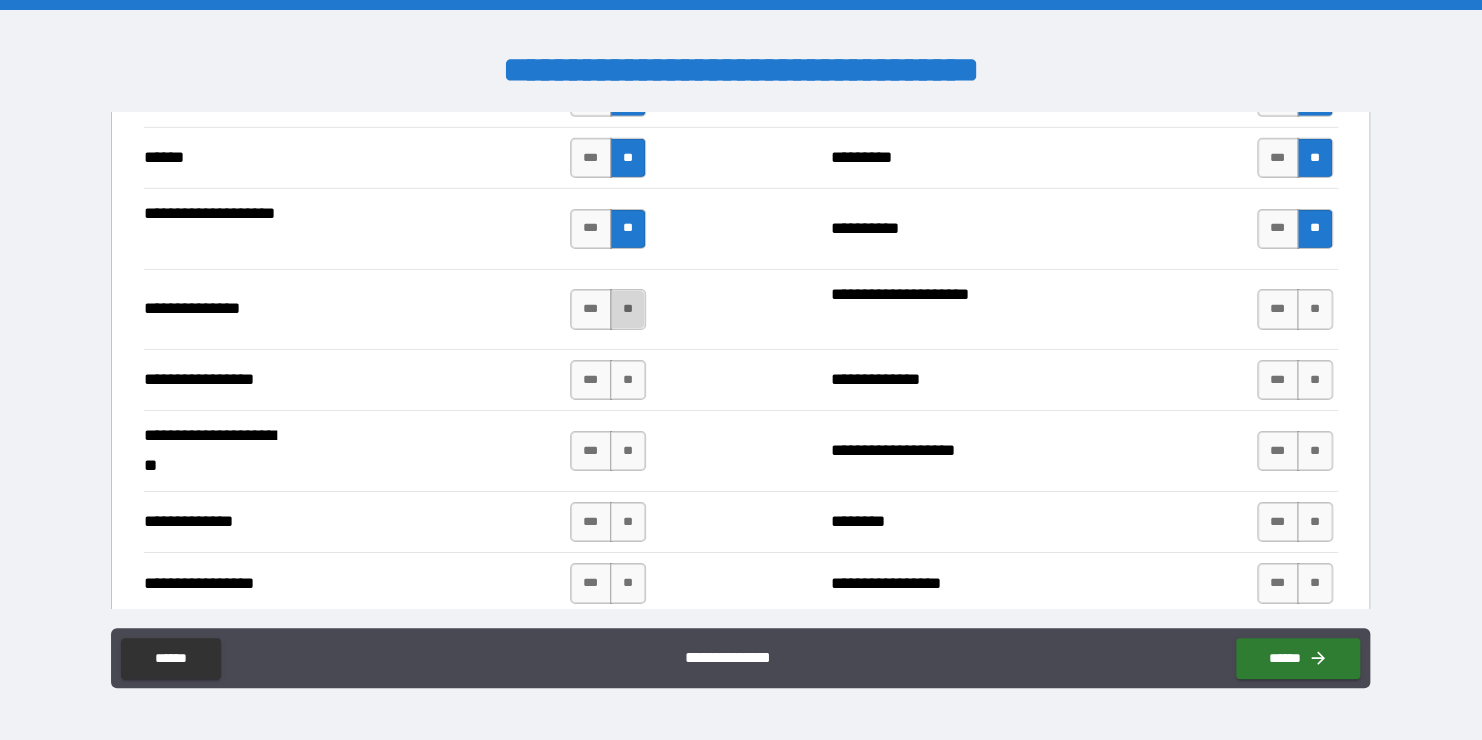 click on "**" at bounding box center (628, 309) 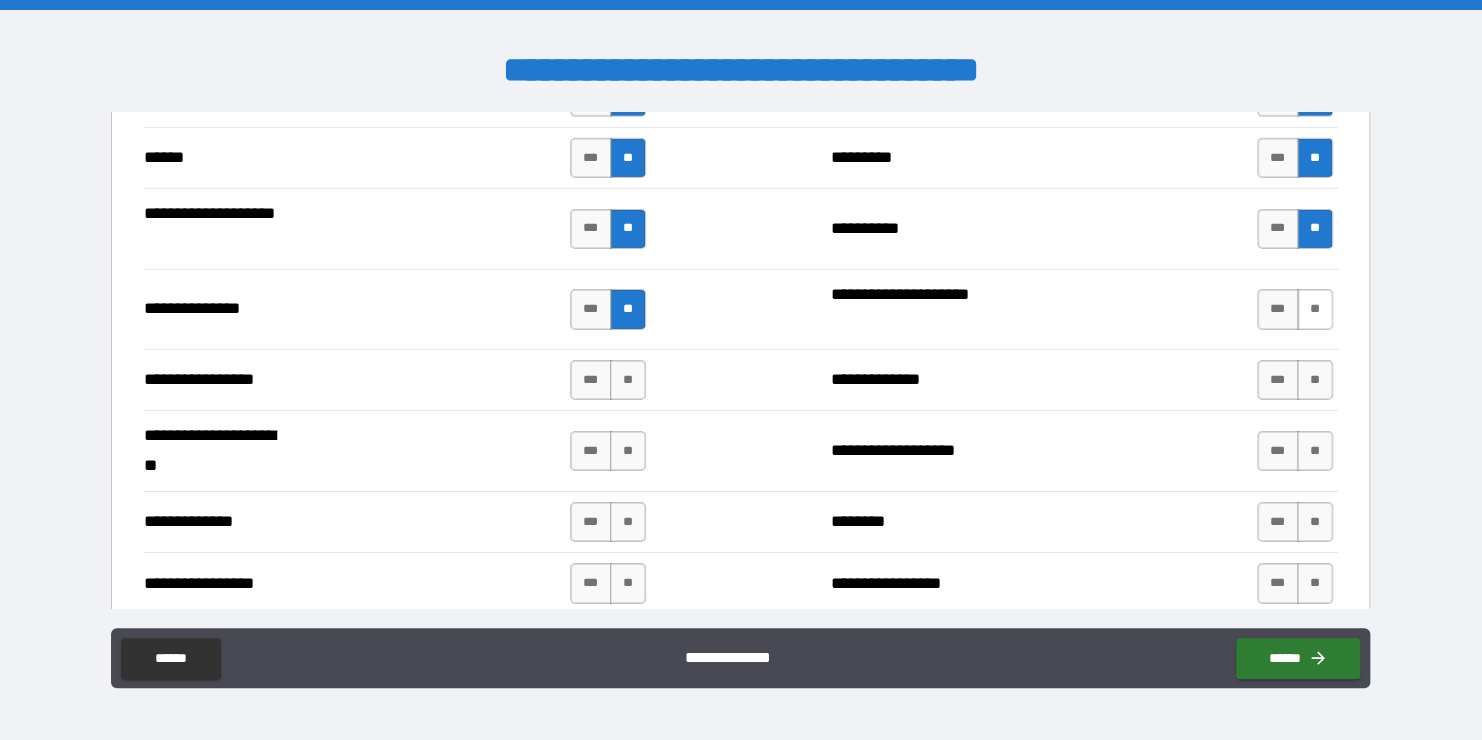 click on "**" at bounding box center [1315, 309] 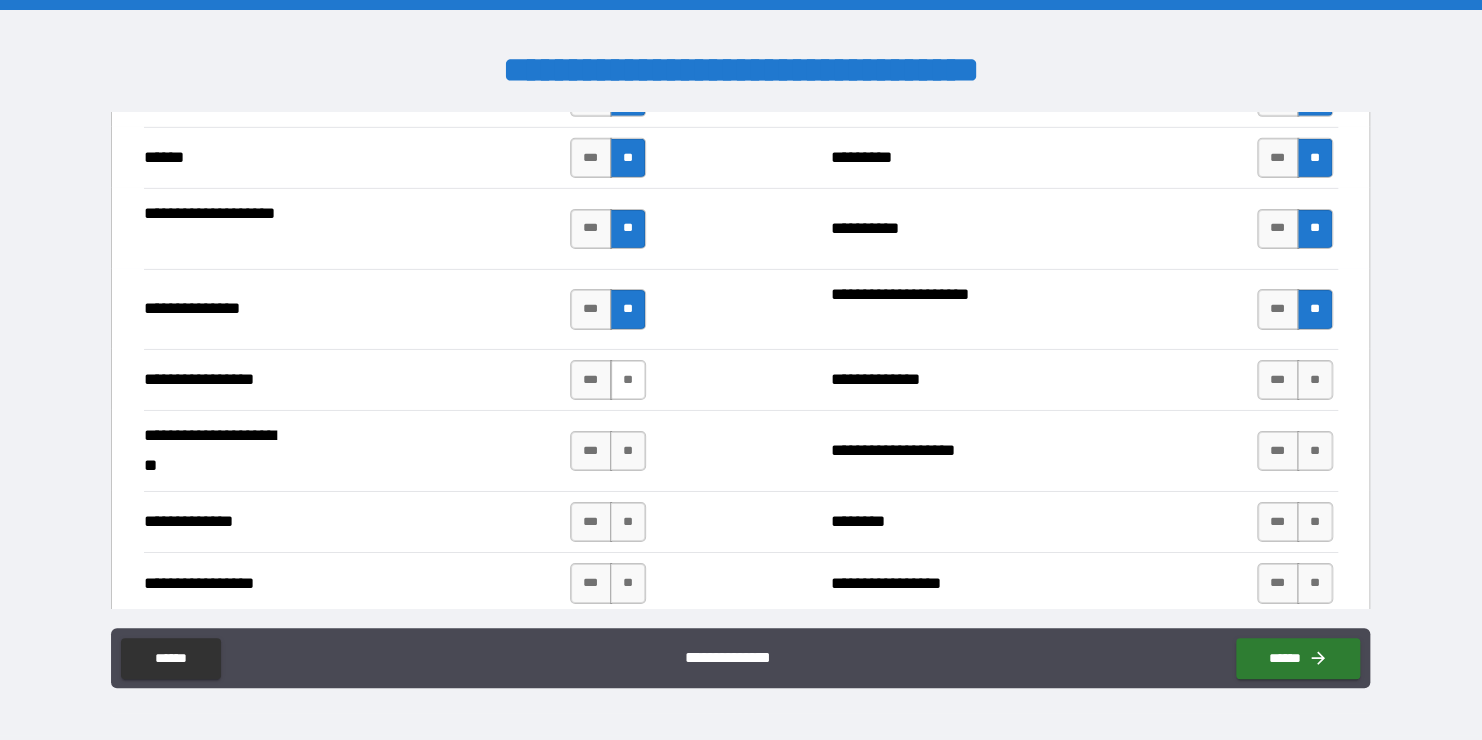 click on "**" at bounding box center (628, 380) 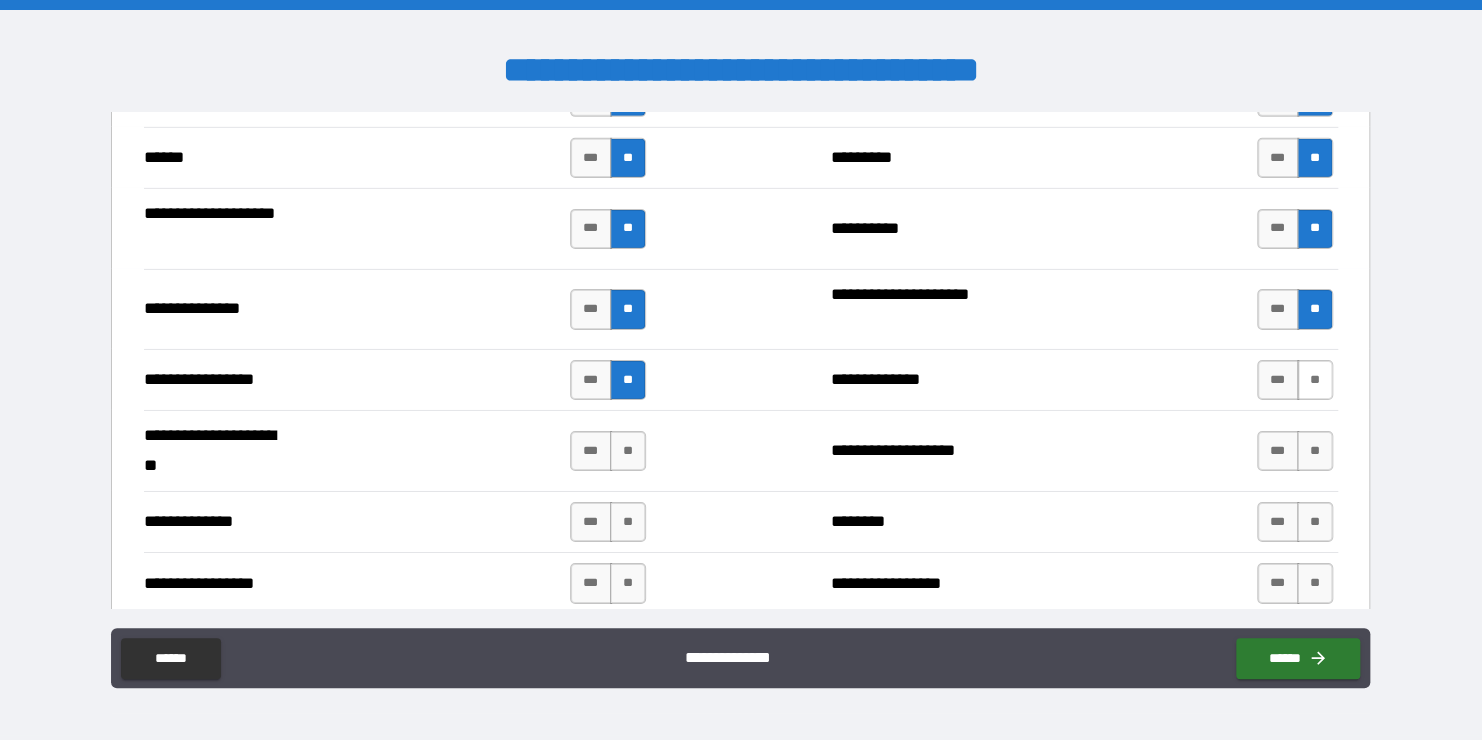 click on "**" at bounding box center (1315, 380) 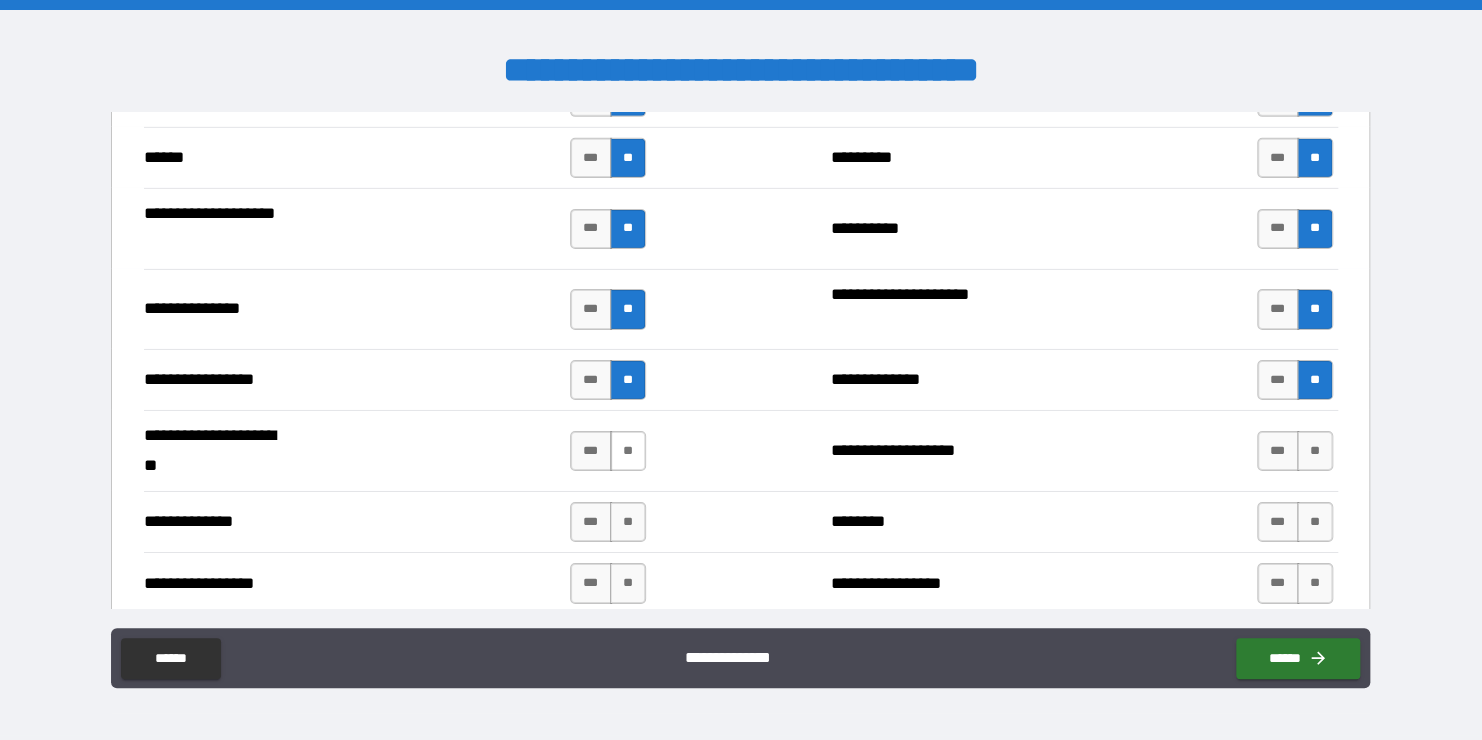 click on "**" at bounding box center [628, 451] 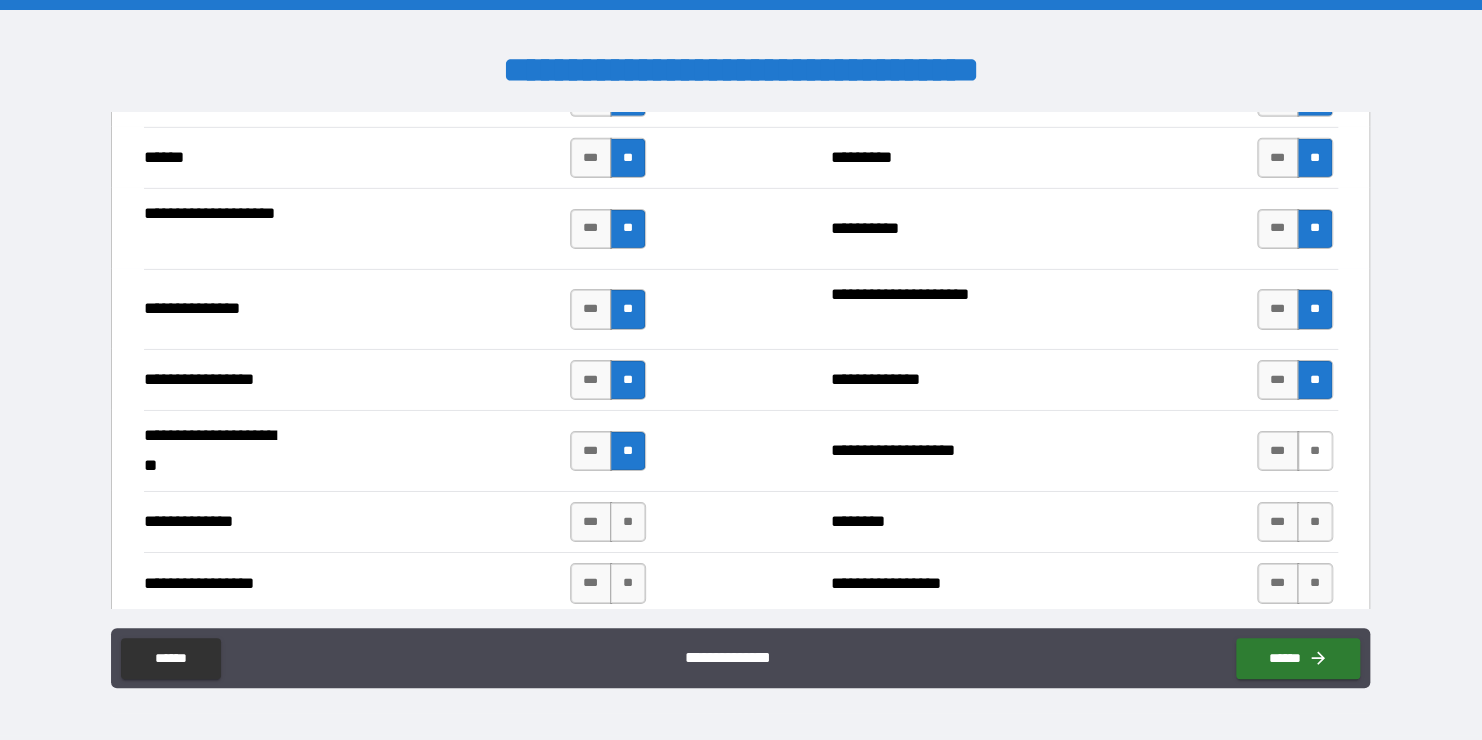 click on "**" at bounding box center [1315, 451] 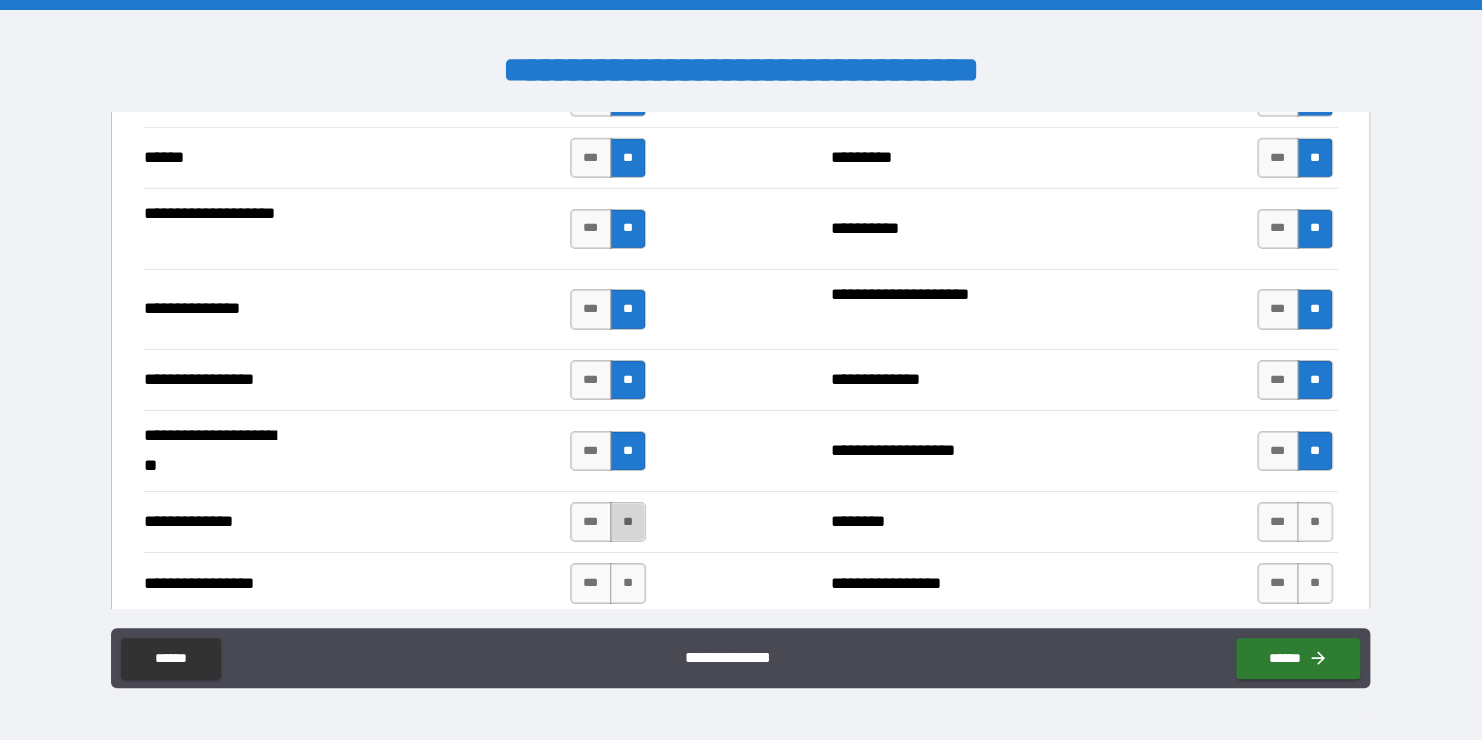 click on "**" at bounding box center [628, 522] 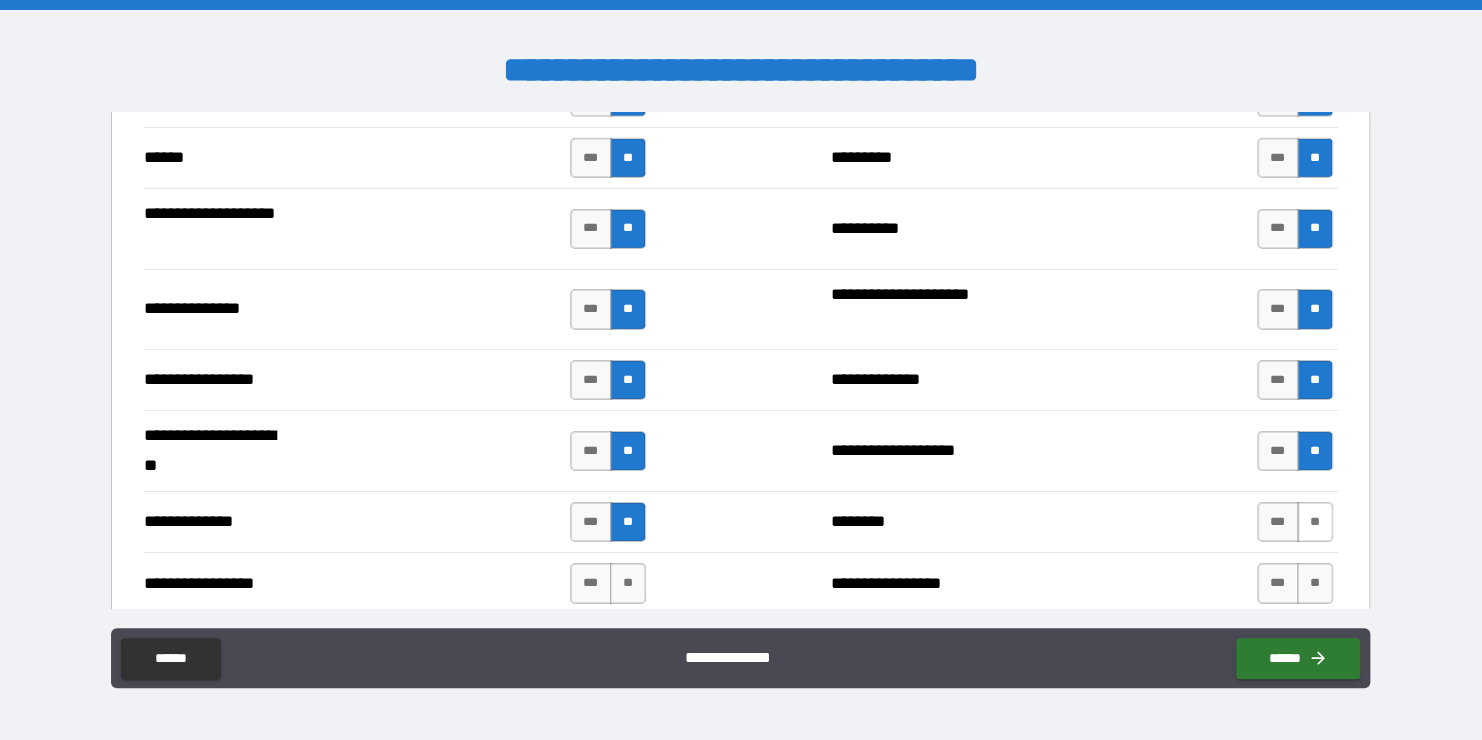 click on "**" at bounding box center [1315, 522] 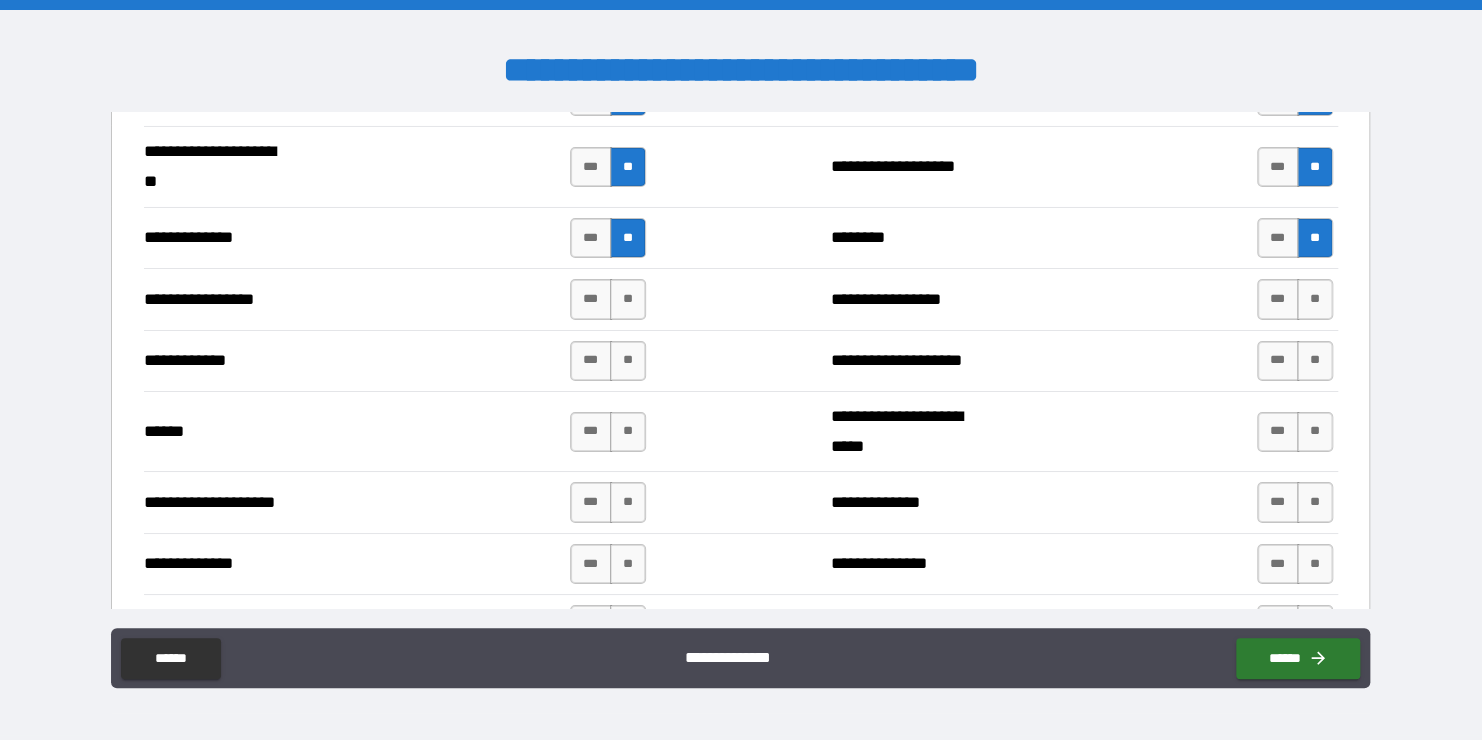 scroll, scrollTop: 3500, scrollLeft: 0, axis: vertical 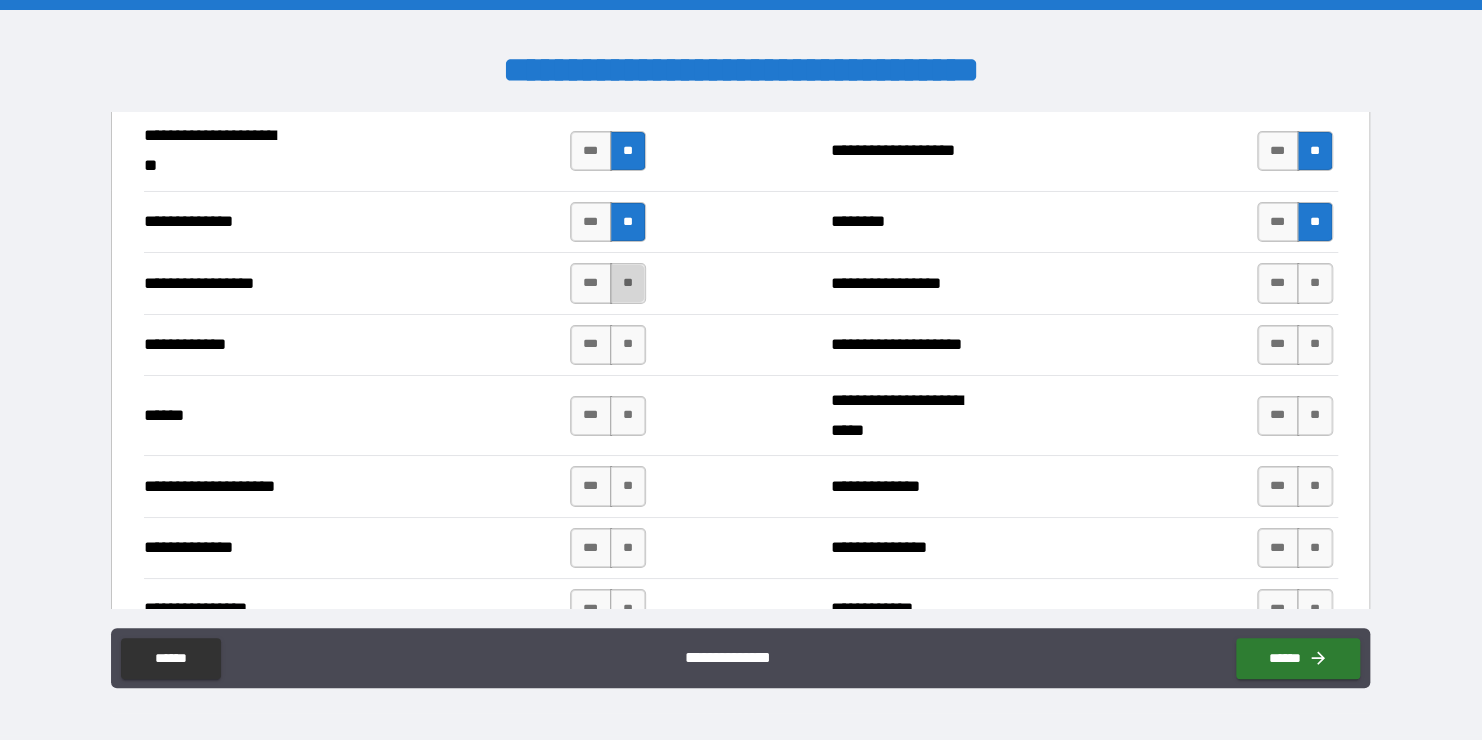 click on "**" at bounding box center (628, 283) 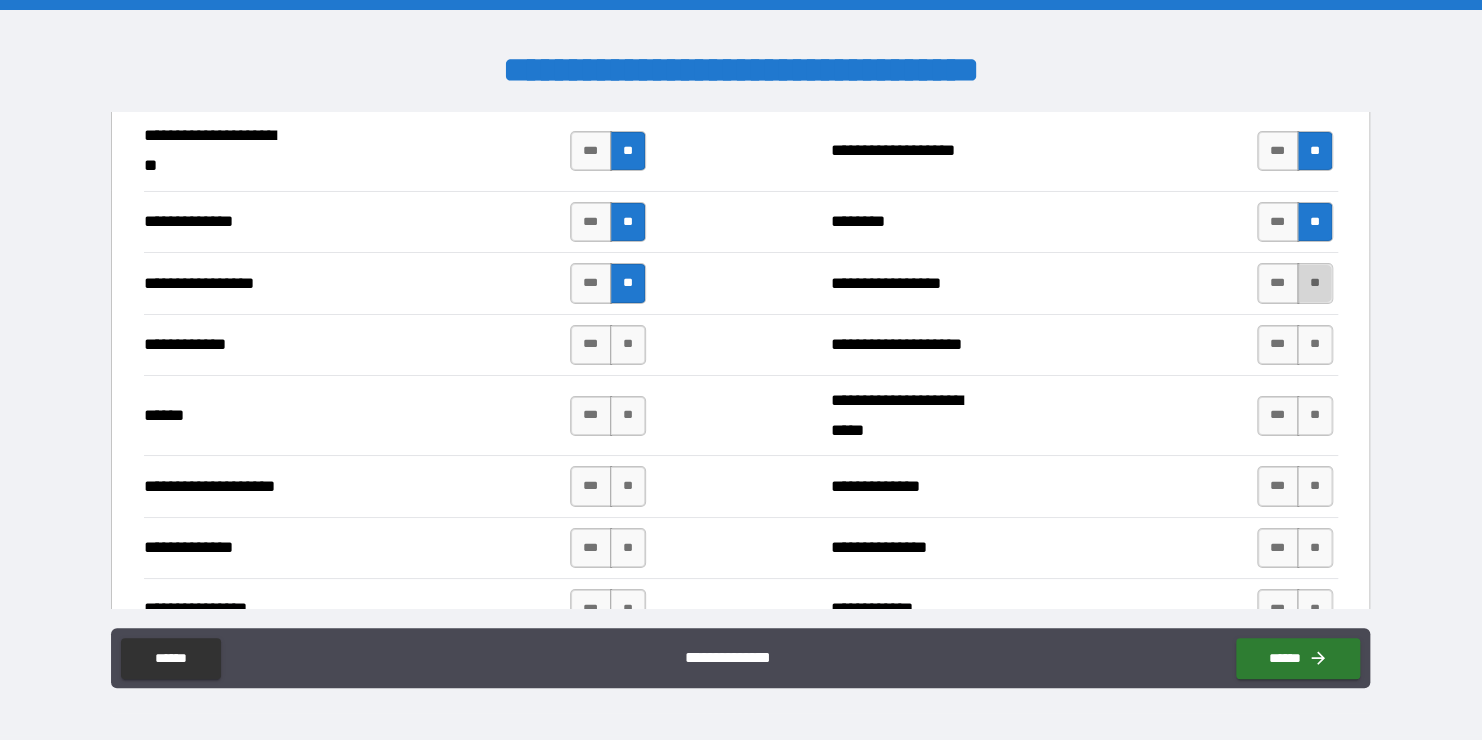 click on "**" at bounding box center (1315, 283) 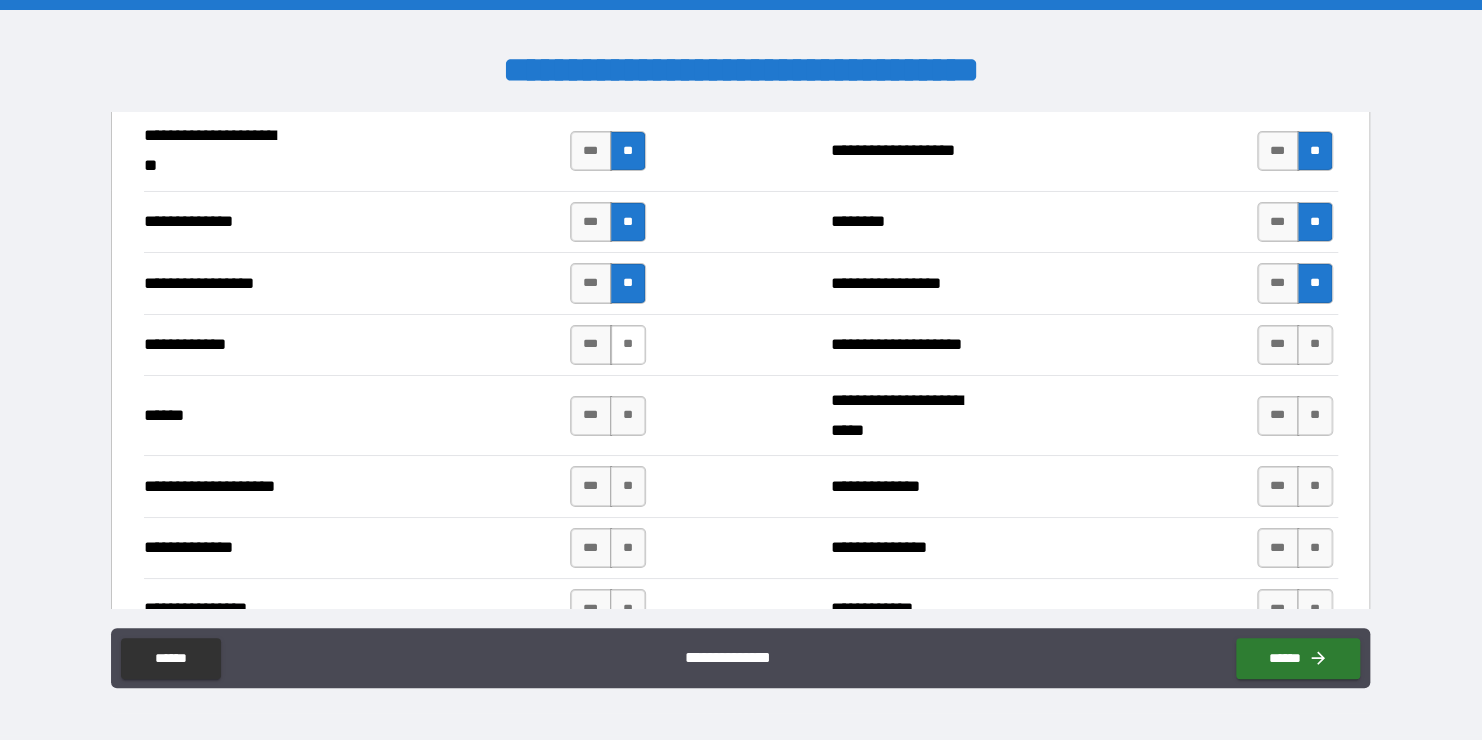 click on "**" at bounding box center [628, 345] 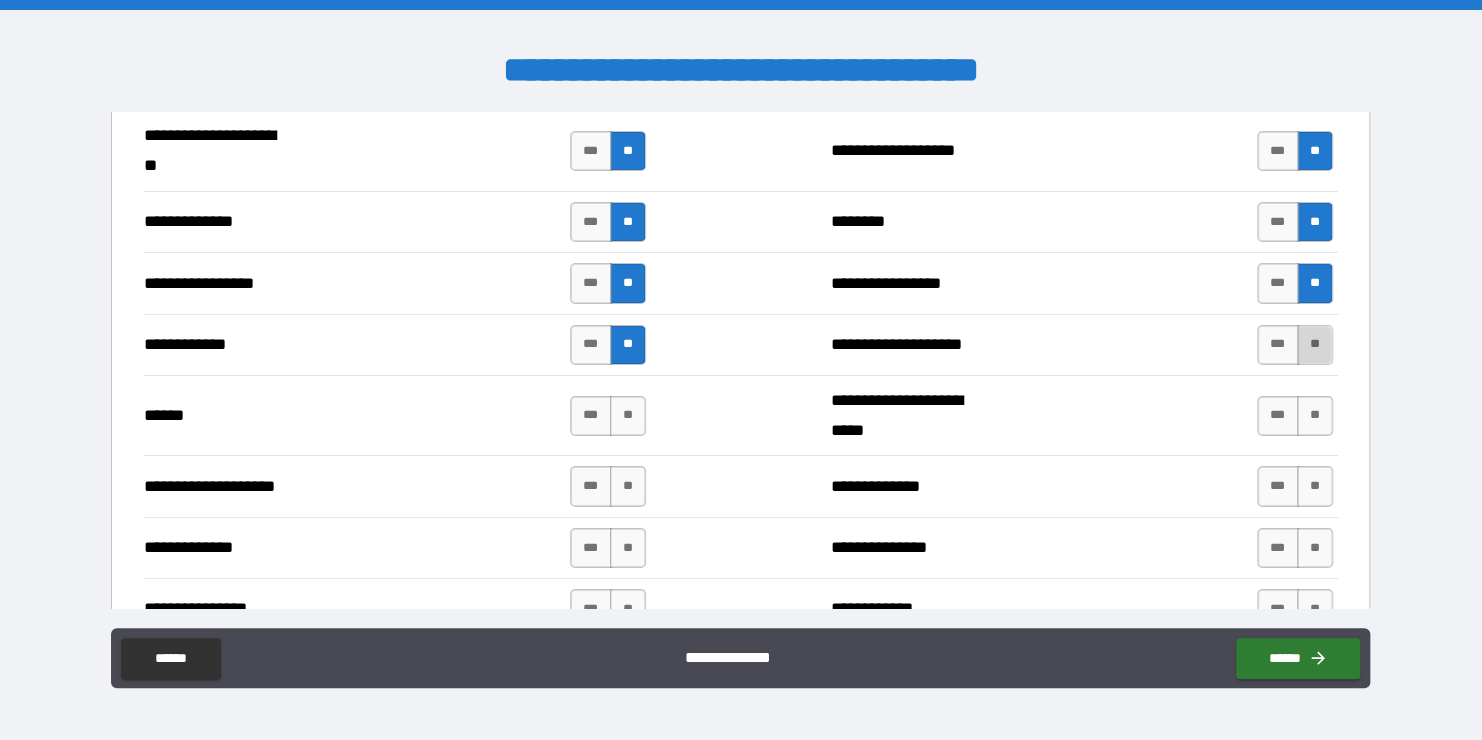 click on "**" at bounding box center (1315, 345) 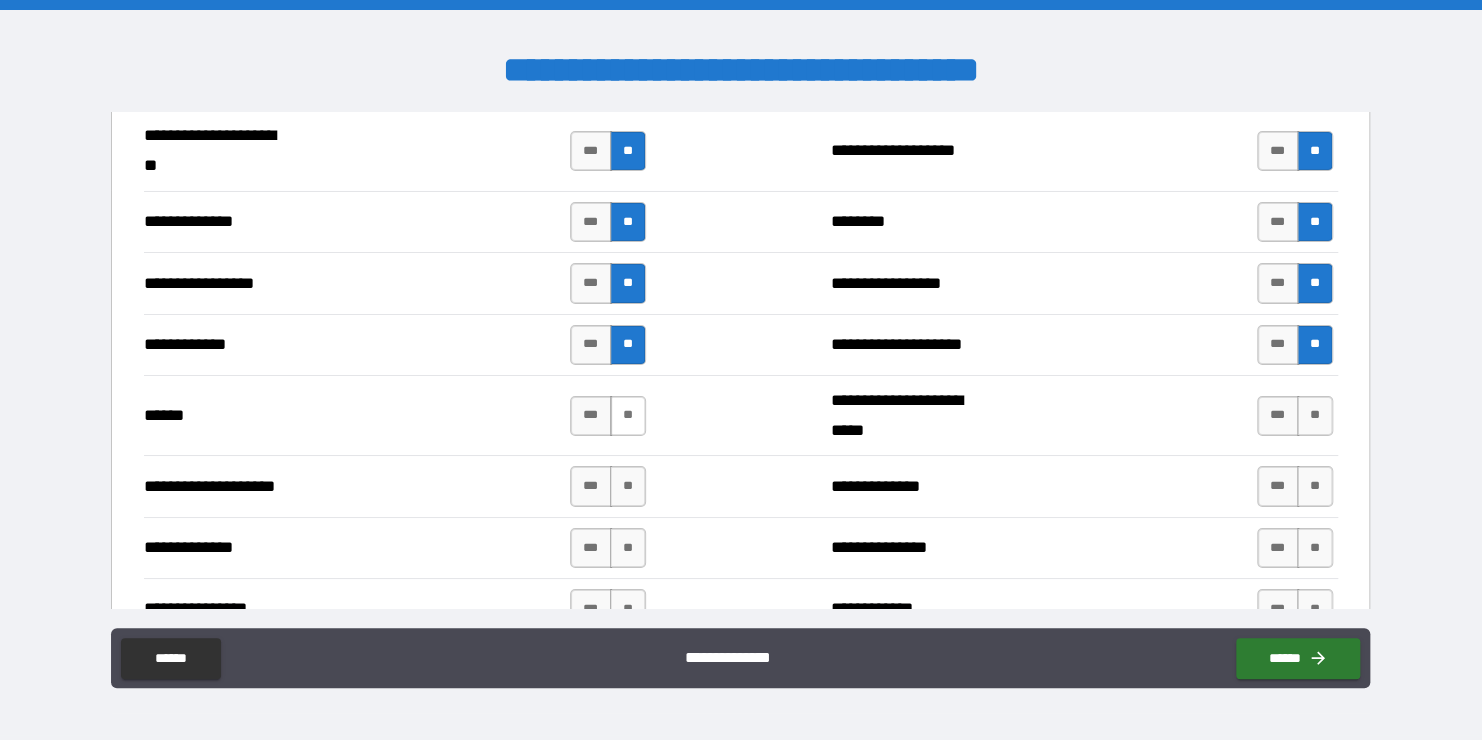 click on "**" at bounding box center [628, 416] 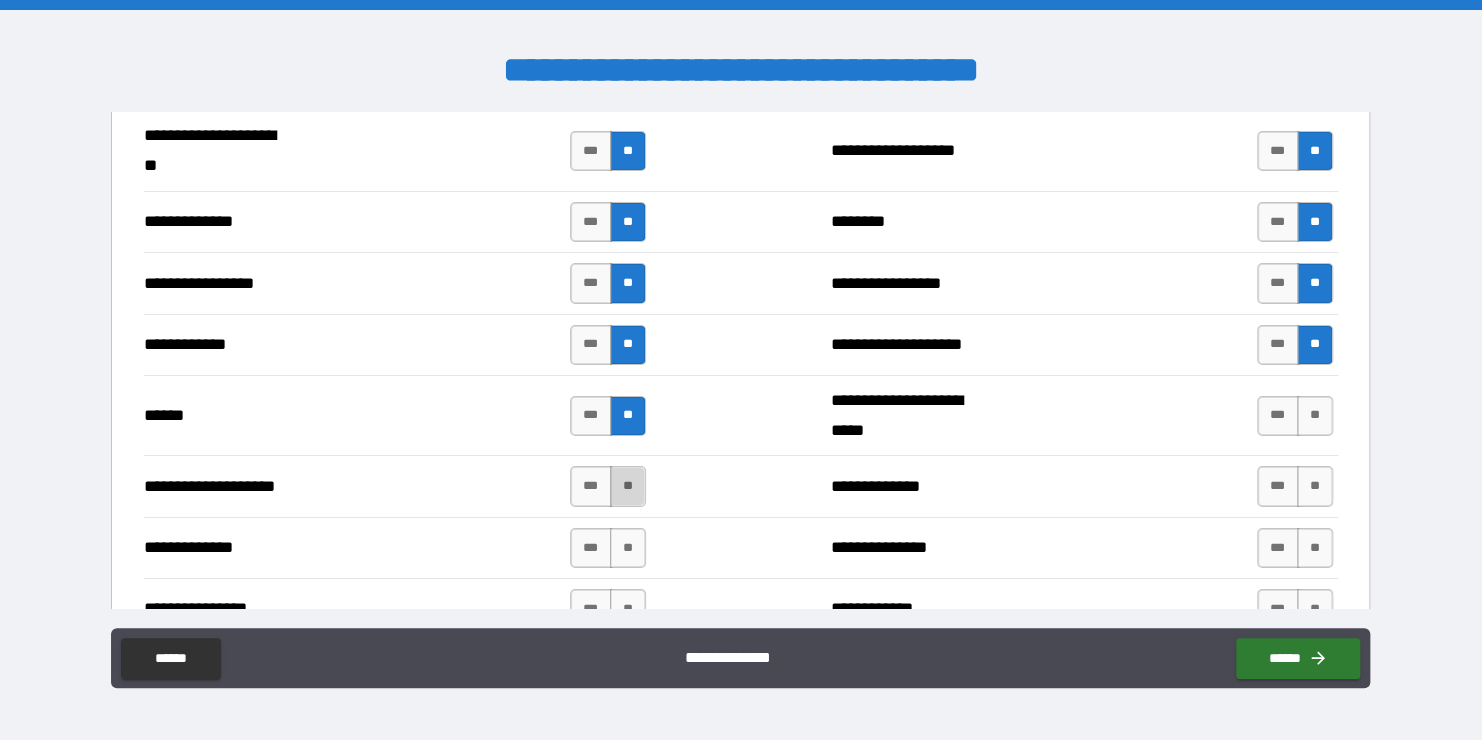 click on "**" at bounding box center [628, 486] 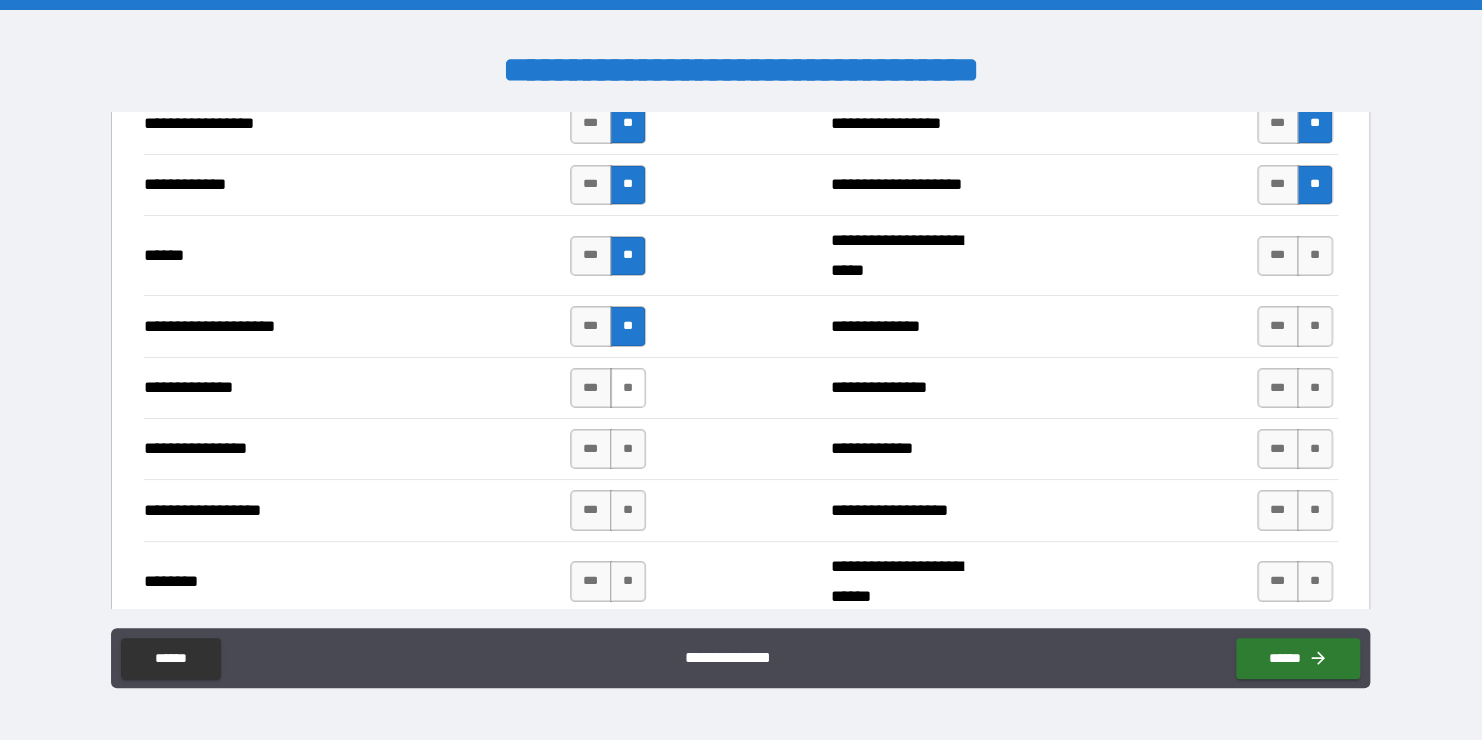scroll, scrollTop: 3700, scrollLeft: 0, axis: vertical 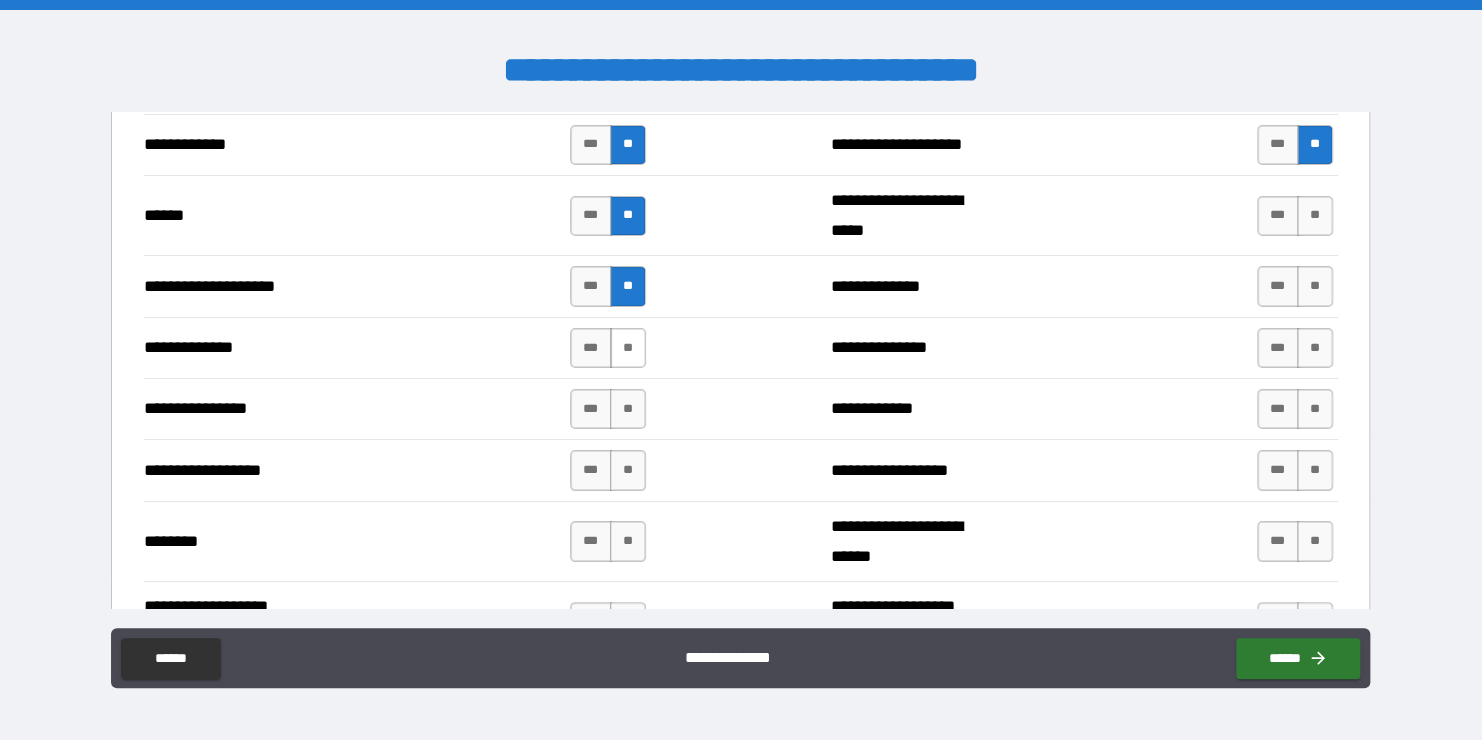 click on "**" at bounding box center [628, 348] 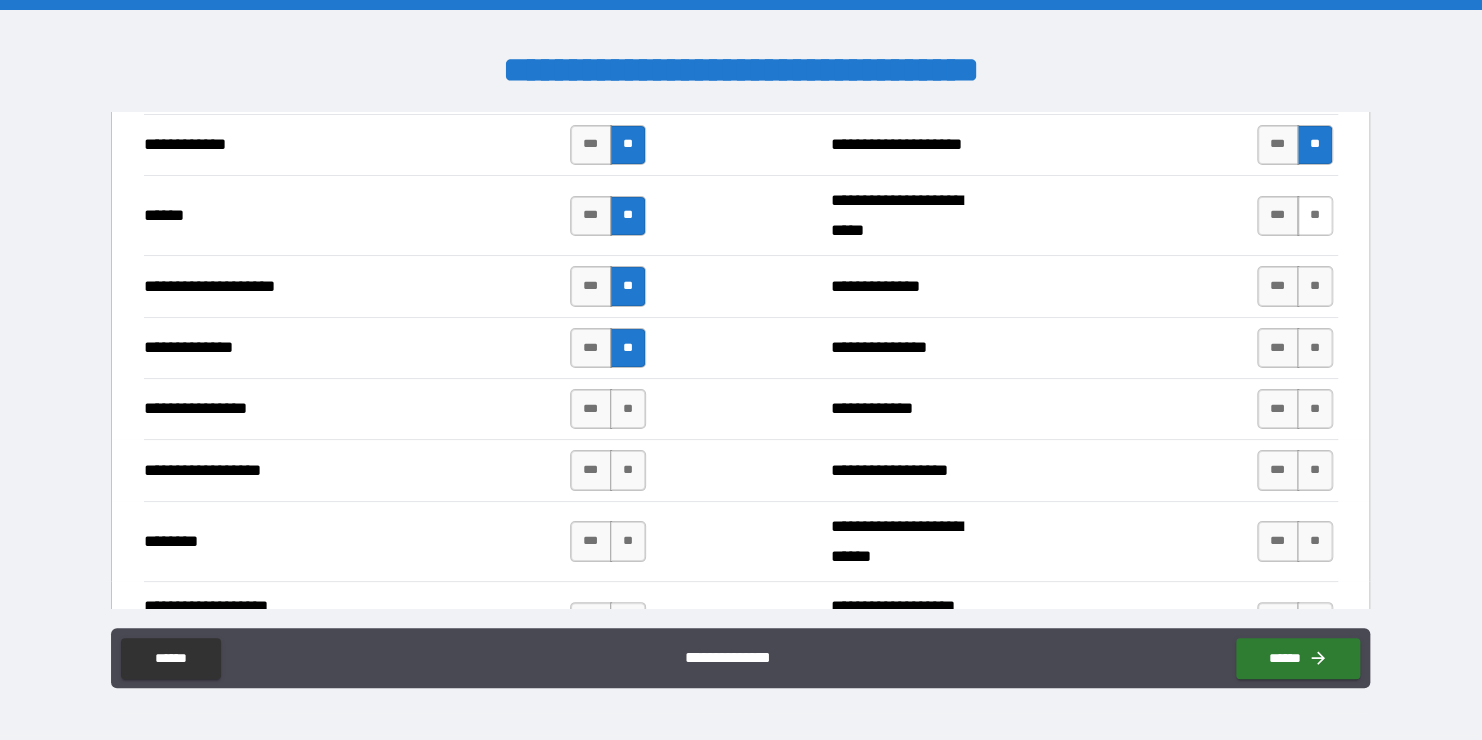 click on "**" at bounding box center (1315, 216) 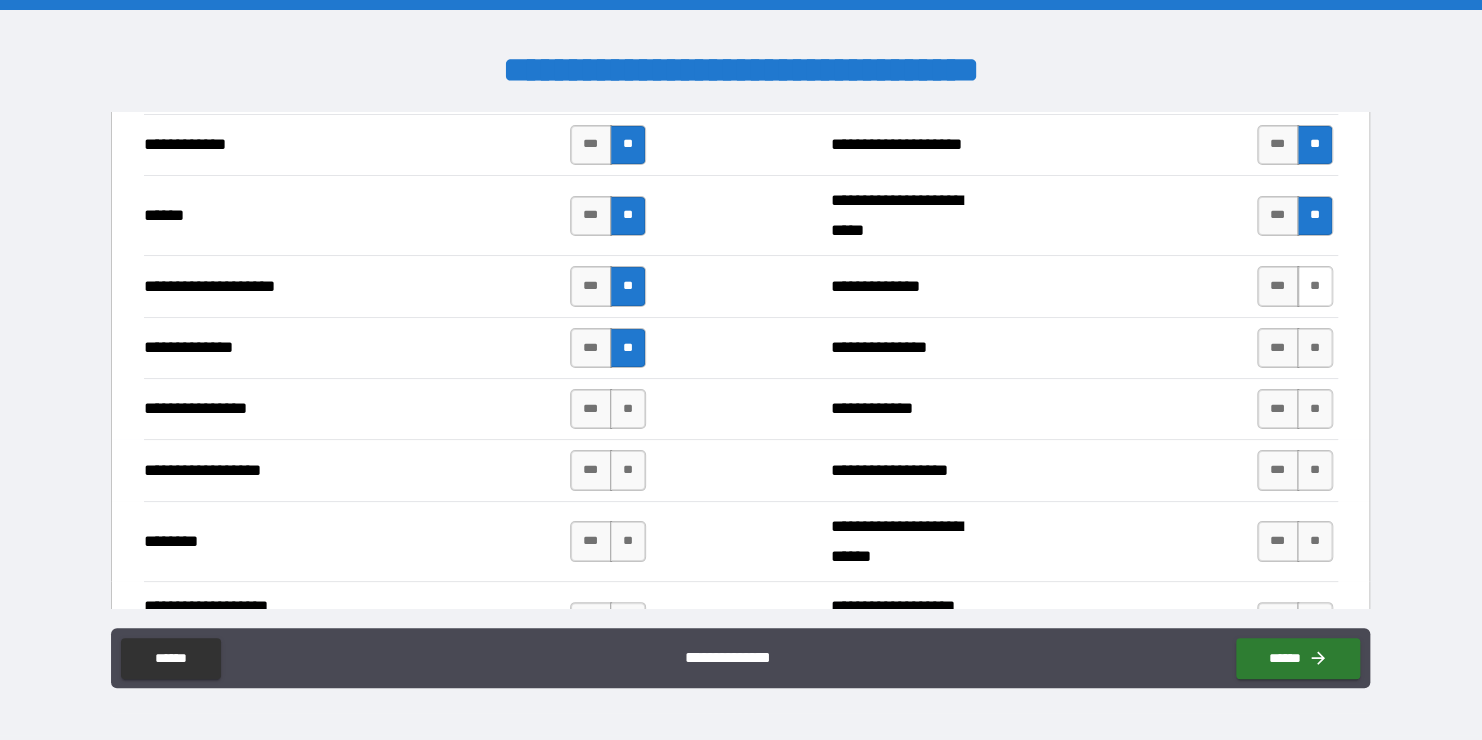 click on "**" at bounding box center (1315, 286) 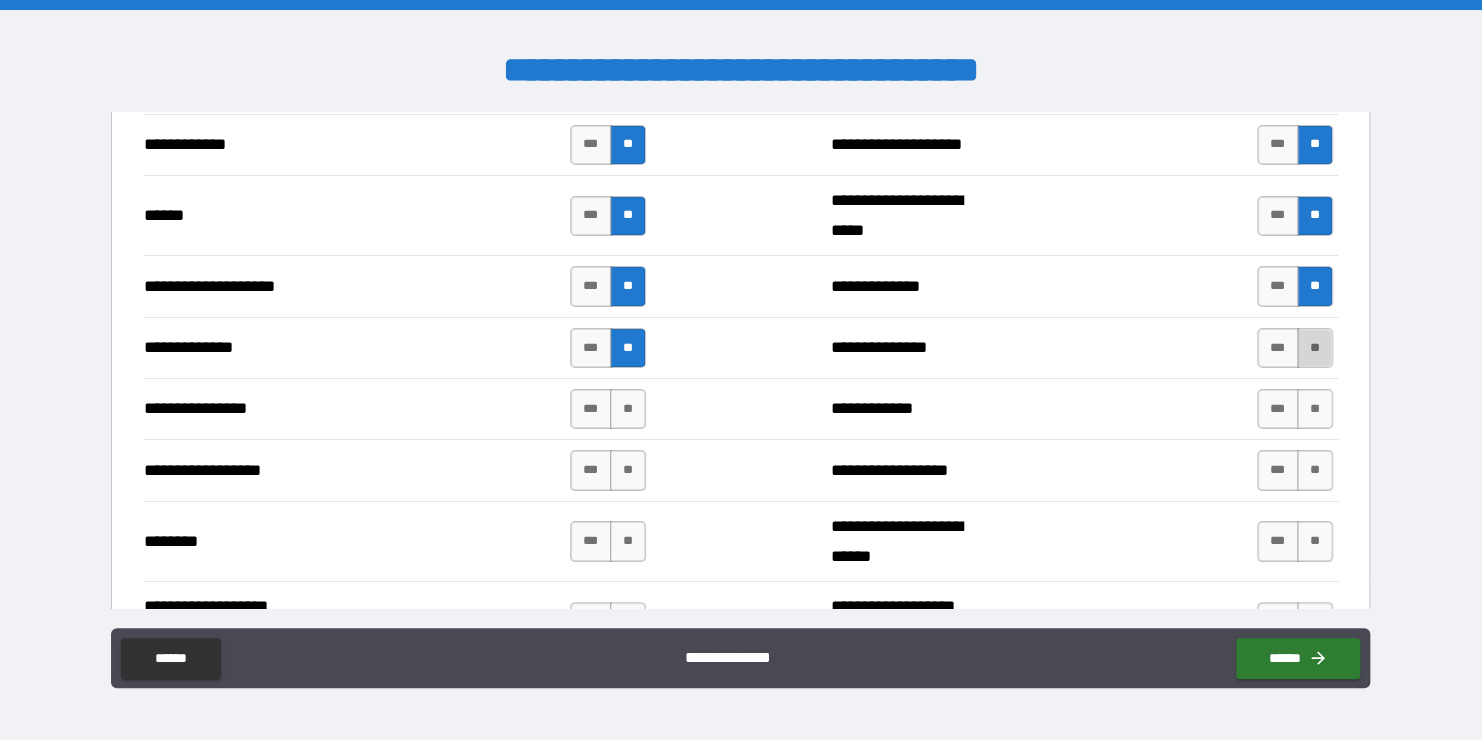click on "**" at bounding box center [1315, 348] 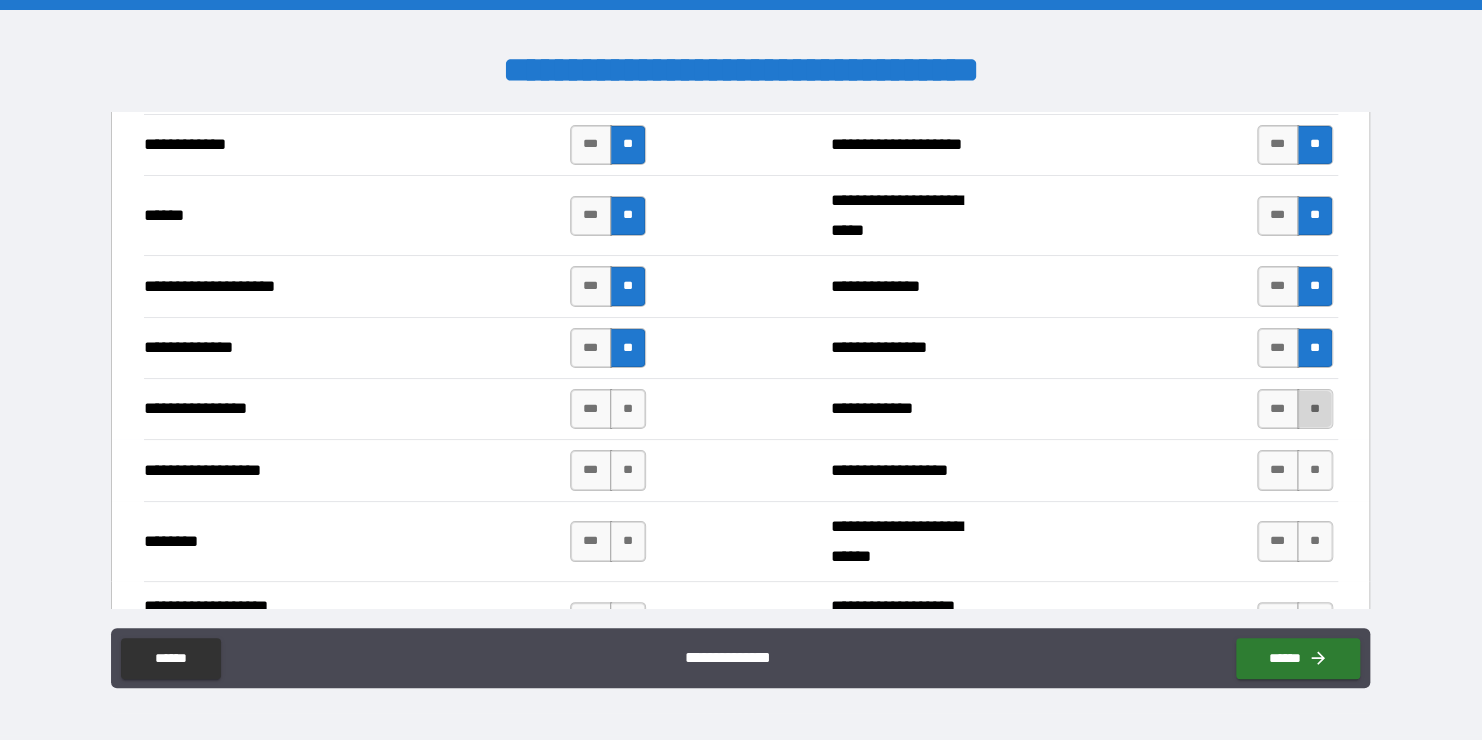 click on "**" at bounding box center (1315, 409) 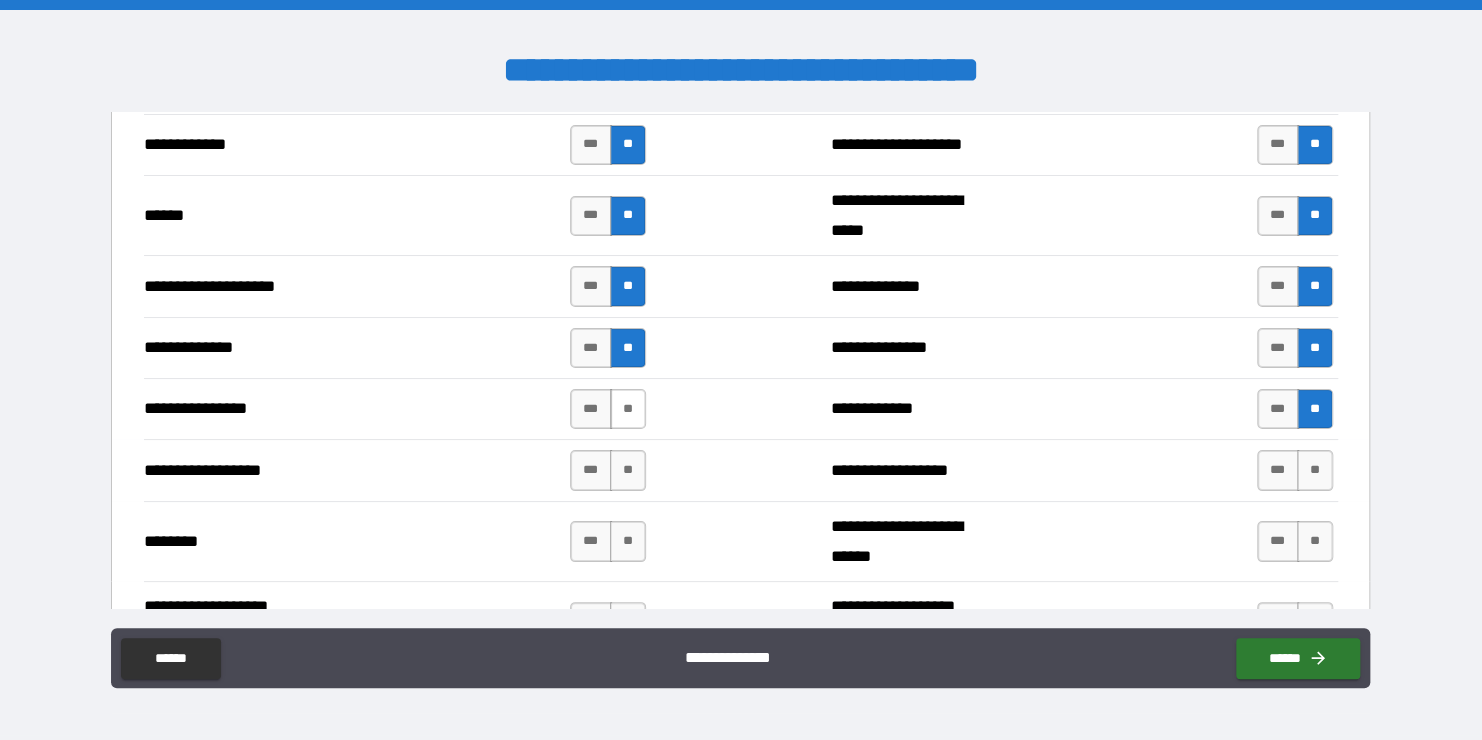 click on "**" at bounding box center [628, 409] 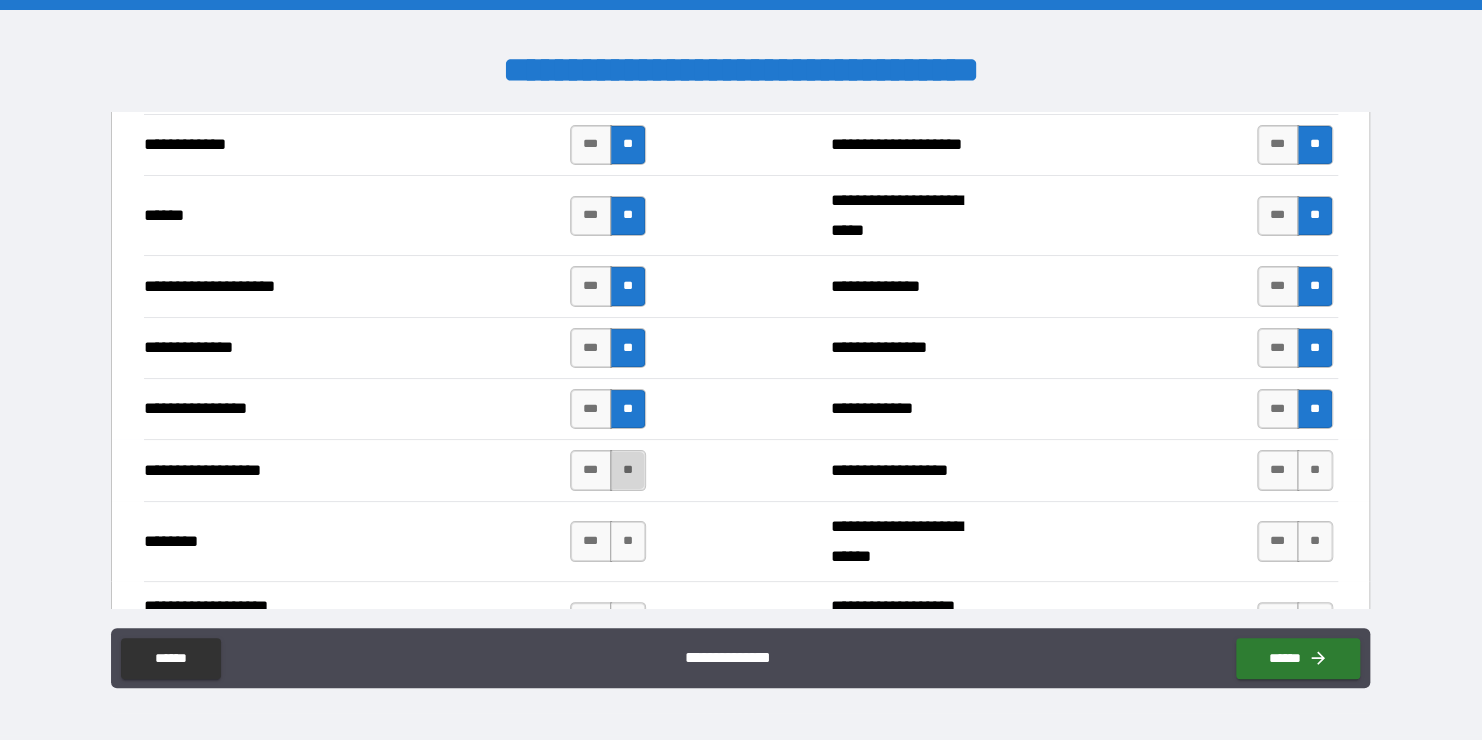 click on "**" at bounding box center (628, 470) 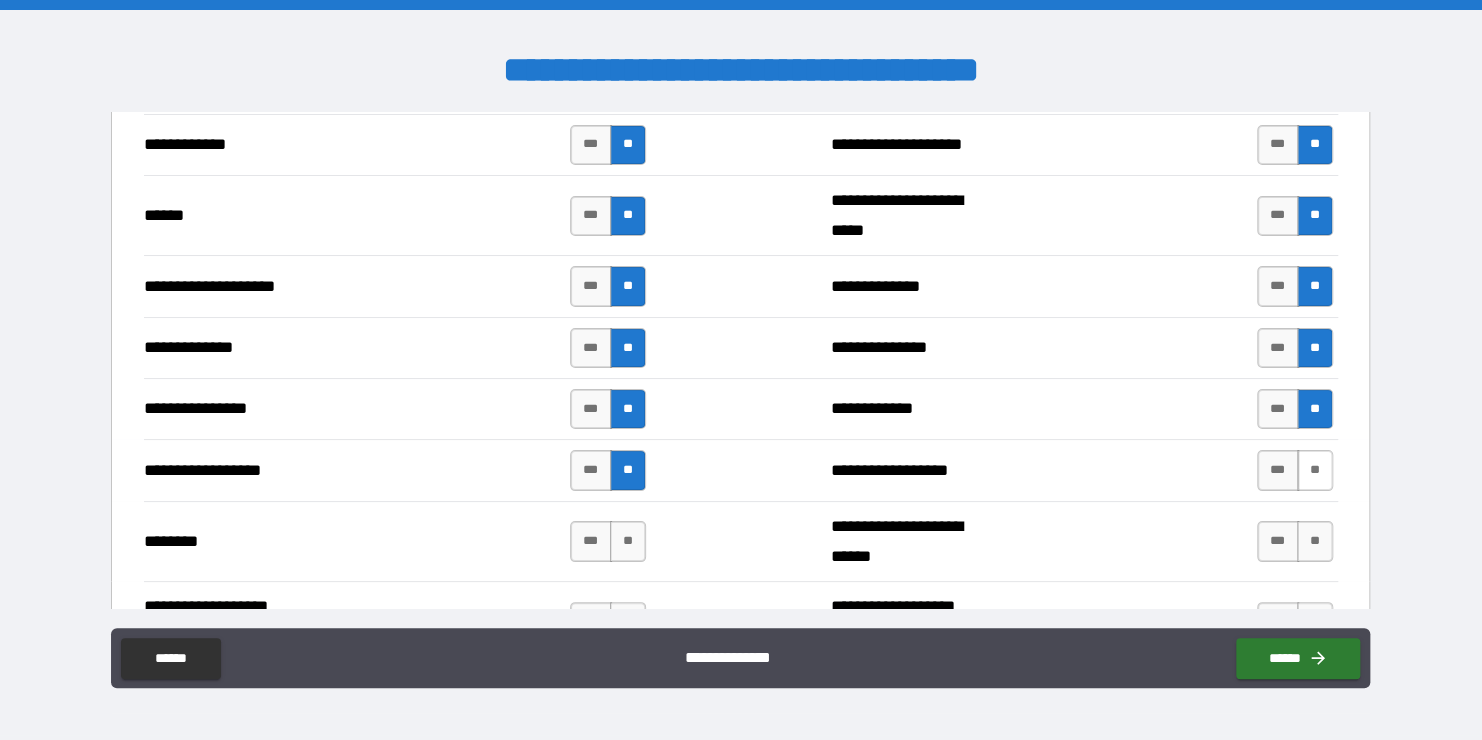 click on "**" at bounding box center [1315, 470] 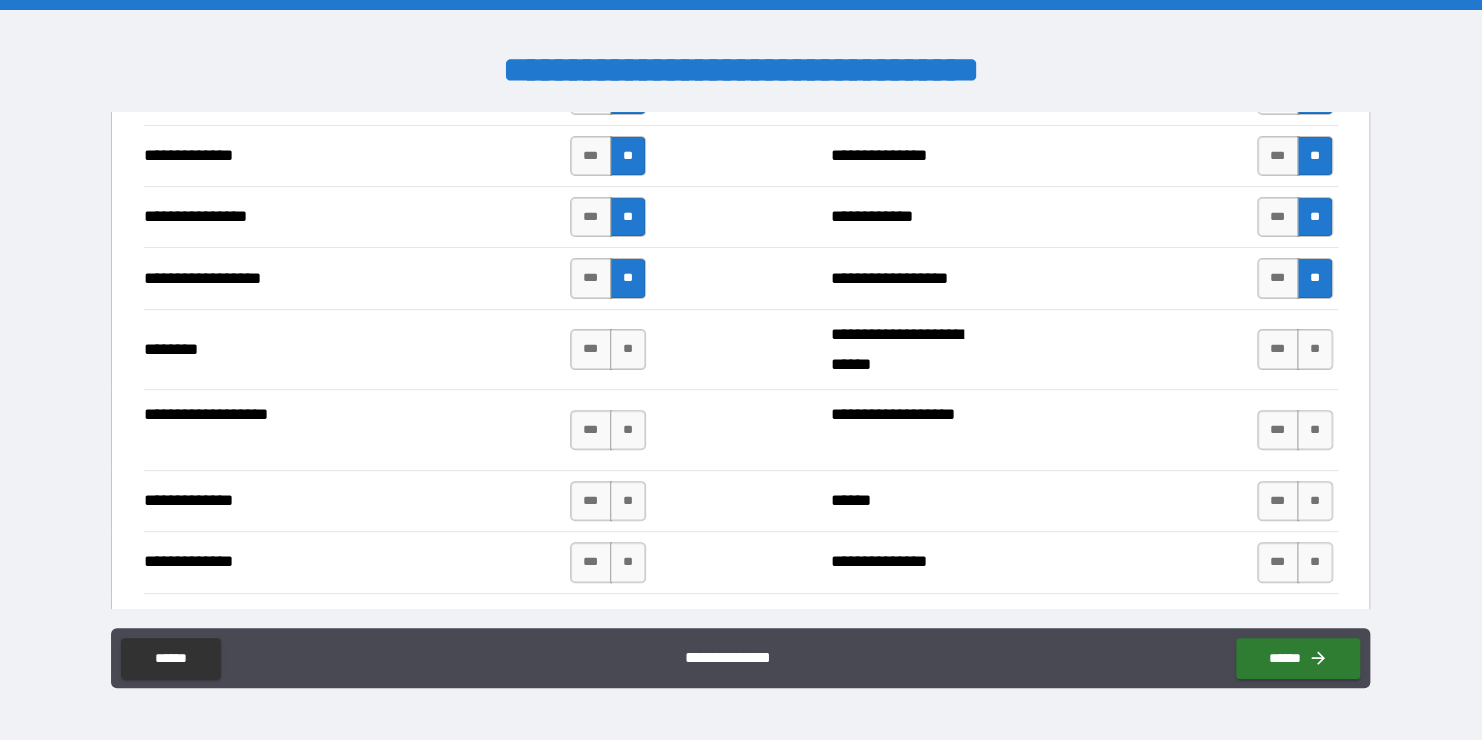 scroll, scrollTop: 3900, scrollLeft: 0, axis: vertical 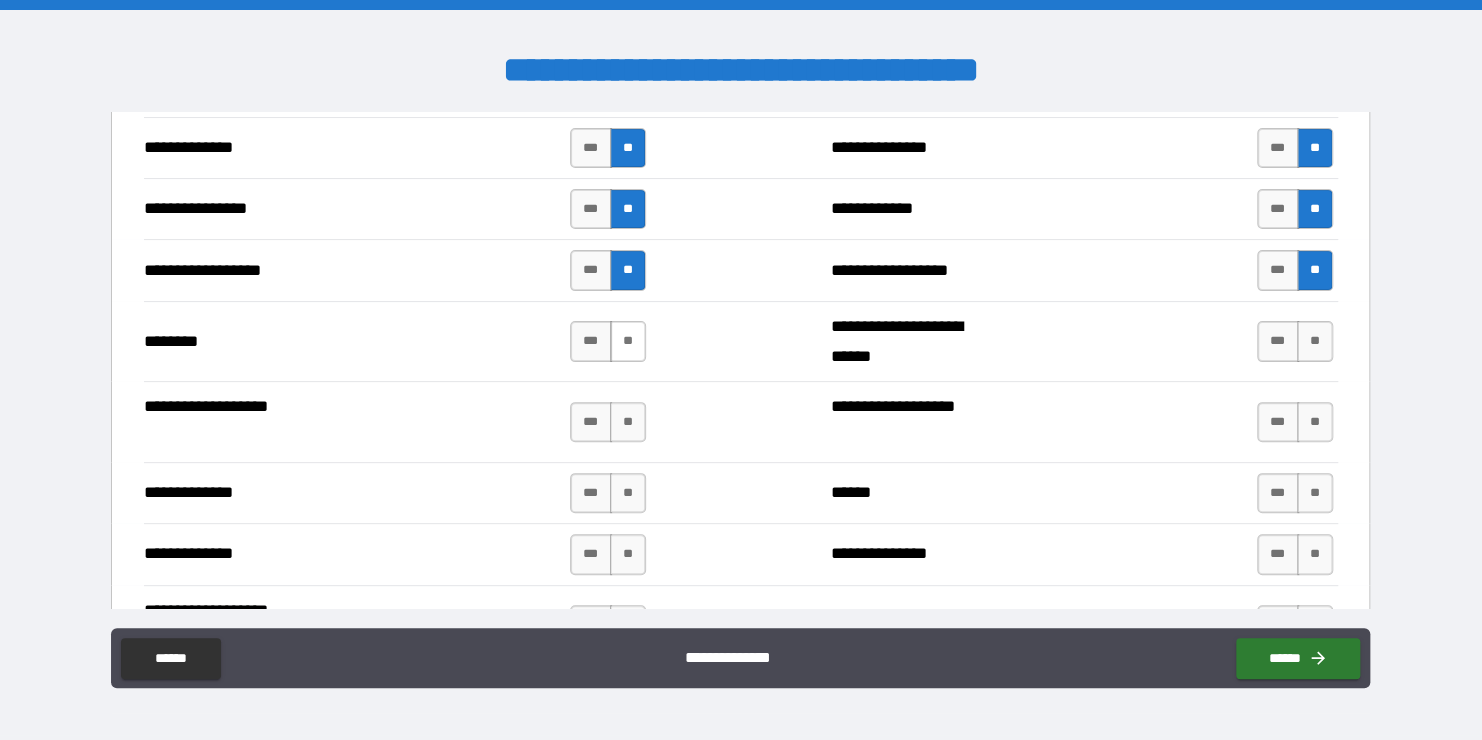 click on "**" at bounding box center (628, 341) 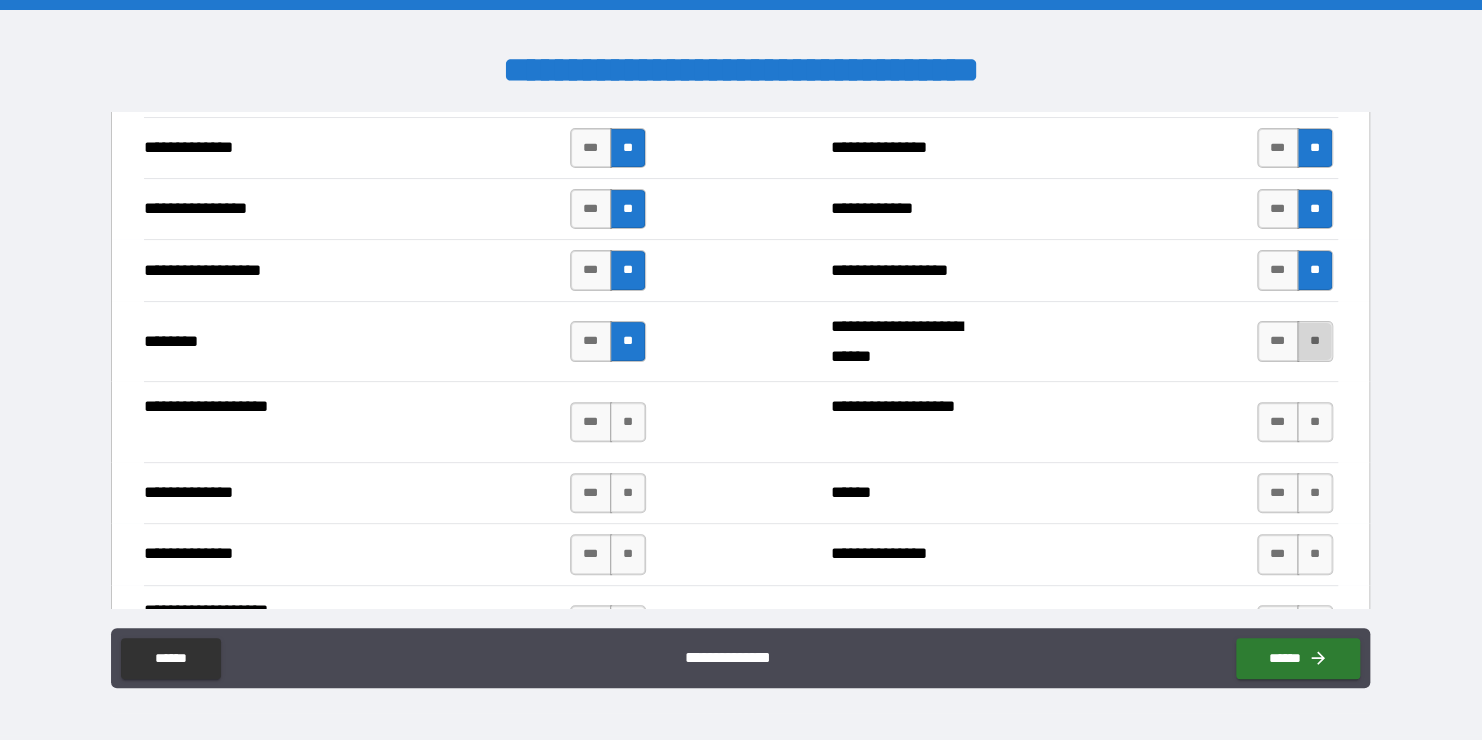 click on "**" at bounding box center (1315, 341) 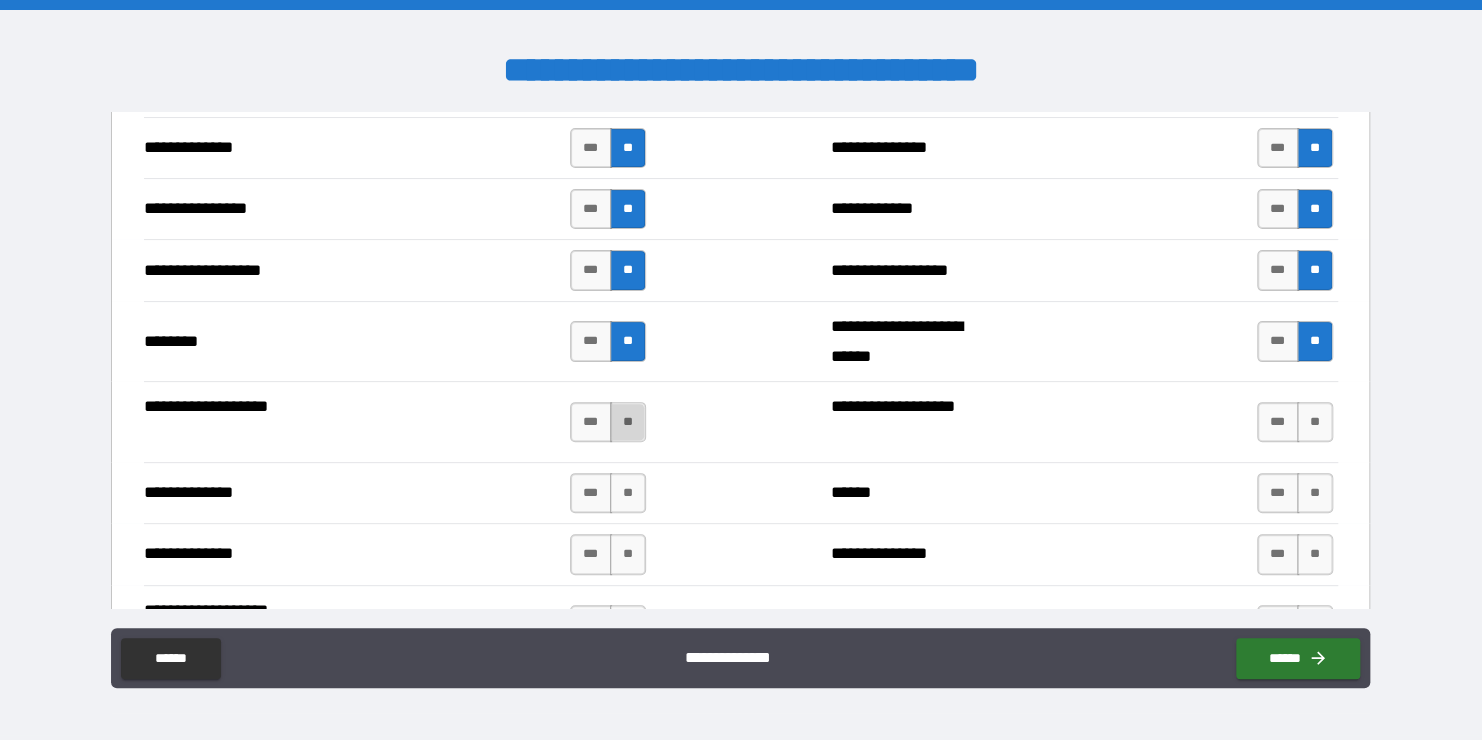 click on "**" at bounding box center (628, 422) 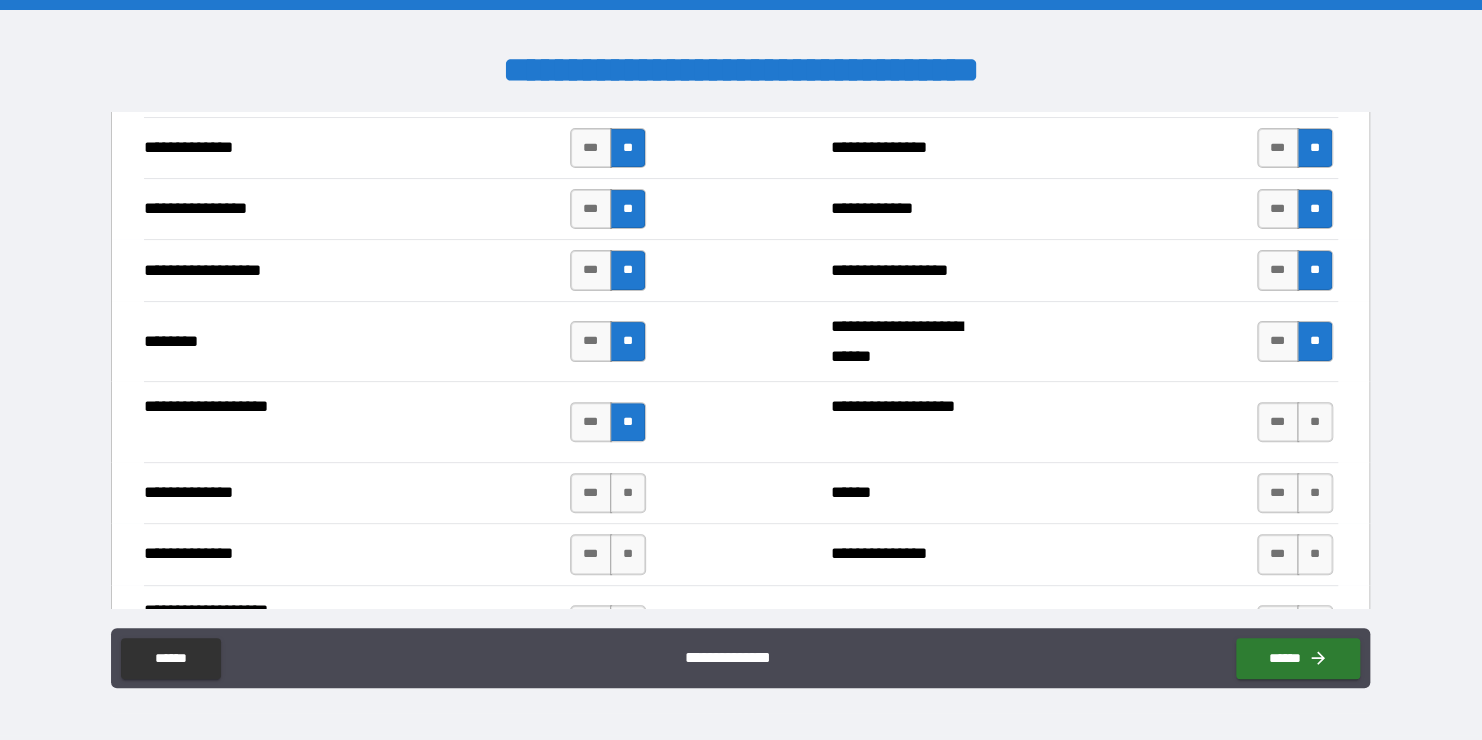 click on "*** **" at bounding box center [1297, 422] 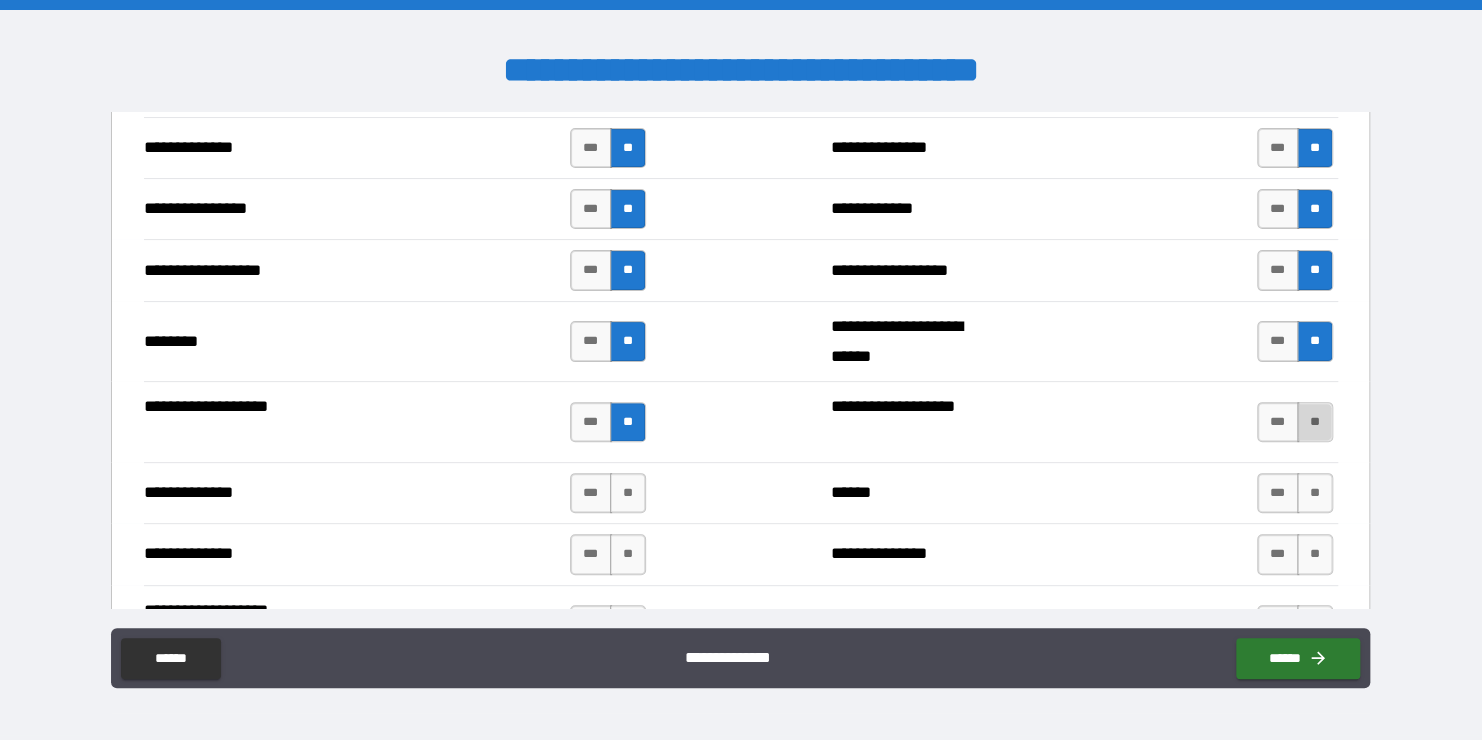 click on "**" at bounding box center [1315, 422] 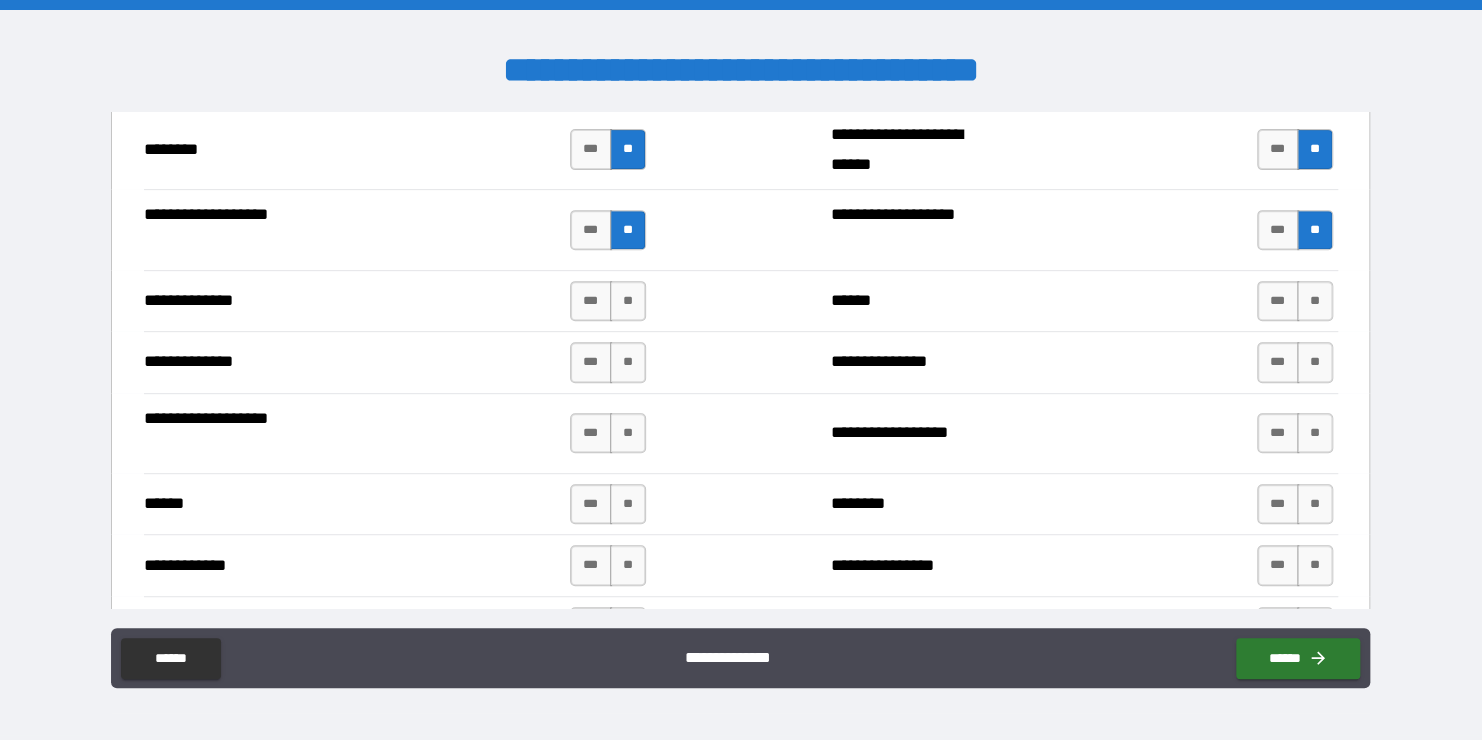 scroll, scrollTop: 4100, scrollLeft: 0, axis: vertical 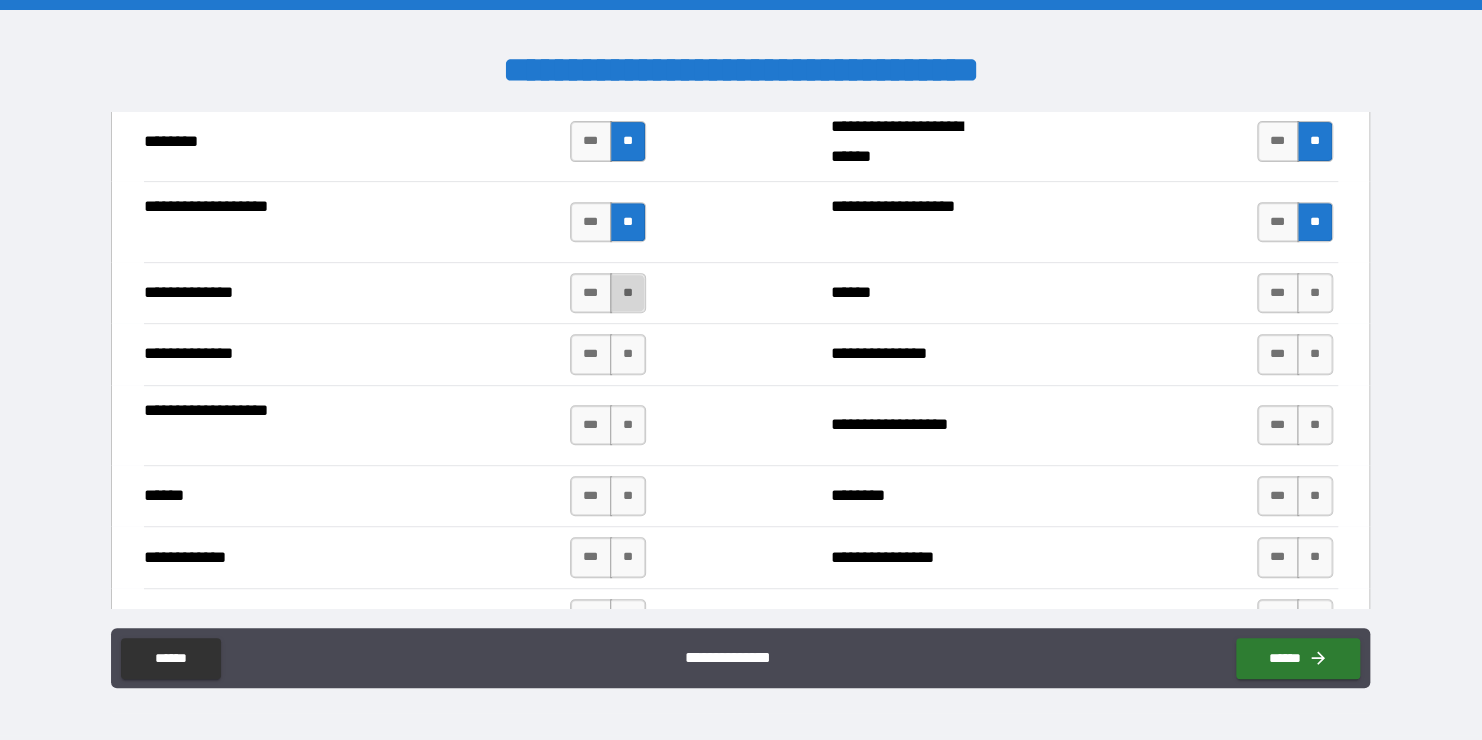 click on "**" at bounding box center [628, 293] 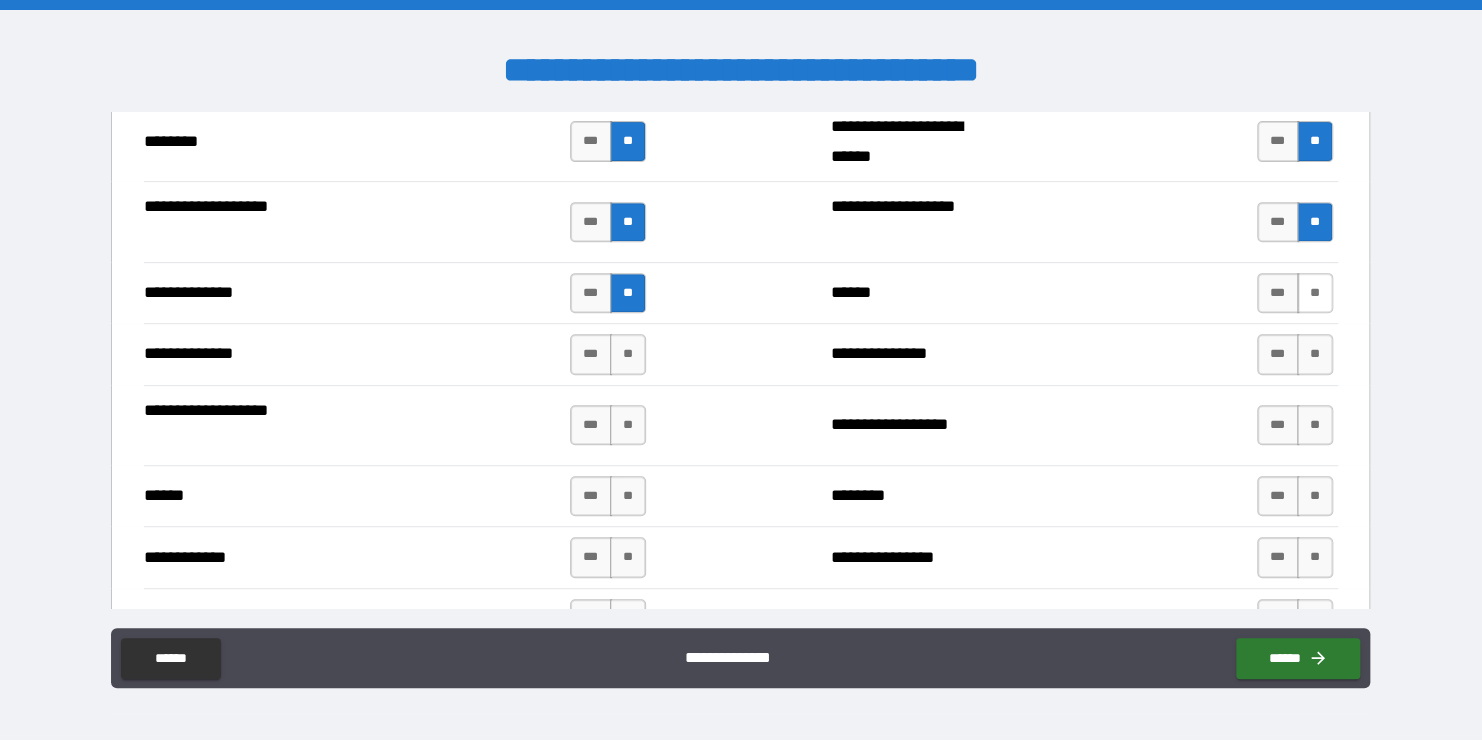 click on "**" at bounding box center [1315, 293] 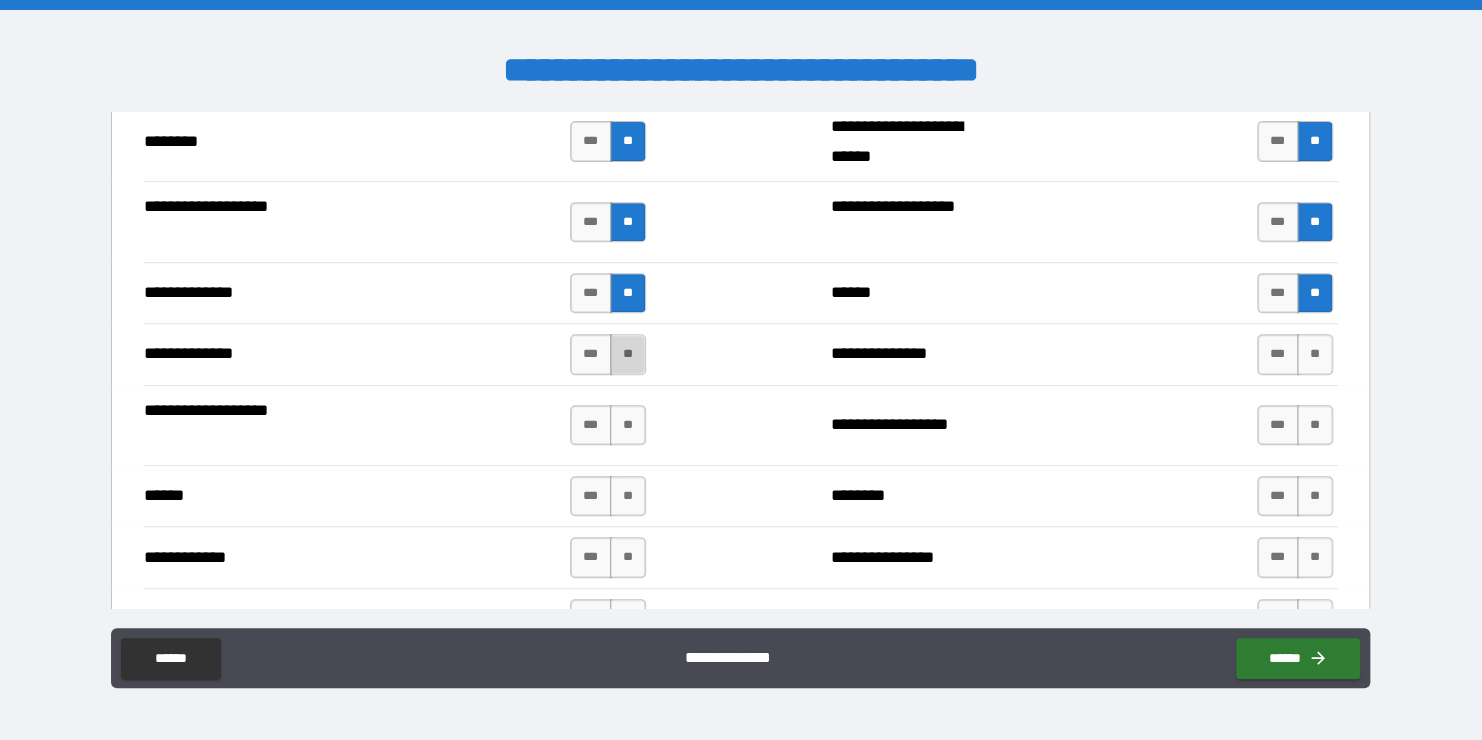 click on "**" at bounding box center (628, 354) 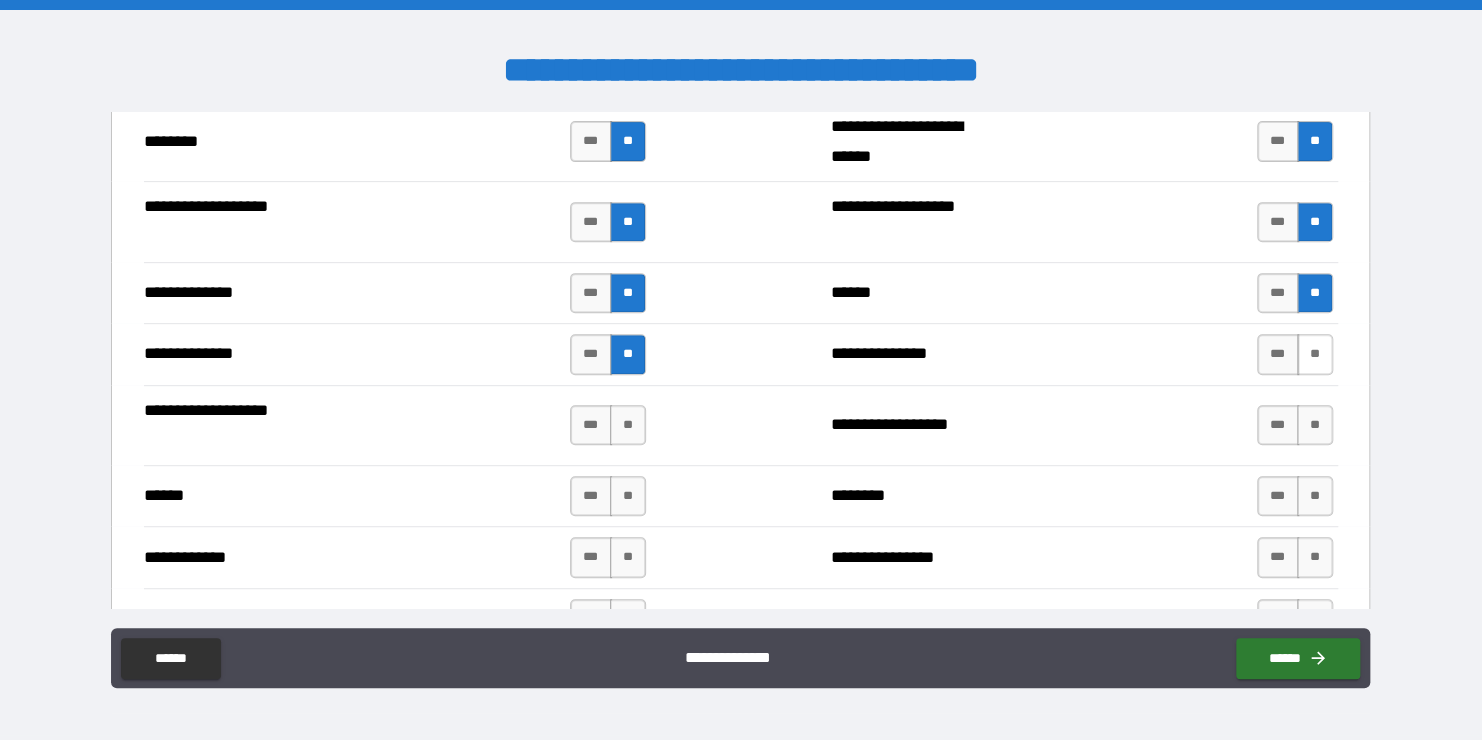 click on "**" at bounding box center [1315, 354] 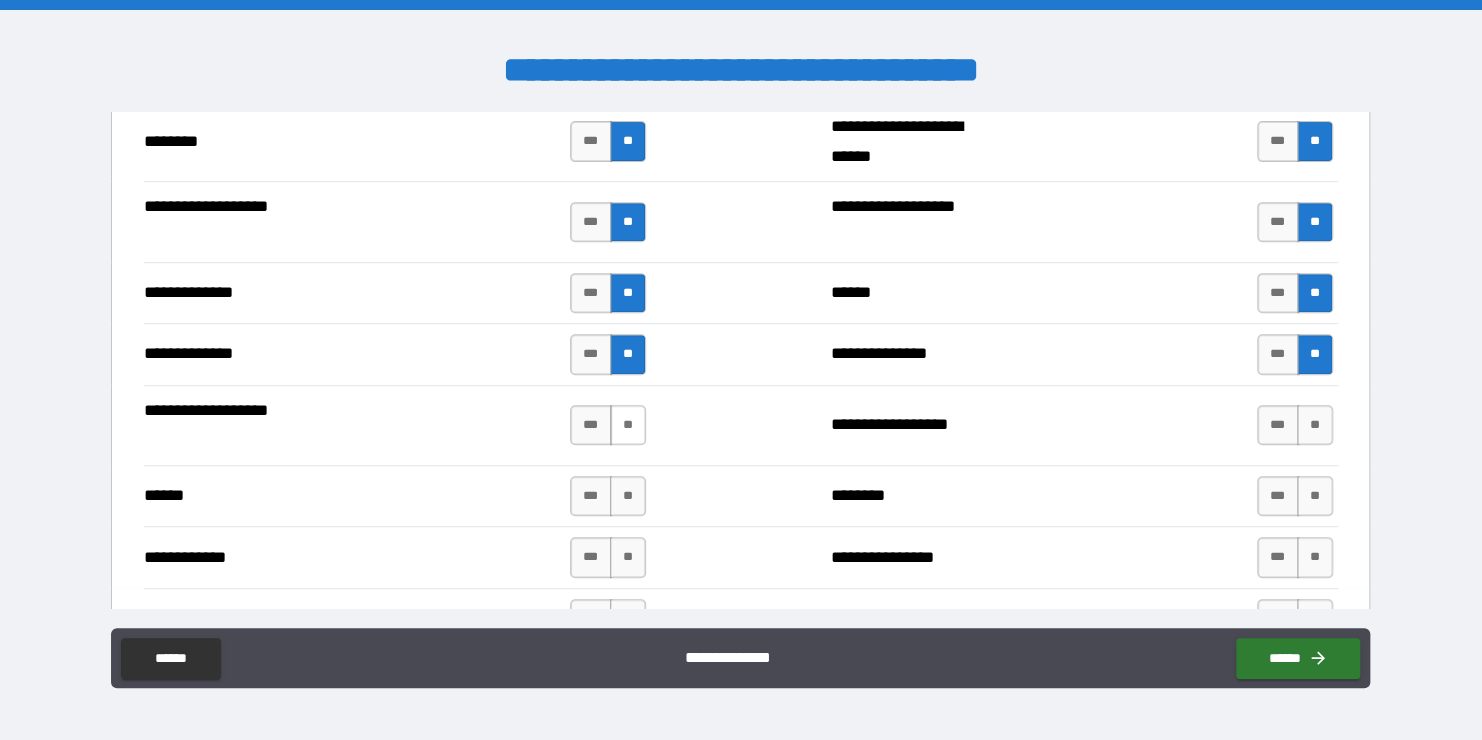 click on "**" at bounding box center (628, 425) 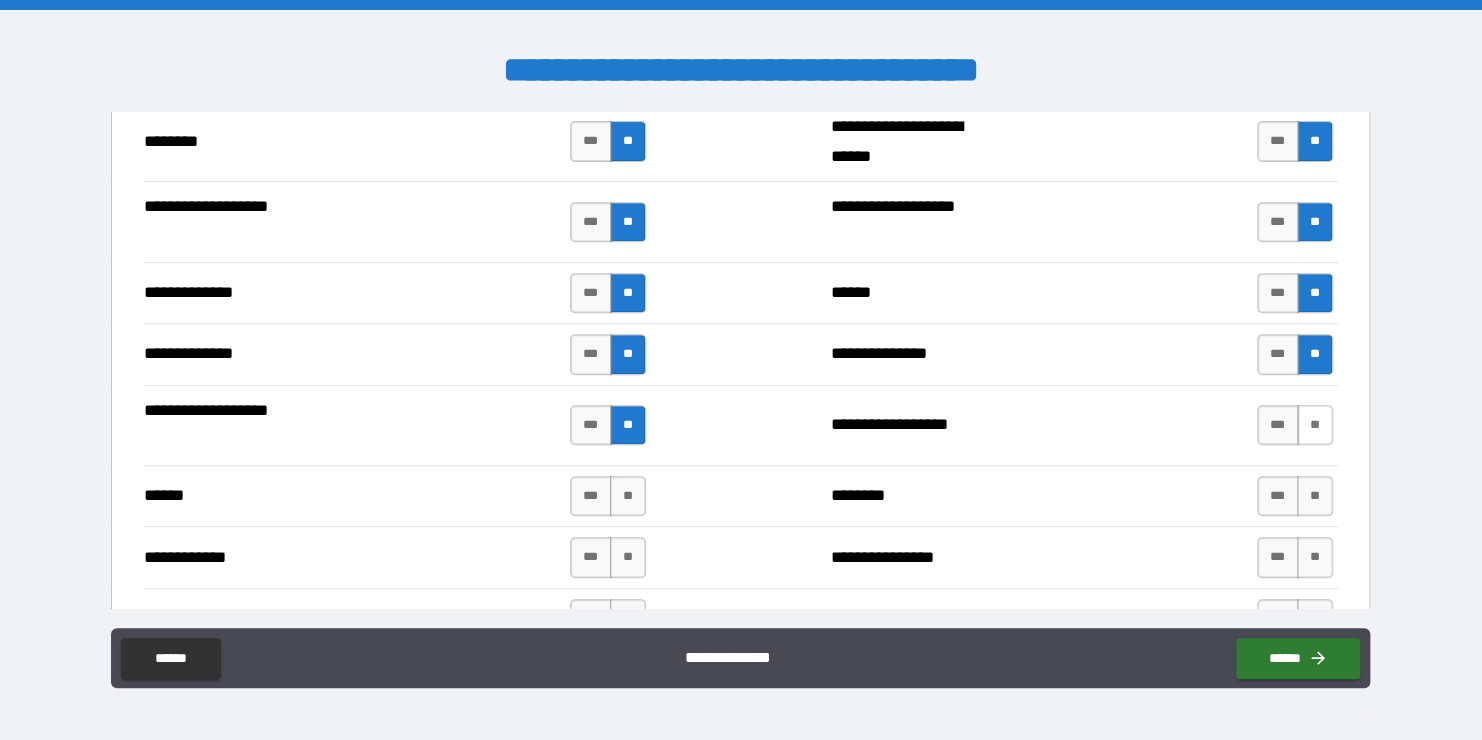 click on "**" at bounding box center [1315, 425] 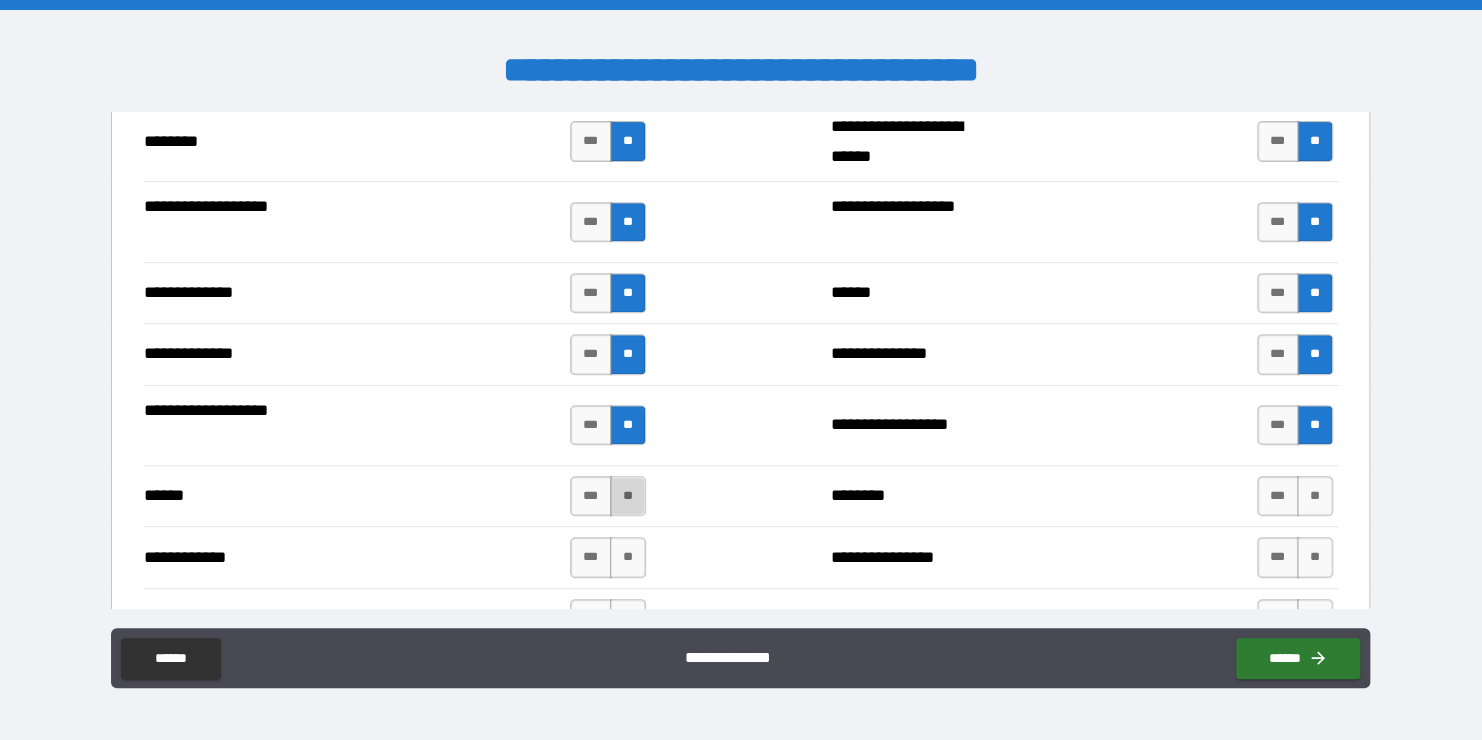 click on "**" at bounding box center [628, 496] 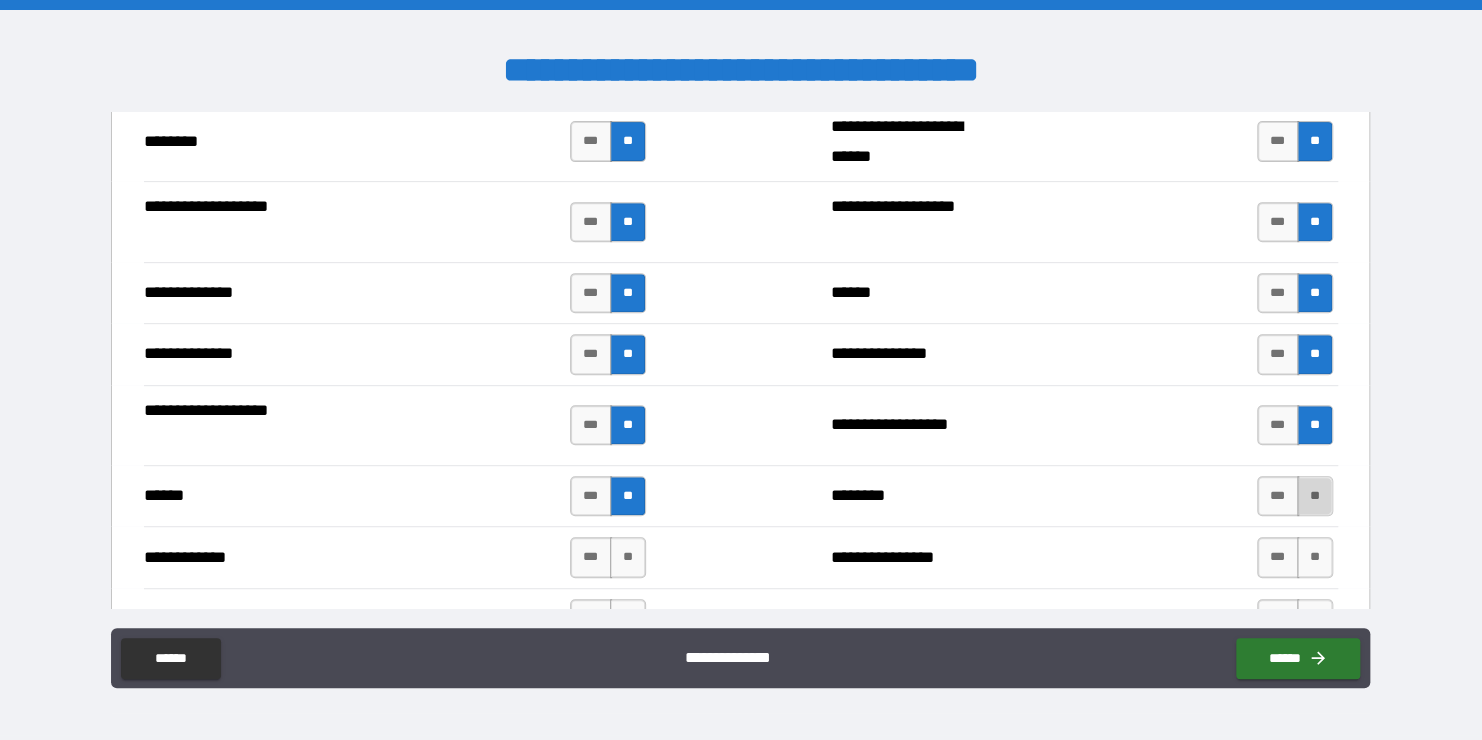 click on "**" at bounding box center [1315, 496] 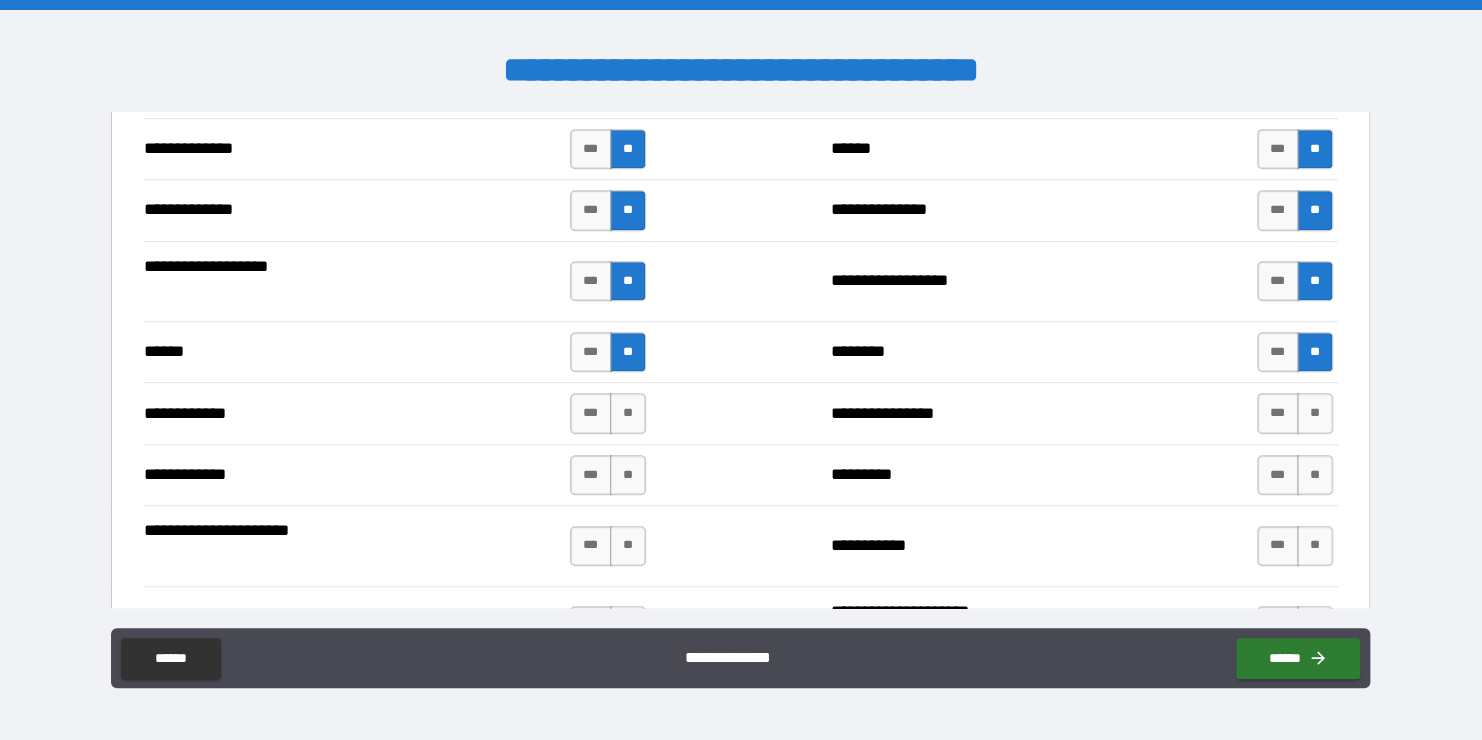 scroll, scrollTop: 4400, scrollLeft: 0, axis: vertical 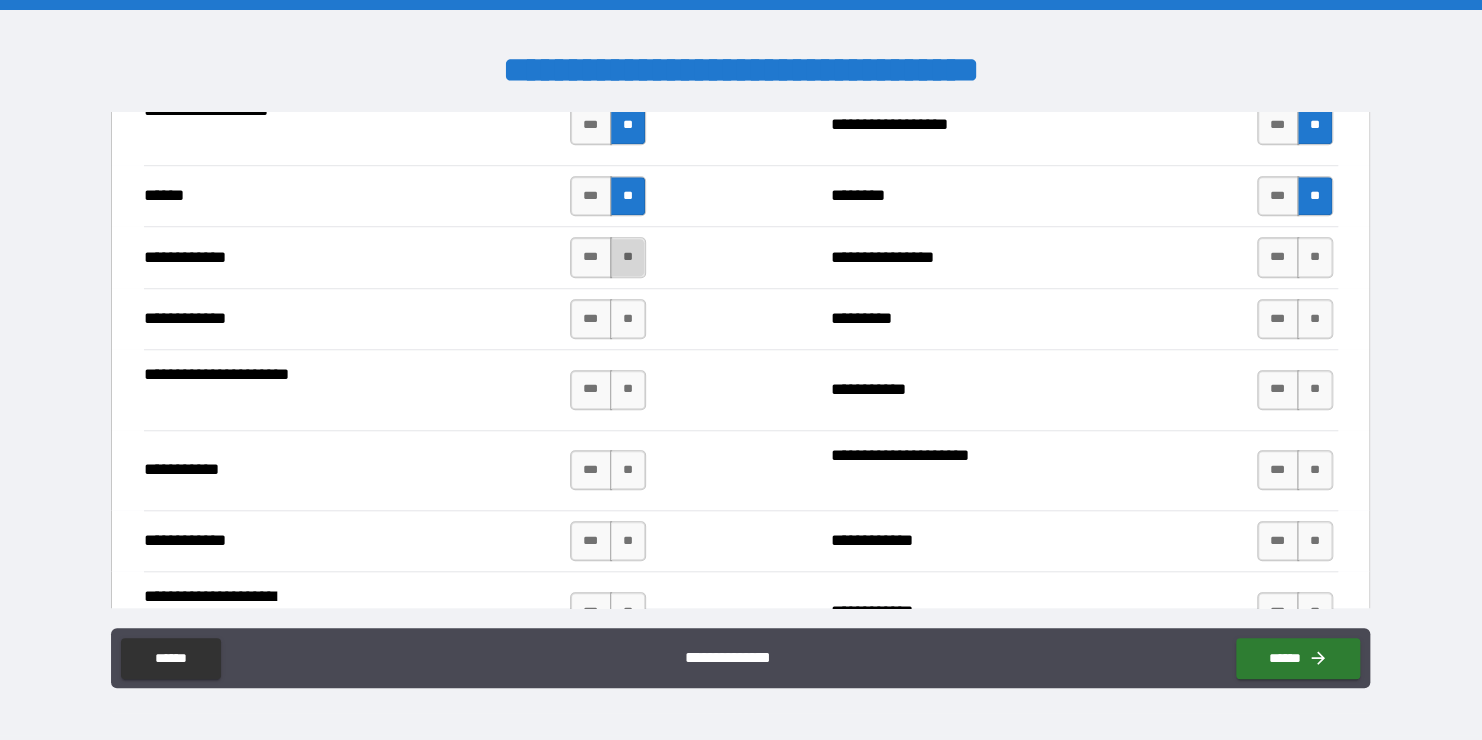click on "**" at bounding box center (628, 257) 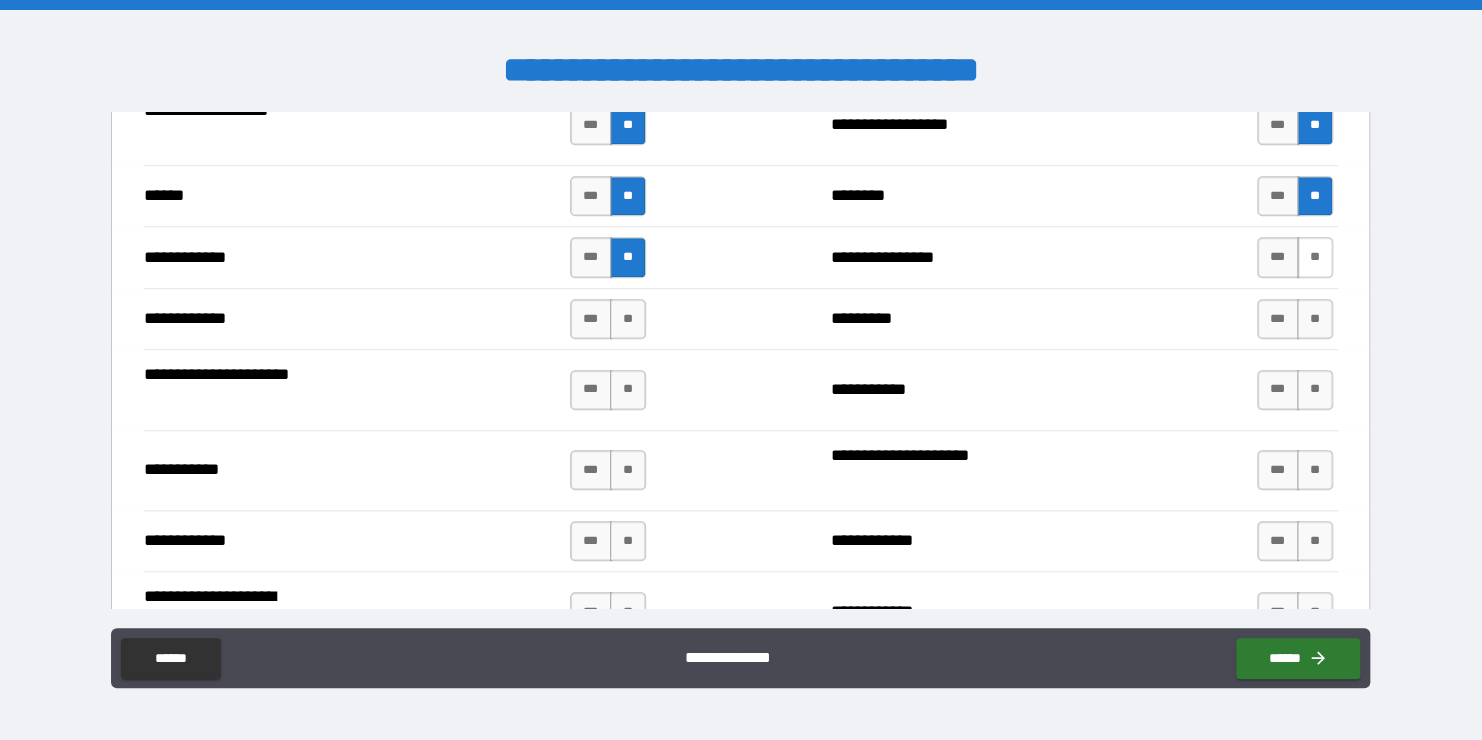 click on "**" at bounding box center (1315, 257) 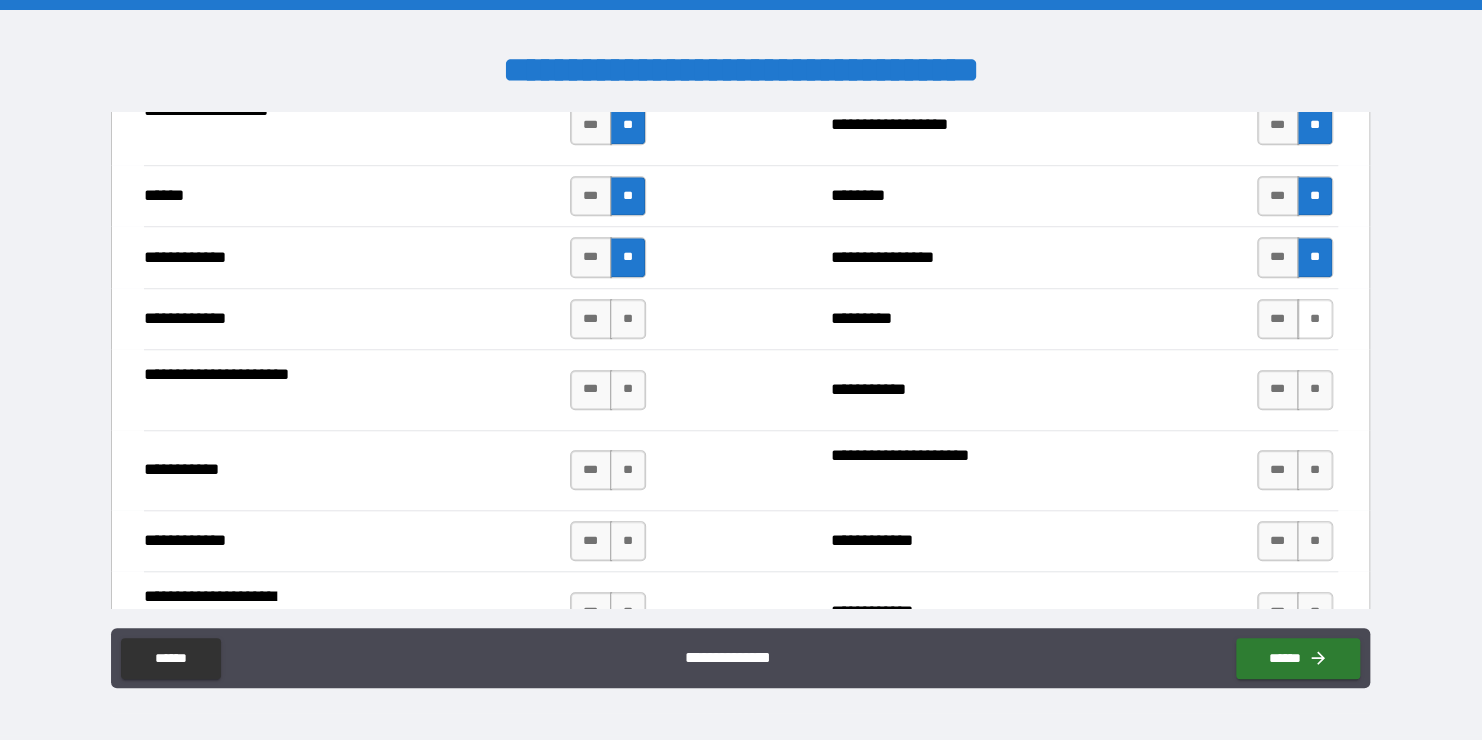 click on "**" at bounding box center (1315, 319) 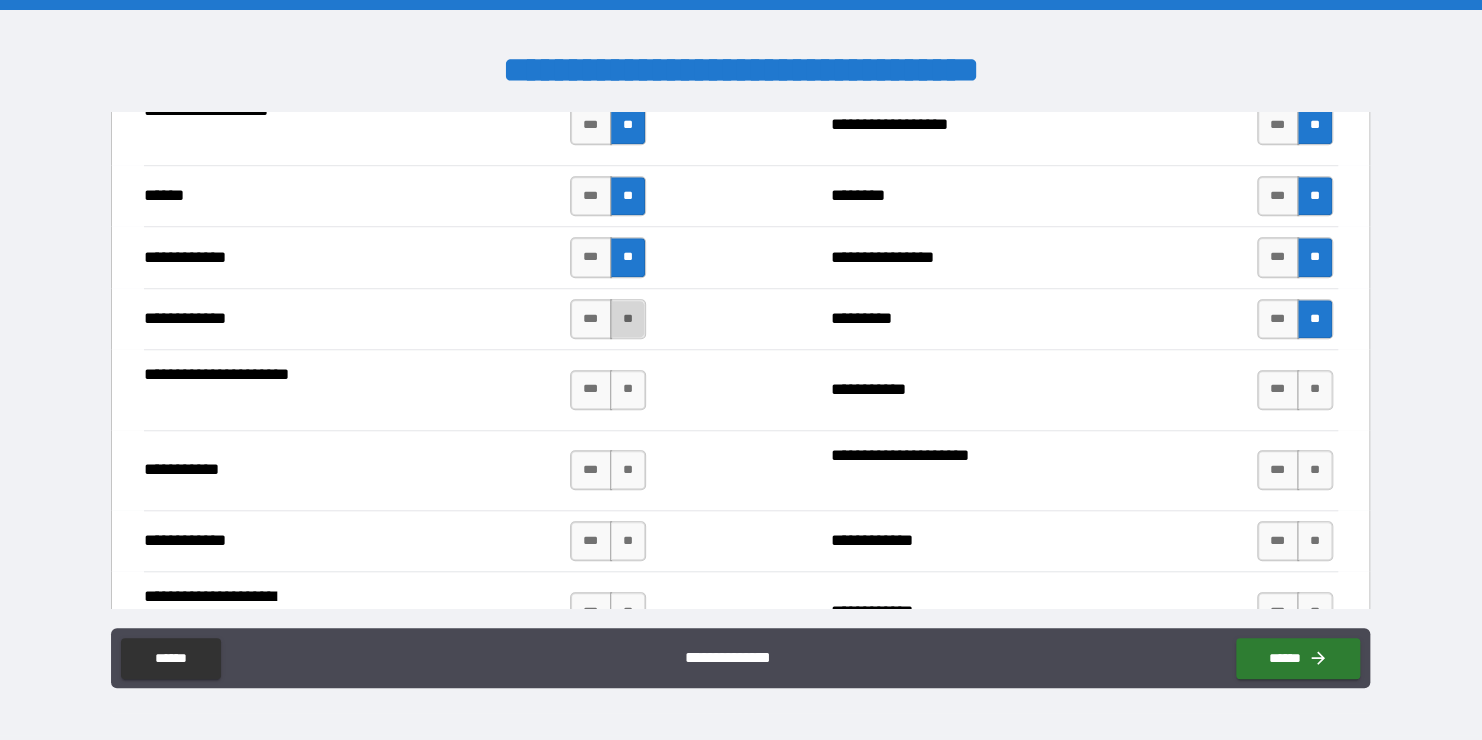 click on "**" at bounding box center [628, 319] 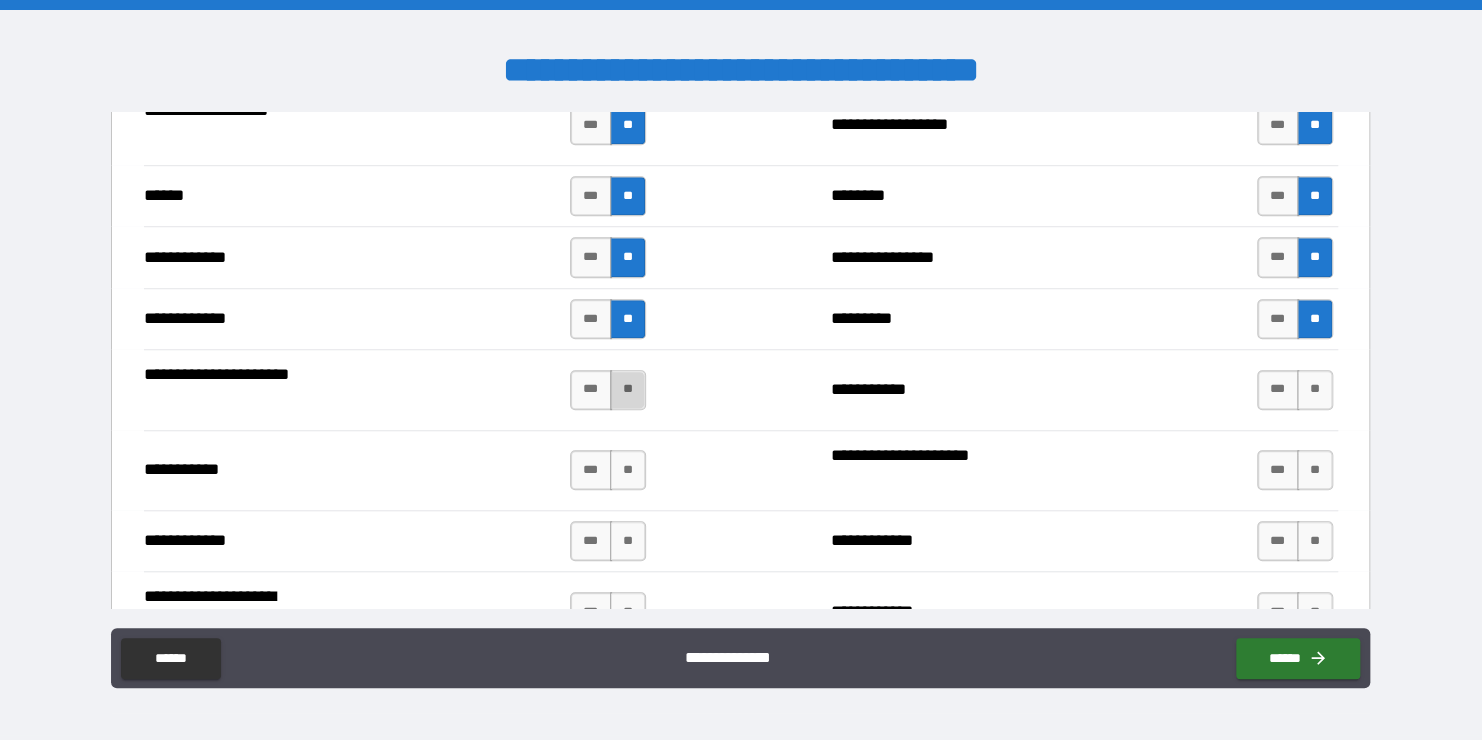 click on "**" at bounding box center [628, 390] 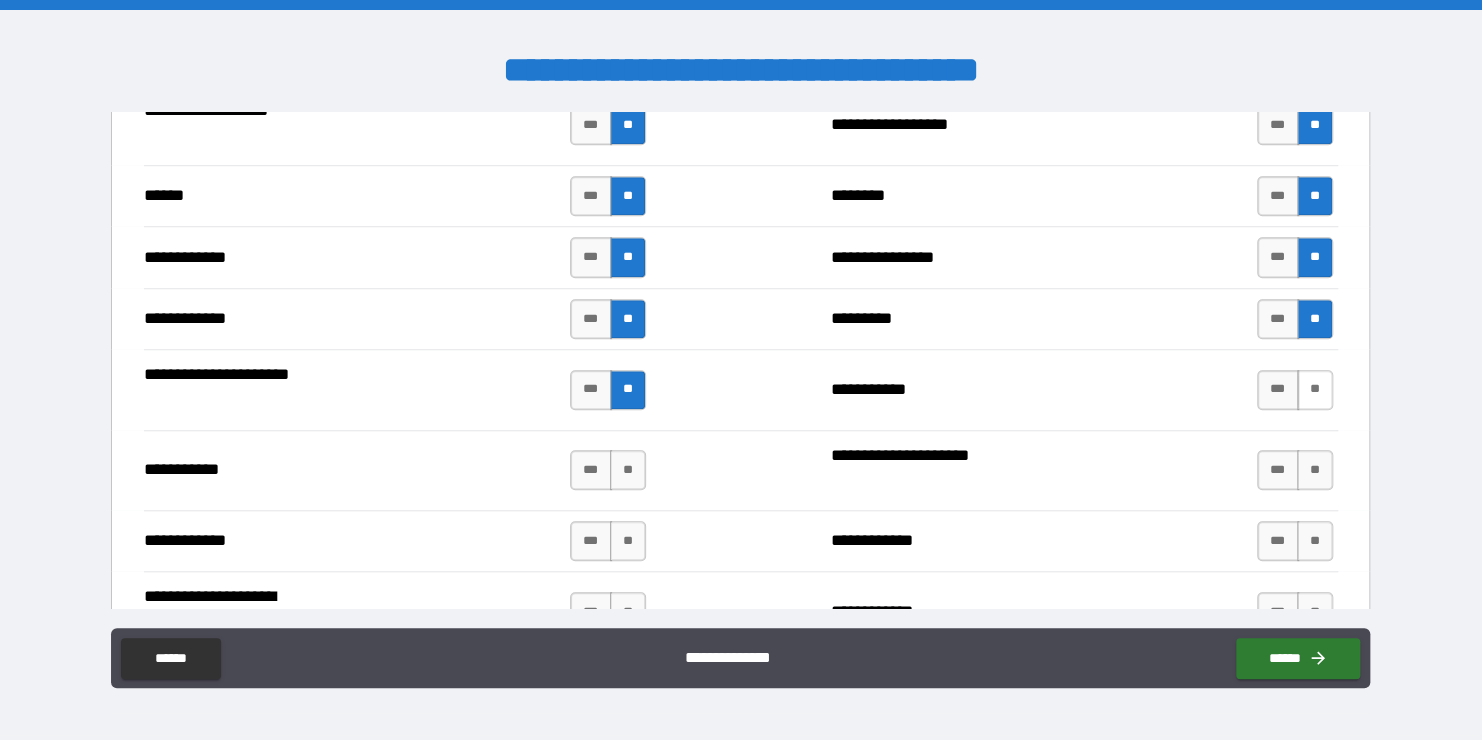 click on "**" at bounding box center (1315, 390) 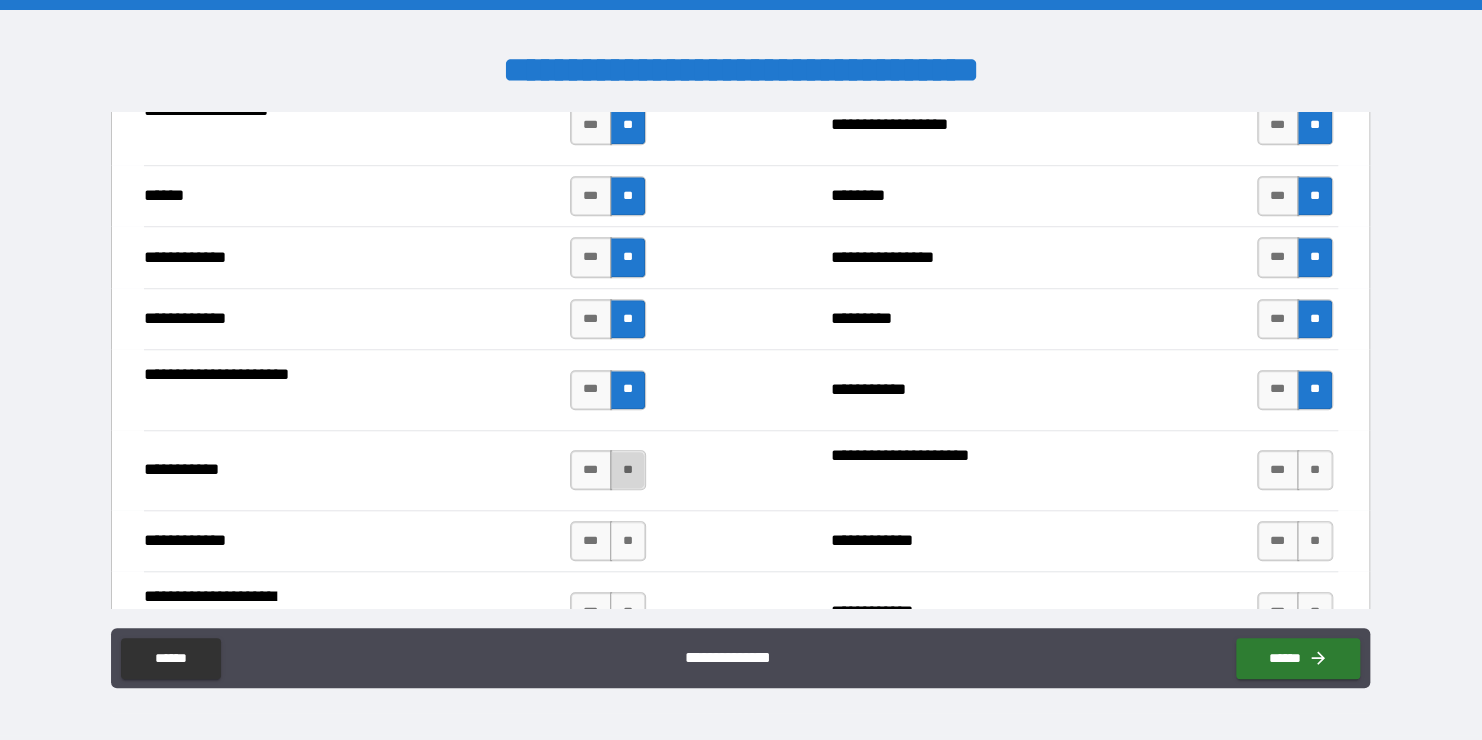click on "**" at bounding box center [628, 470] 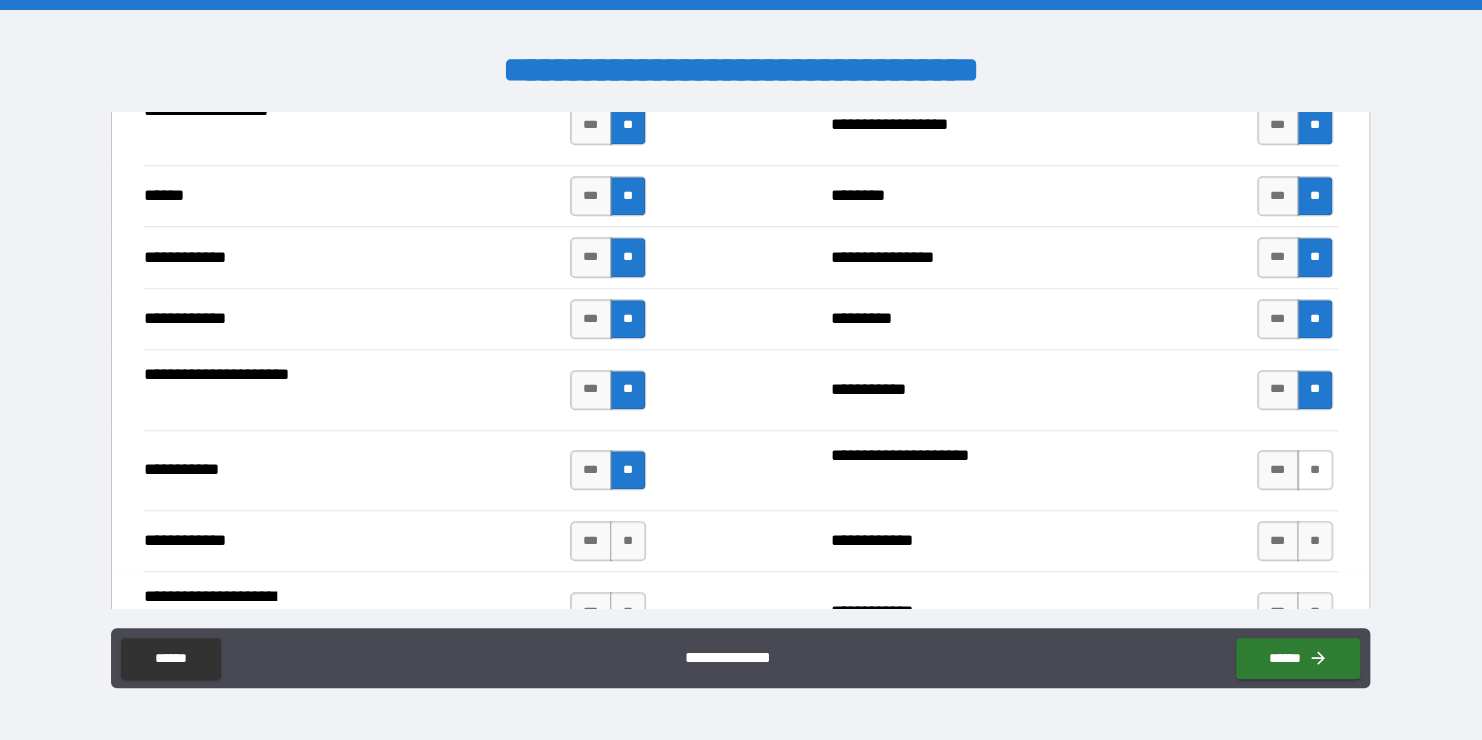 click on "**" at bounding box center [1315, 470] 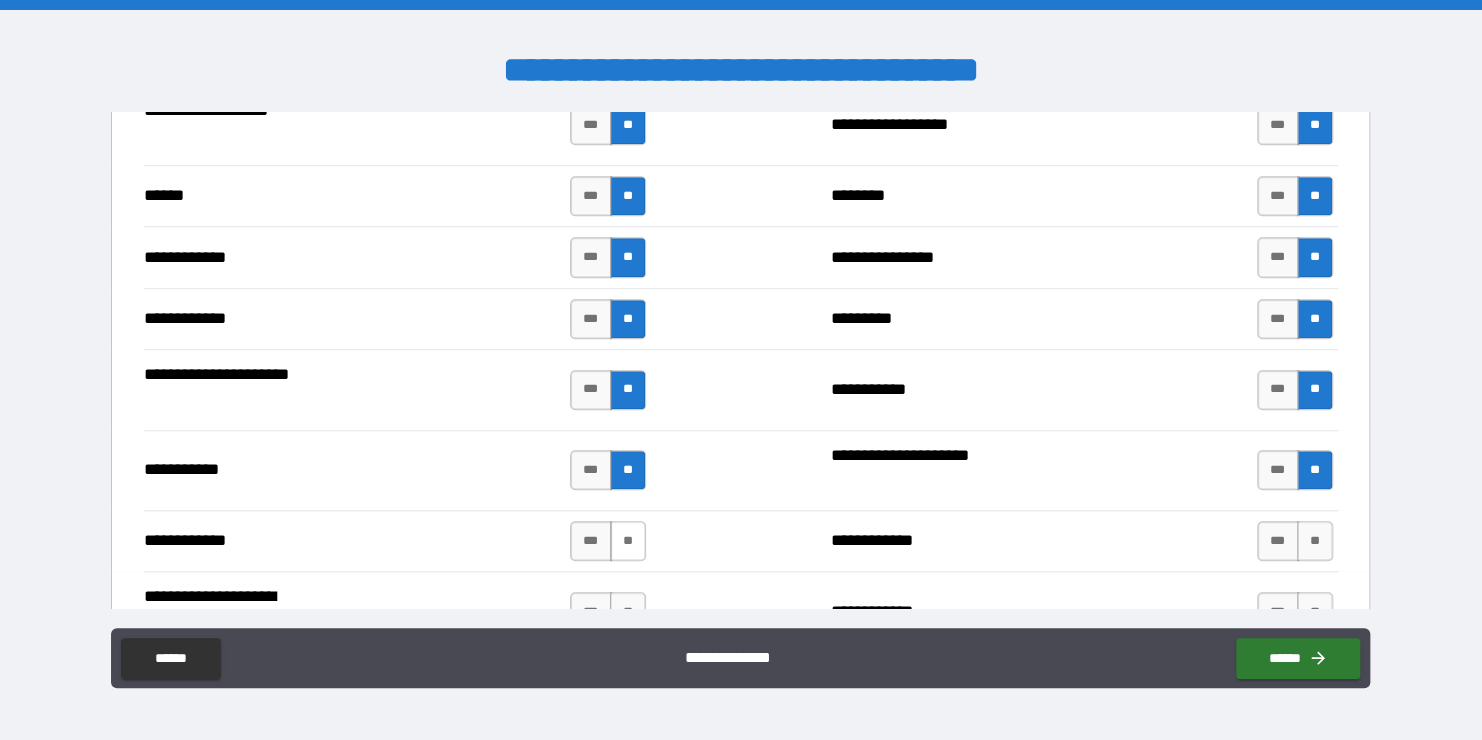 click on "**" at bounding box center (628, 541) 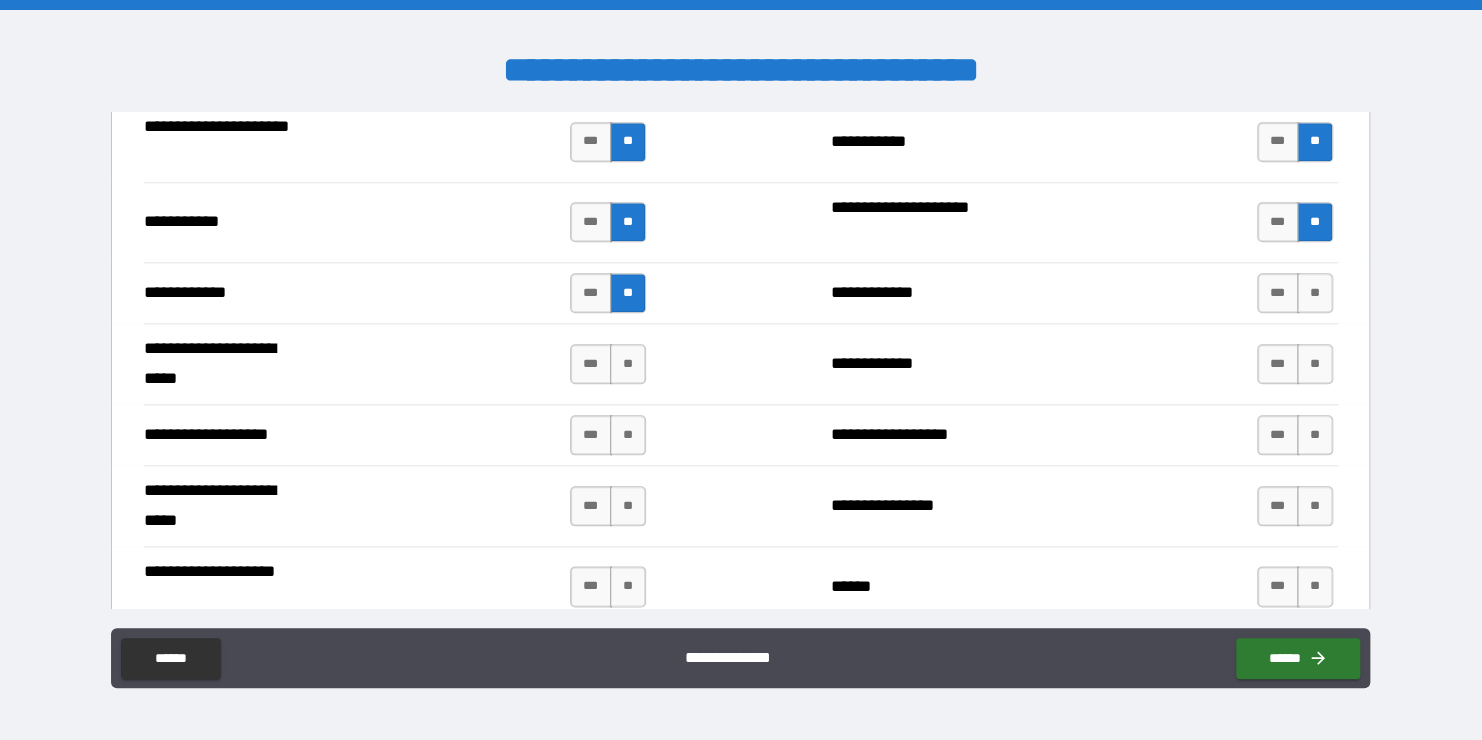 scroll, scrollTop: 4700, scrollLeft: 0, axis: vertical 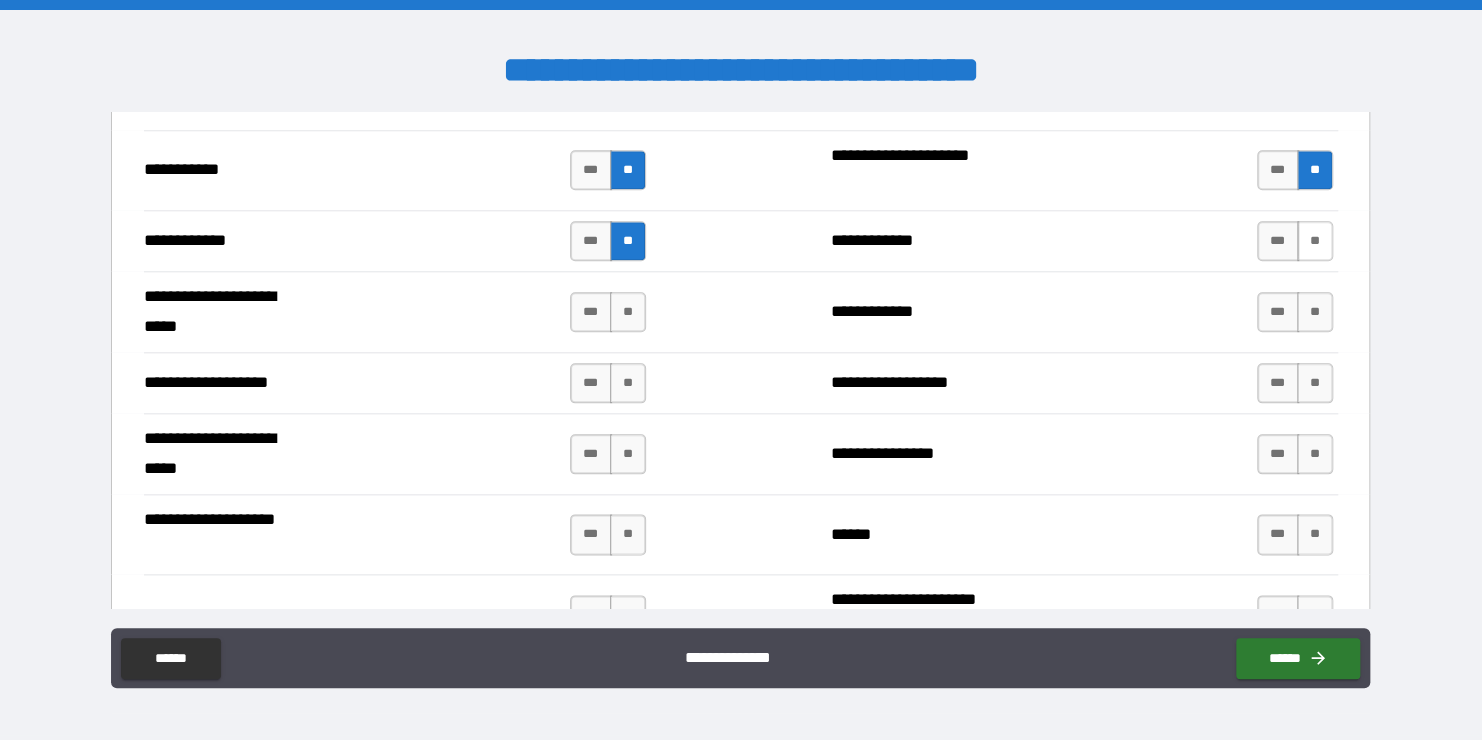 click on "**" at bounding box center [1315, 241] 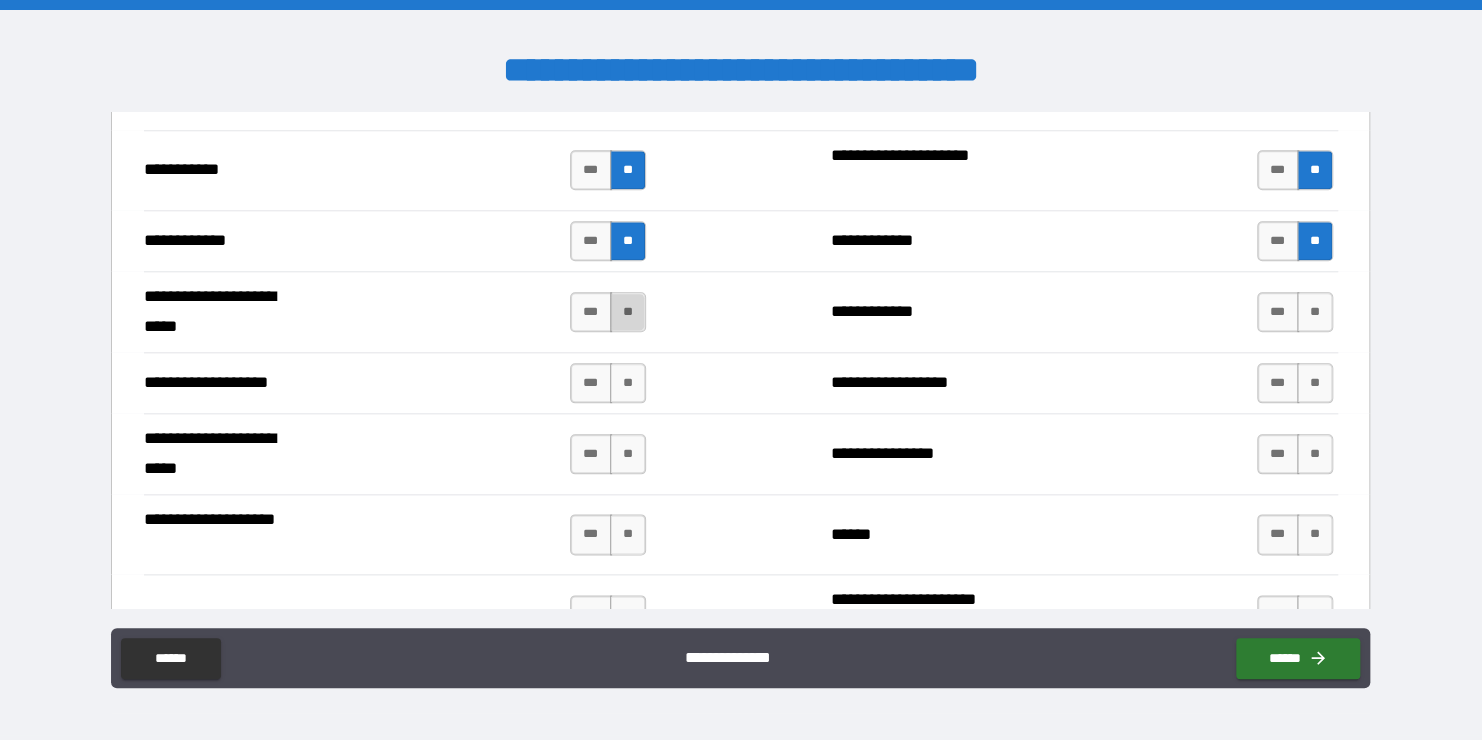 click on "**" at bounding box center [628, 312] 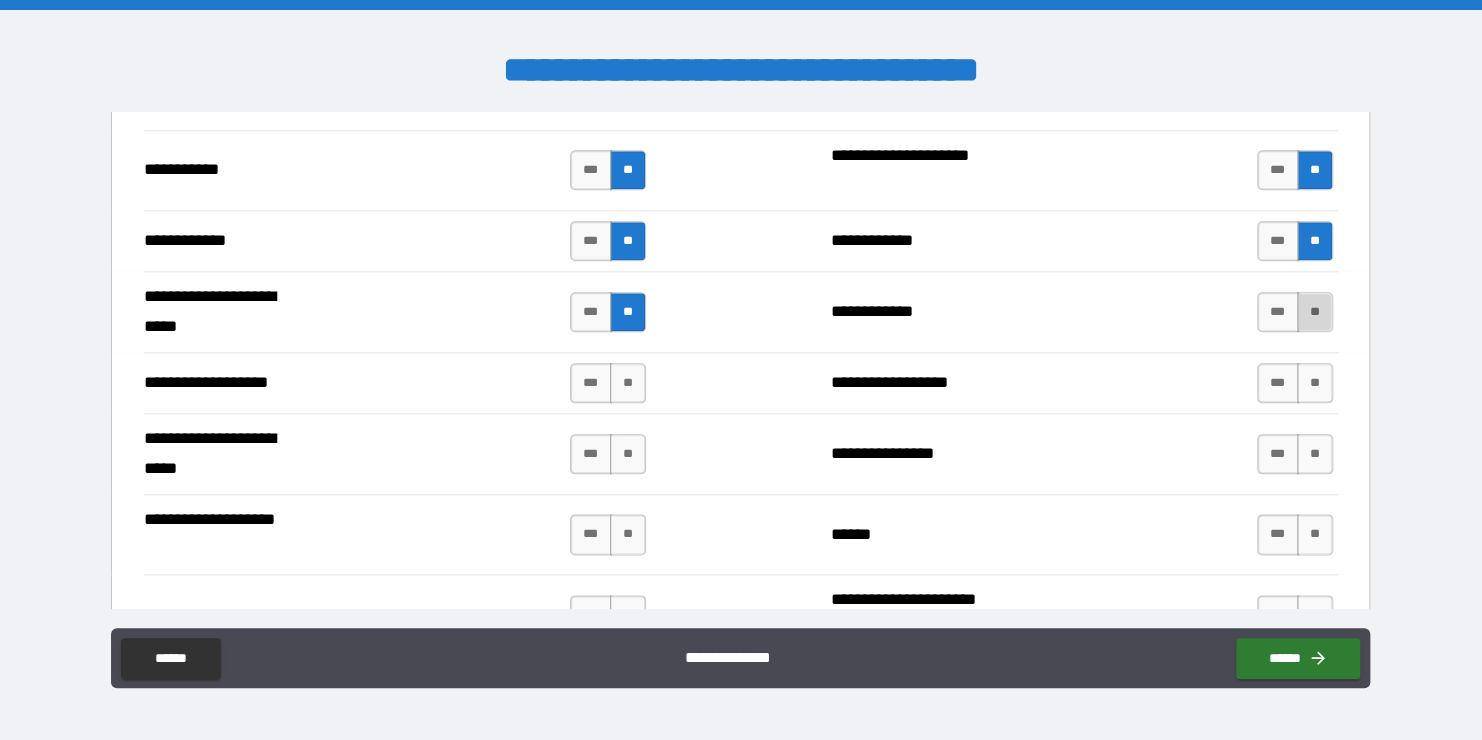 click on "**" at bounding box center [1315, 312] 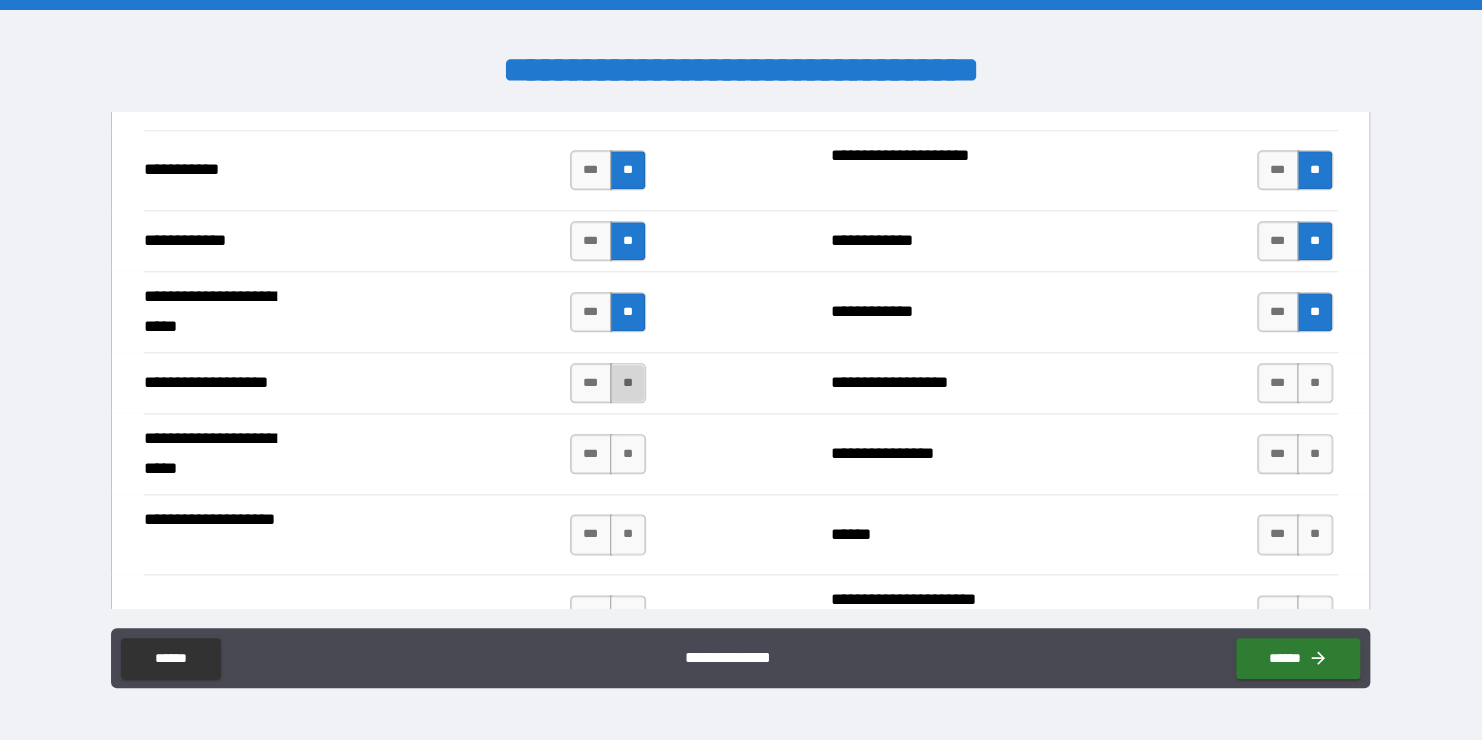 click on "**" at bounding box center [628, 383] 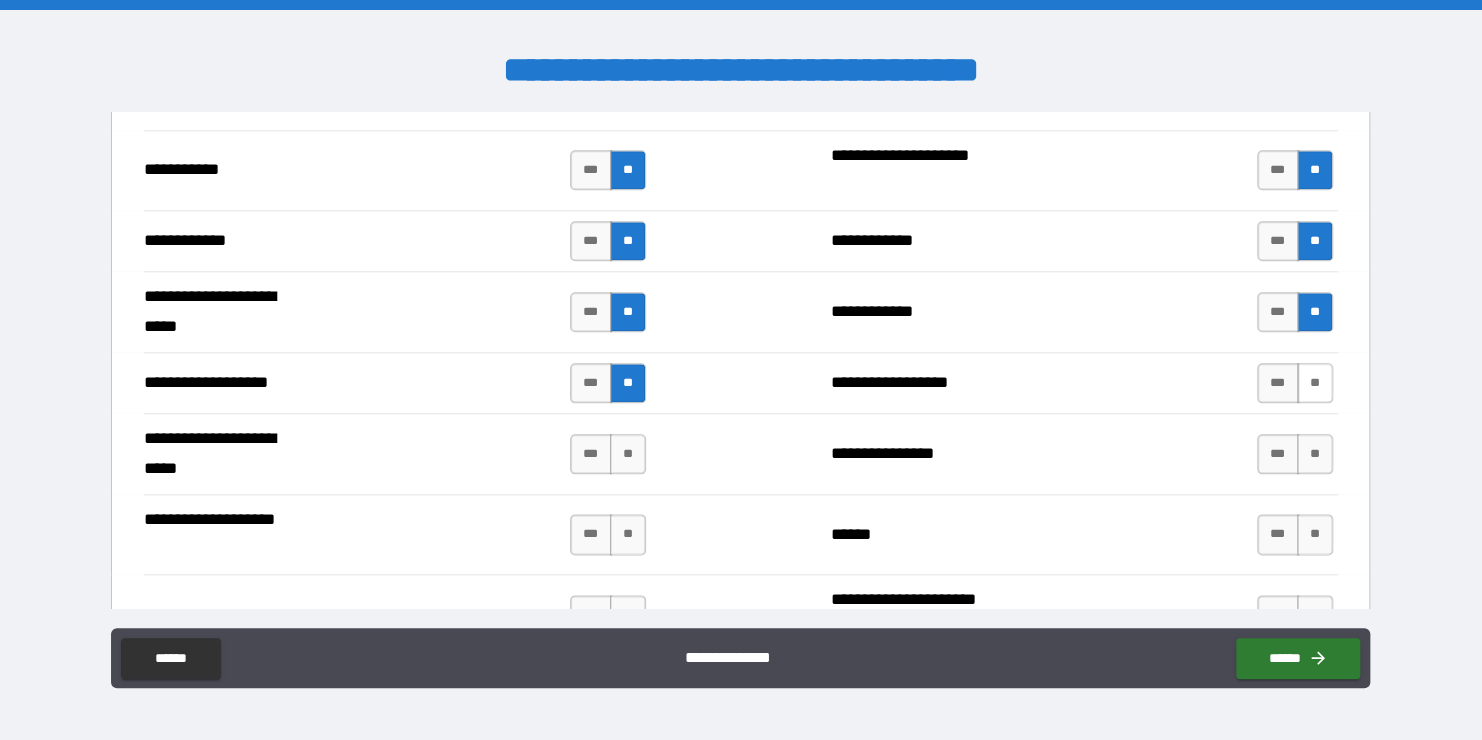 click on "**" at bounding box center (1315, 383) 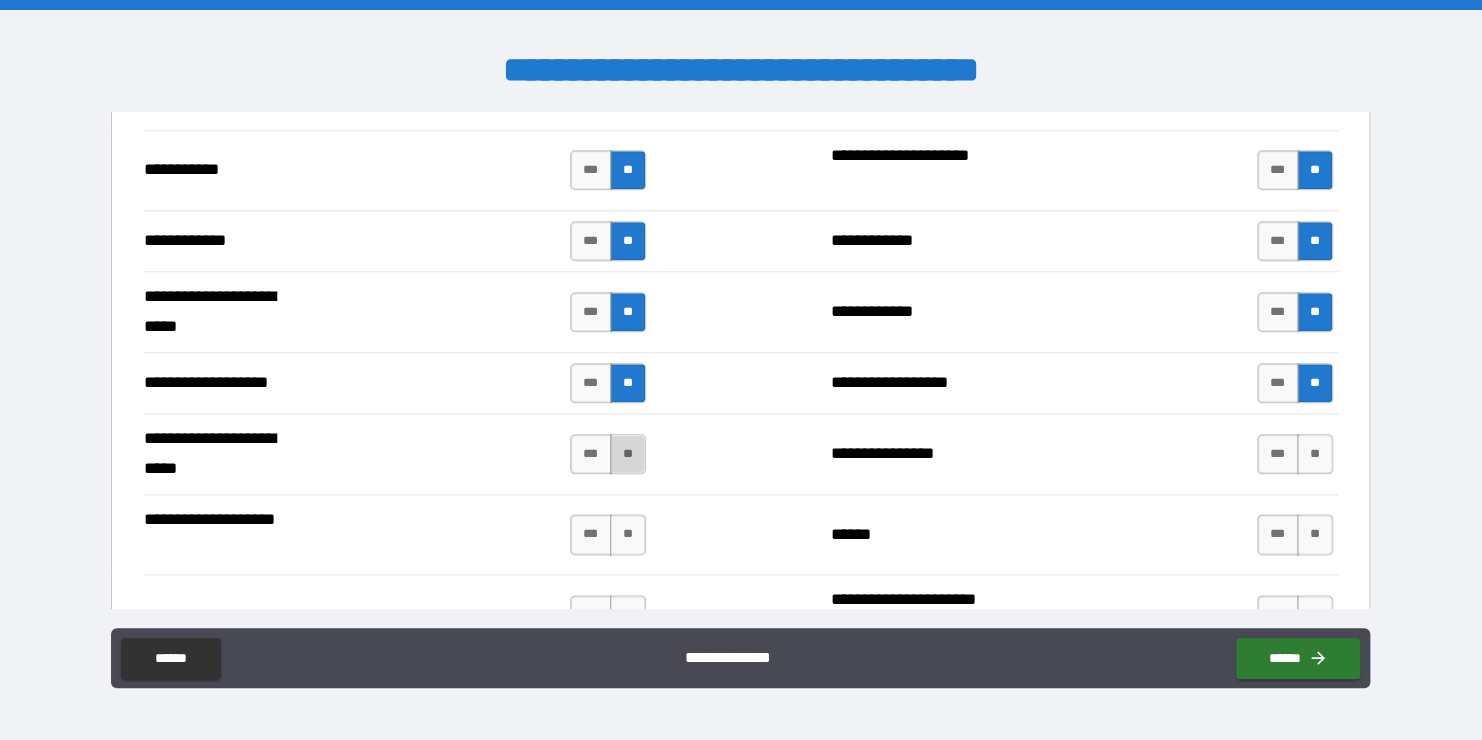 click on "**" at bounding box center [628, 454] 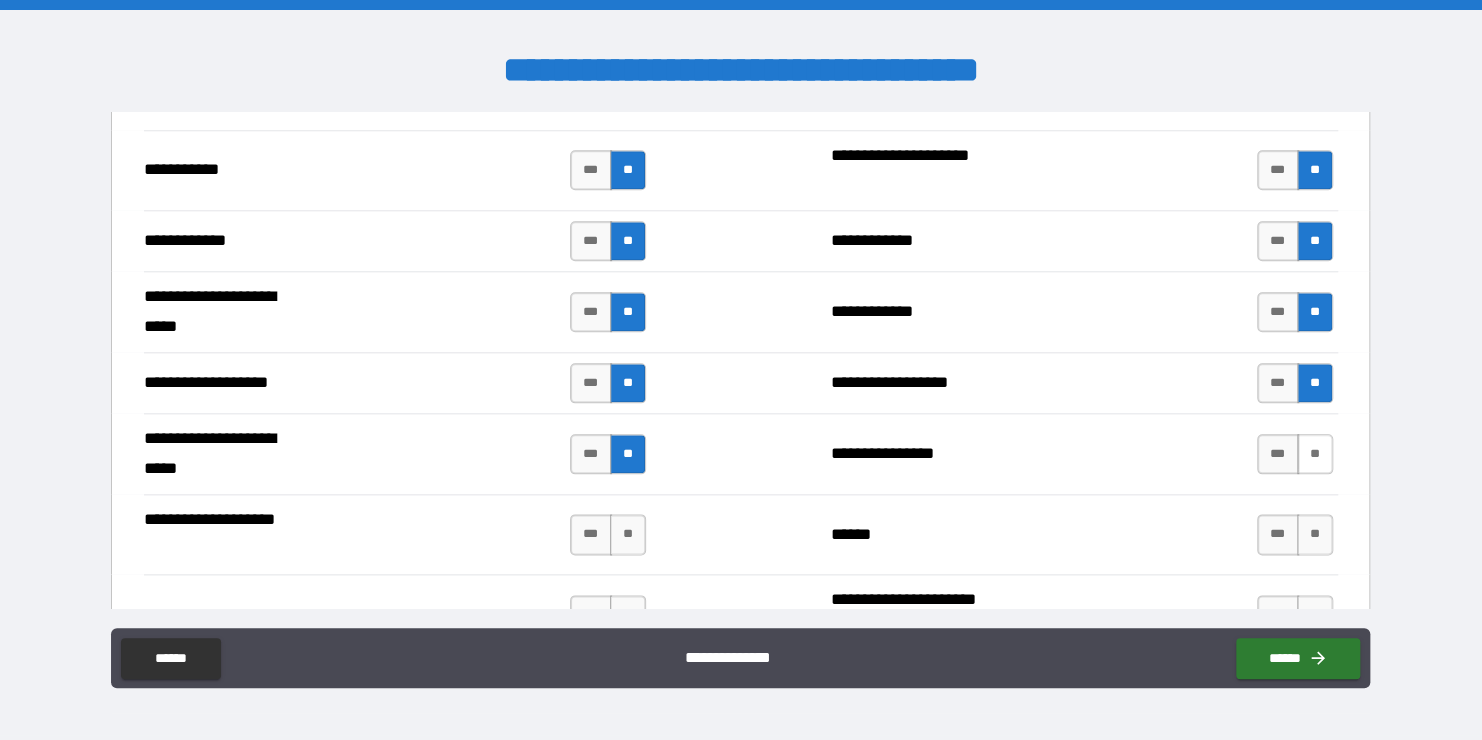 click on "**" at bounding box center (1315, 454) 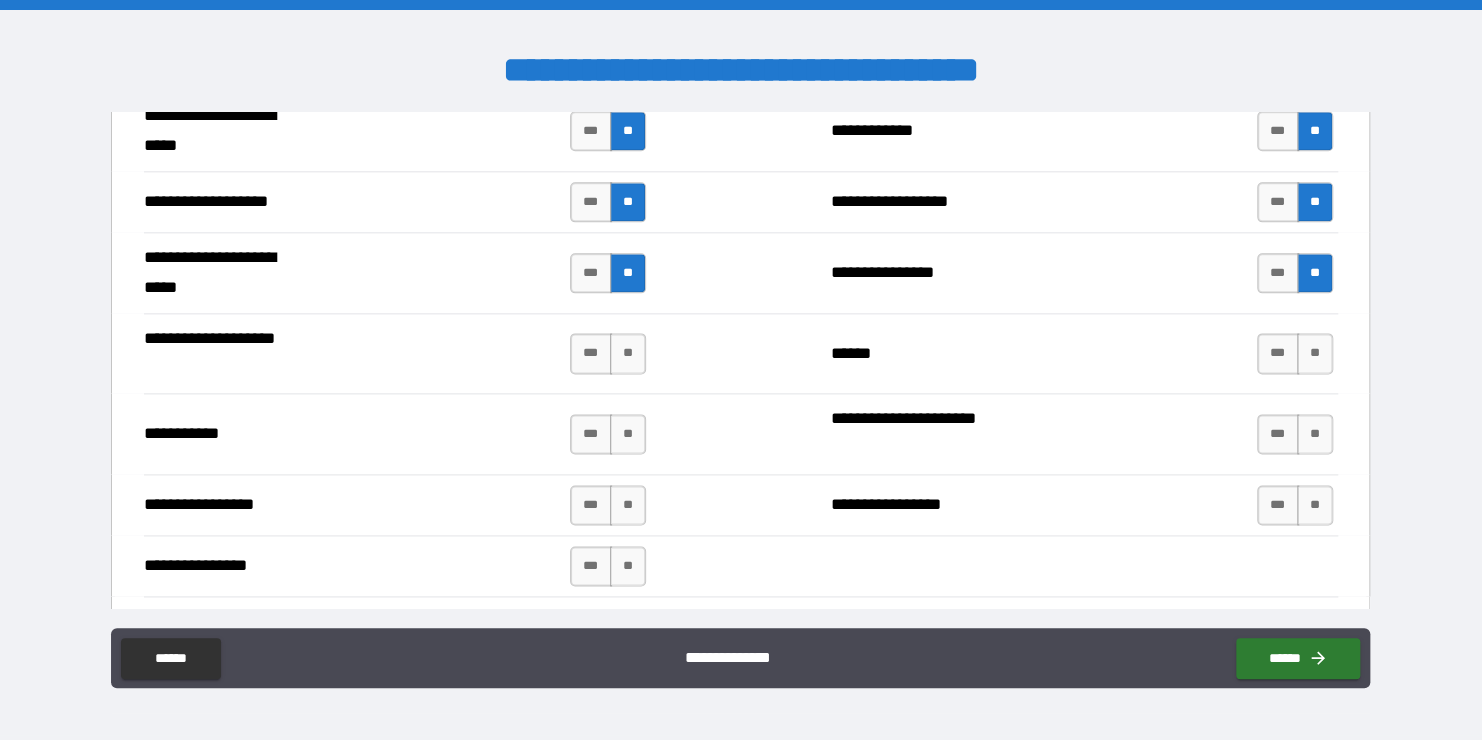 scroll, scrollTop: 4900, scrollLeft: 0, axis: vertical 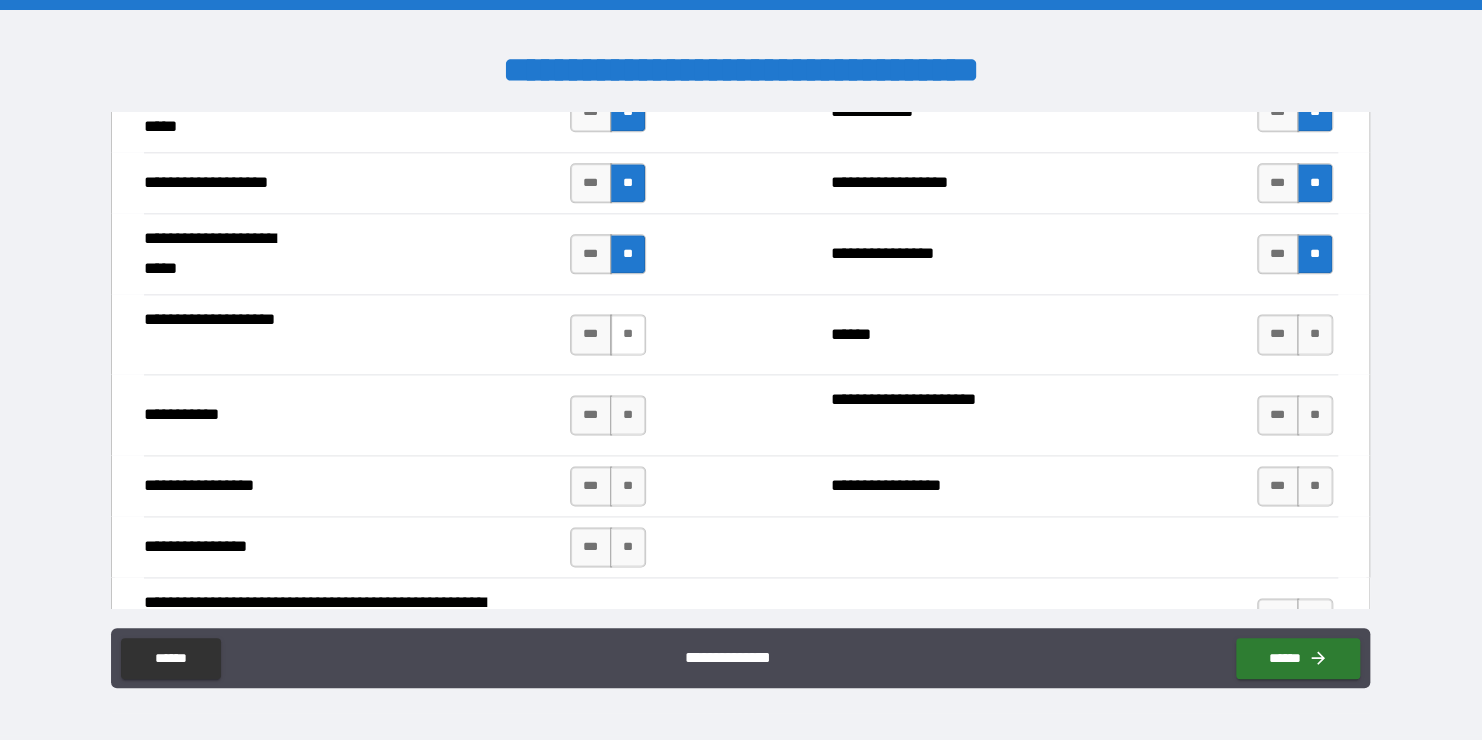 click on "**" at bounding box center (628, 334) 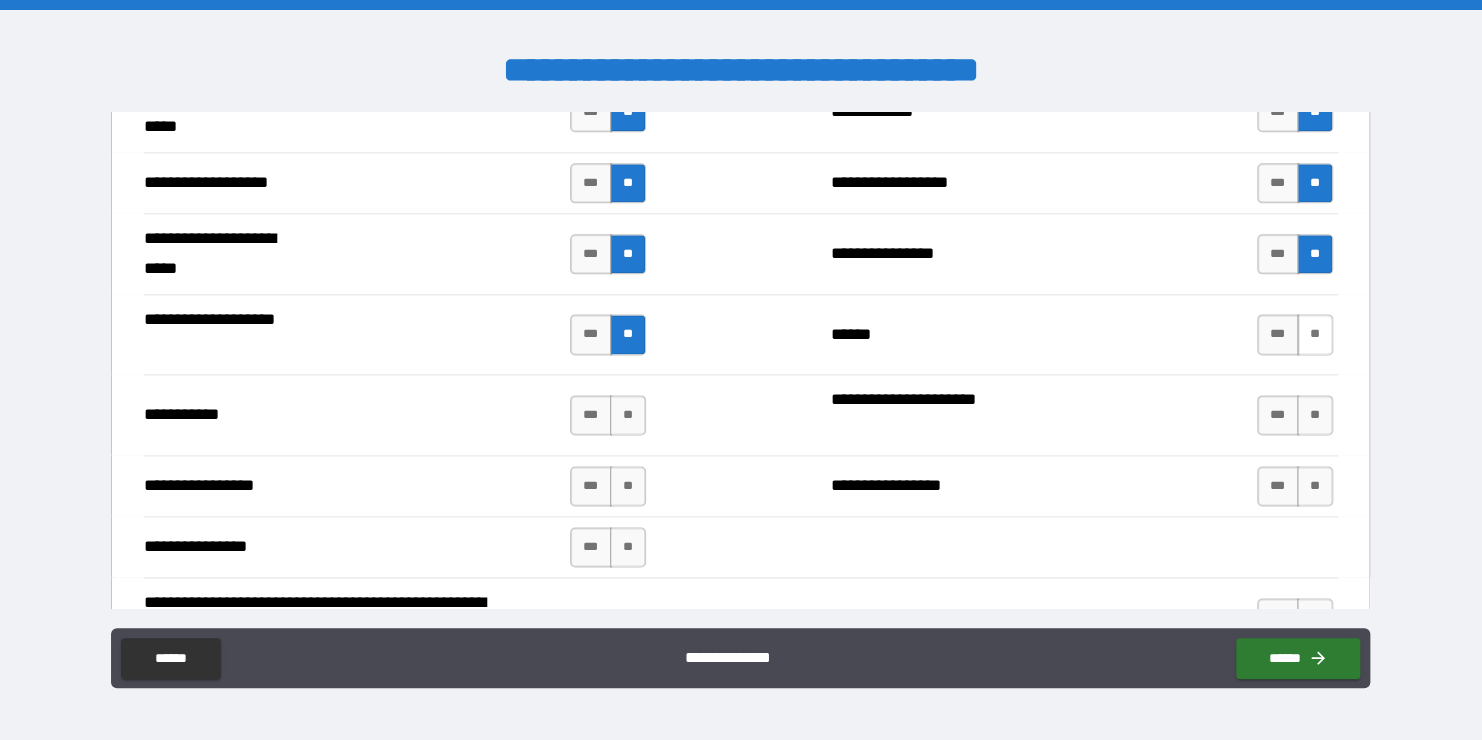 click on "**" at bounding box center (1315, 334) 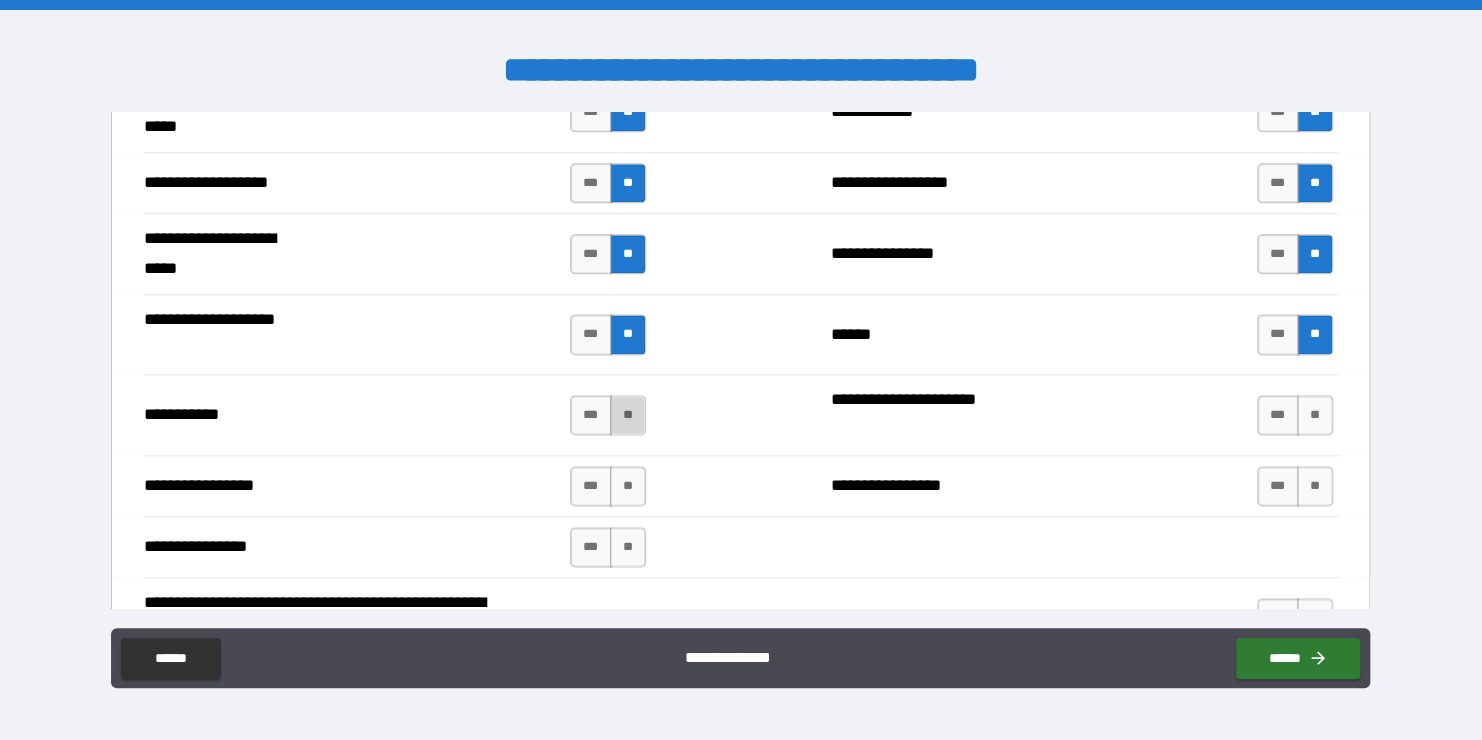click on "**" at bounding box center [628, 415] 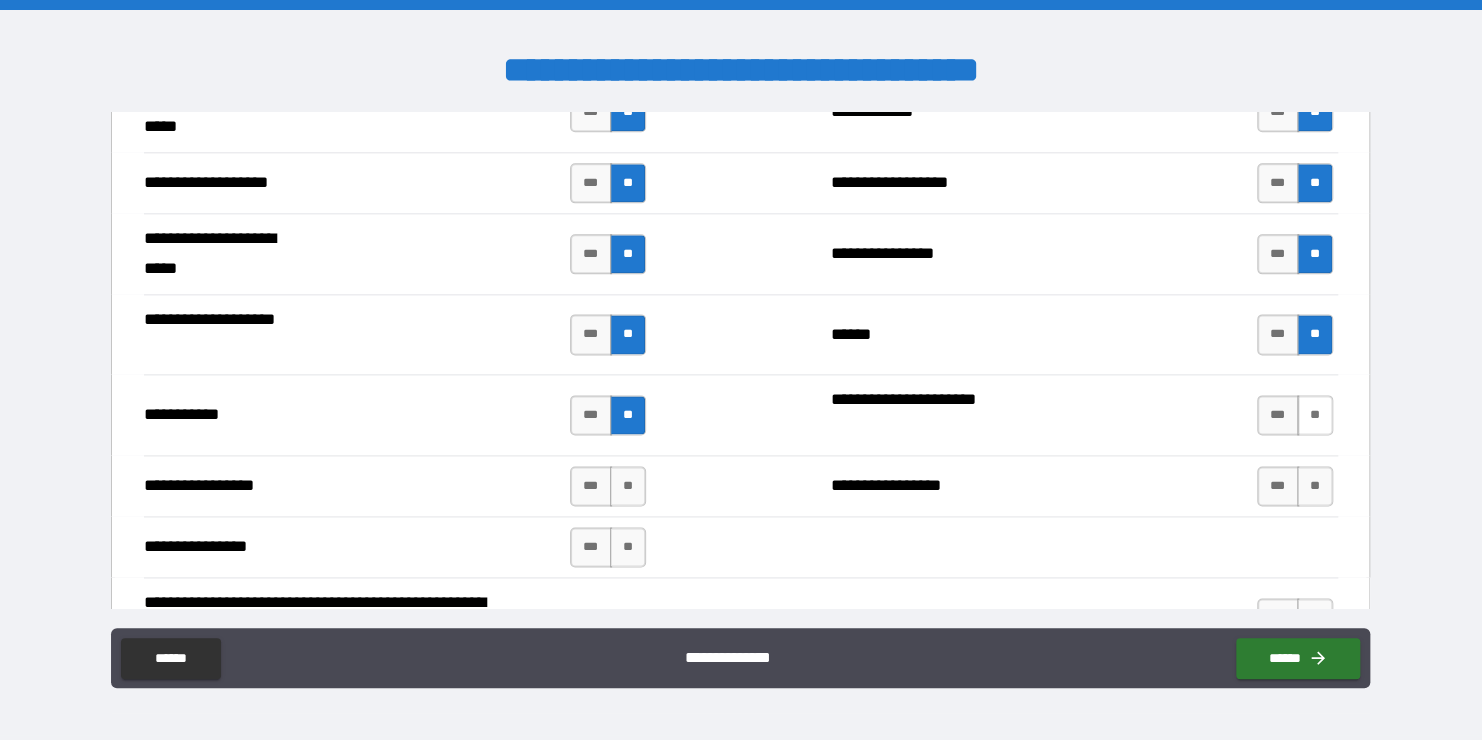 click on "**" at bounding box center (1315, 415) 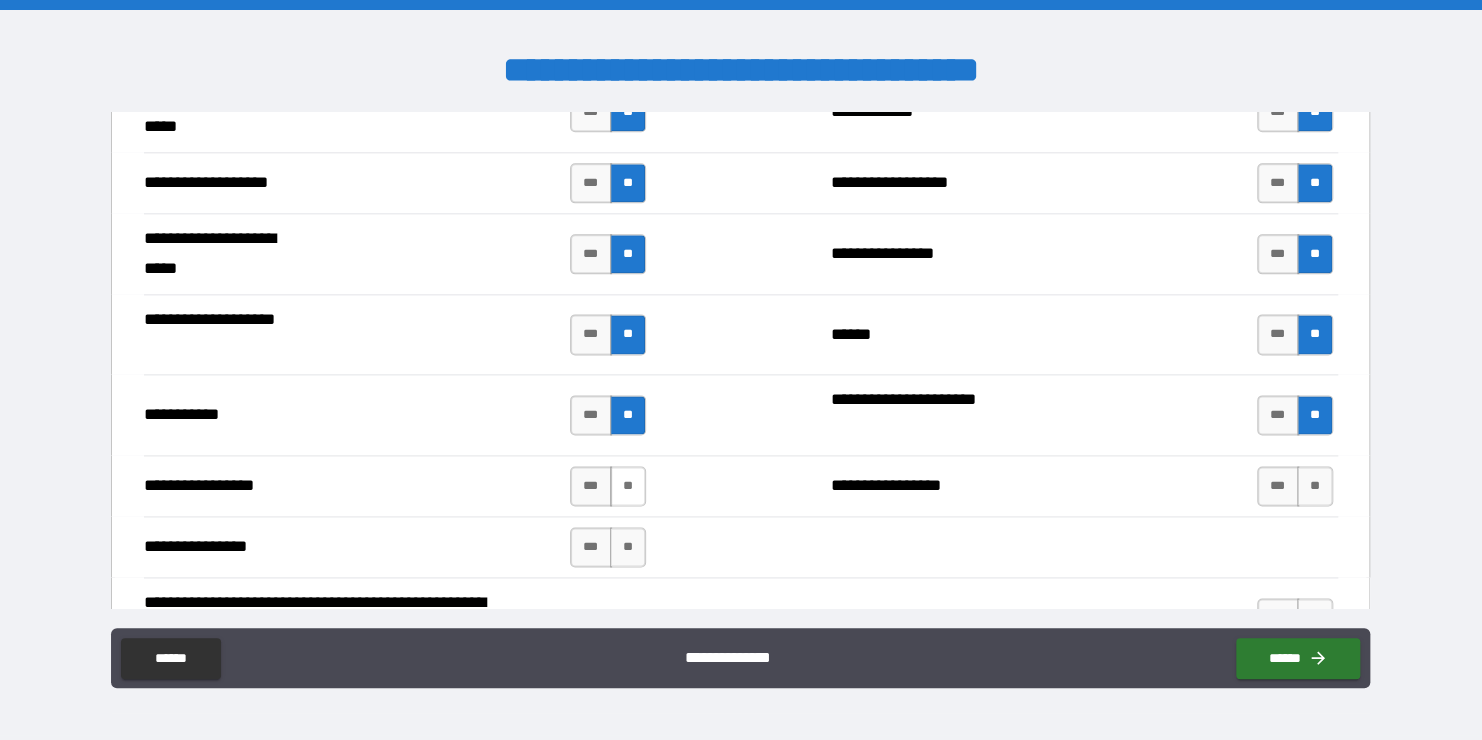 click on "**" at bounding box center [628, 486] 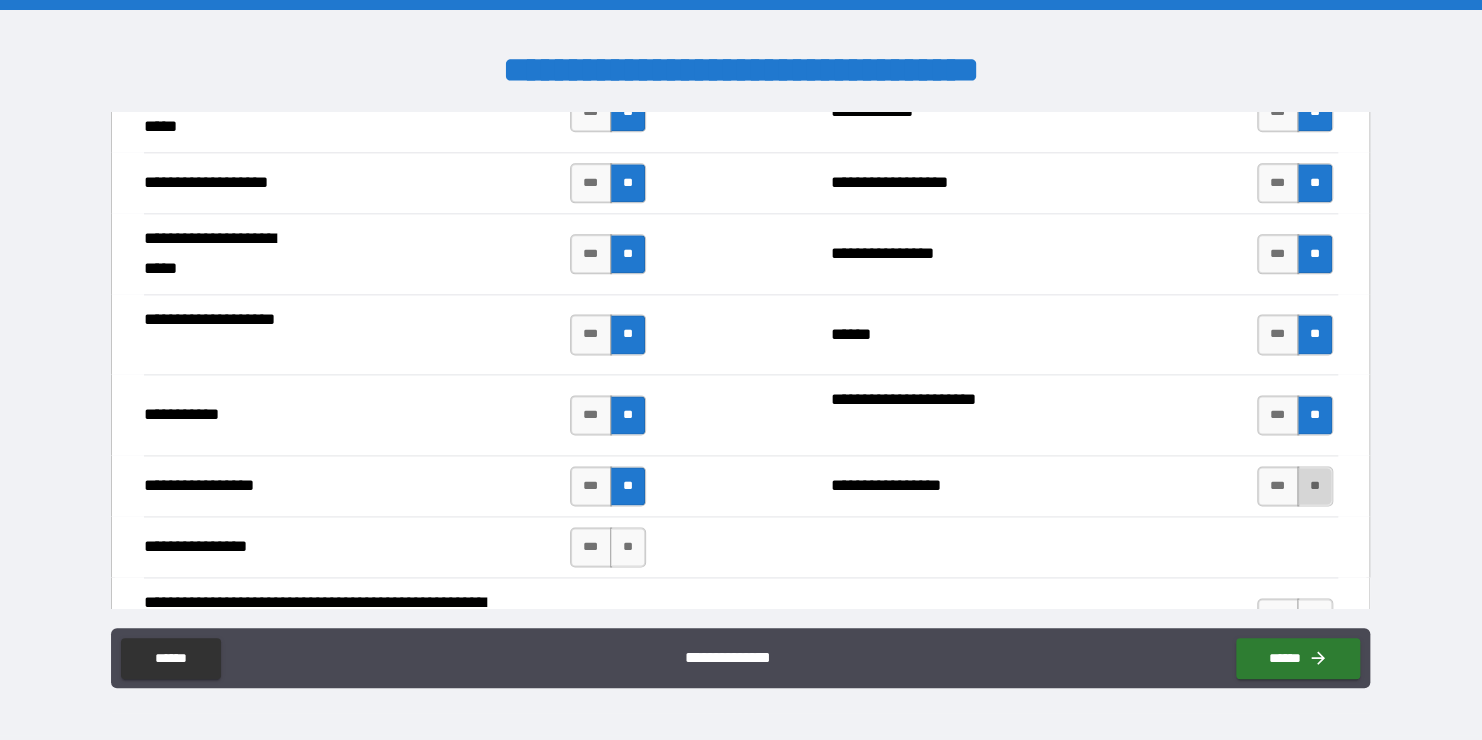click on "**" at bounding box center [1315, 486] 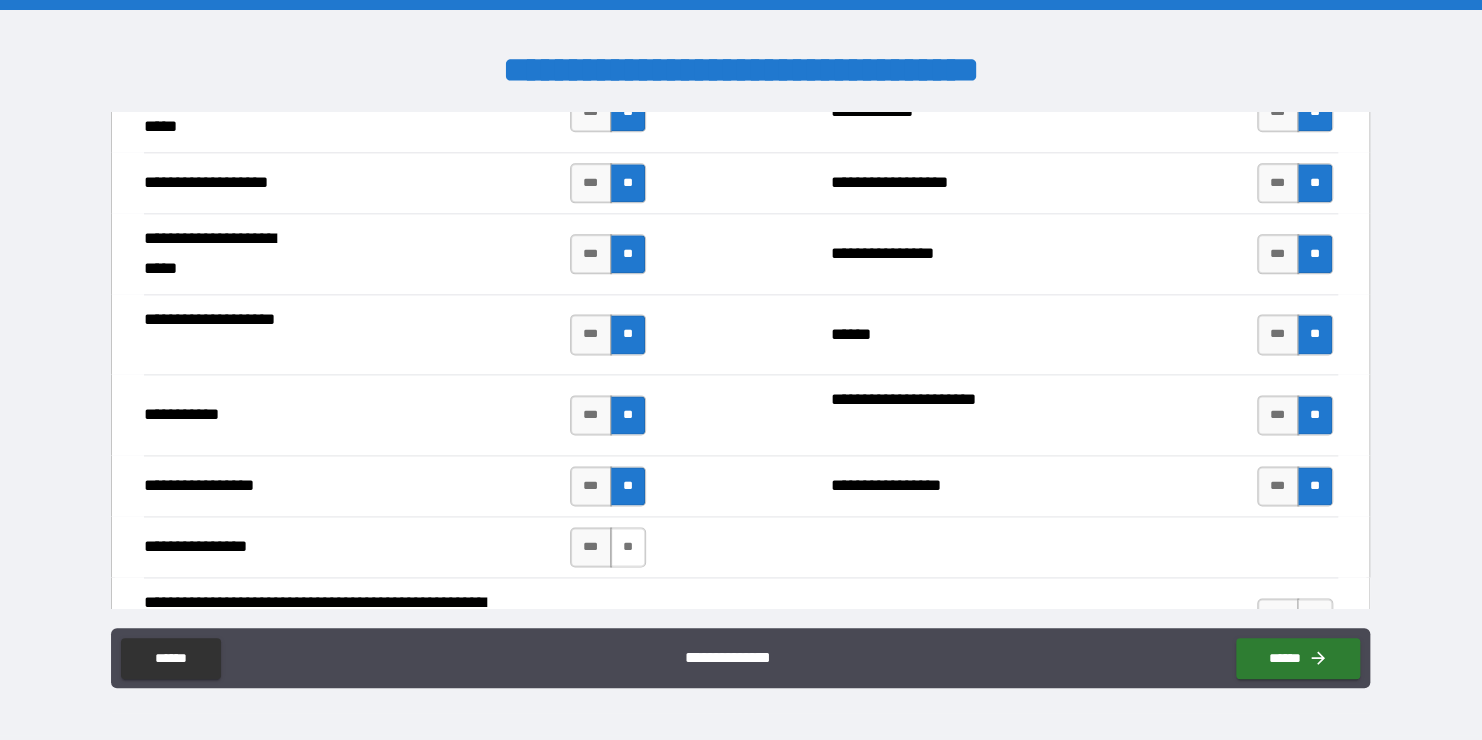 click on "**" at bounding box center (628, 547) 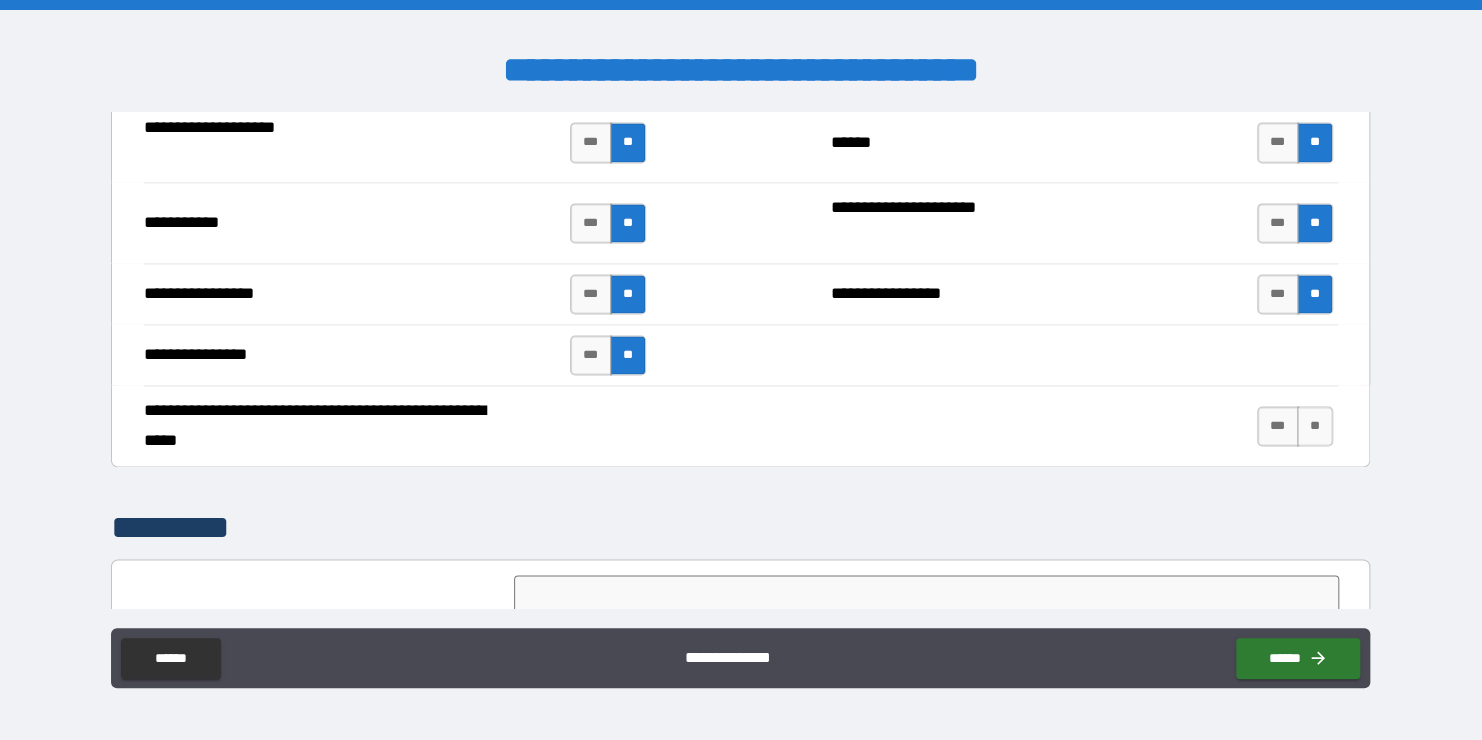 scroll, scrollTop: 5200, scrollLeft: 0, axis: vertical 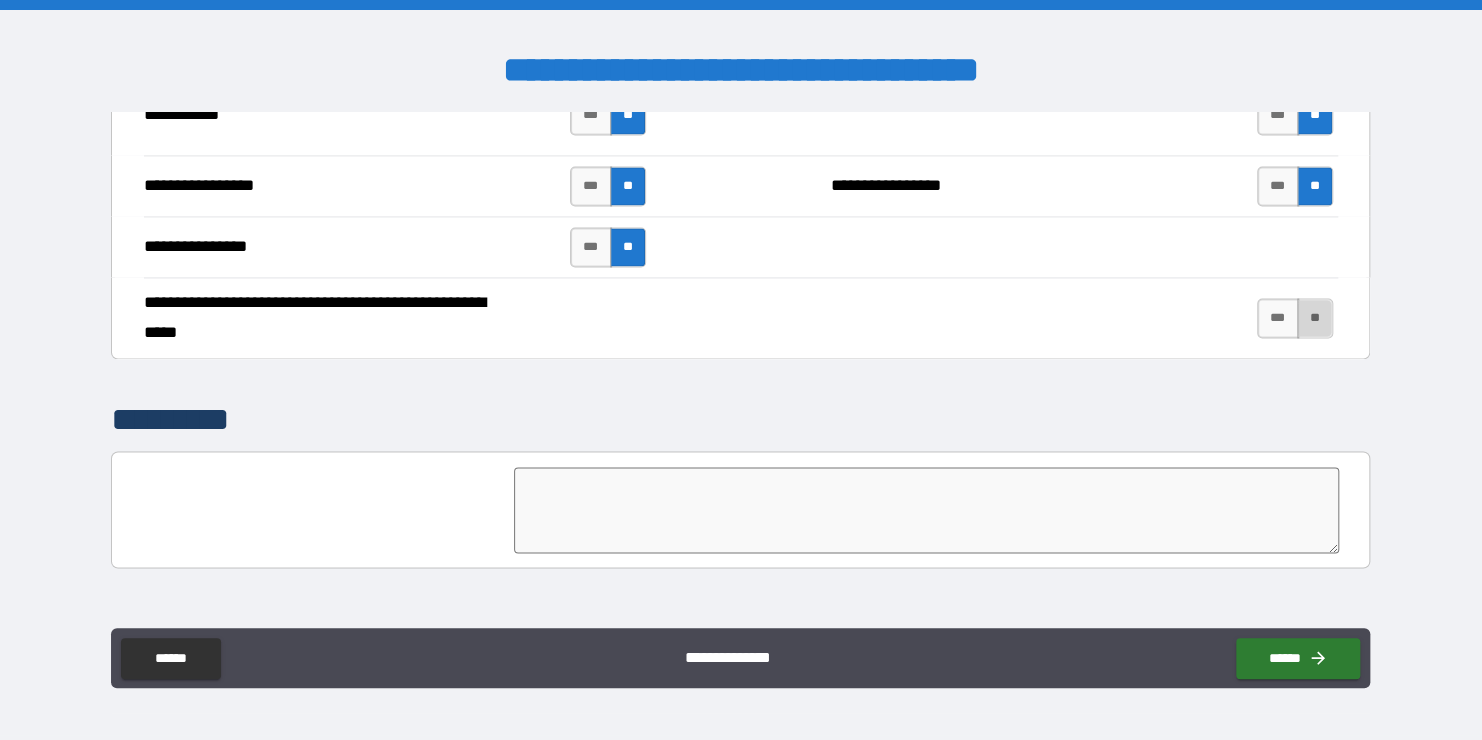 click on "**" at bounding box center (1315, 318) 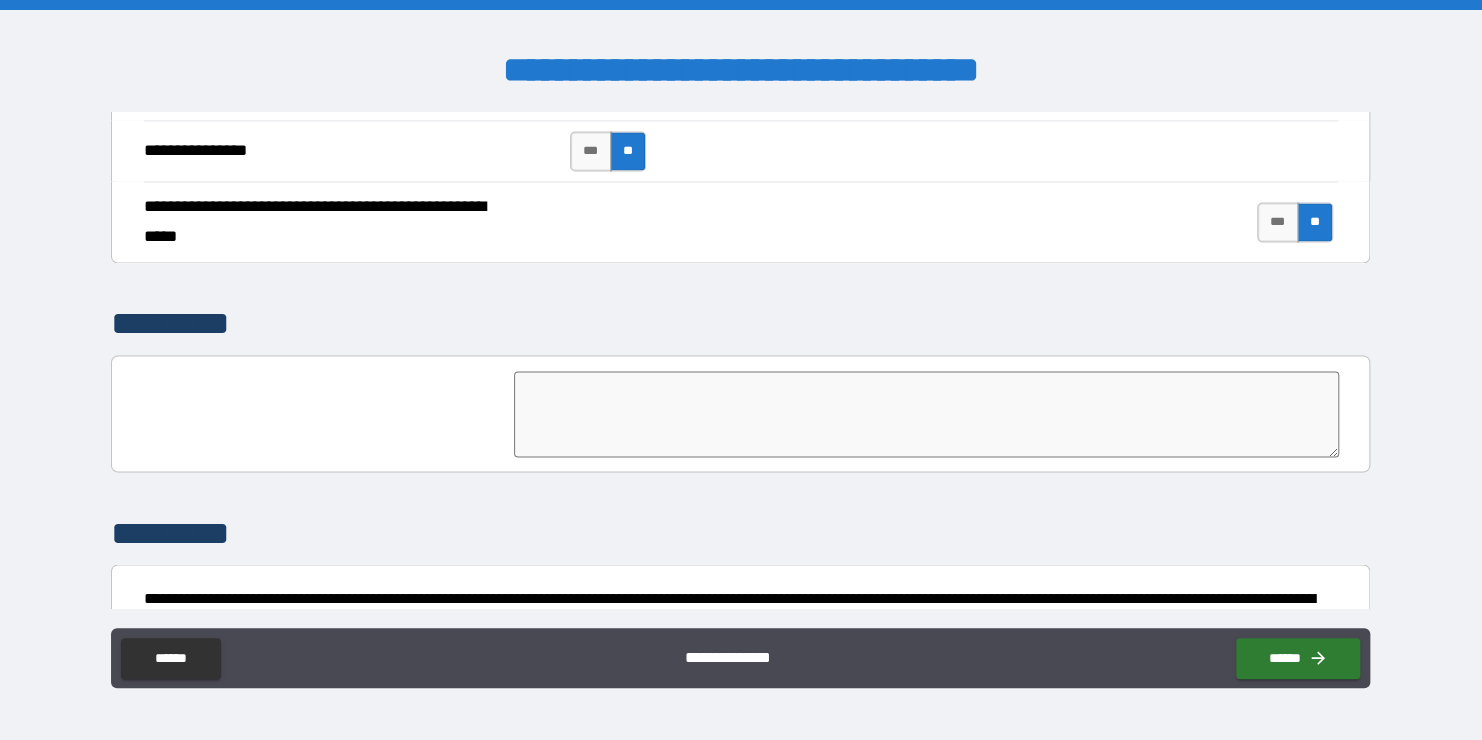 scroll, scrollTop: 5394, scrollLeft: 0, axis: vertical 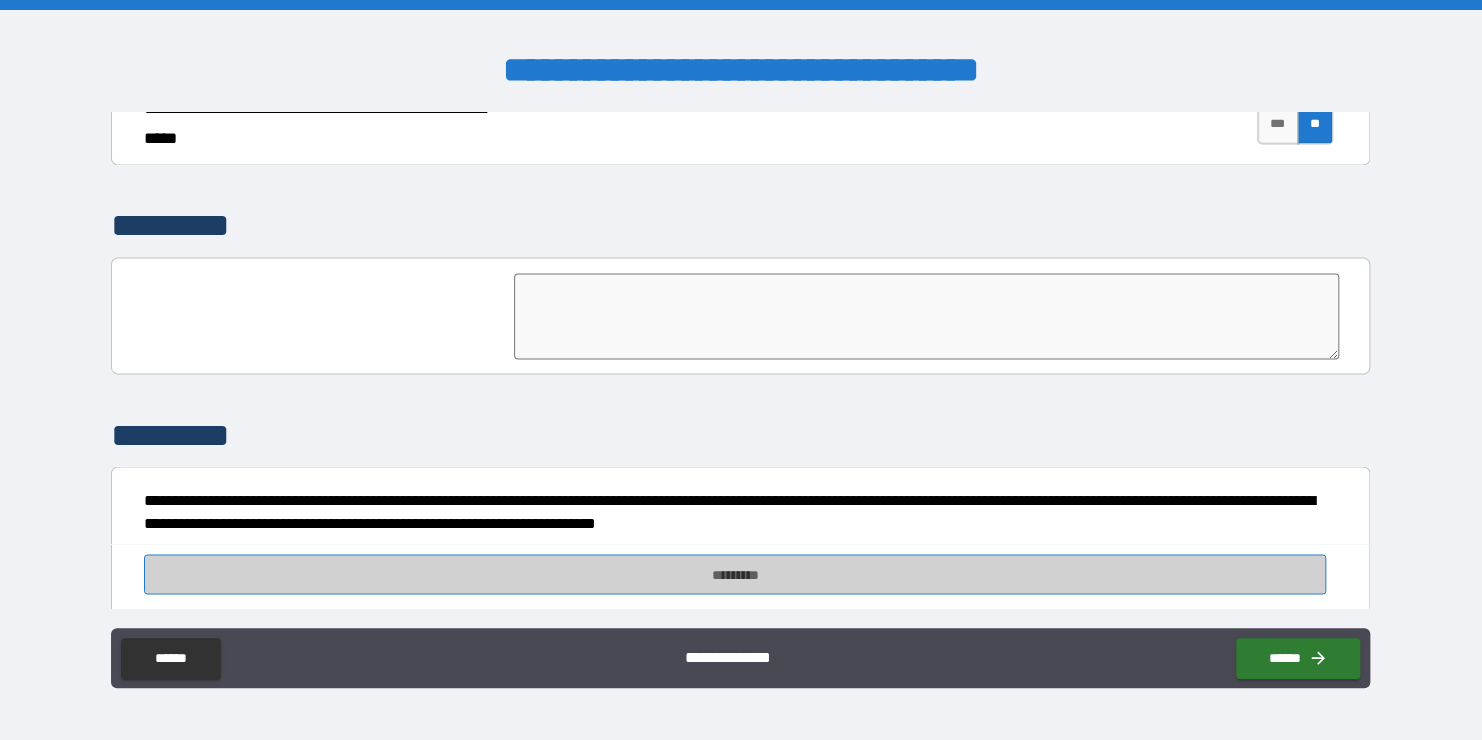 click on "*********" at bounding box center [735, 574] 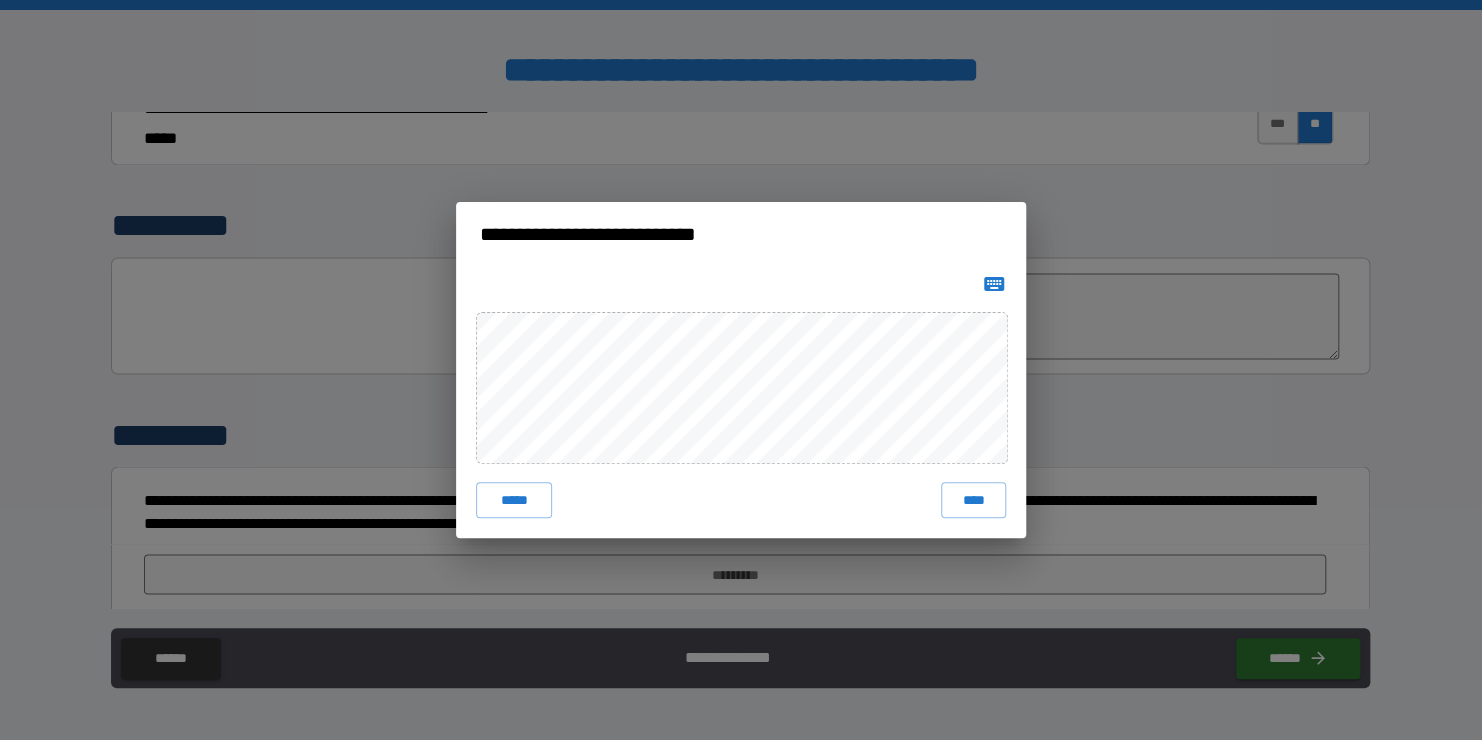 click 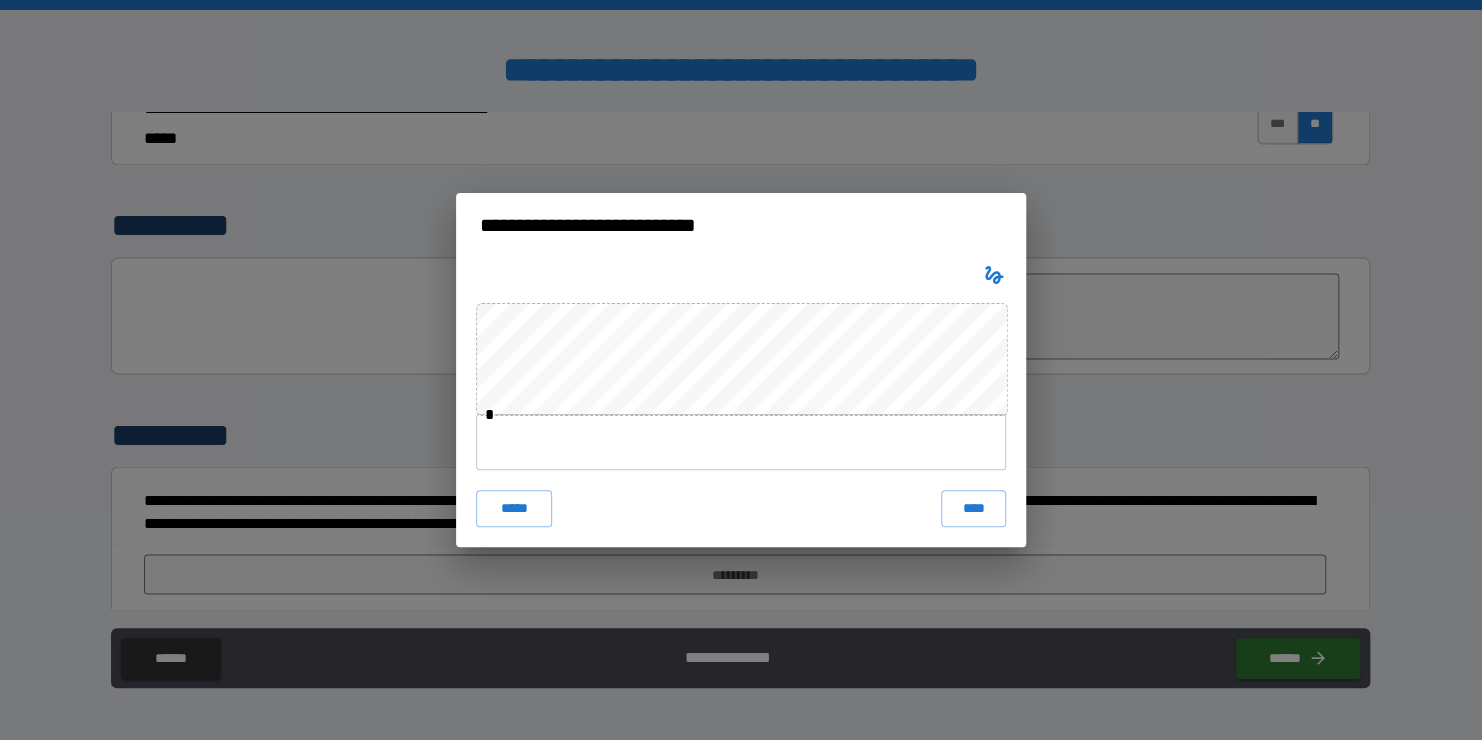 click at bounding box center (741, 442) 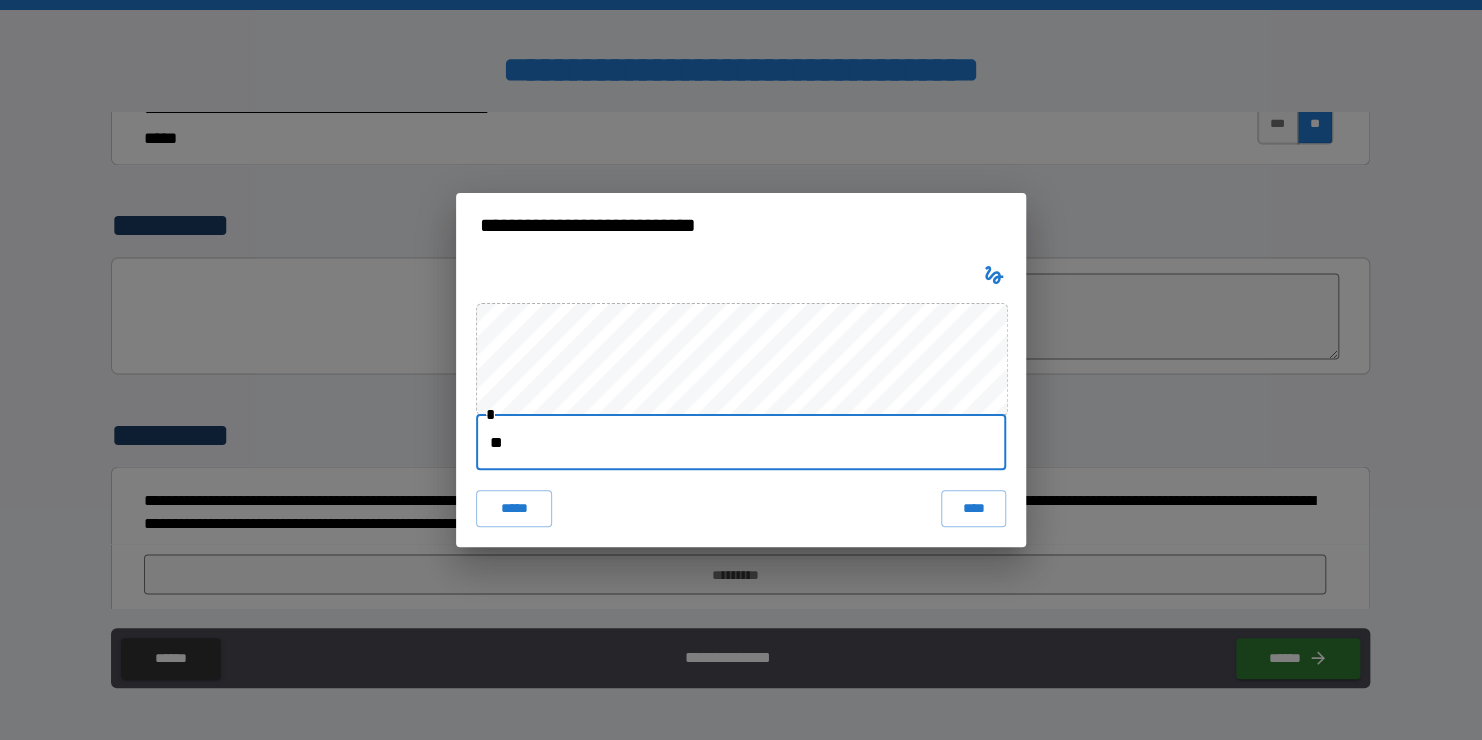 type on "*" 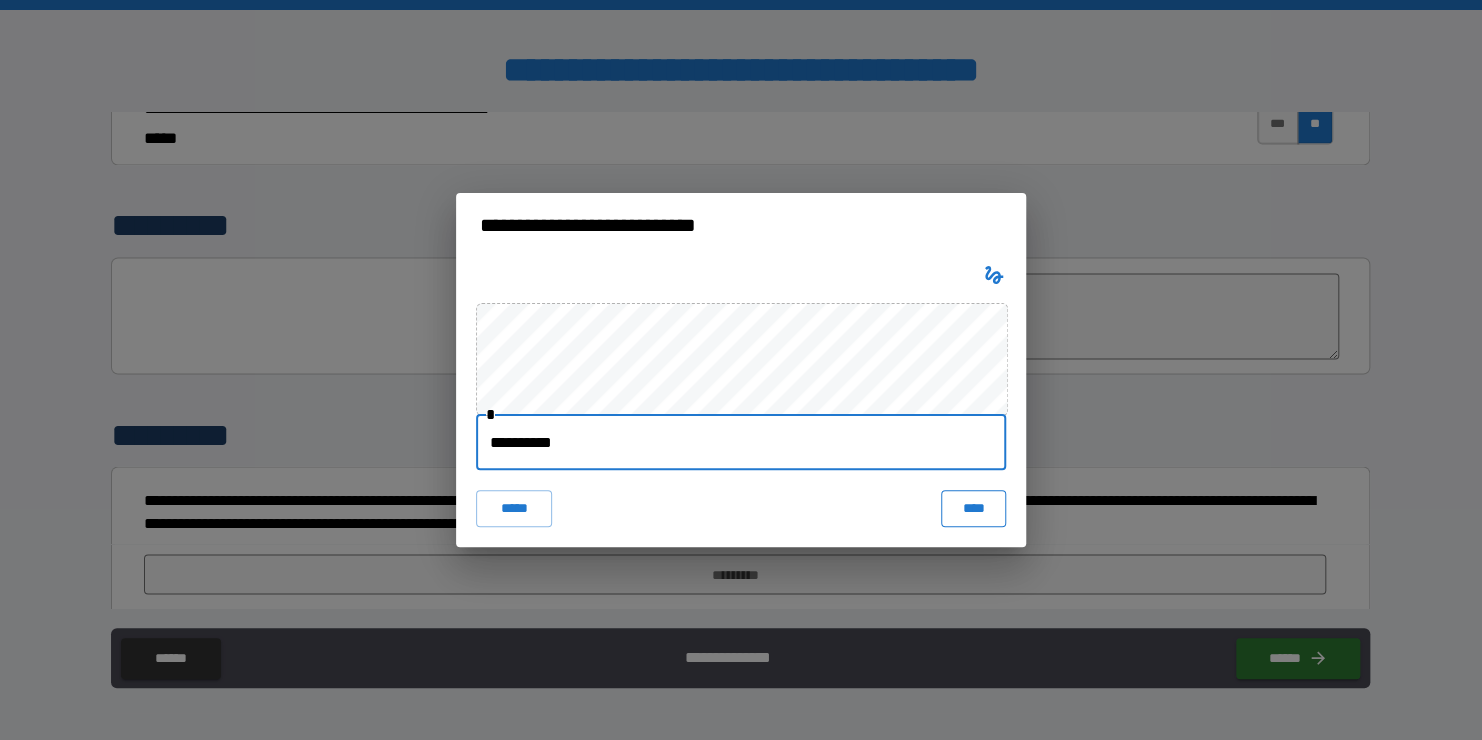 type on "**********" 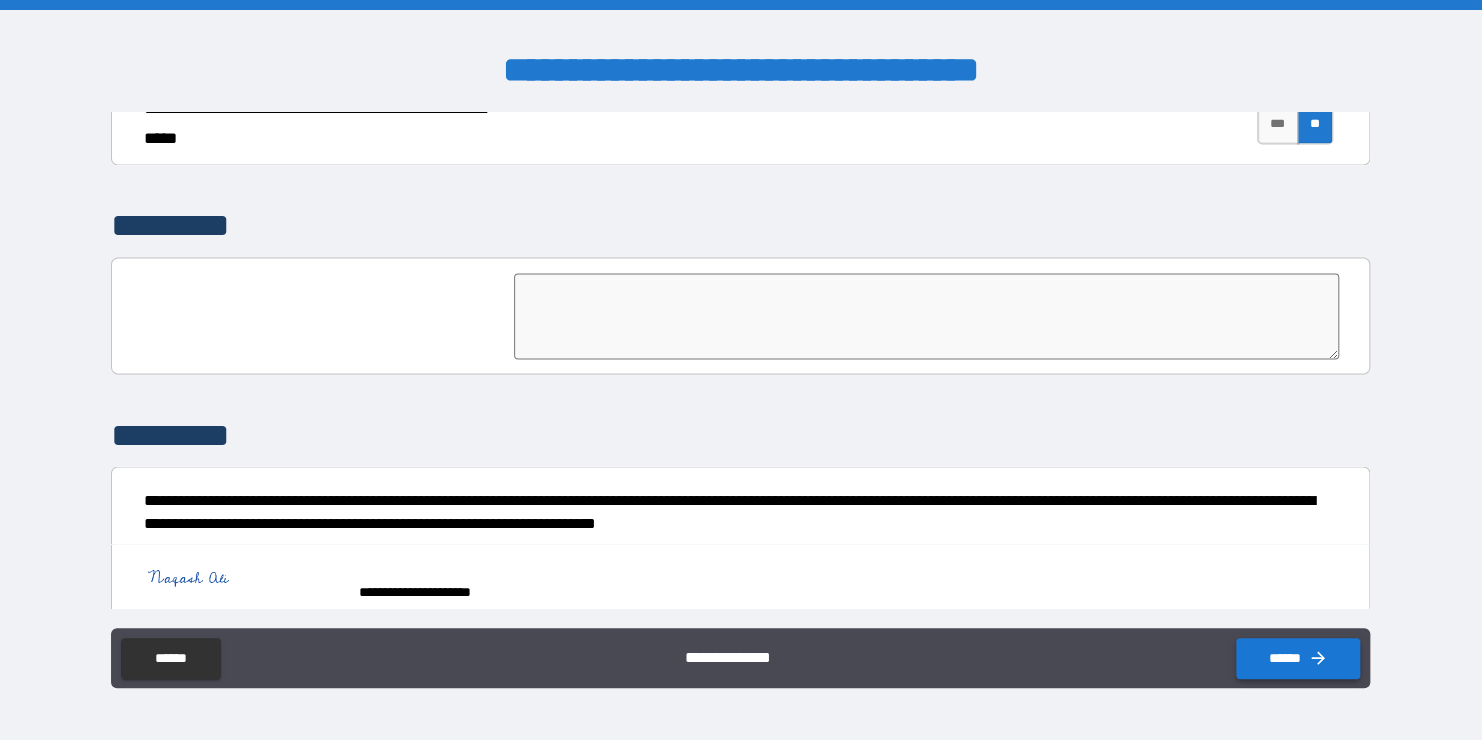 click 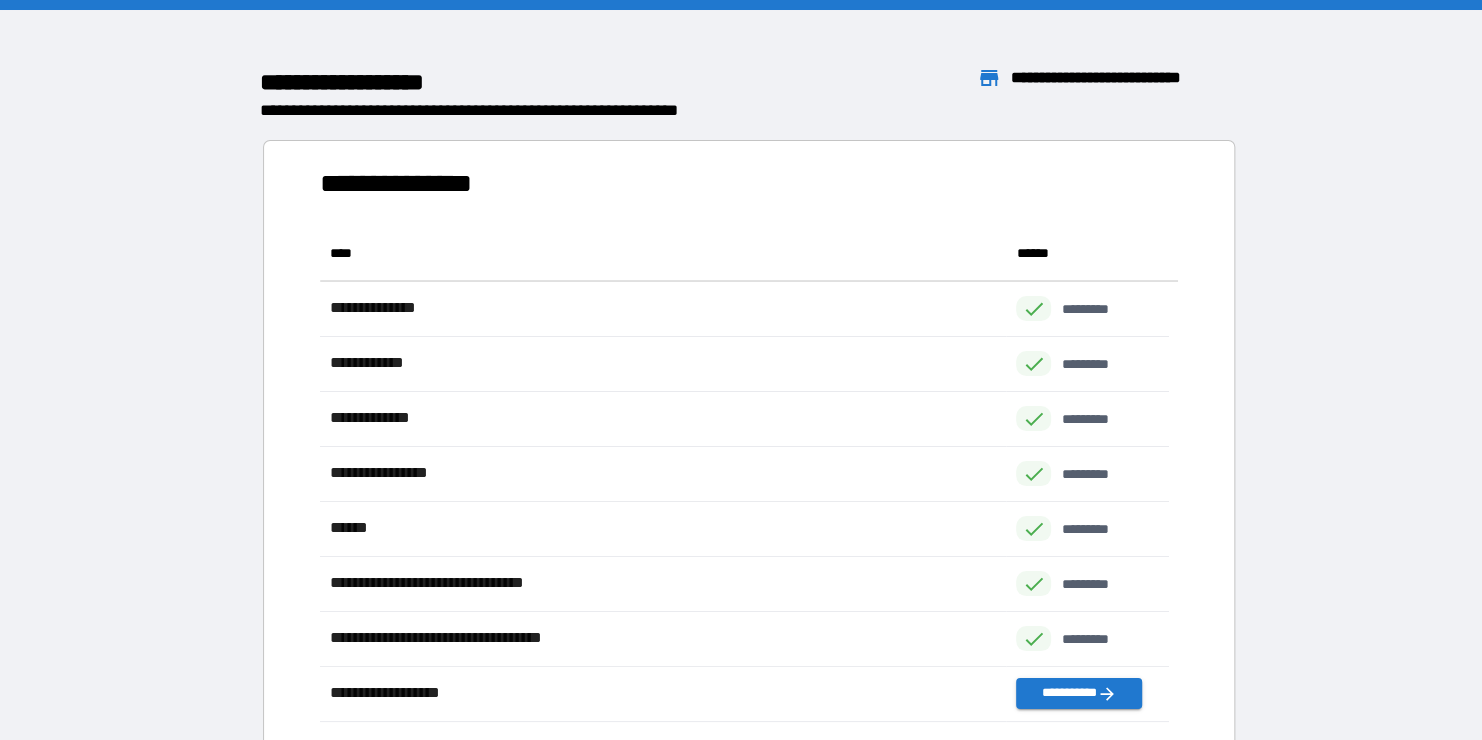 scroll, scrollTop: 16, scrollLeft: 16, axis: both 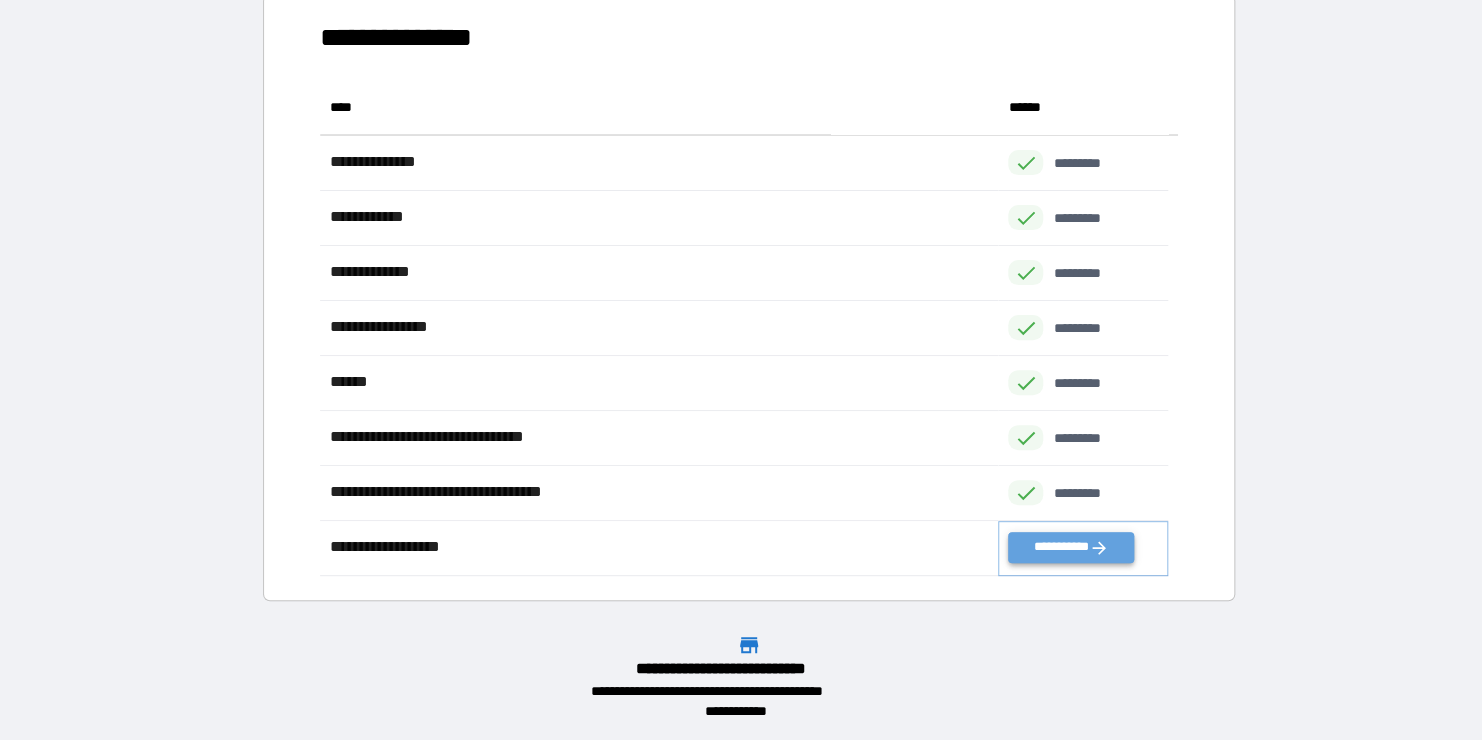 click on "**********" at bounding box center (1070, 547) 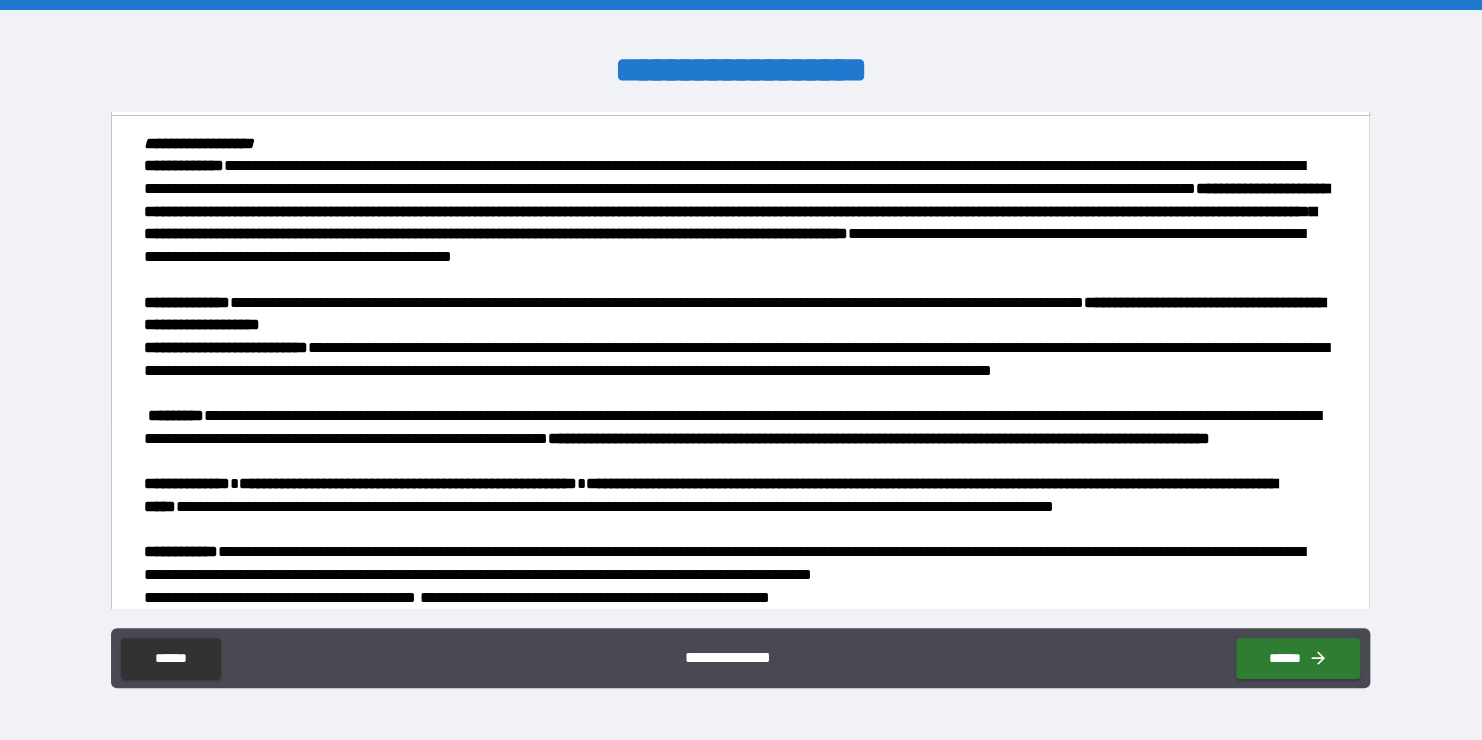 scroll, scrollTop: 231, scrollLeft: 0, axis: vertical 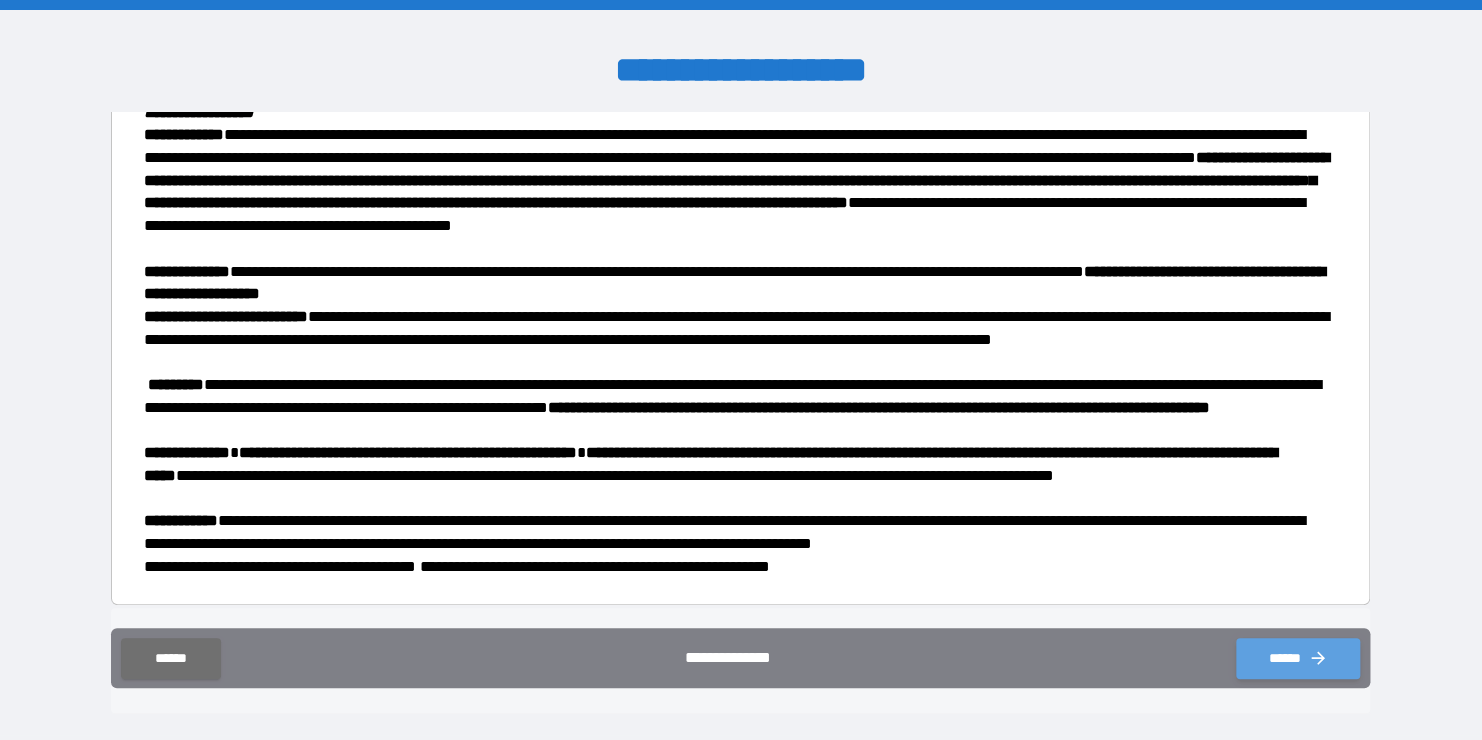 click 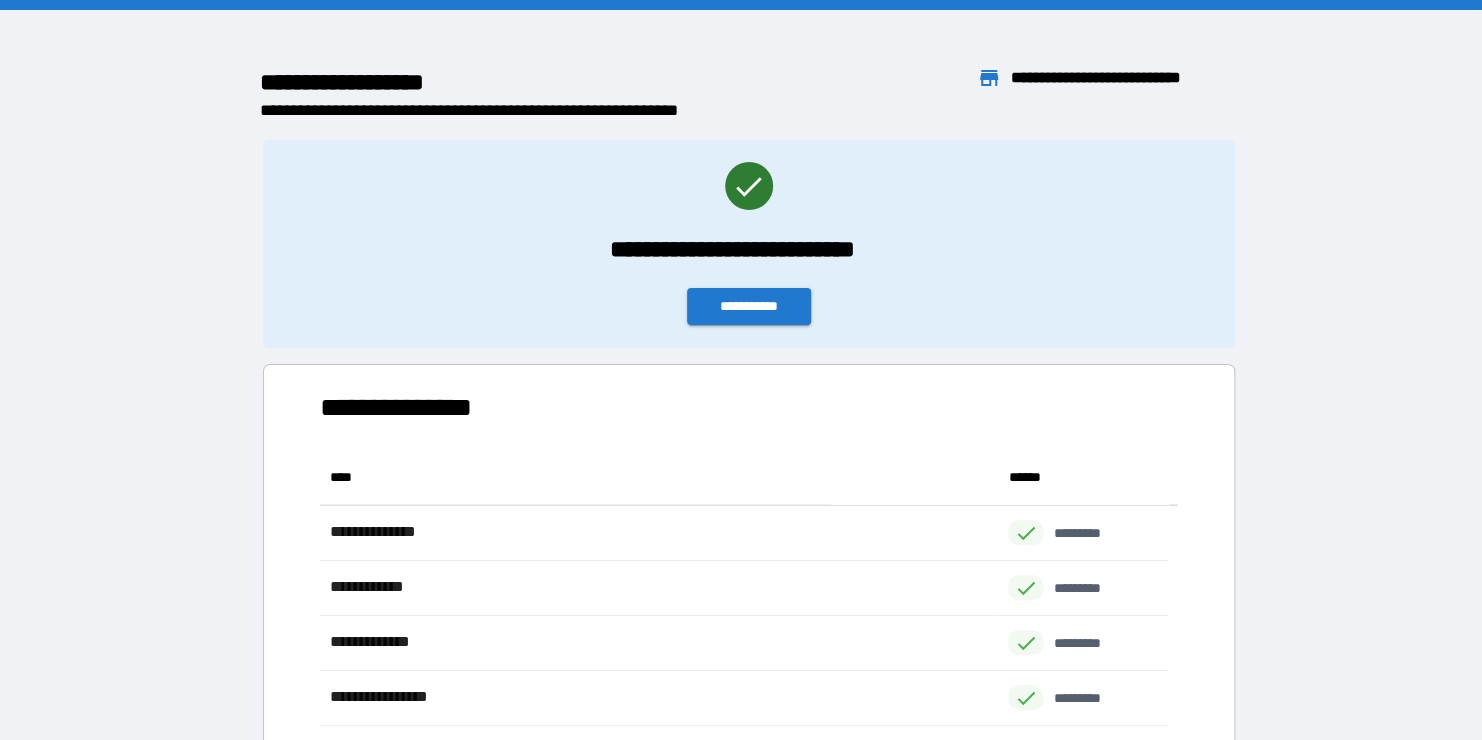 scroll, scrollTop: 16, scrollLeft: 16, axis: both 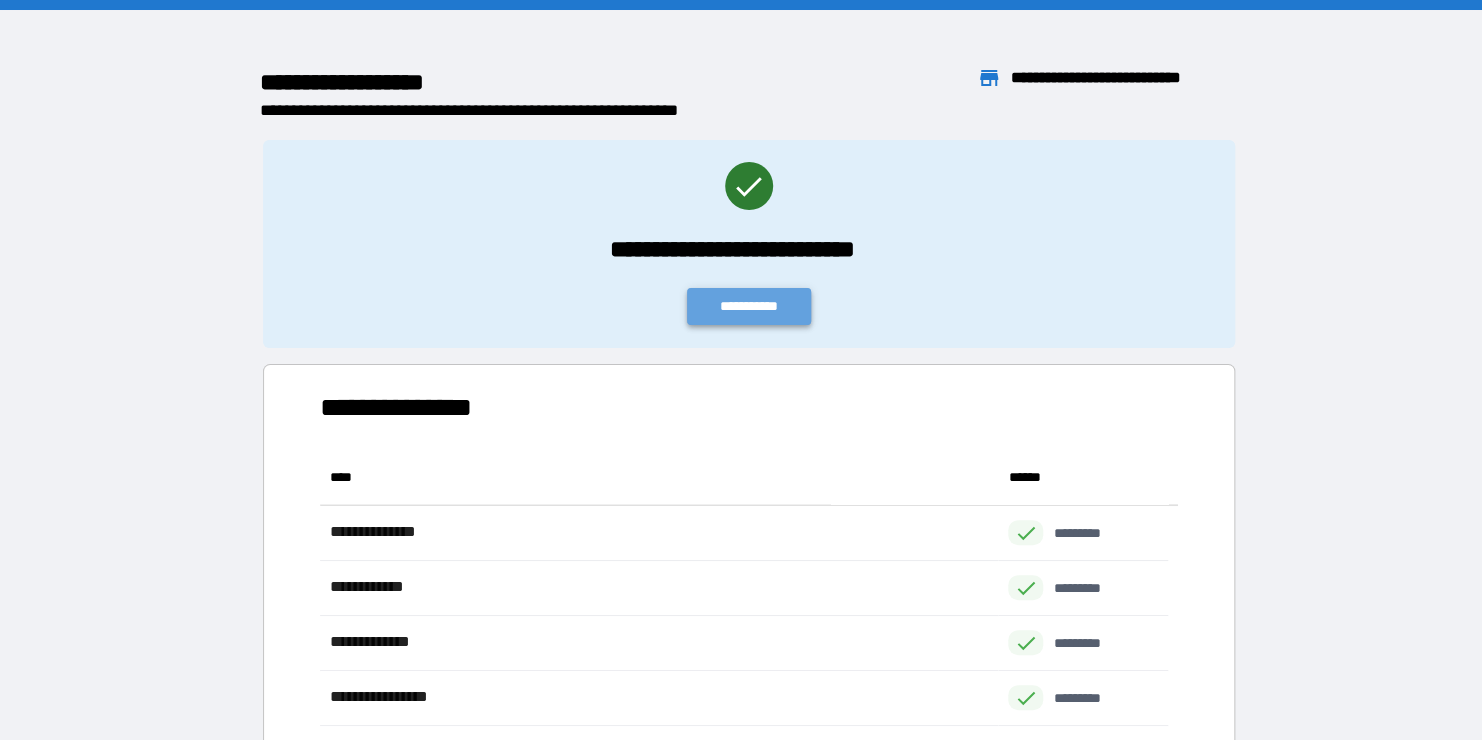 click on "**********" at bounding box center [749, 306] 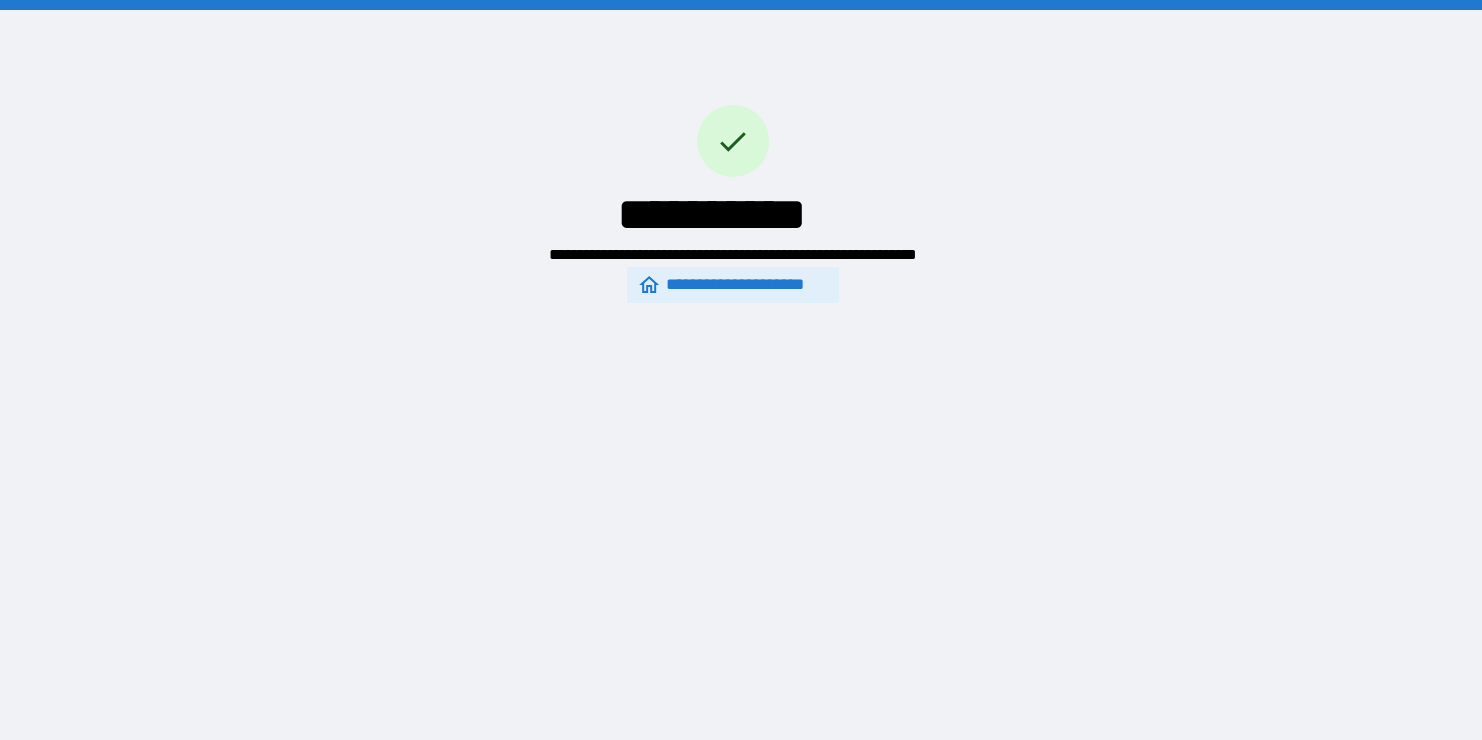 click on "**********" at bounding box center [732, 285] 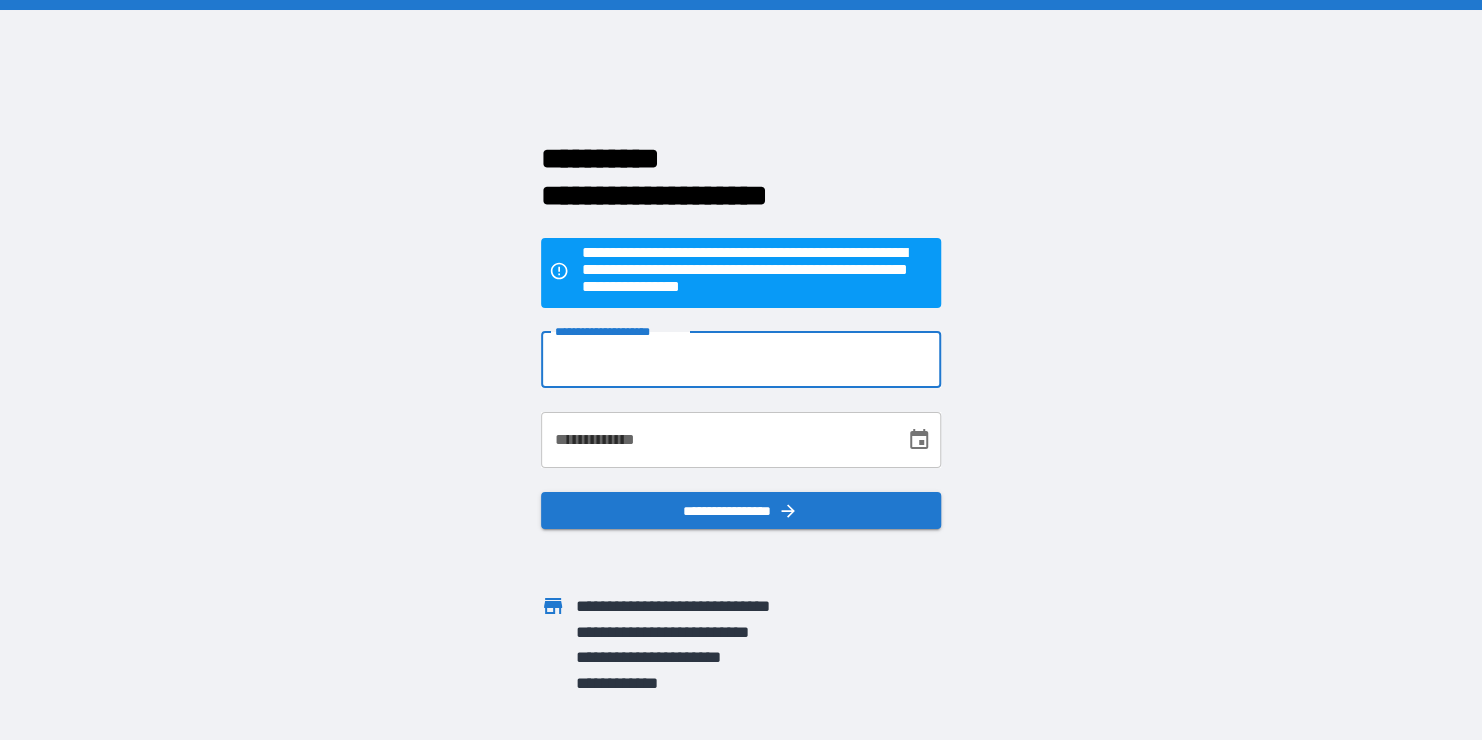 click on "**********" at bounding box center [741, 360] 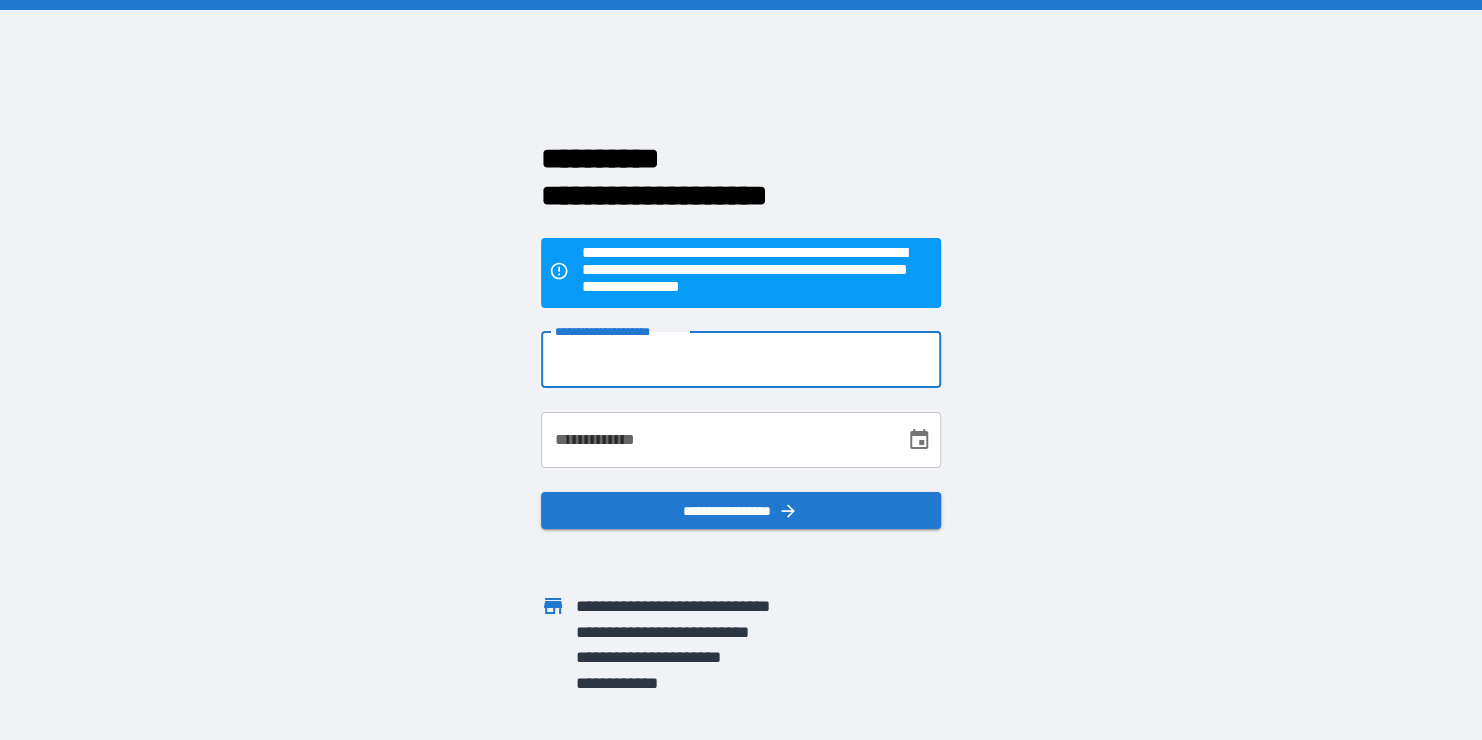 type on "**********" 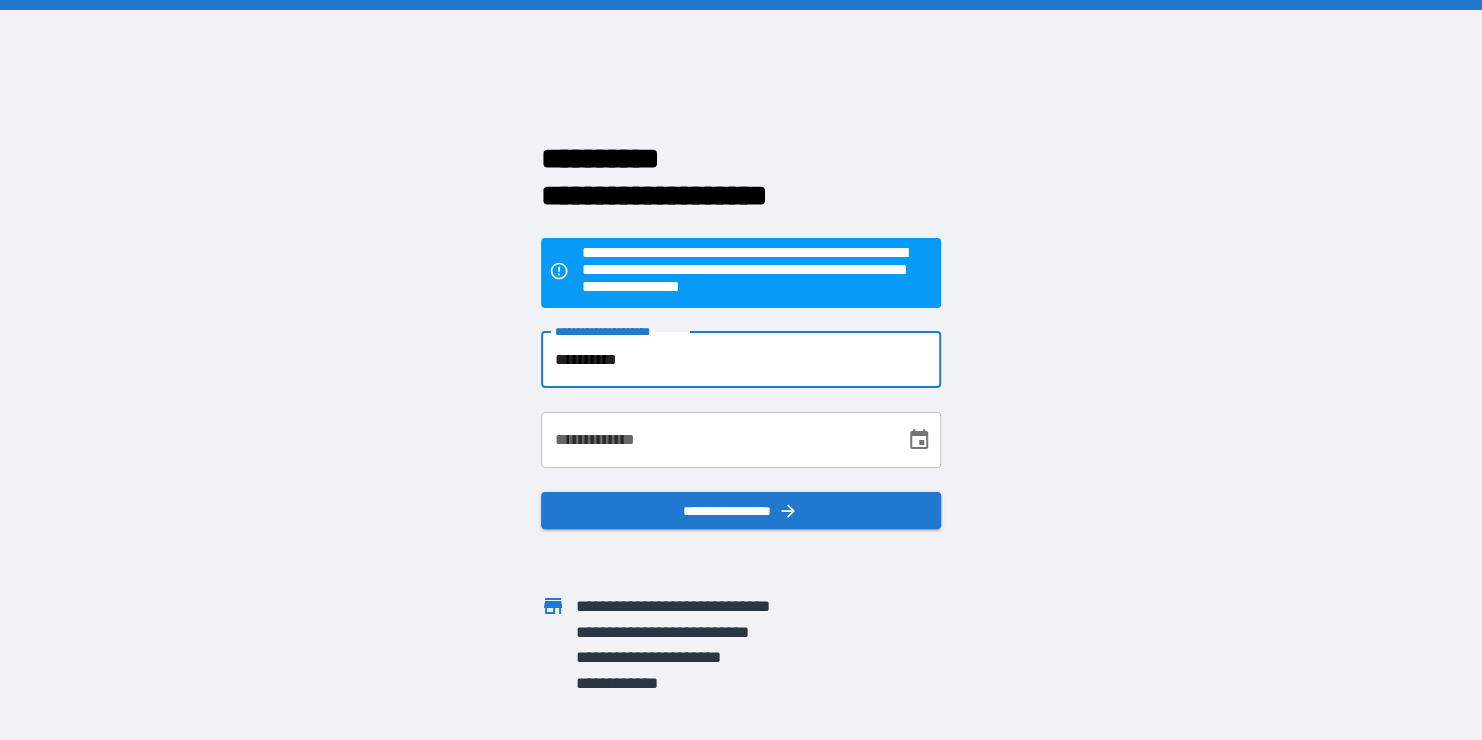 type on "**********" 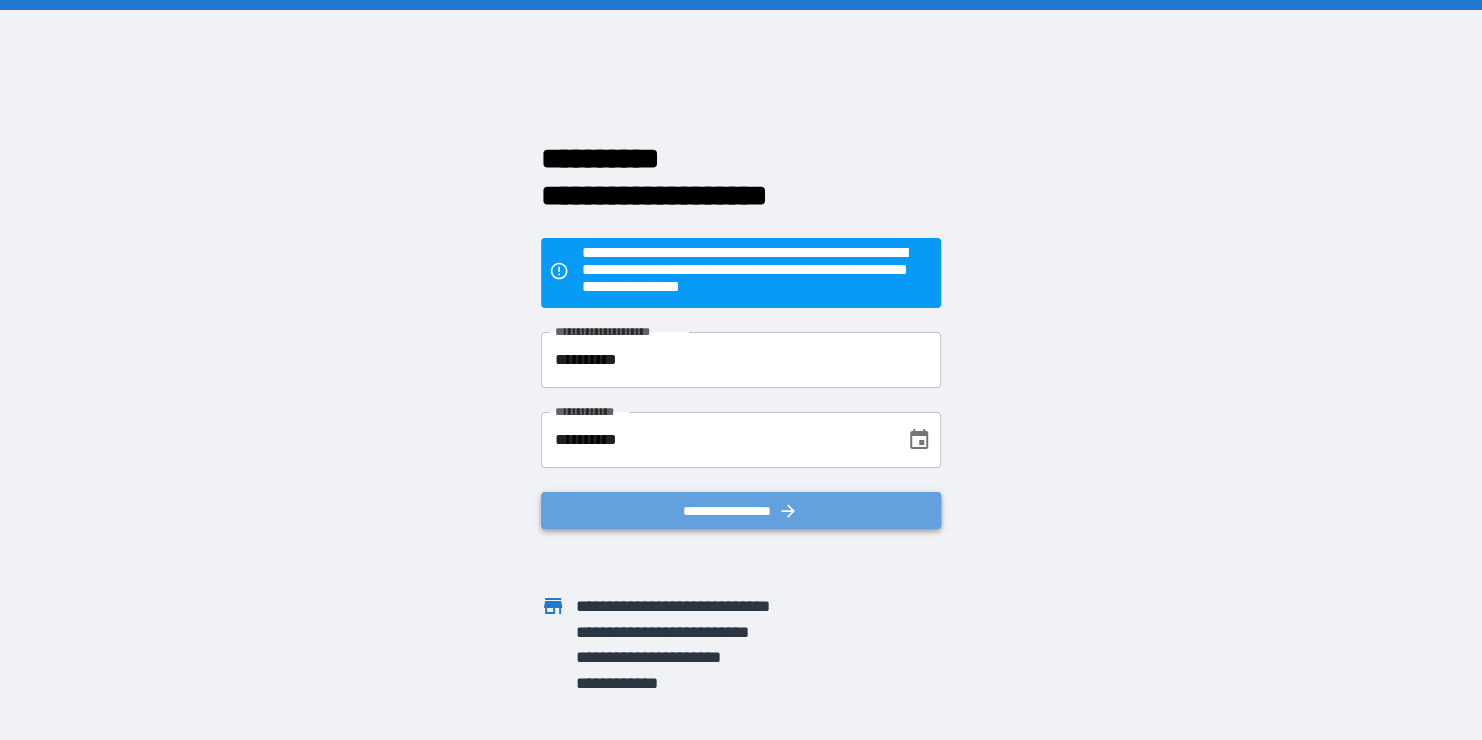 click on "**********" at bounding box center [741, 511] 